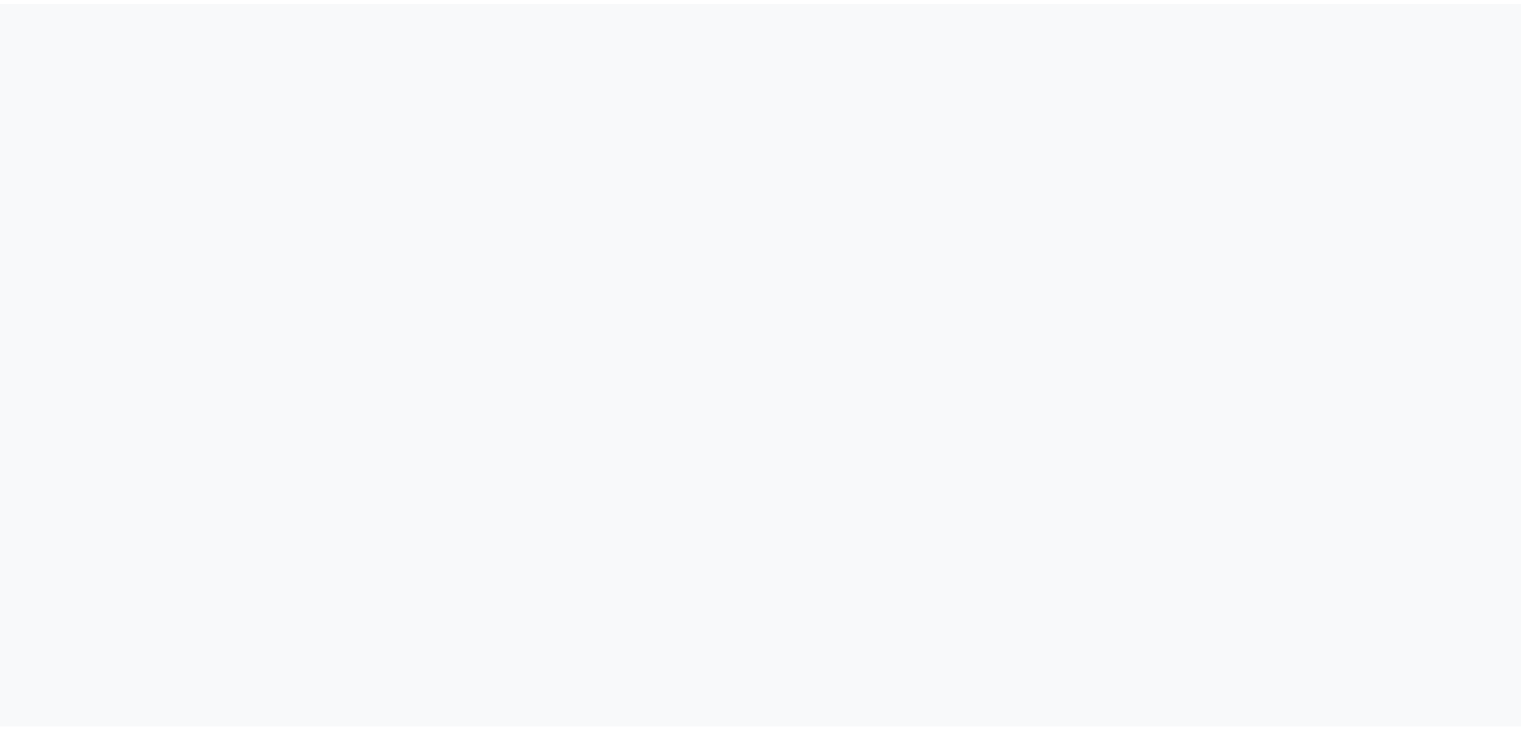 scroll, scrollTop: 0, scrollLeft: 0, axis: both 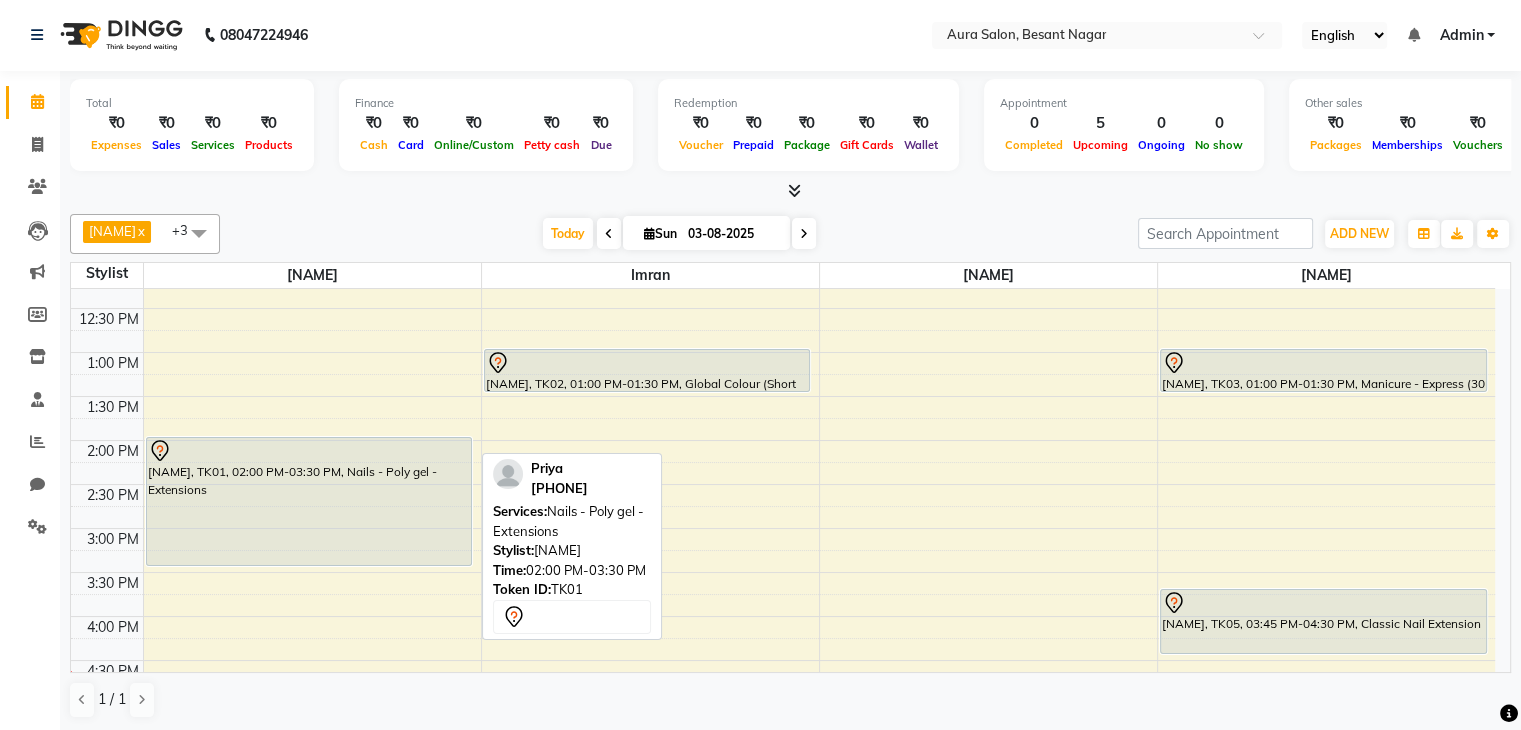 click on "[NAME], TK01, 02:00 PM-03:30 PM, Nails - Poly gel - Extensions" at bounding box center [309, 501] 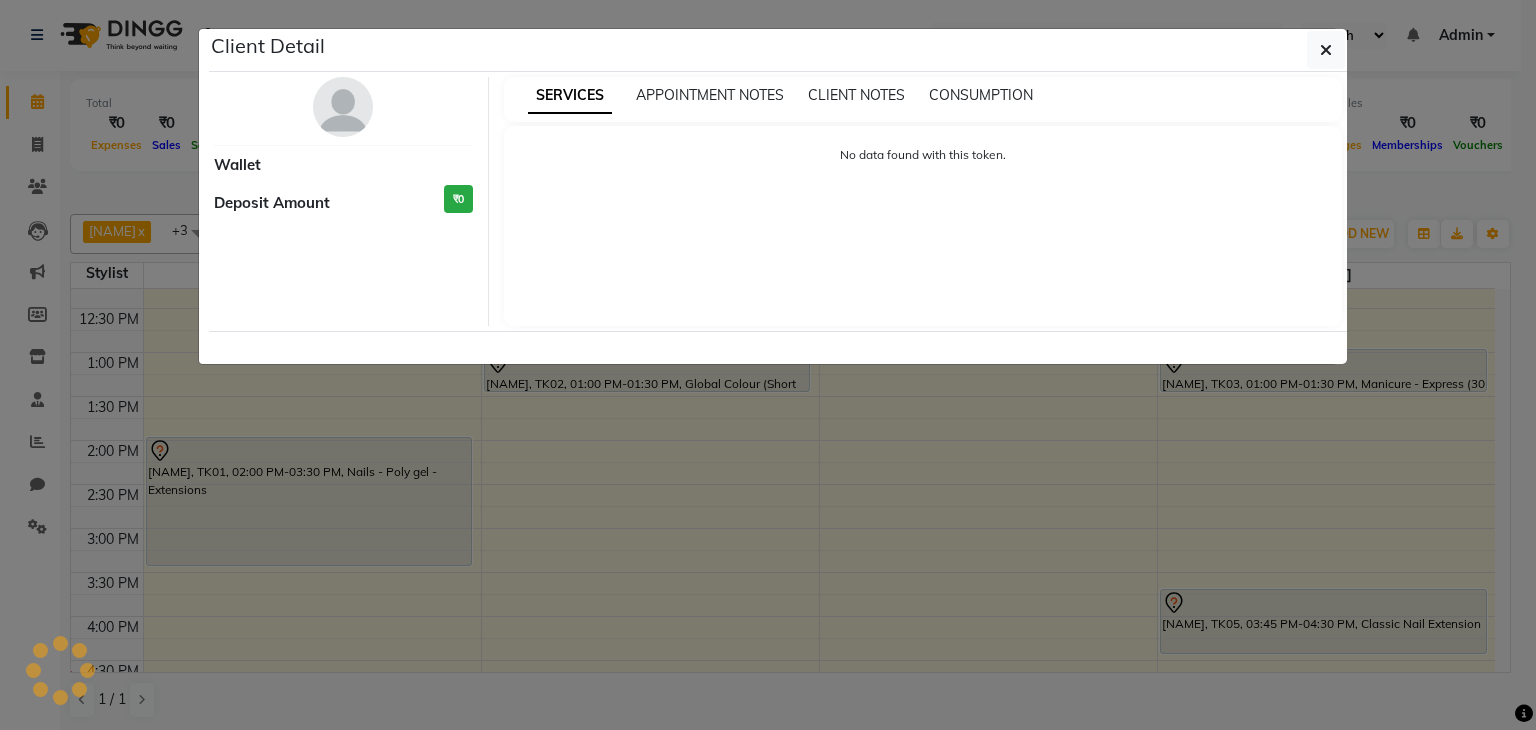 select on "7" 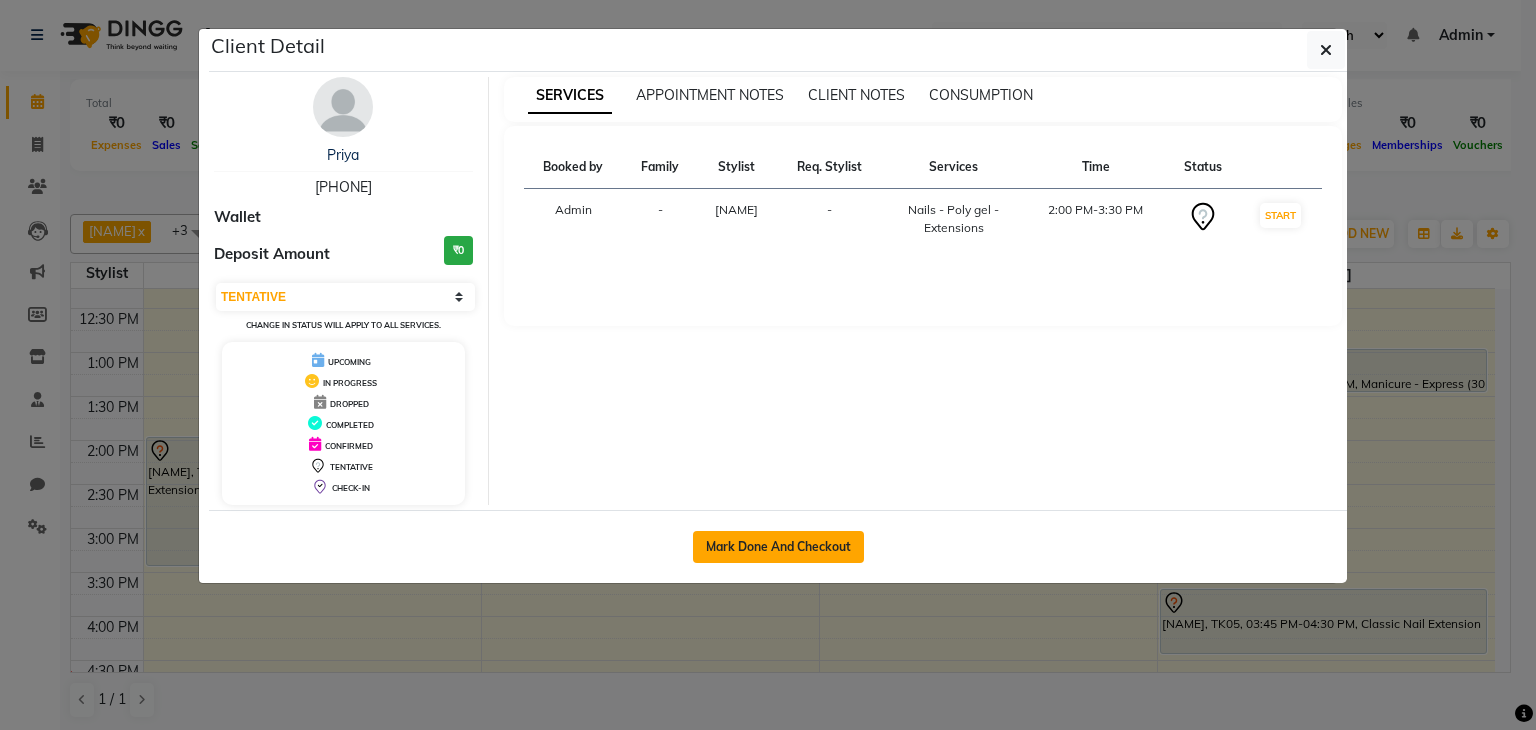 click on "Mark Done And Checkout" 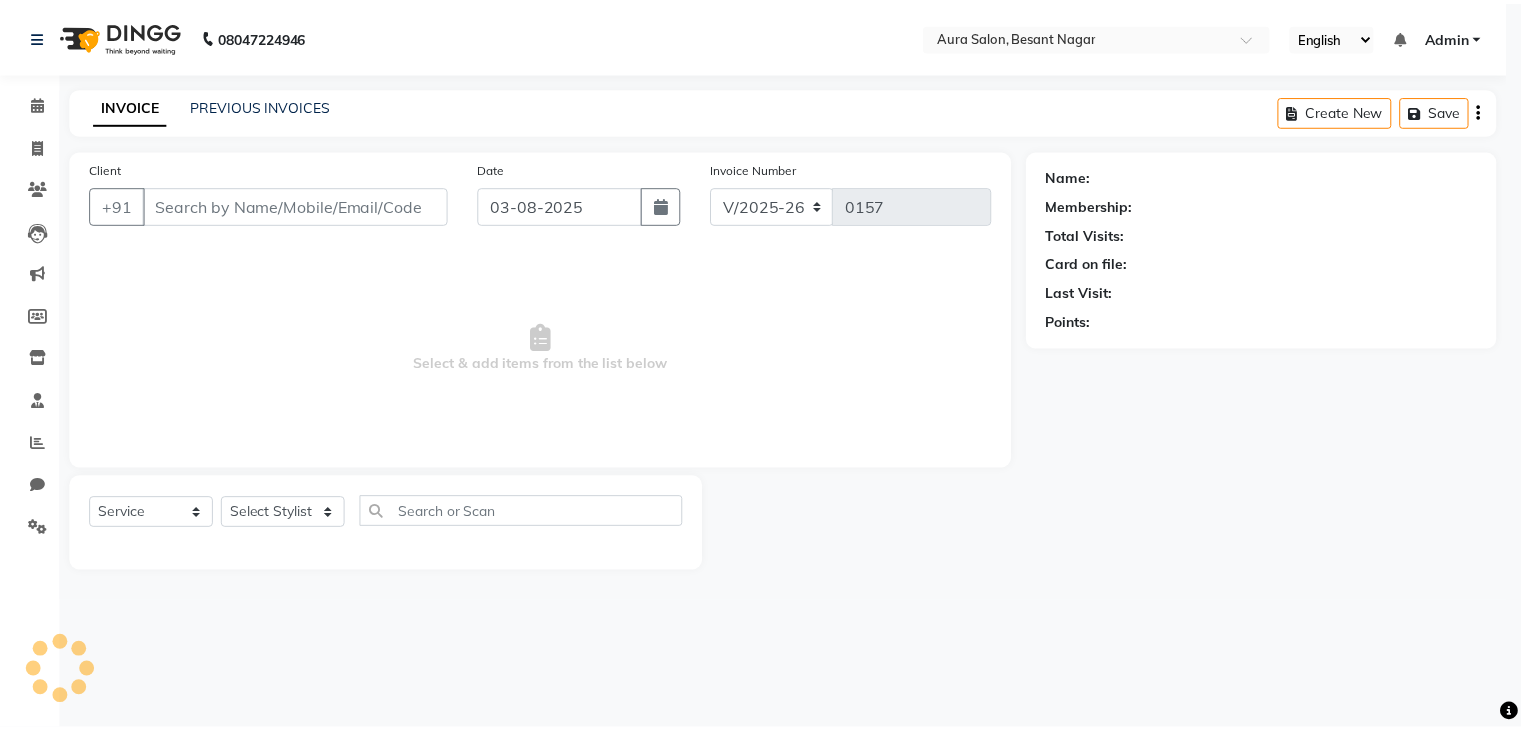scroll, scrollTop: 0, scrollLeft: 0, axis: both 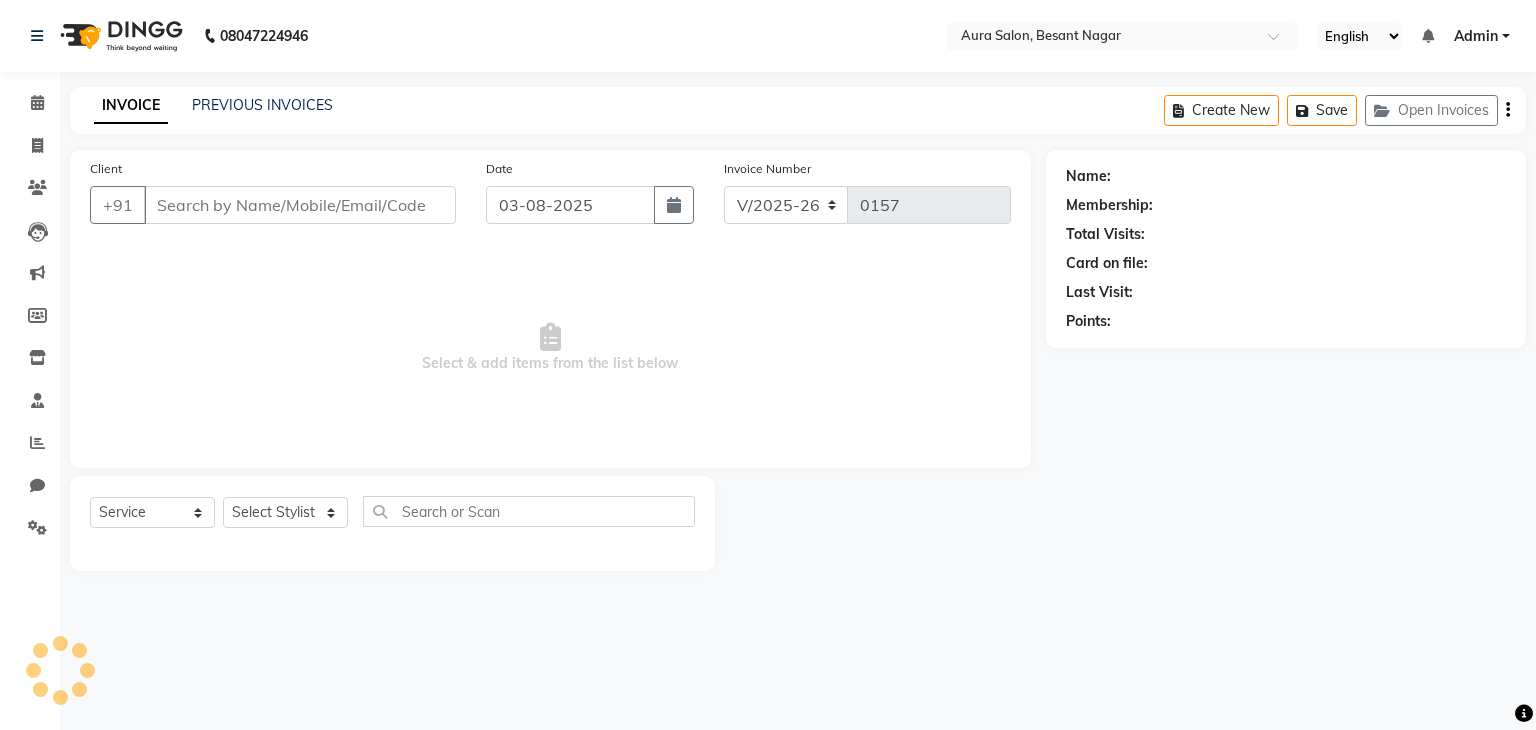 type on "[PHONE]" 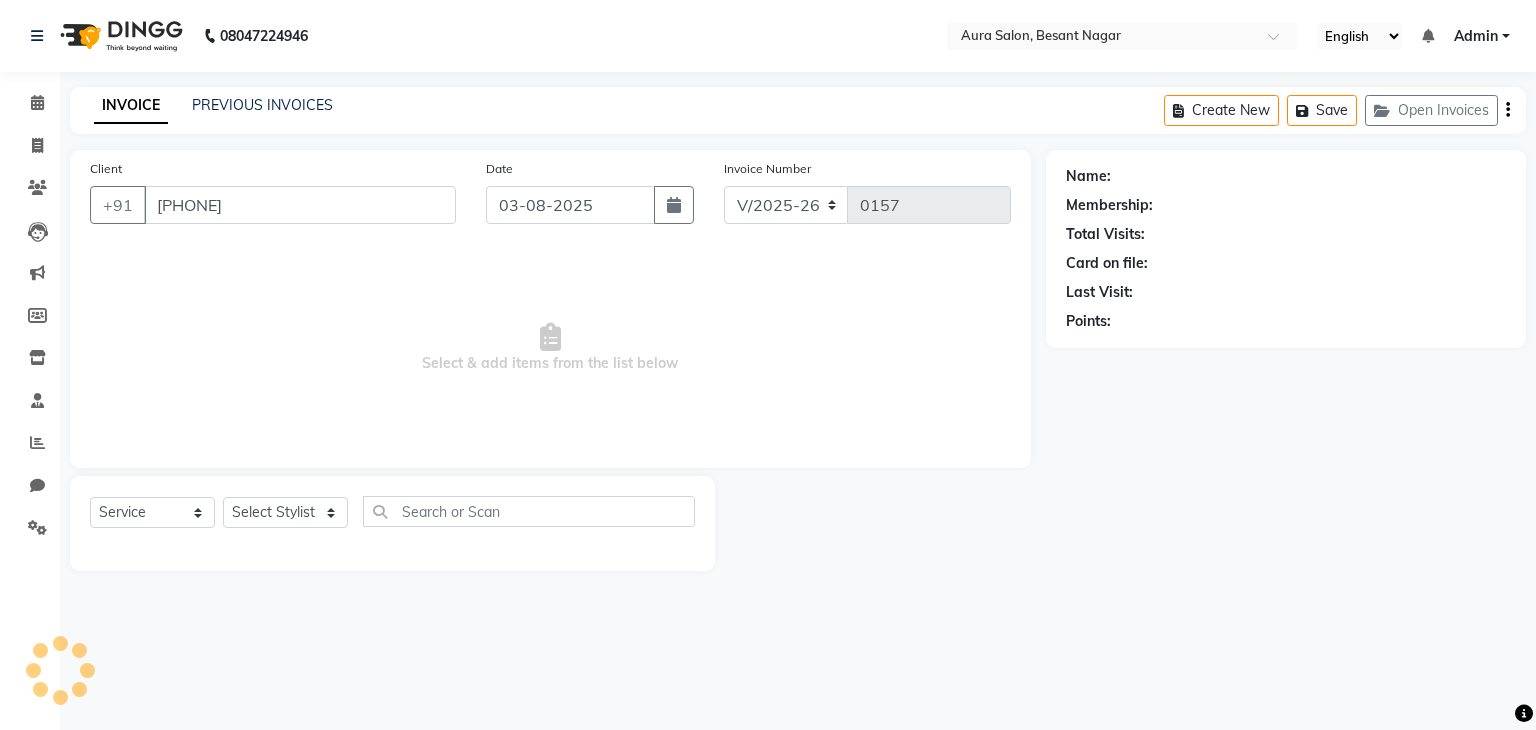 select on "66359" 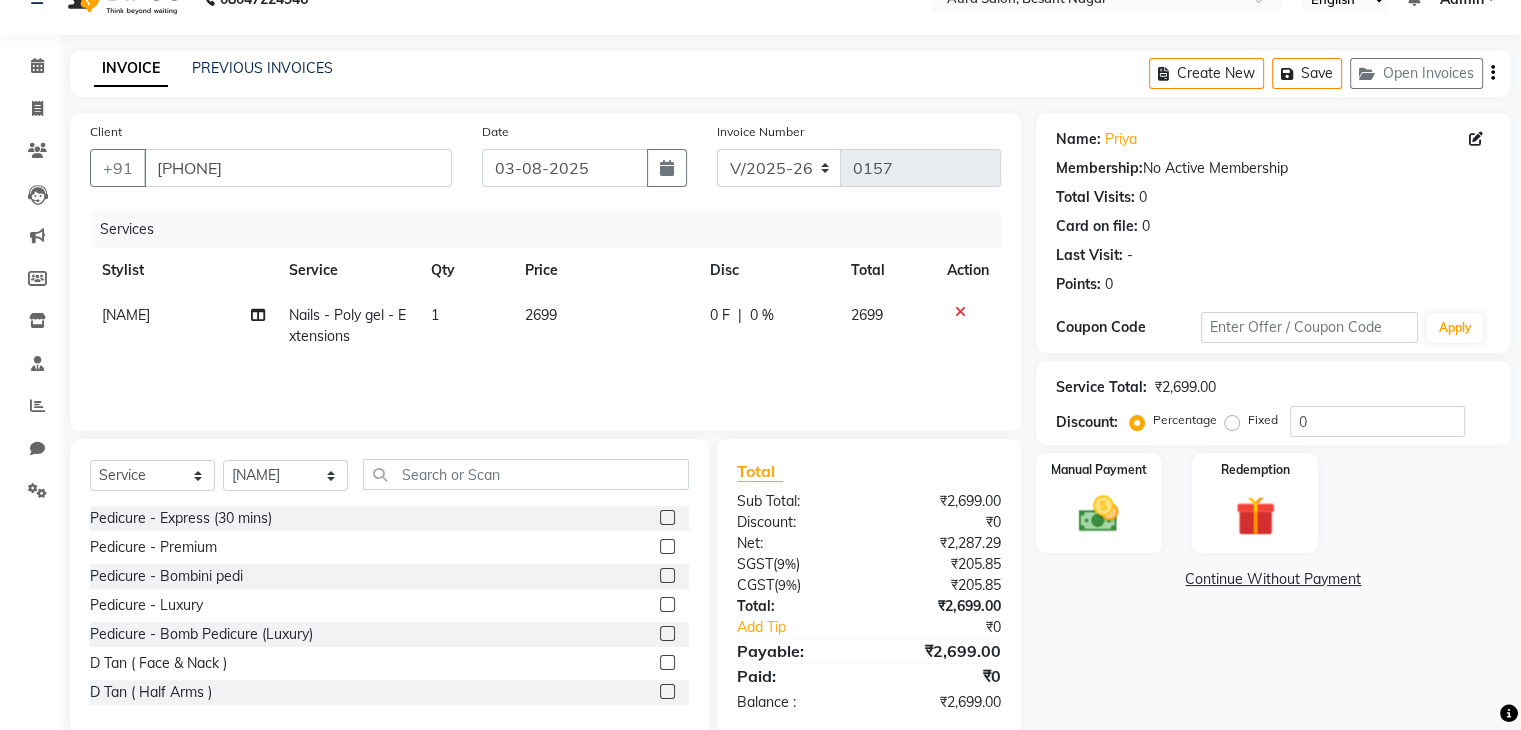 scroll, scrollTop: 72, scrollLeft: 0, axis: vertical 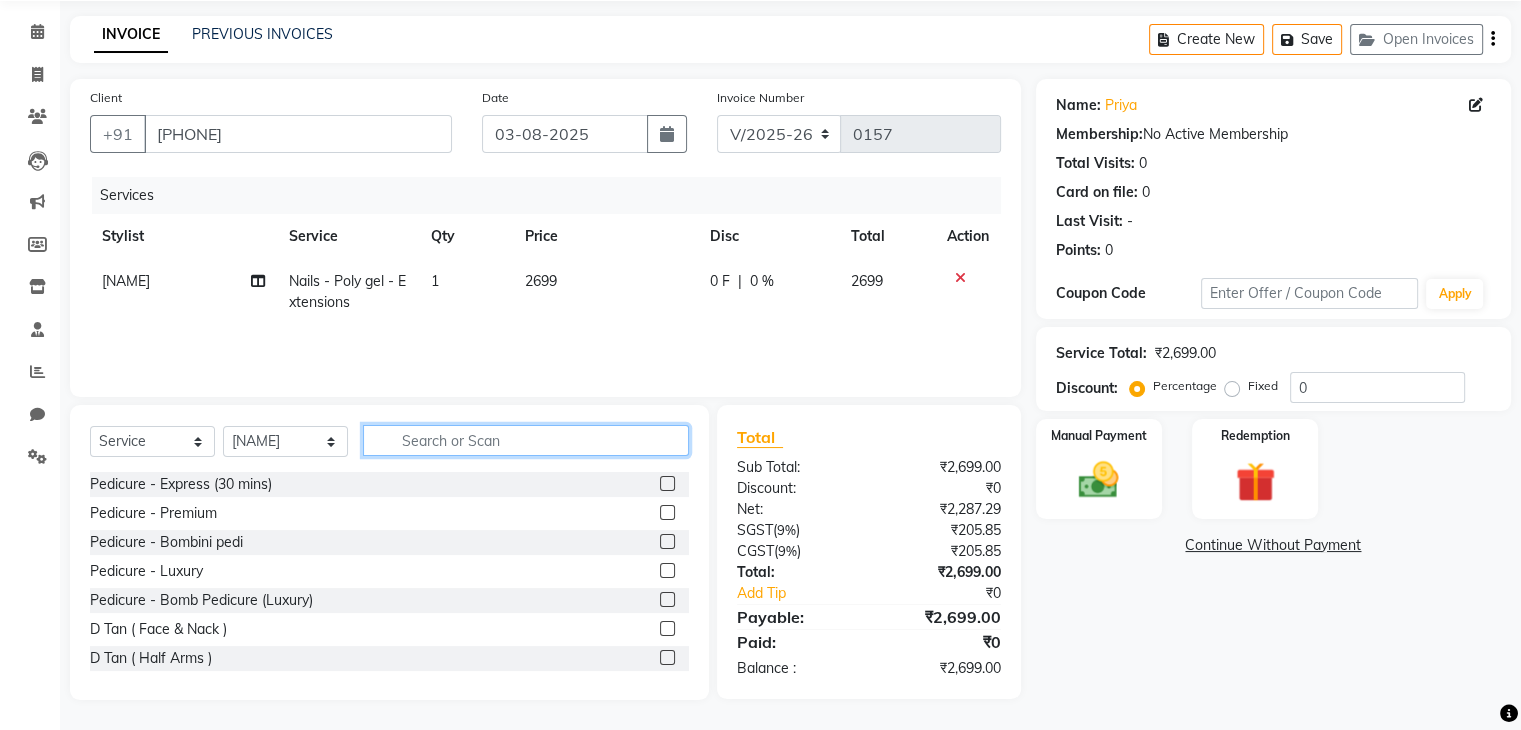 click 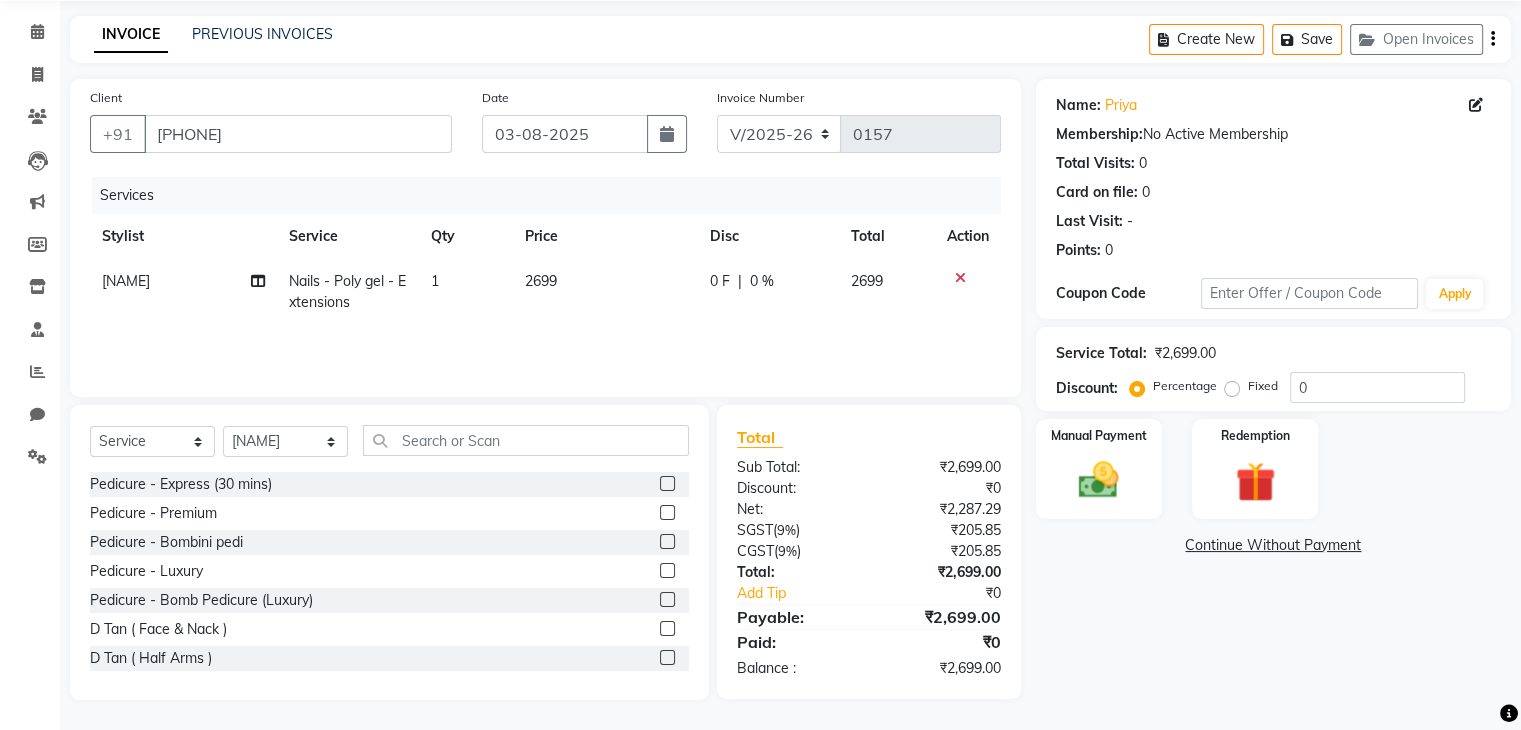 click on "0 F | 0 %" 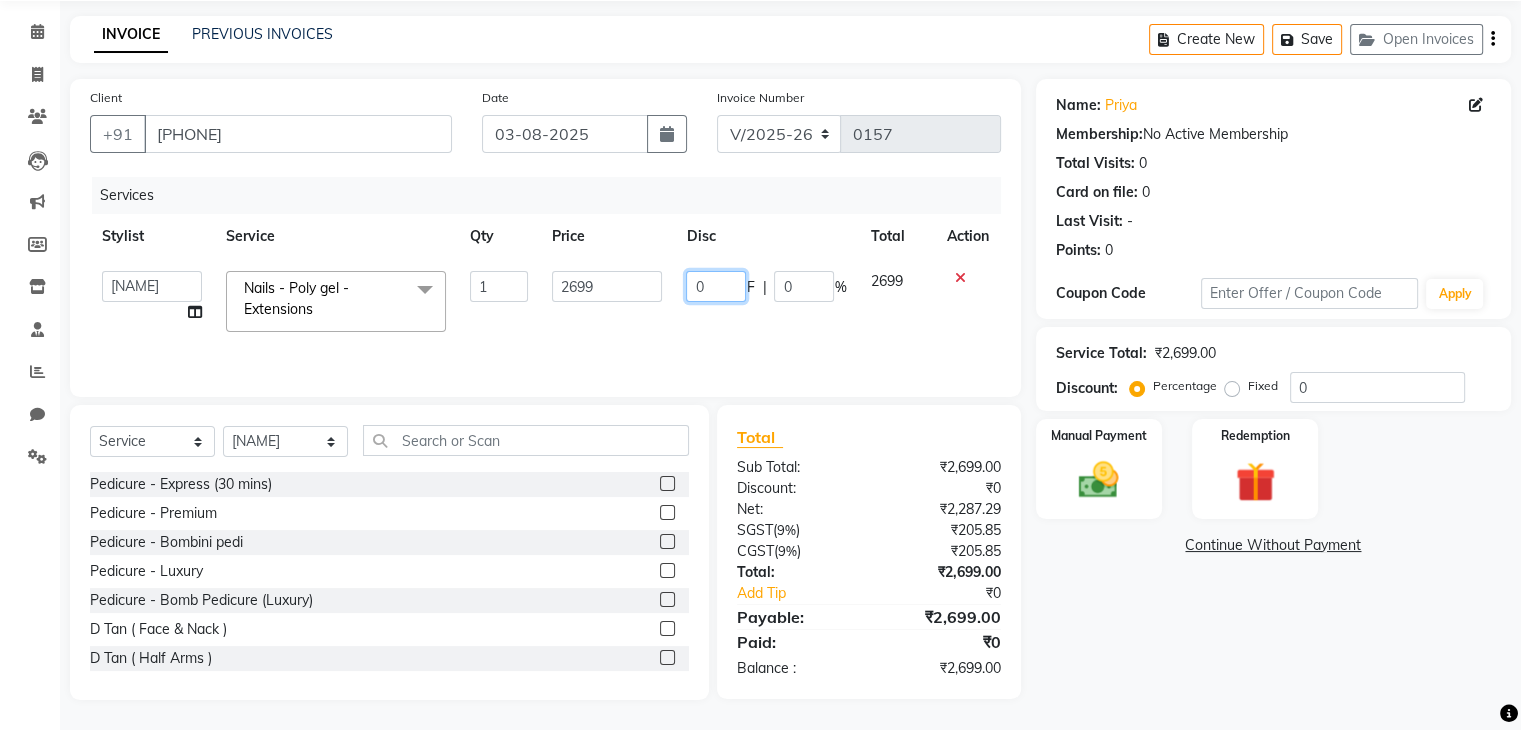 click on "0" 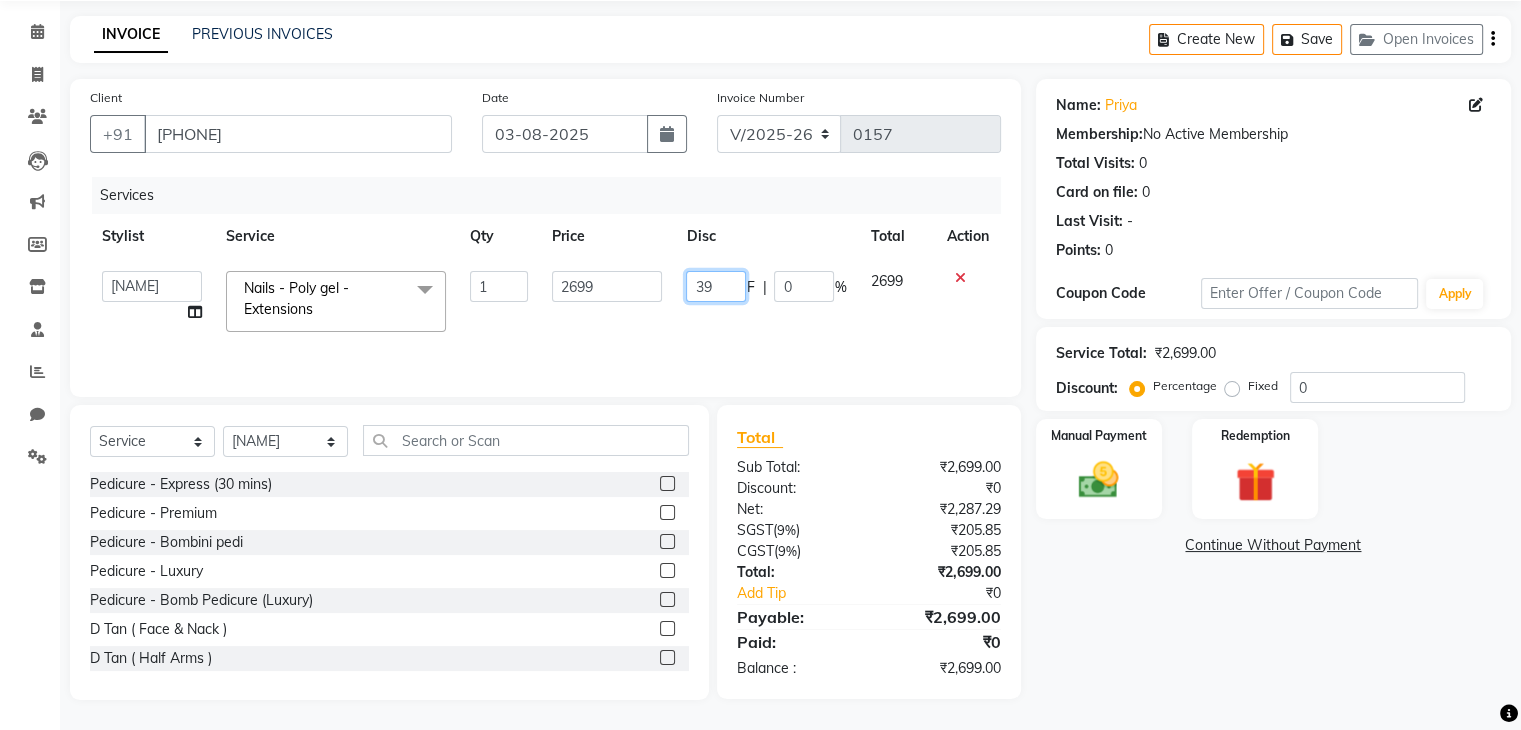 type on "399" 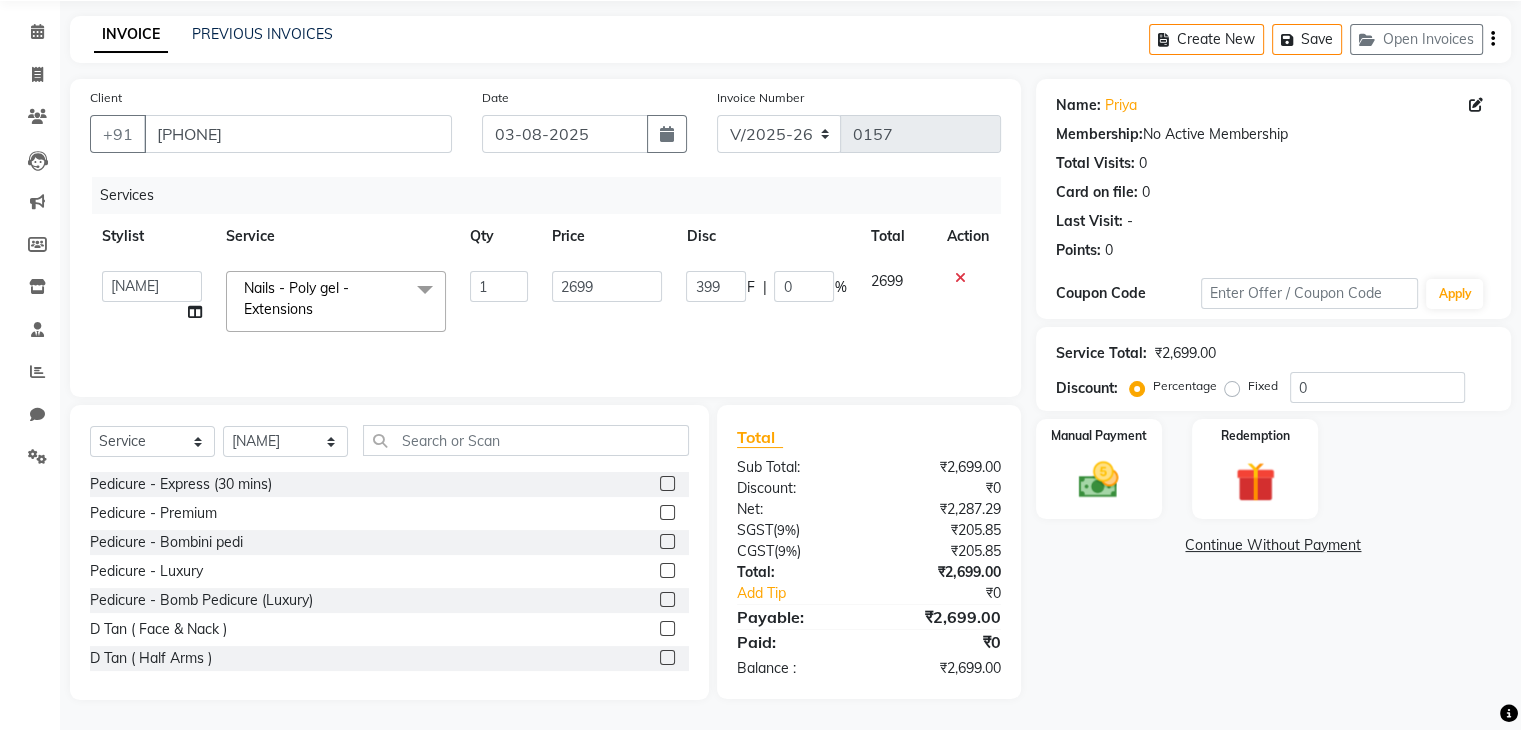 click on "Services Stylist Service Qty Price Disc Total Action  [NAME]   [NAME]   [NAME]   [NAME]   [NAME]  Nails - Poly gel - Extensions  x Pedicure - Express (30 mins) Pedicure - Premium Pedicure - Bombini pedi Pedicure - Luxury Pedicure - Bomb Pedicure (Luxury) D Tan ( Face & Nack ) D Tan ( Half Arms ) D Tan ( Half Leg ) D Tan ( Feet )  Classic Nail Extension Botolis Shampoo Botoliss Mask Manicure - Express (30 mins) Manicure - Premium Manicure - Bomb Manicure (Luxury) Waxing - Forehead/upperlip/chin Waxing - Jawline - Side Waxing - Face(full) Waxing - Eyebrow waxing Waxing - Bikini Line - Special Area Waxing - Brazilian - Special Area Waxing - Add on  - Special Area Waxing - Full face & neck - Face Waxing - Under Arms - Basic Waxing - Arms(Half) - Basic Waxing - Arms(Full) - Basic Waxing - Forehead/lowerlip/chin/upperlip - Threading Waxing - Eyebrows - Threading Waxing - Cheeks  - Threading Waxing - Side & Jawline - Threading Waxing - Full Face - Threading Waxing - Under arms Waxing - Arms(Half) Waxing - Half 1 F" 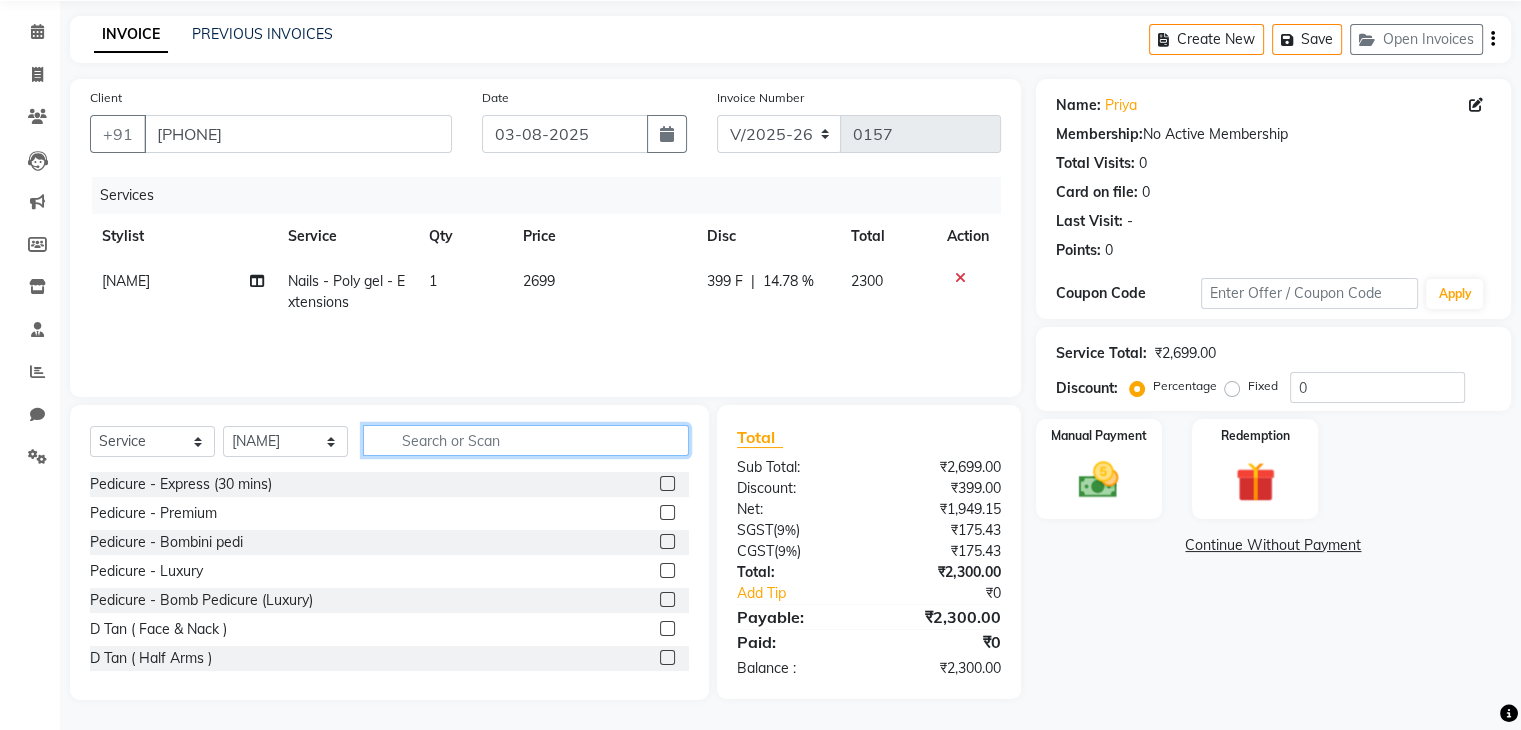 click 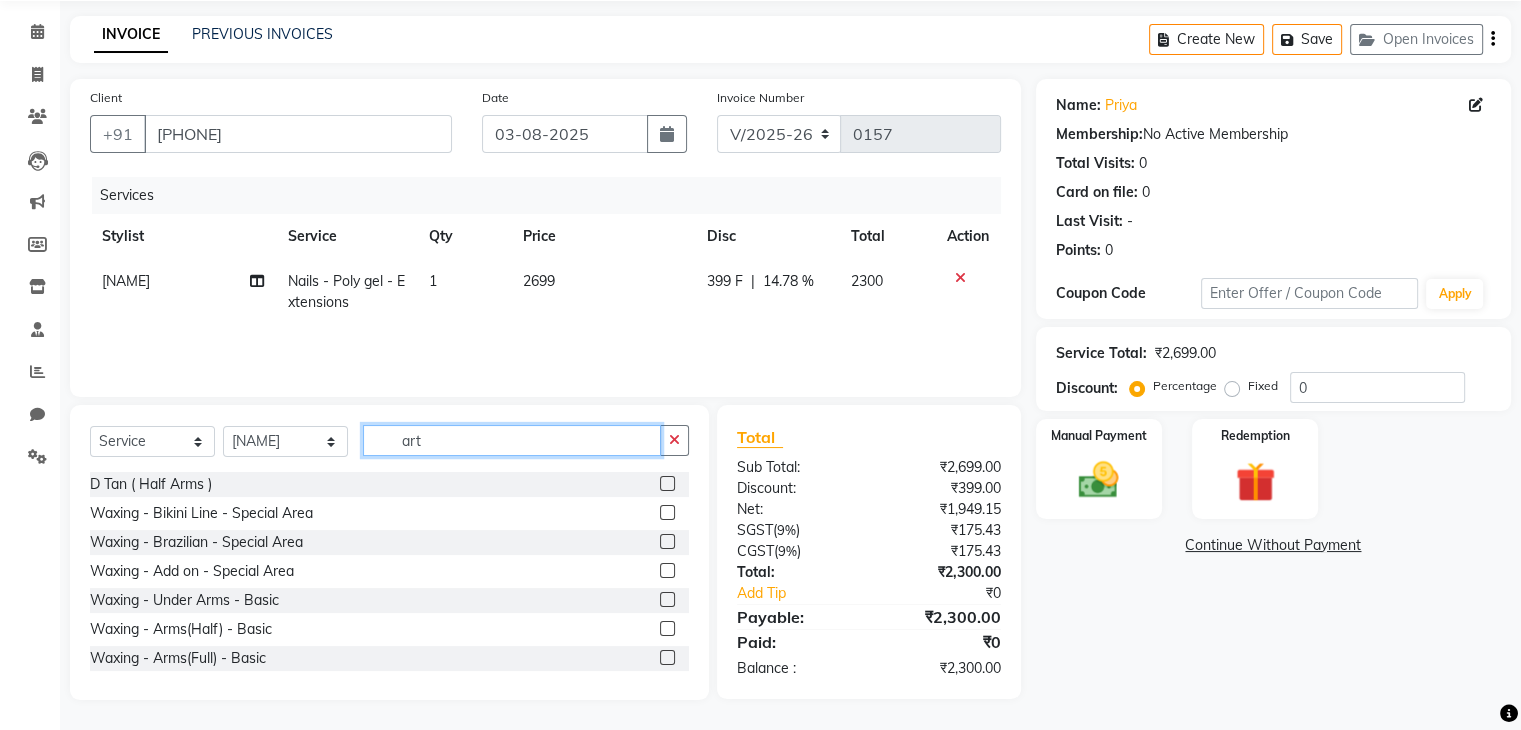 scroll, scrollTop: 71, scrollLeft: 0, axis: vertical 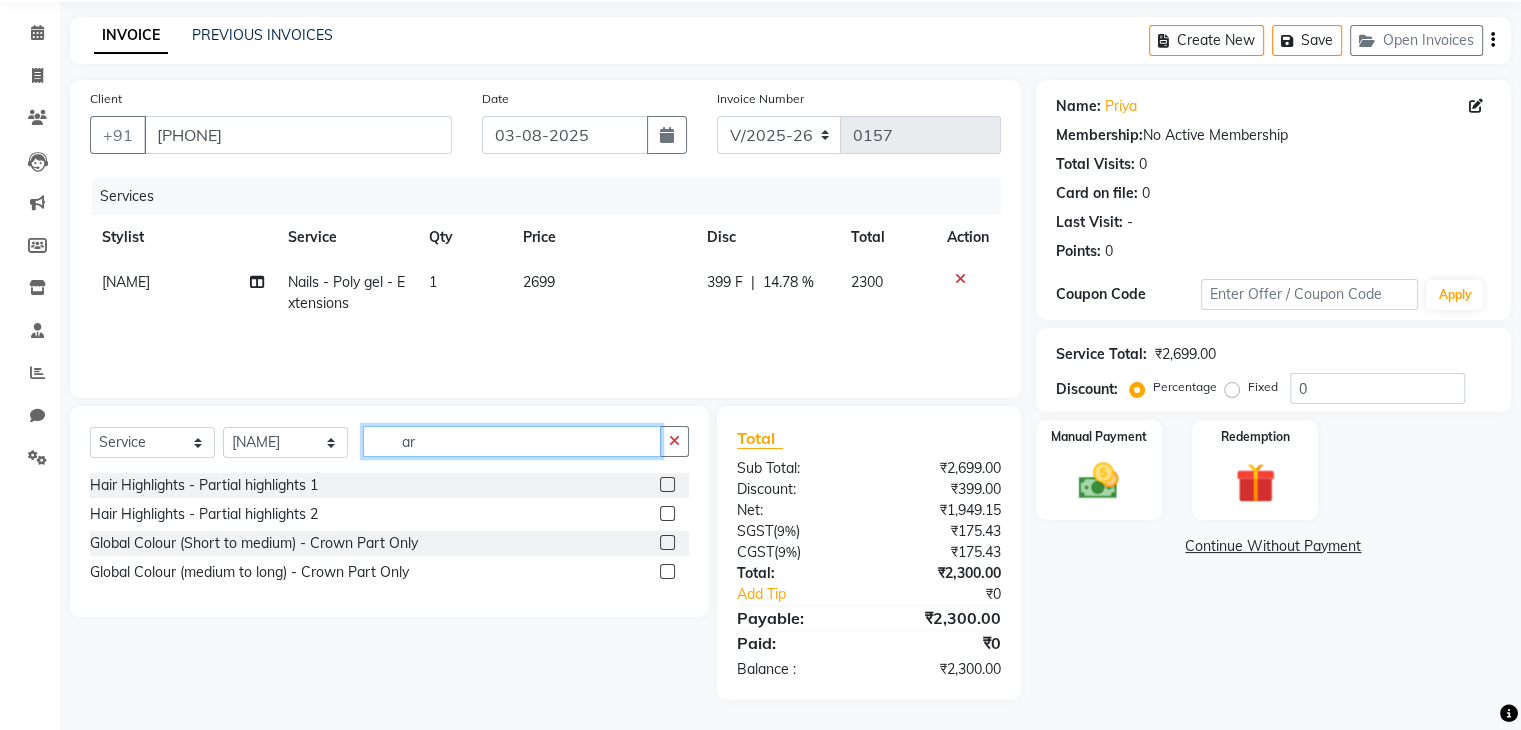 type on "a" 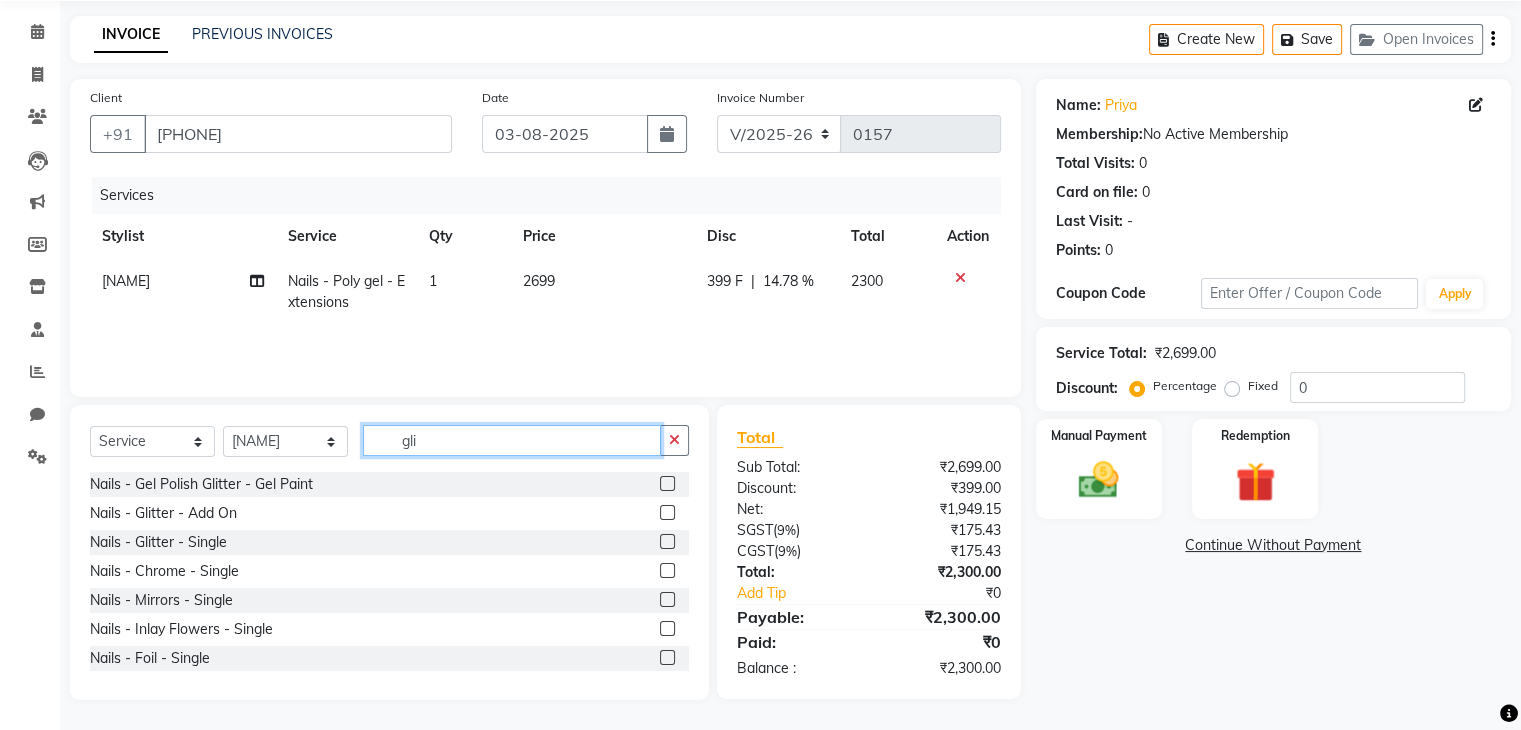 scroll, scrollTop: 71, scrollLeft: 0, axis: vertical 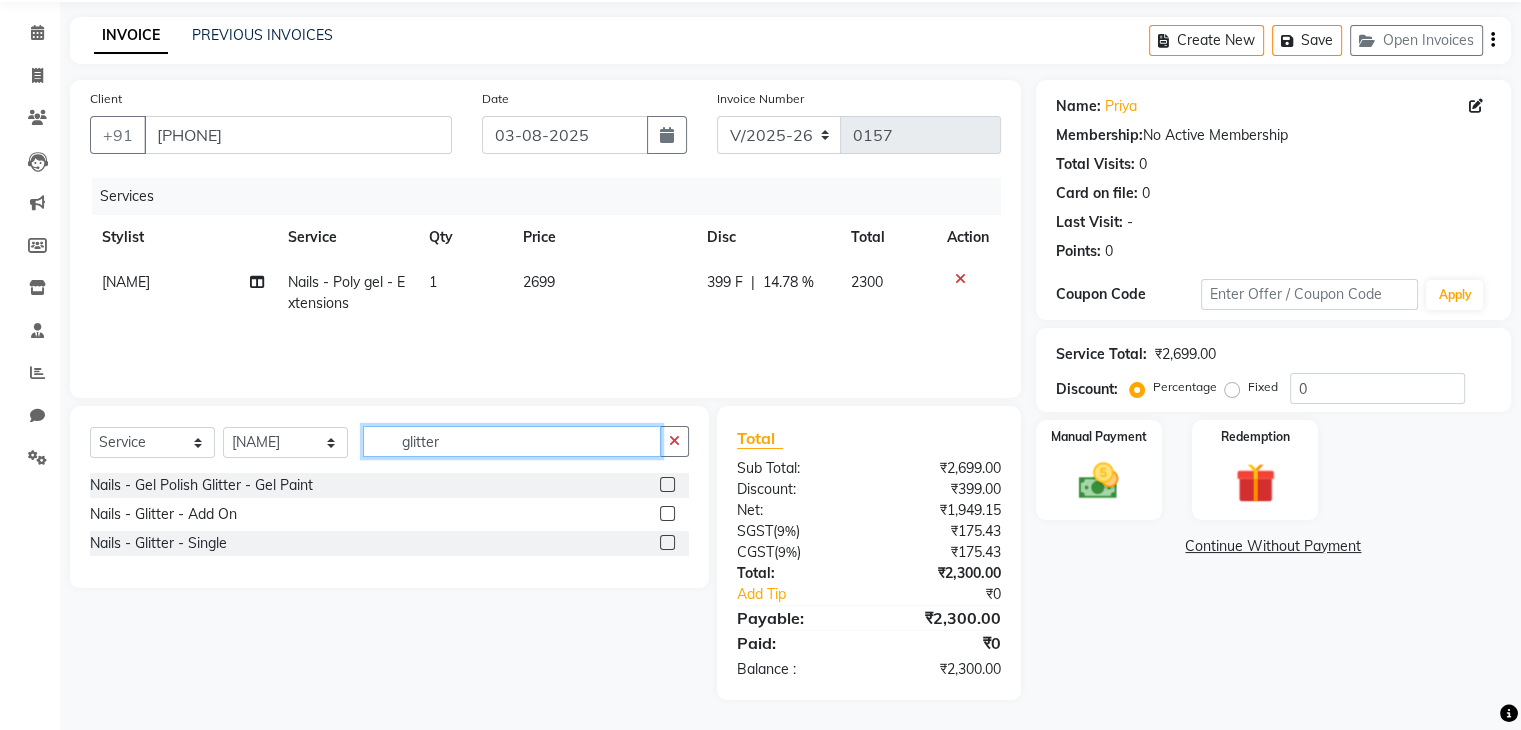 type on "glitter" 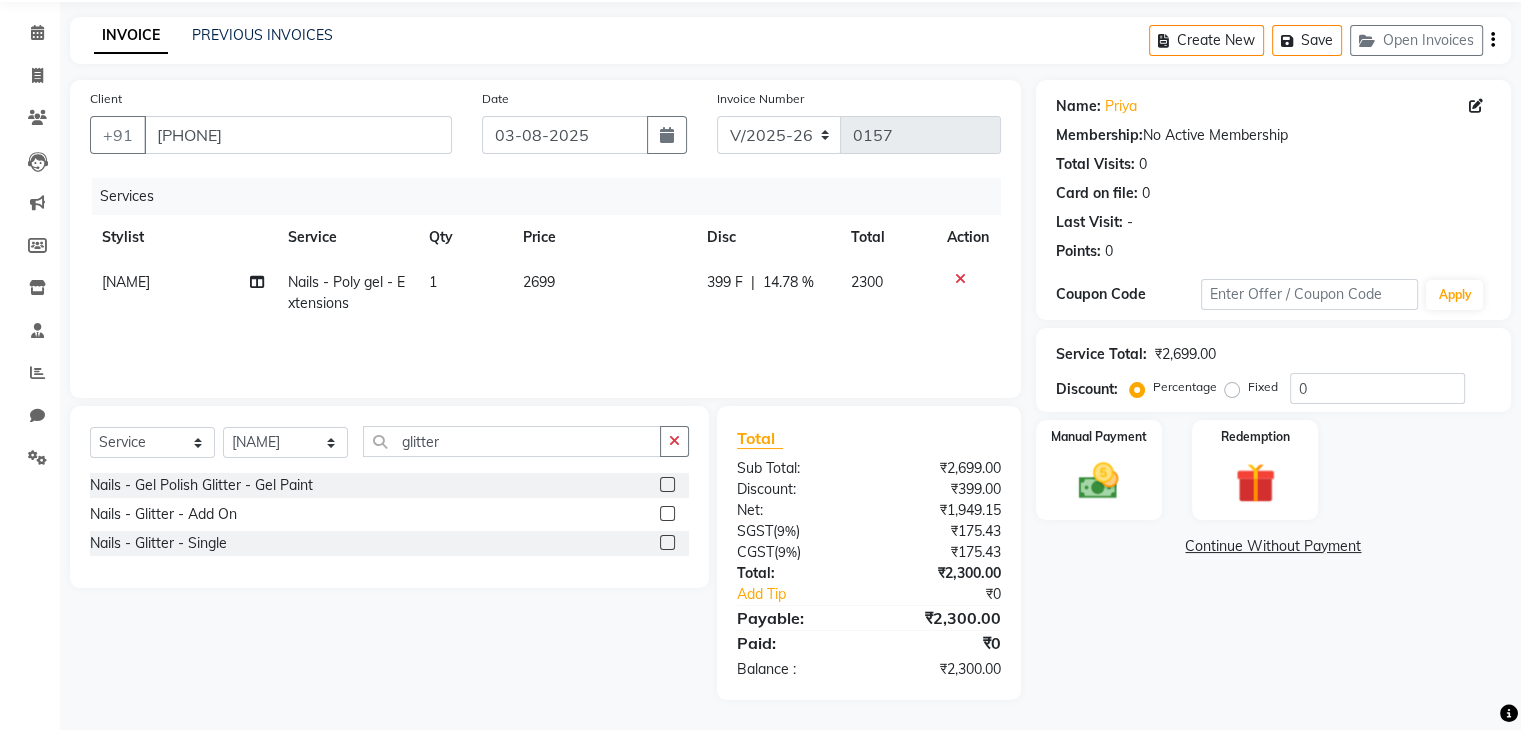 click 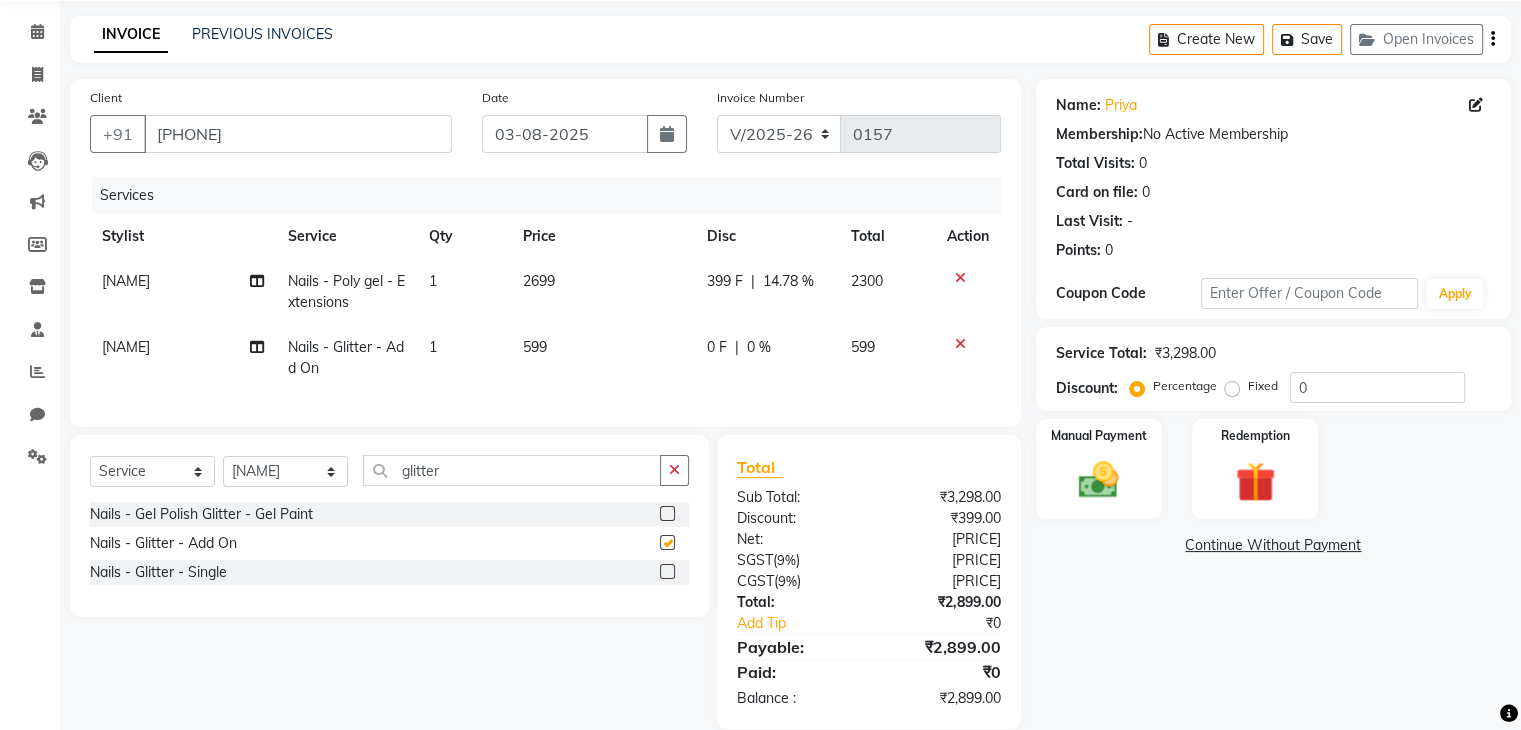 checkbox on "false" 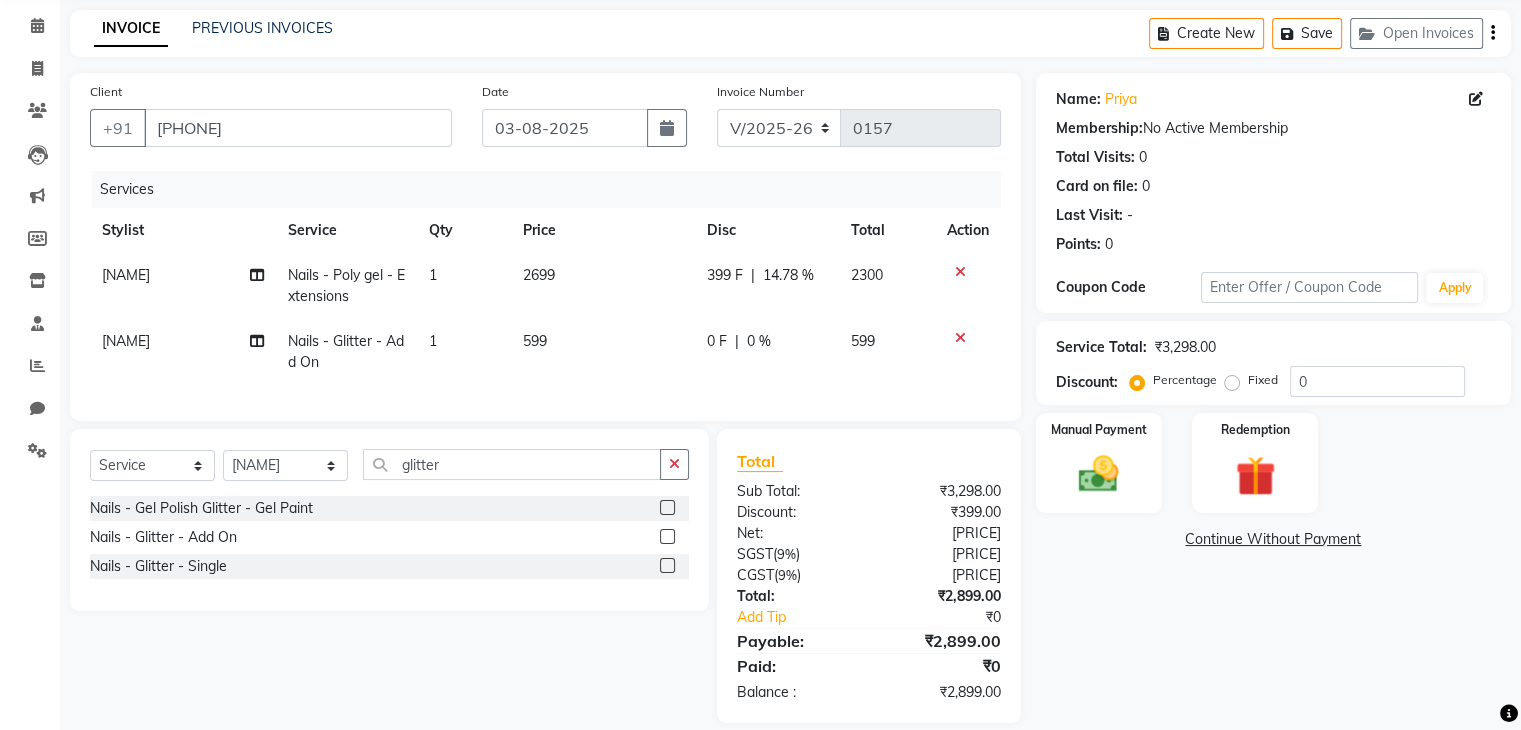 scroll, scrollTop: 116, scrollLeft: 0, axis: vertical 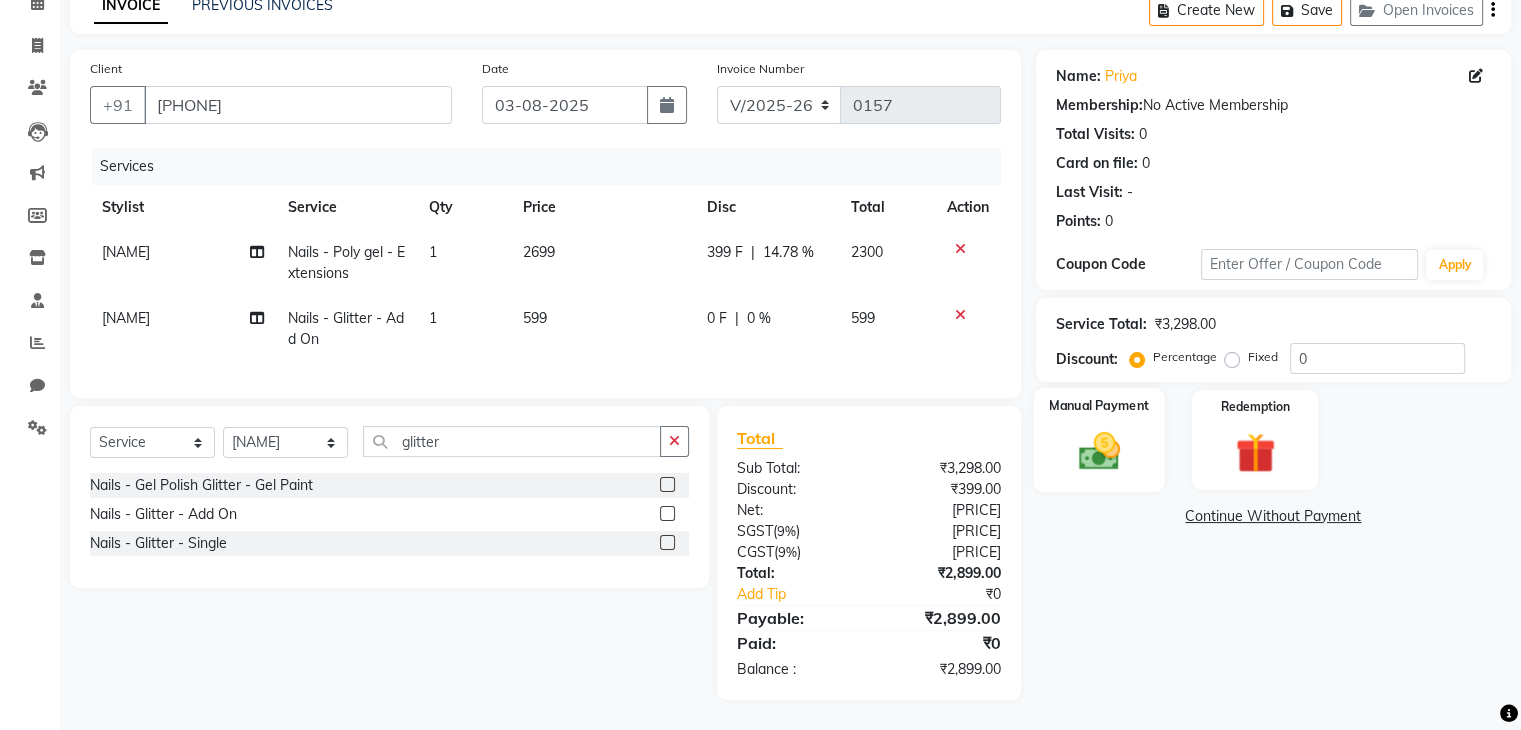 click 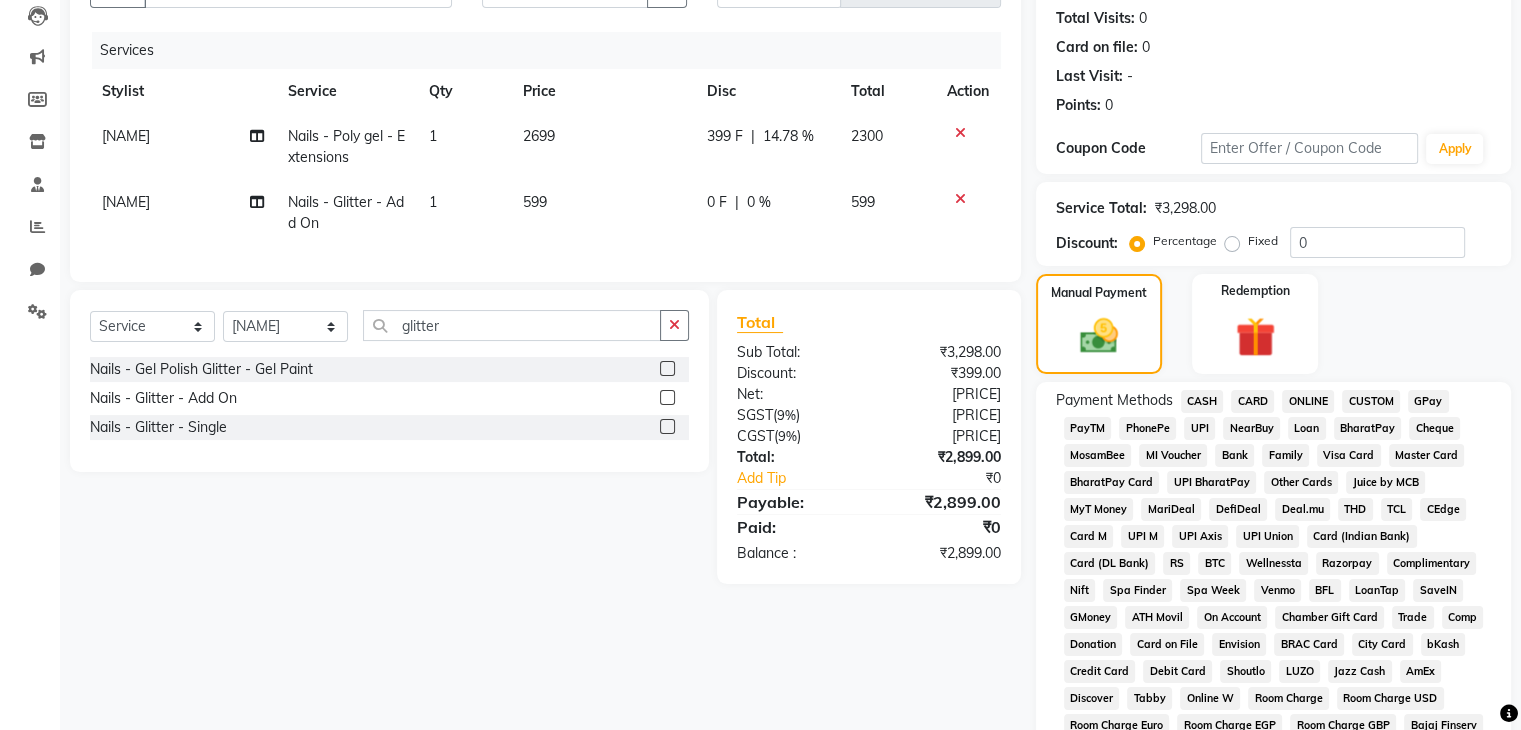 scroll, scrollTop: 316, scrollLeft: 0, axis: vertical 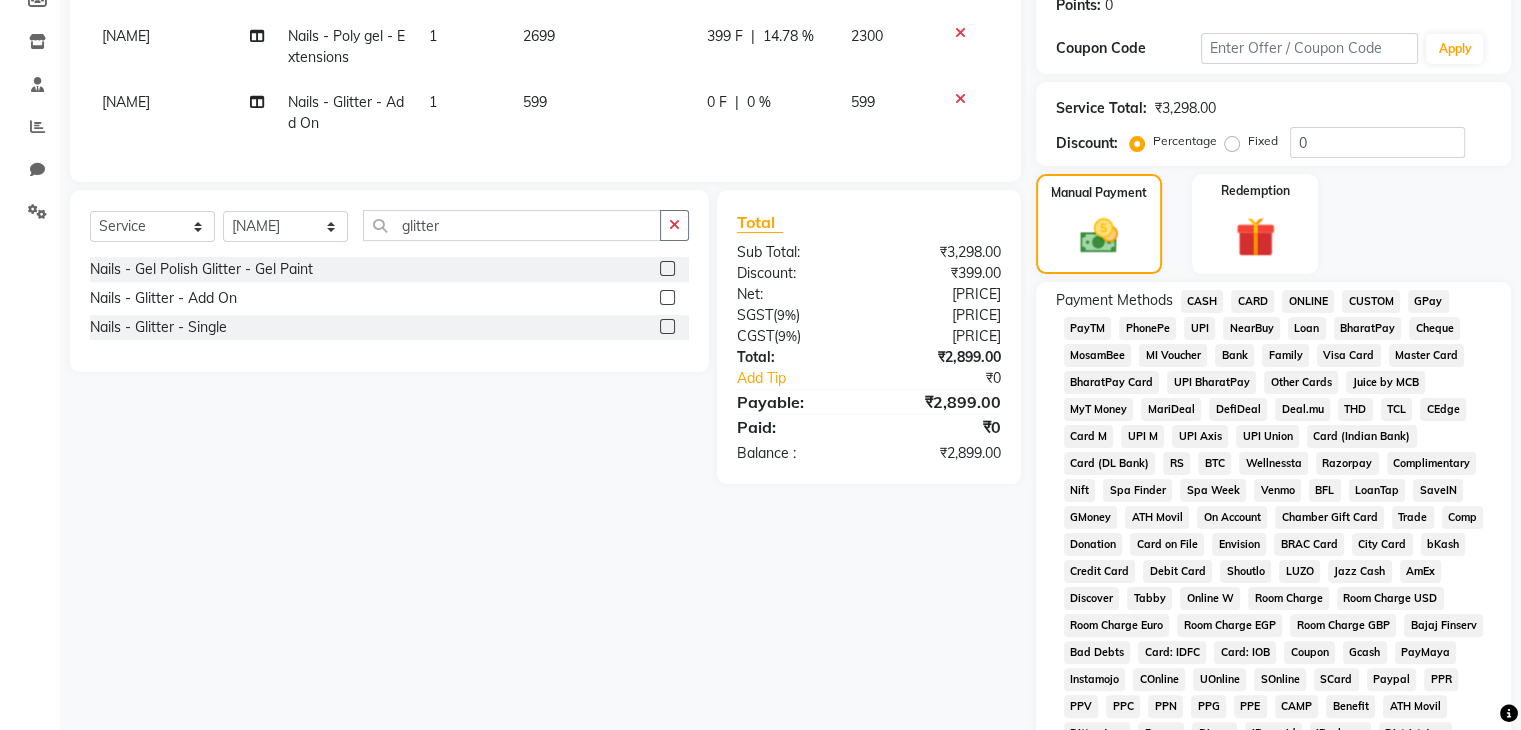 click on "PhonePe" 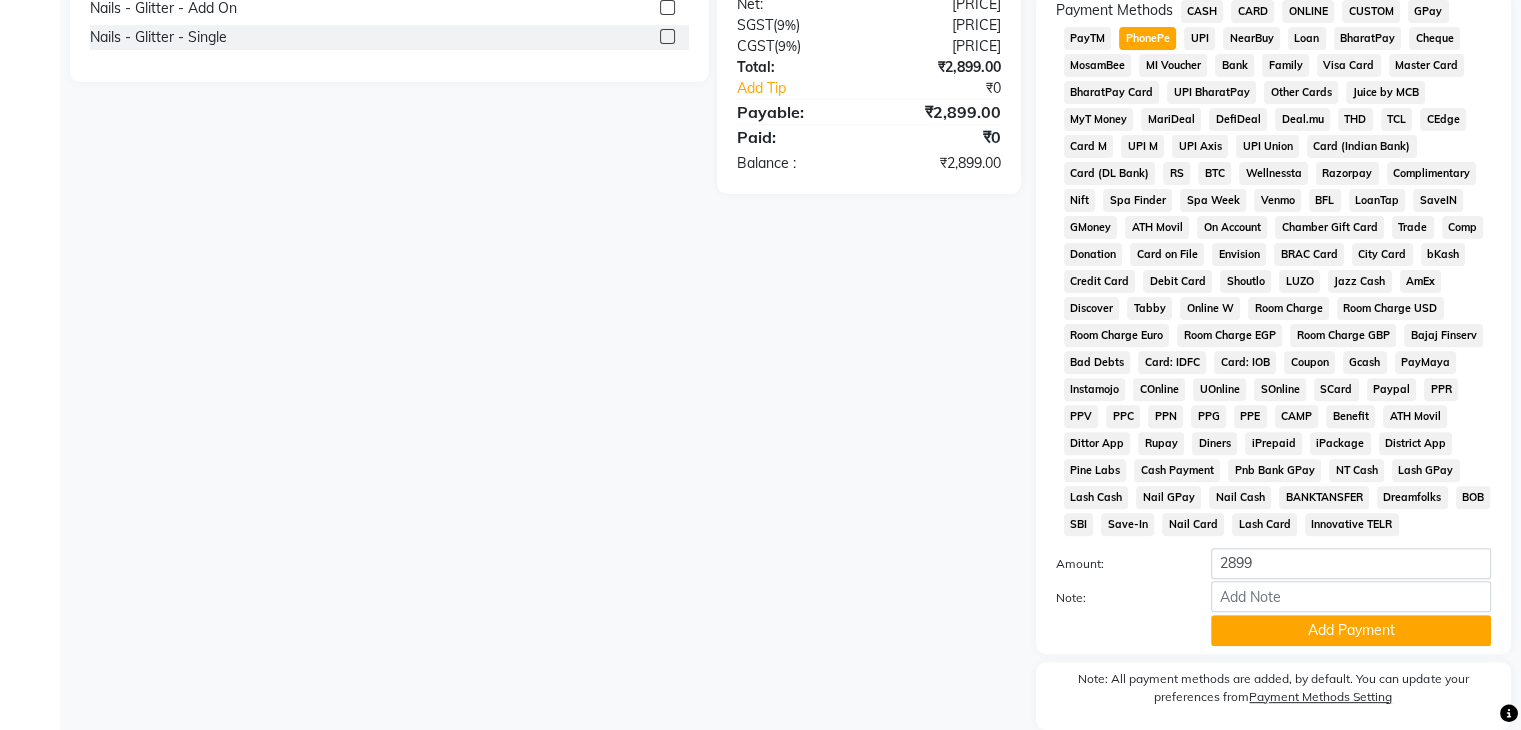 scroll, scrollTop: 616, scrollLeft: 0, axis: vertical 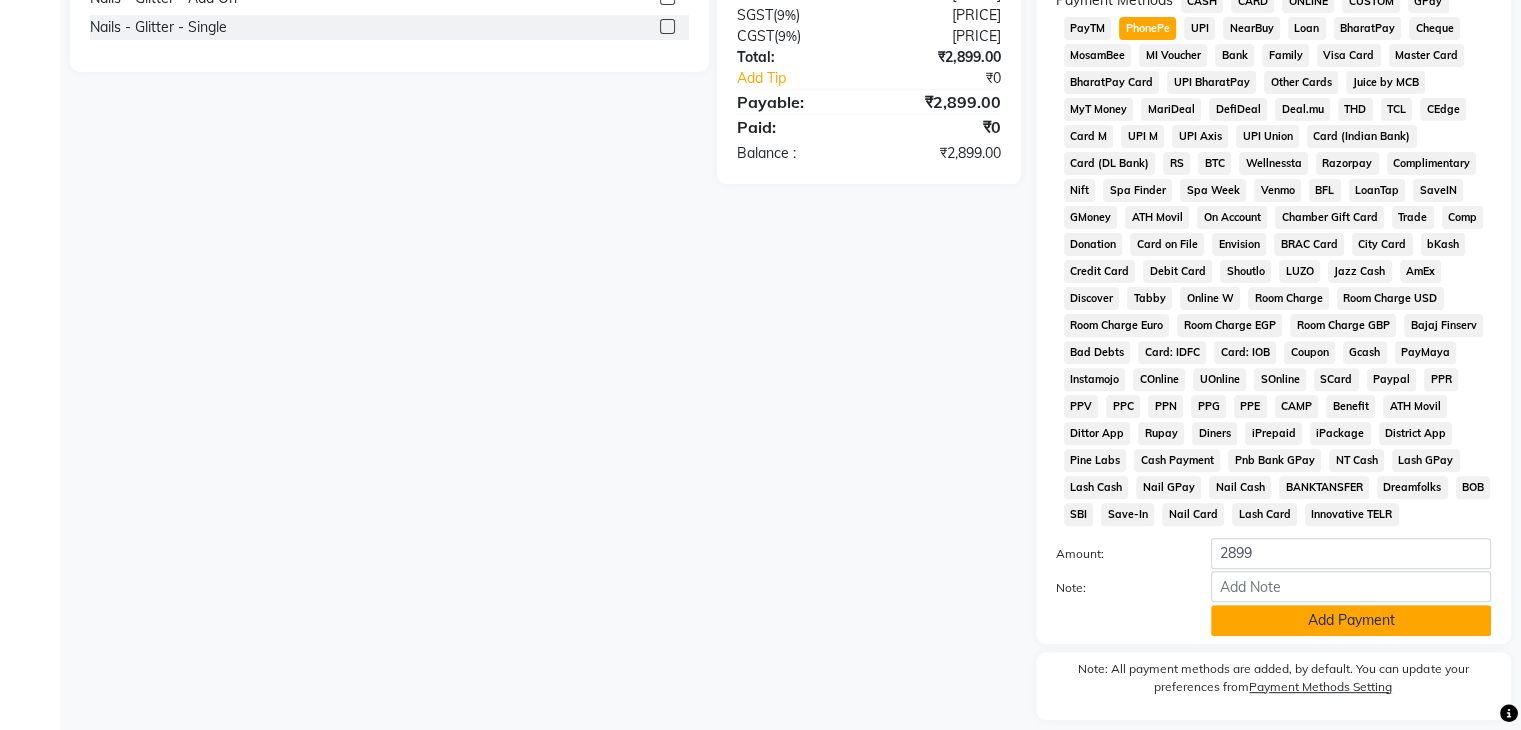 click on "Add Payment" 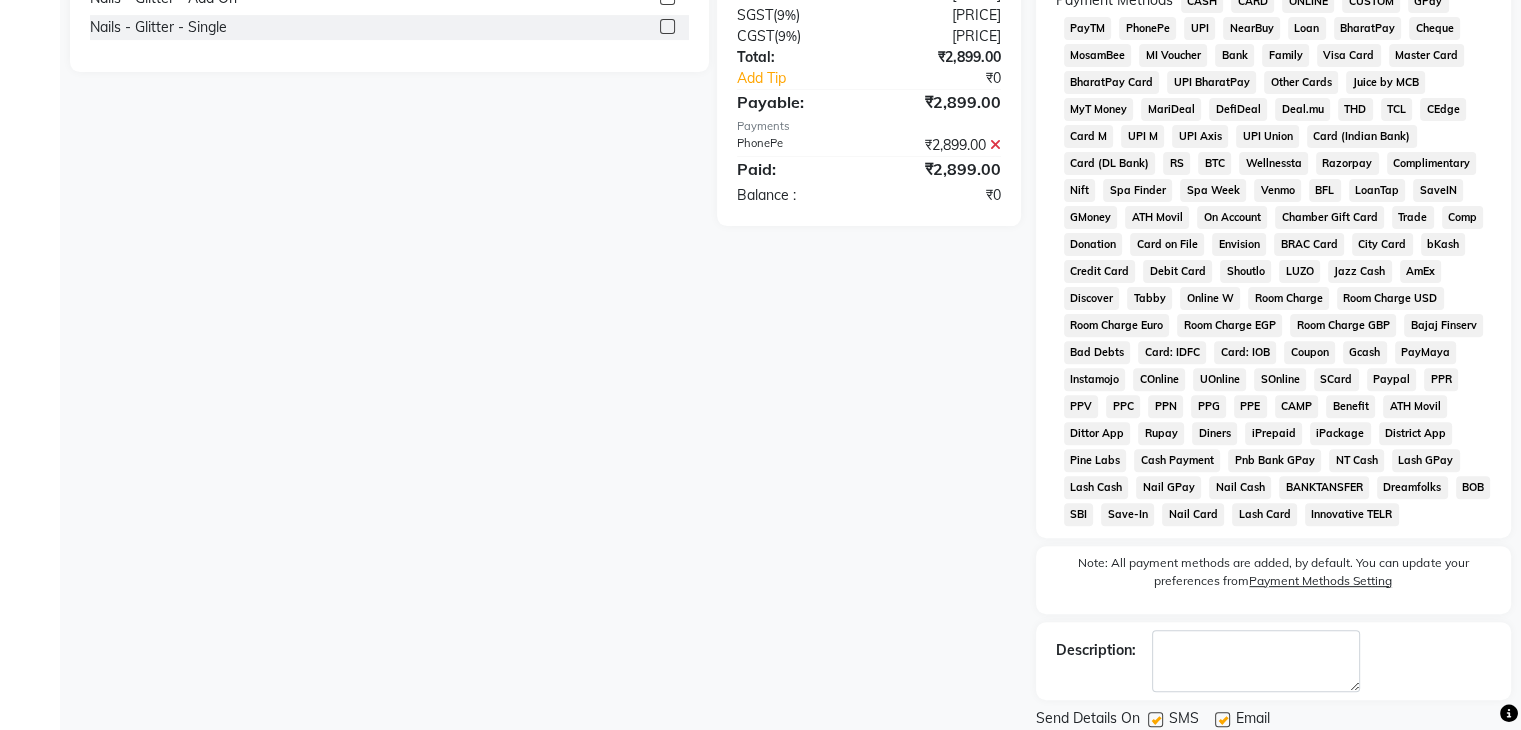 scroll, scrollTop: 699, scrollLeft: 0, axis: vertical 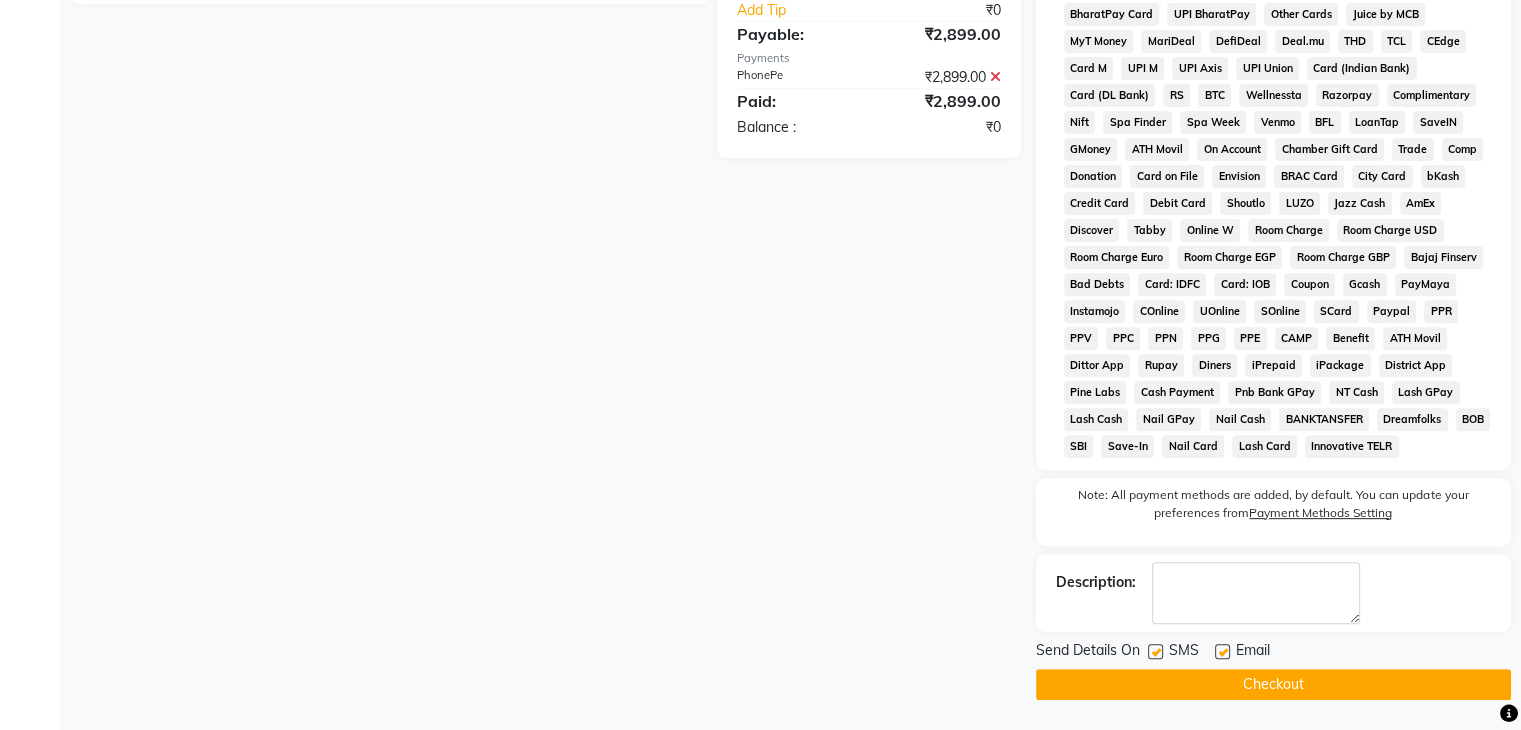 click on "Checkout" 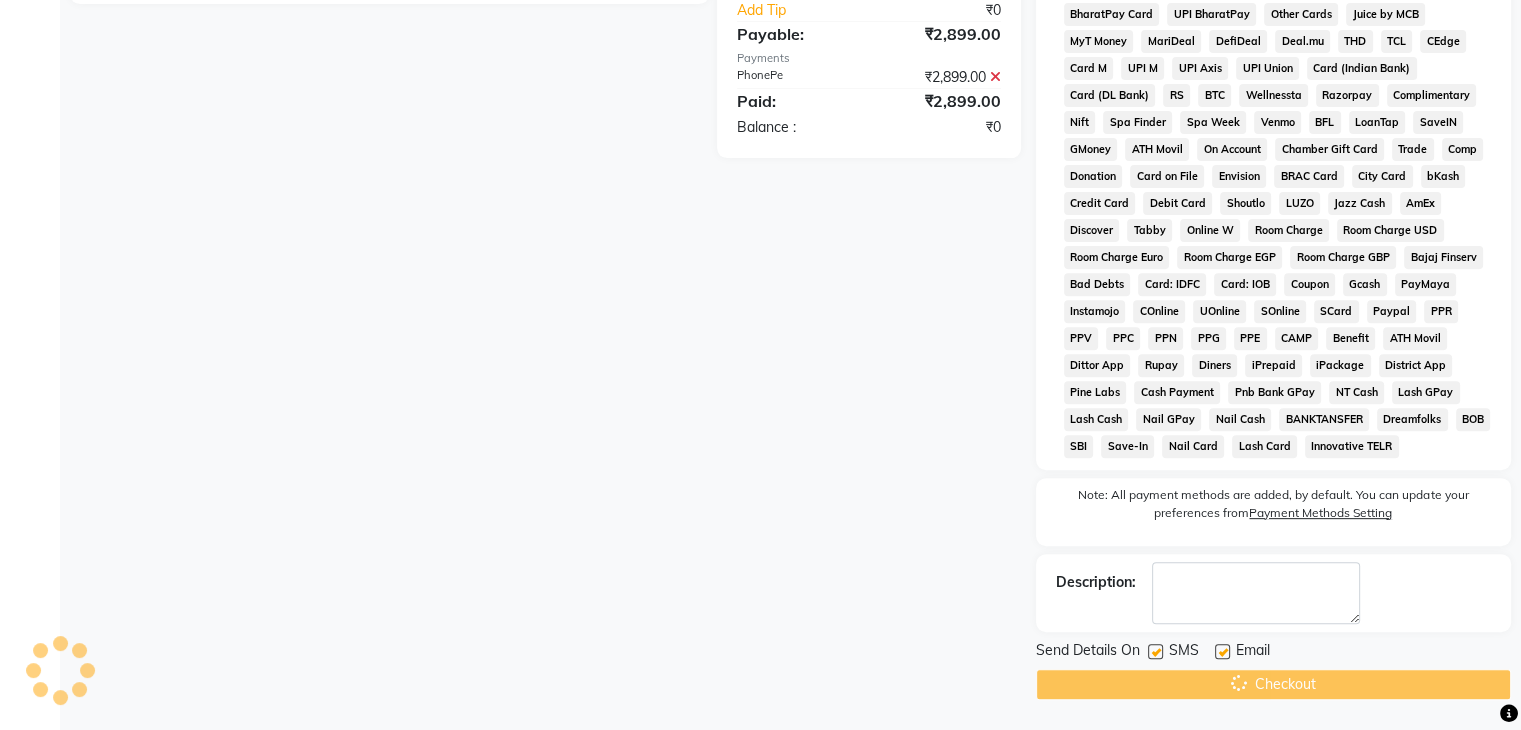 scroll, scrollTop: 0, scrollLeft: 0, axis: both 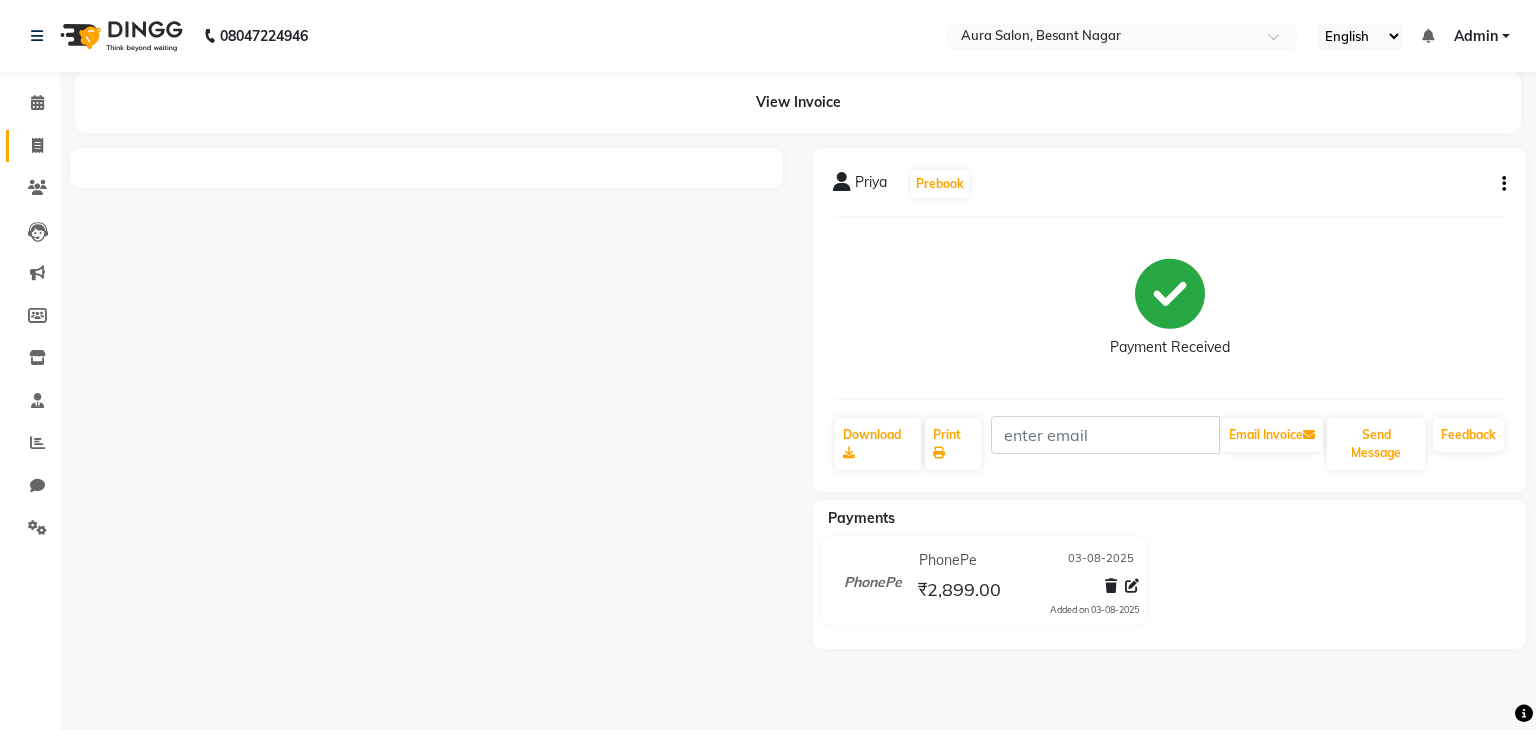 click on "Invoice" 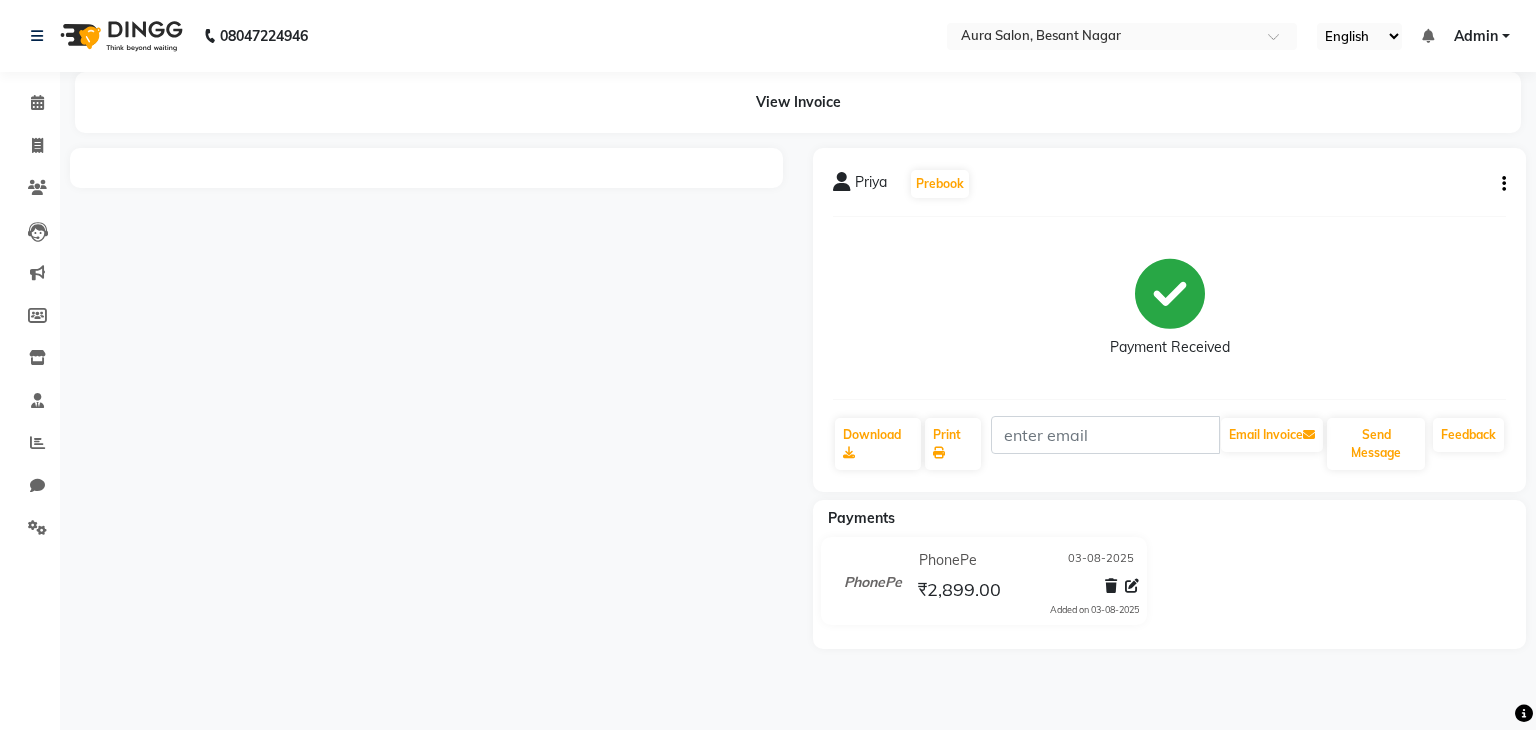 select on "service" 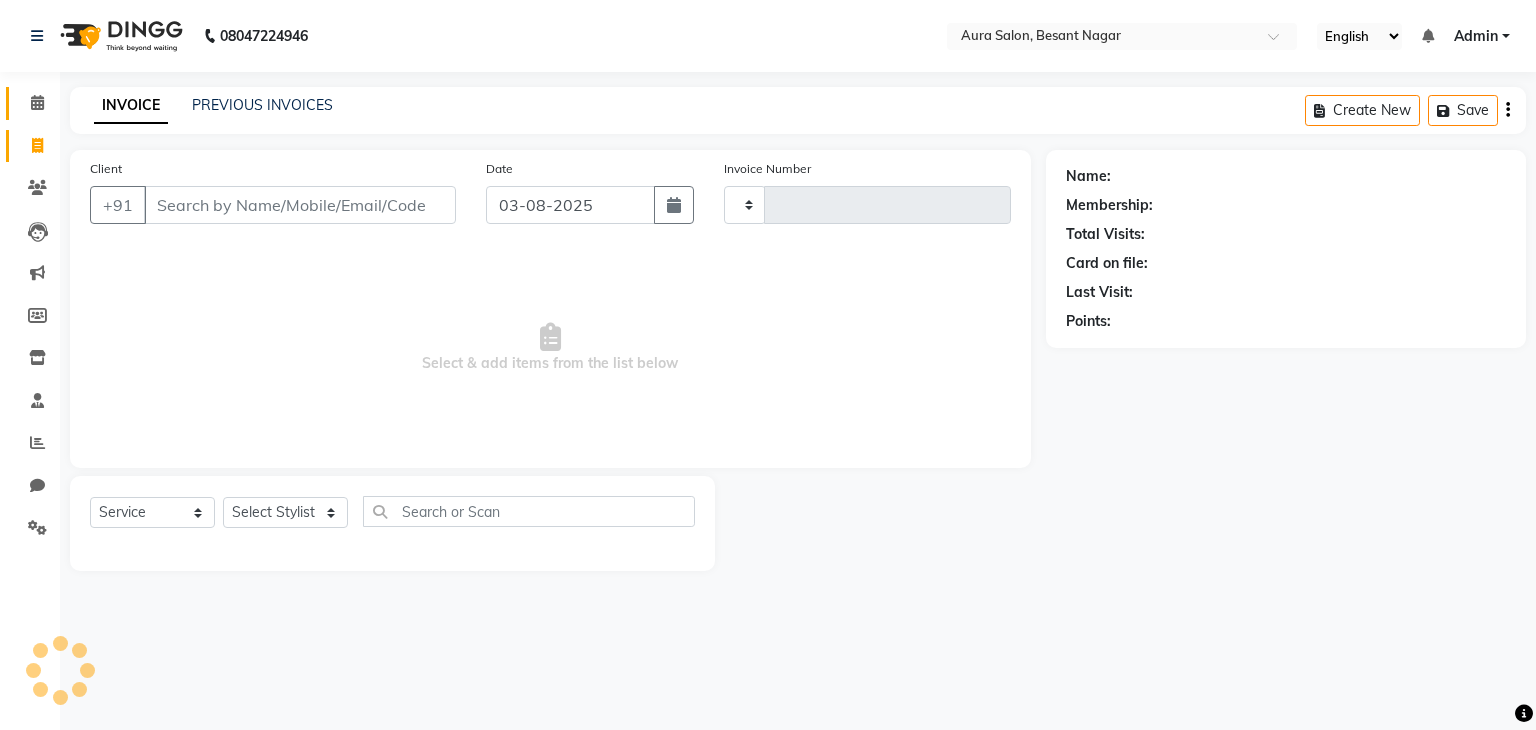 type on "0158" 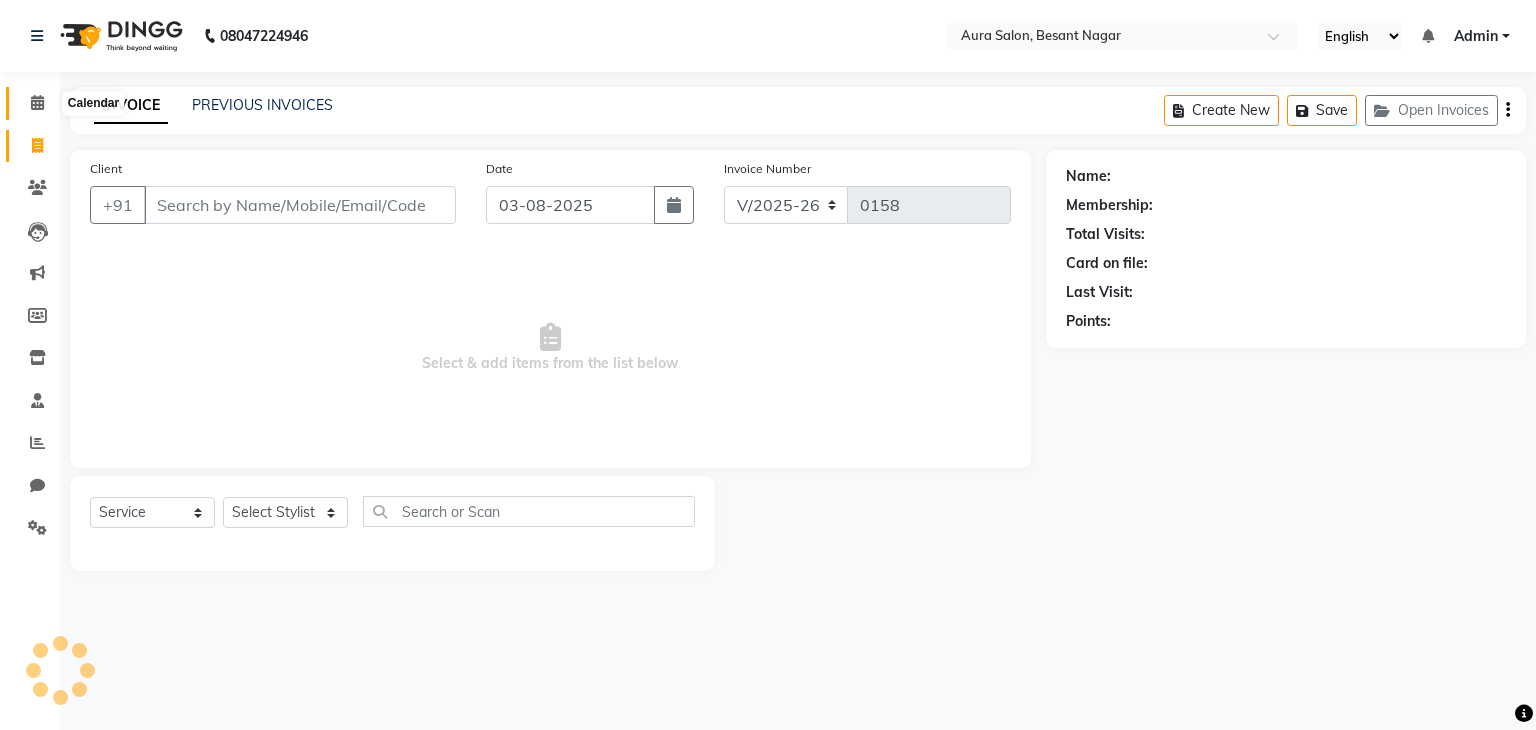 click 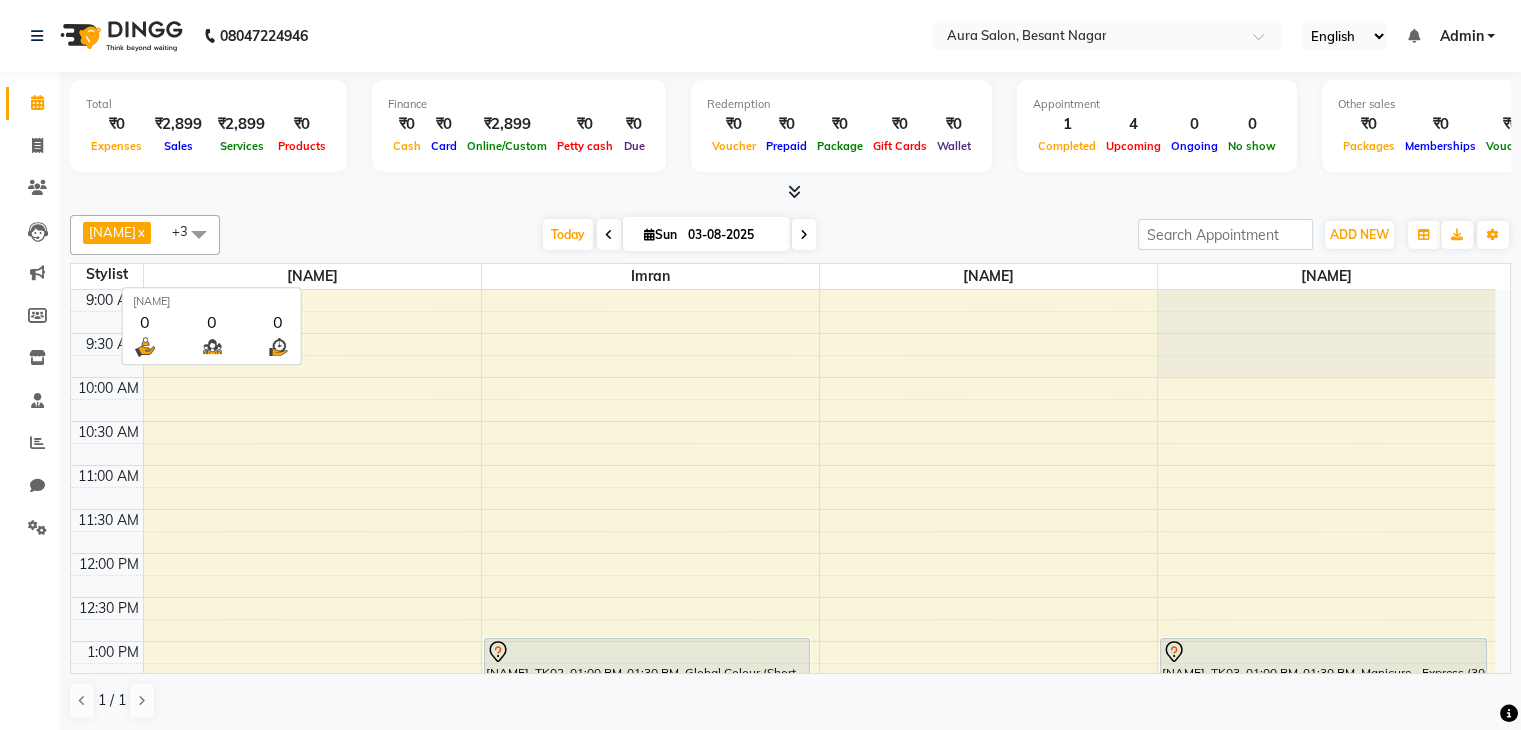 scroll, scrollTop: 1, scrollLeft: 0, axis: vertical 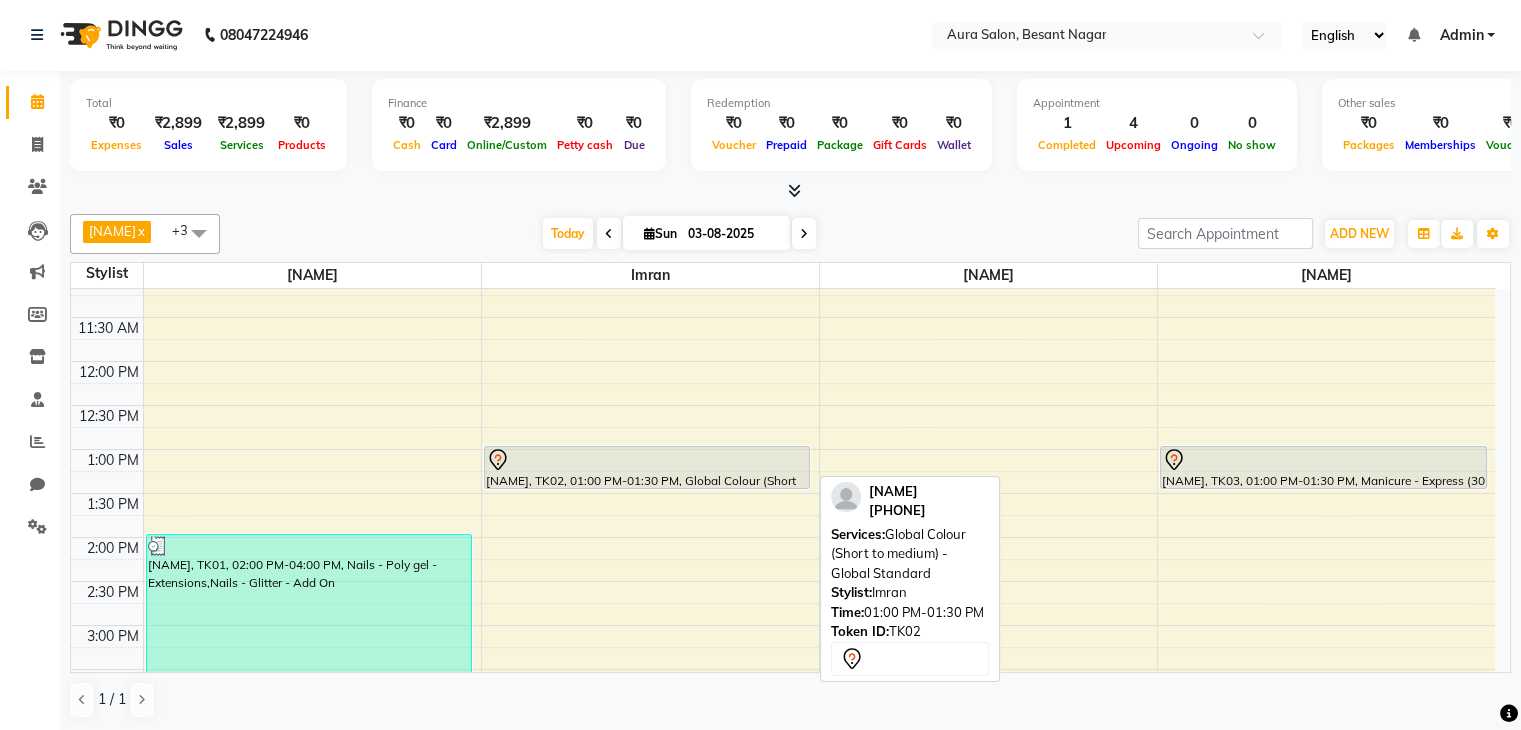 click at bounding box center (647, 460) 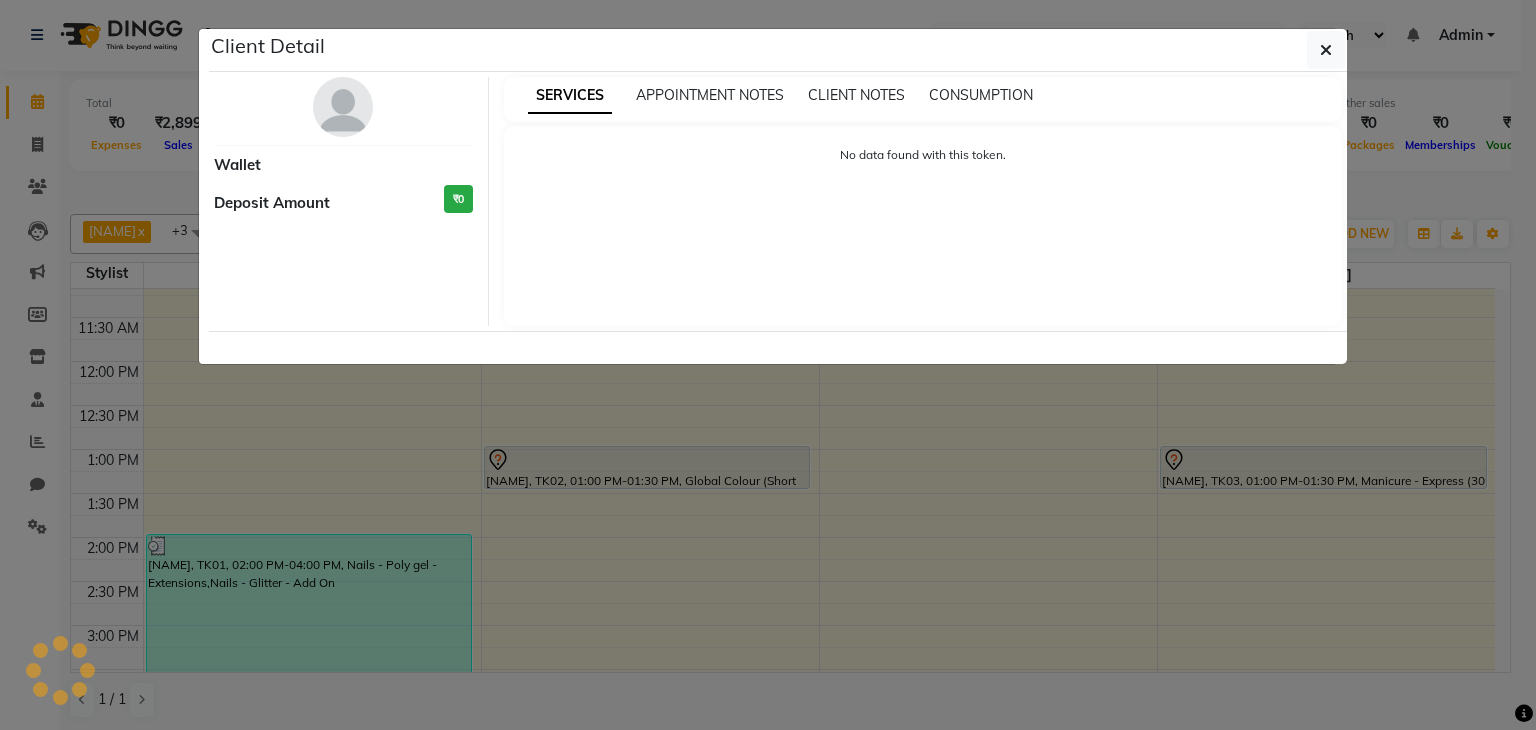 select on "7" 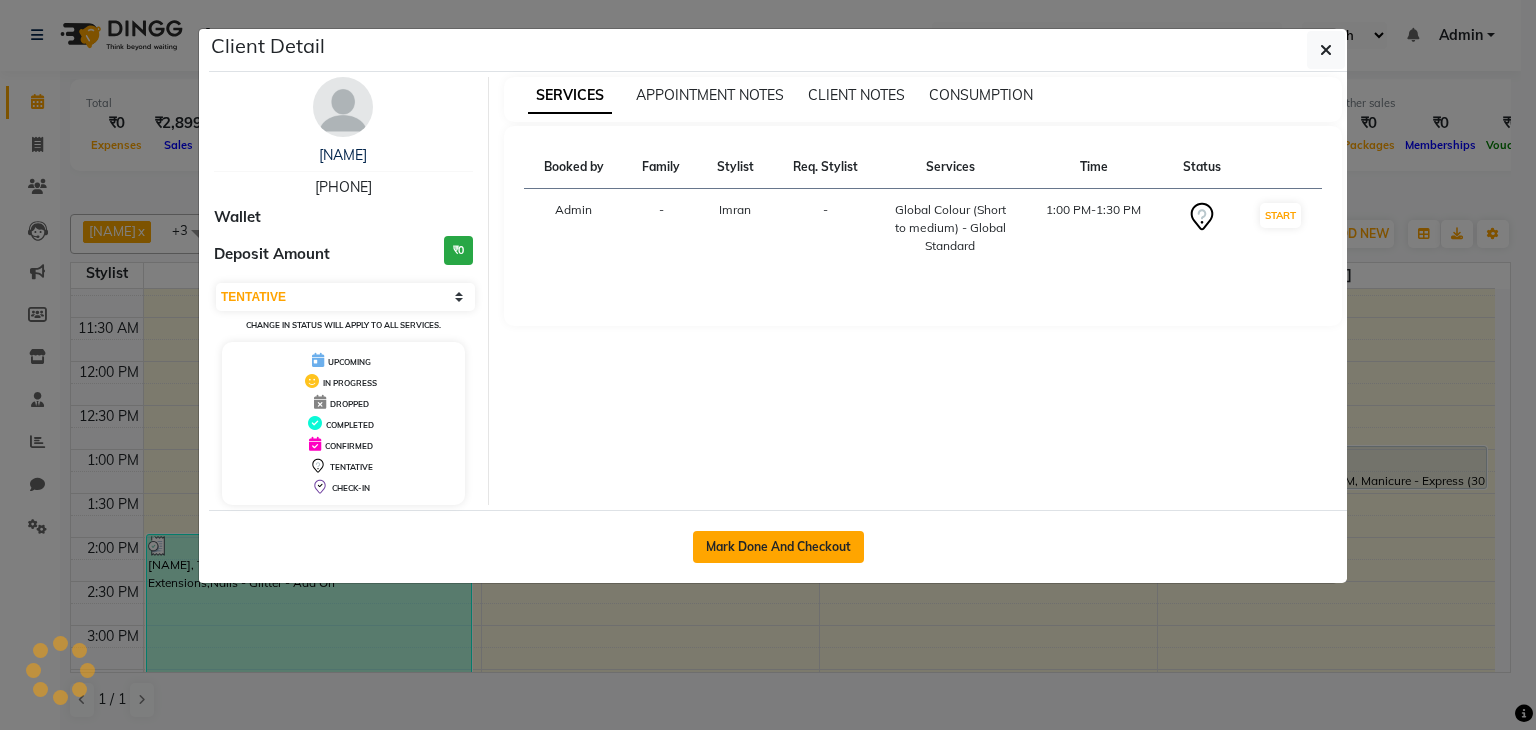 click on "Mark Done And Checkout" 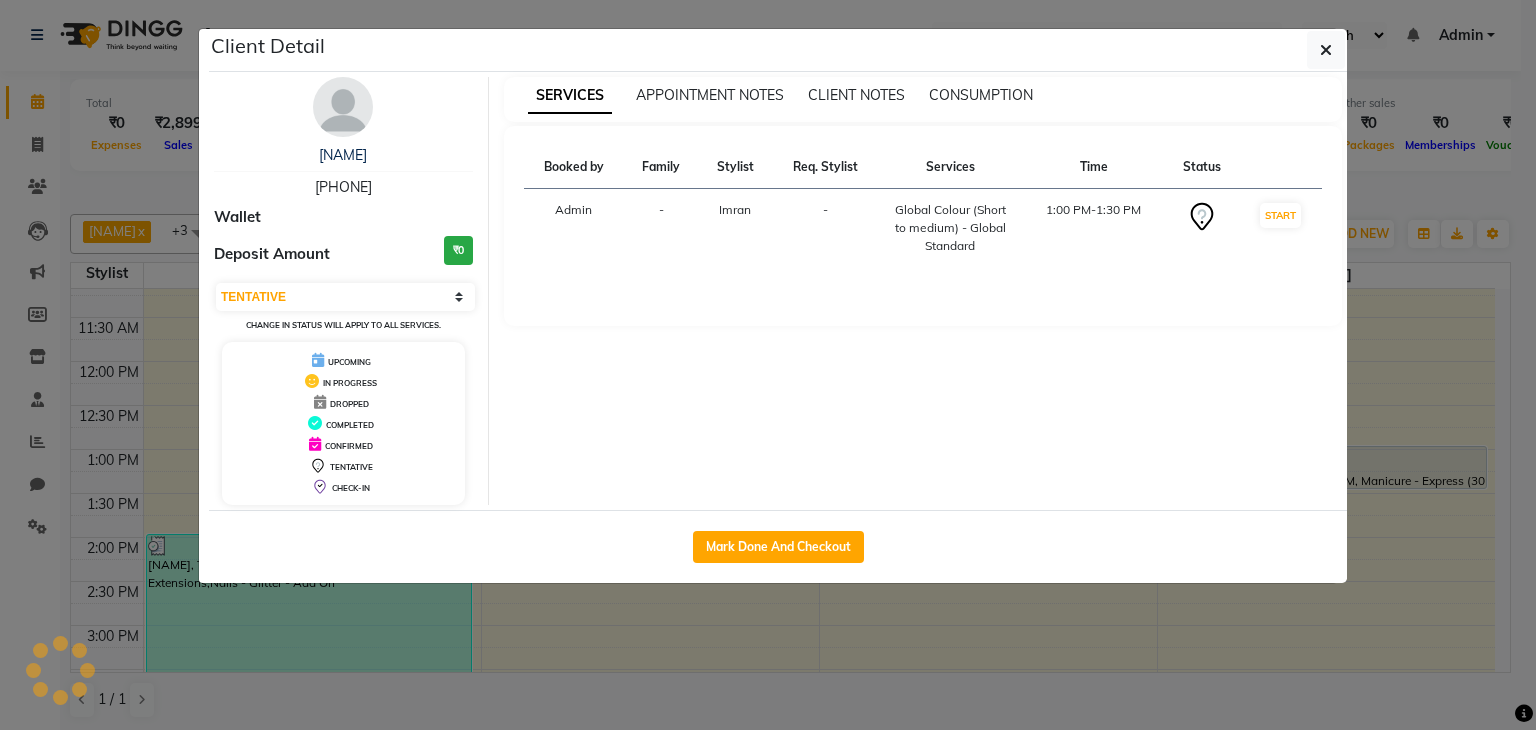 select on "service" 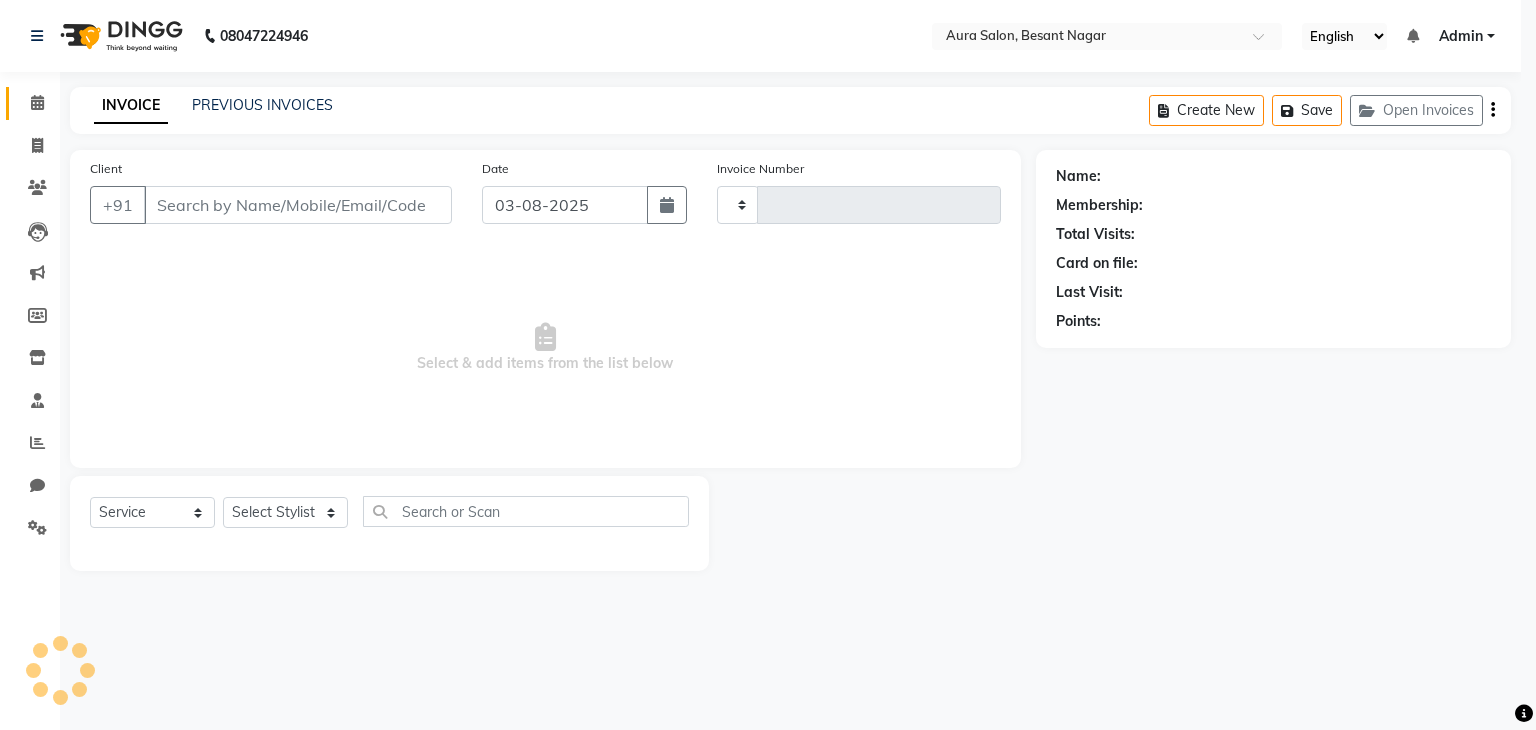 type on "0158" 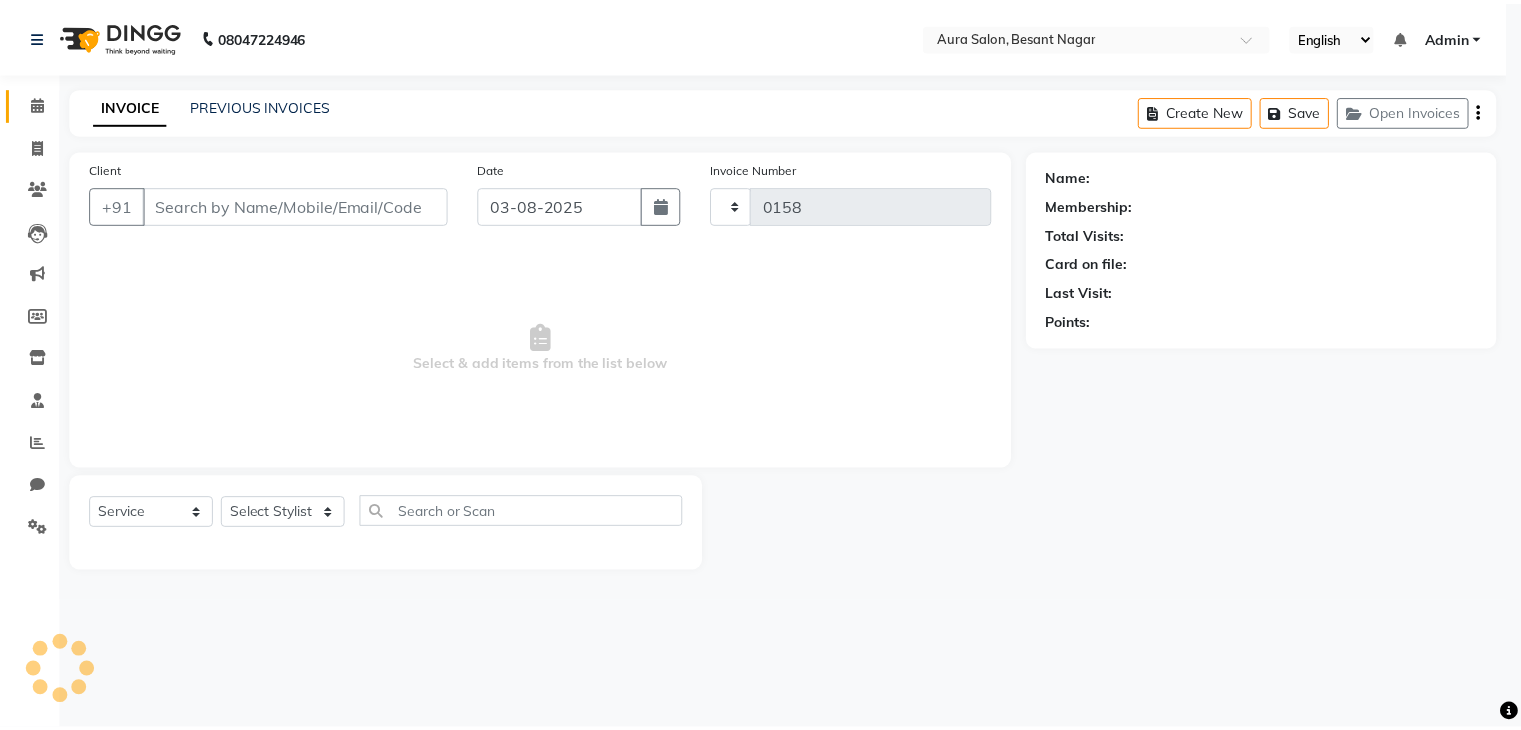 scroll, scrollTop: 0, scrollLeft: 0, axis: both 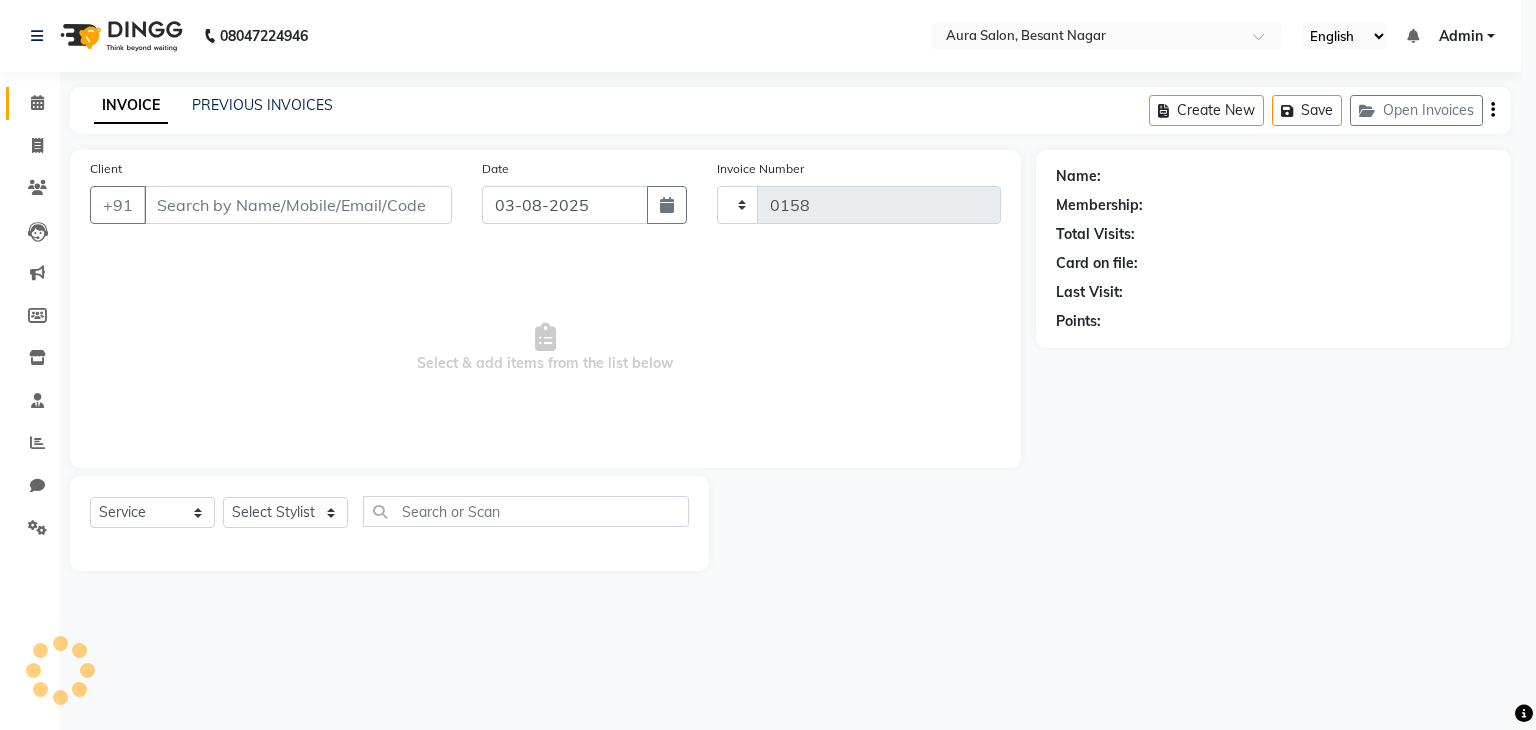select on "7430" 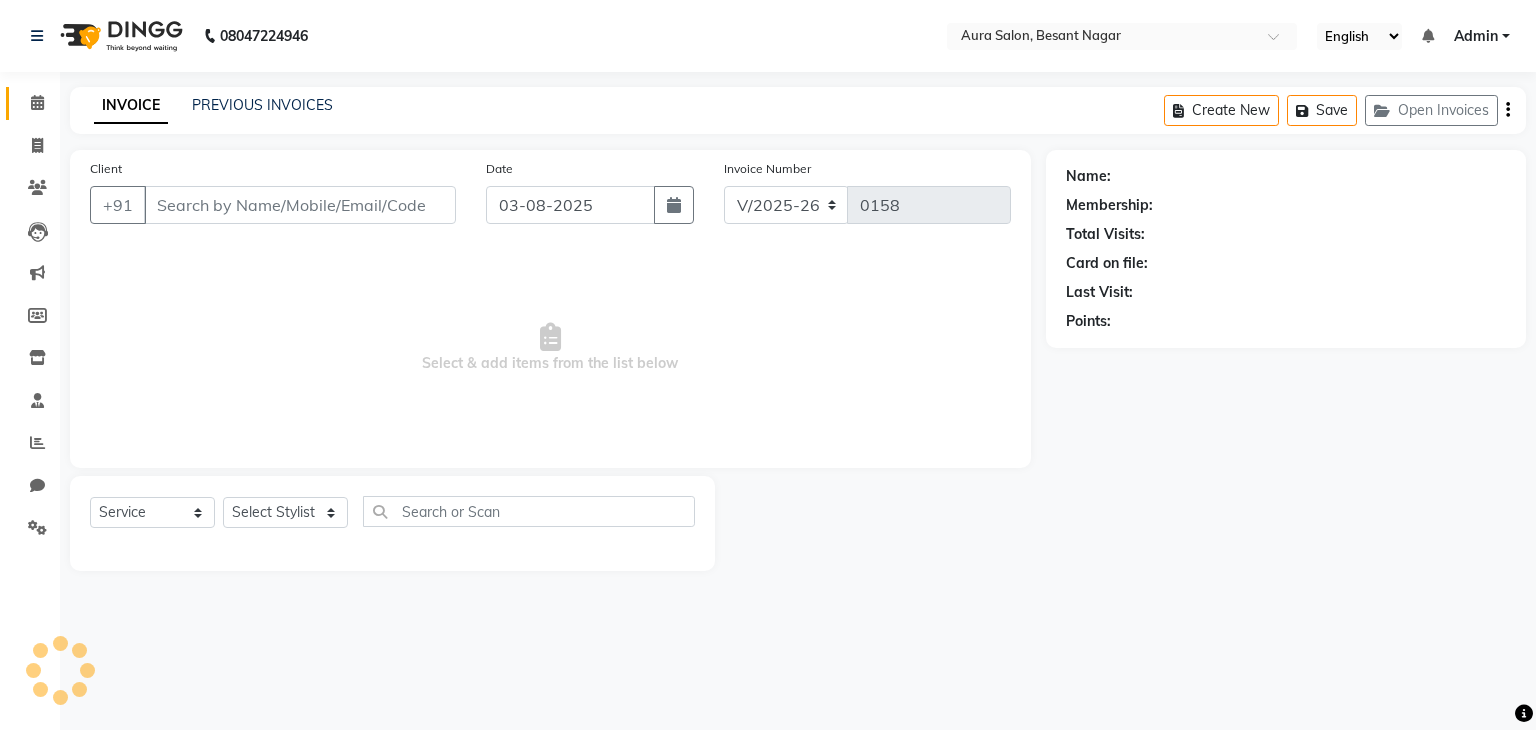type on "[PHONE]" 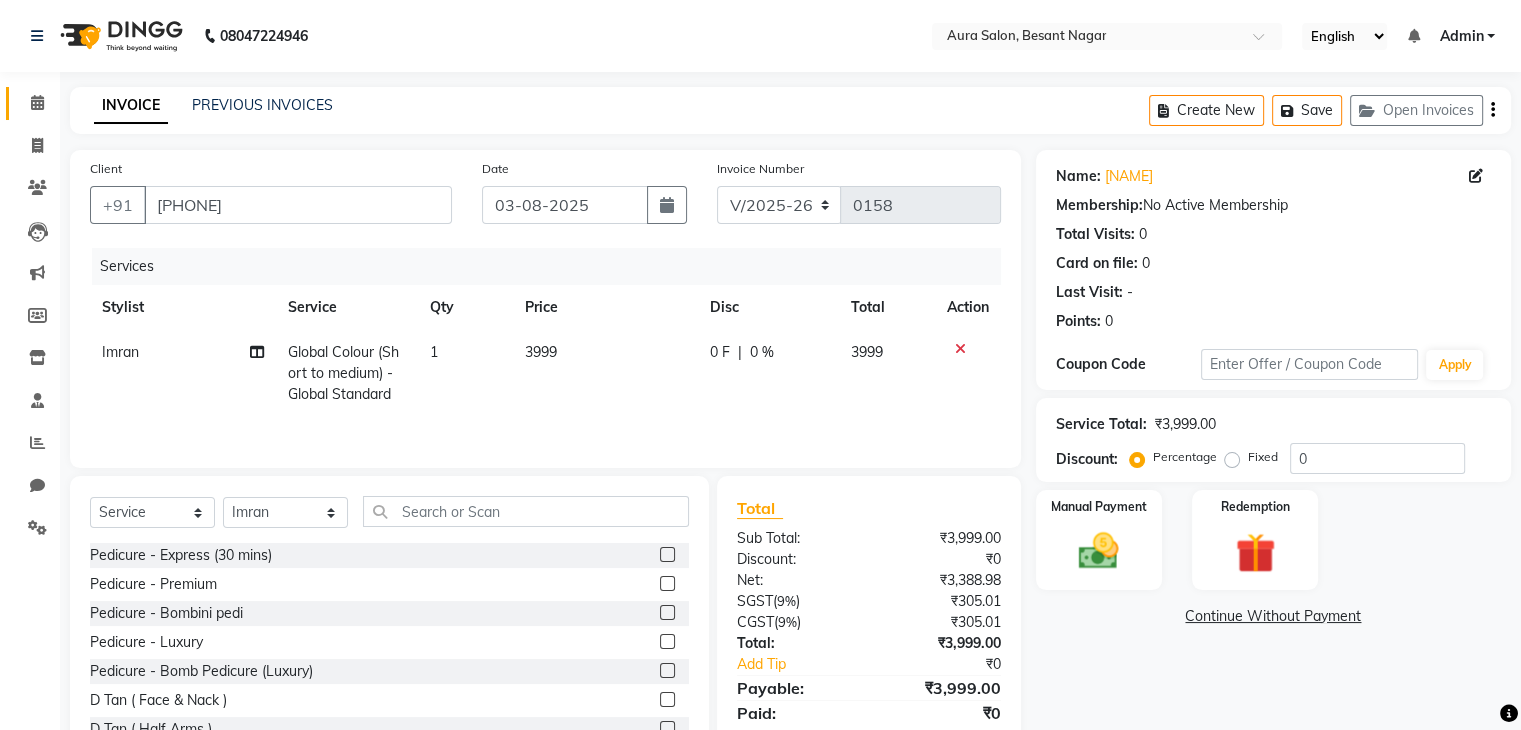 scroll, scrollTop: 46, scrollLeft: 0, axis: vertical 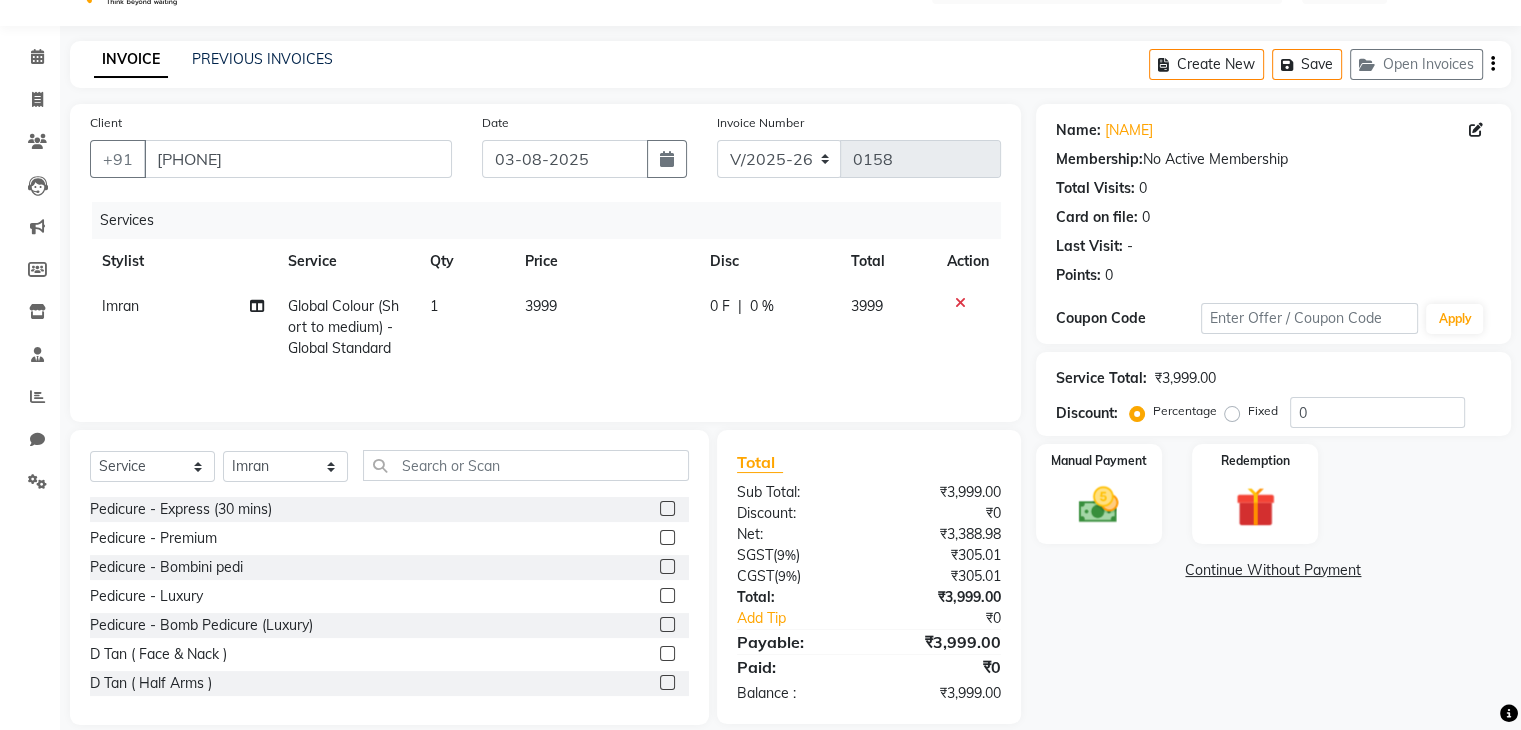 click on "Global Colour (Short to medium) - Global Standard" 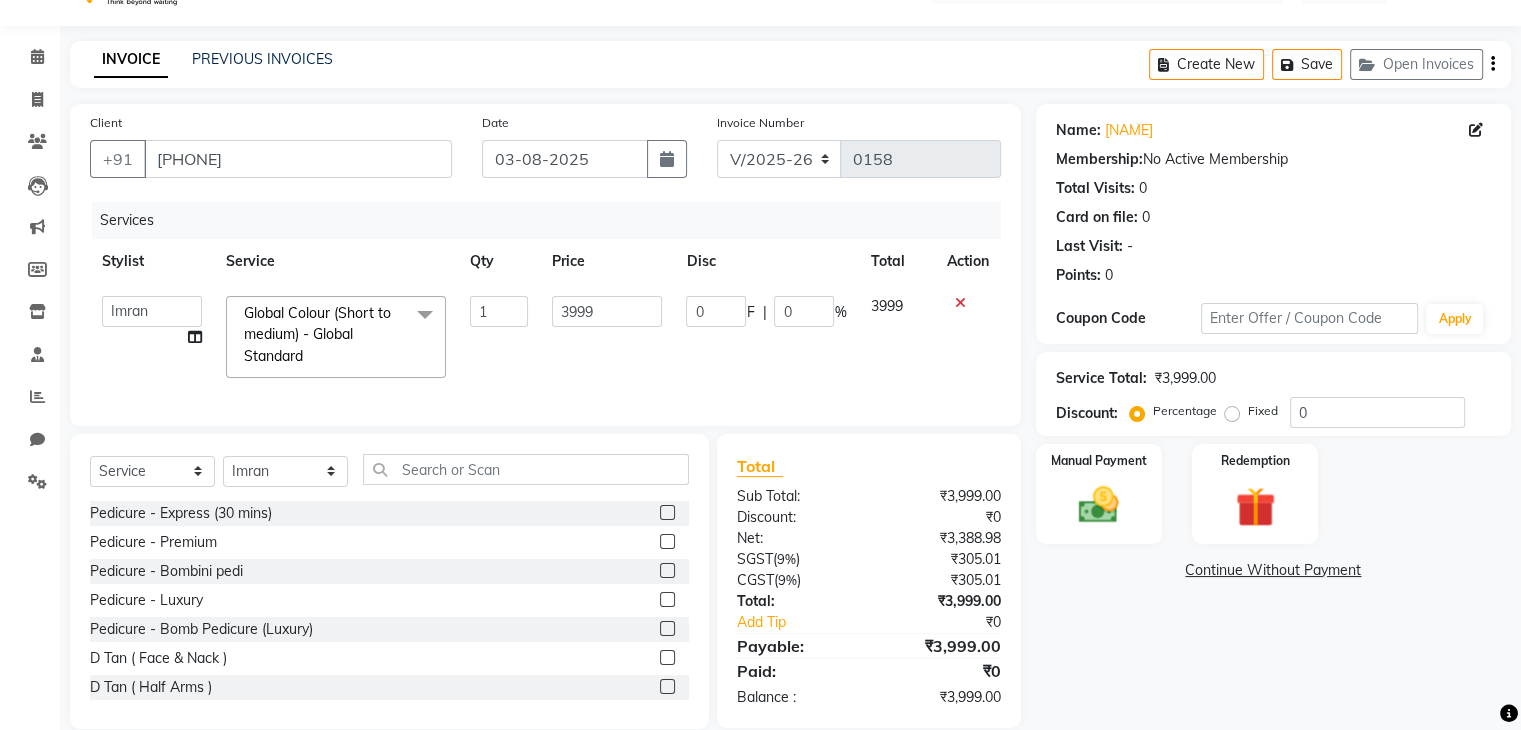 click on "Global Colour (Short to medium) - Global Standard" 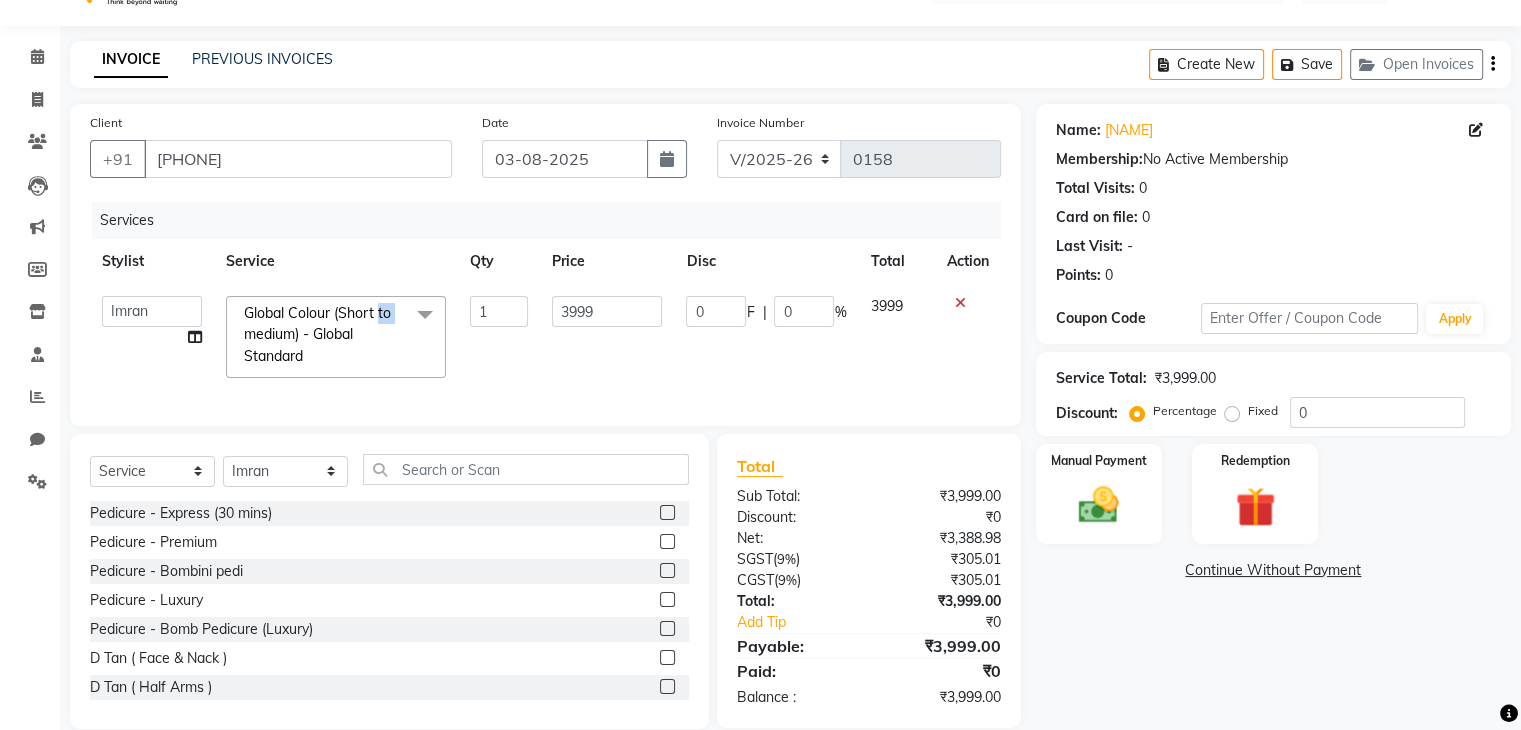 click on "Global Colour (Short to medium) - Global Standard  x" 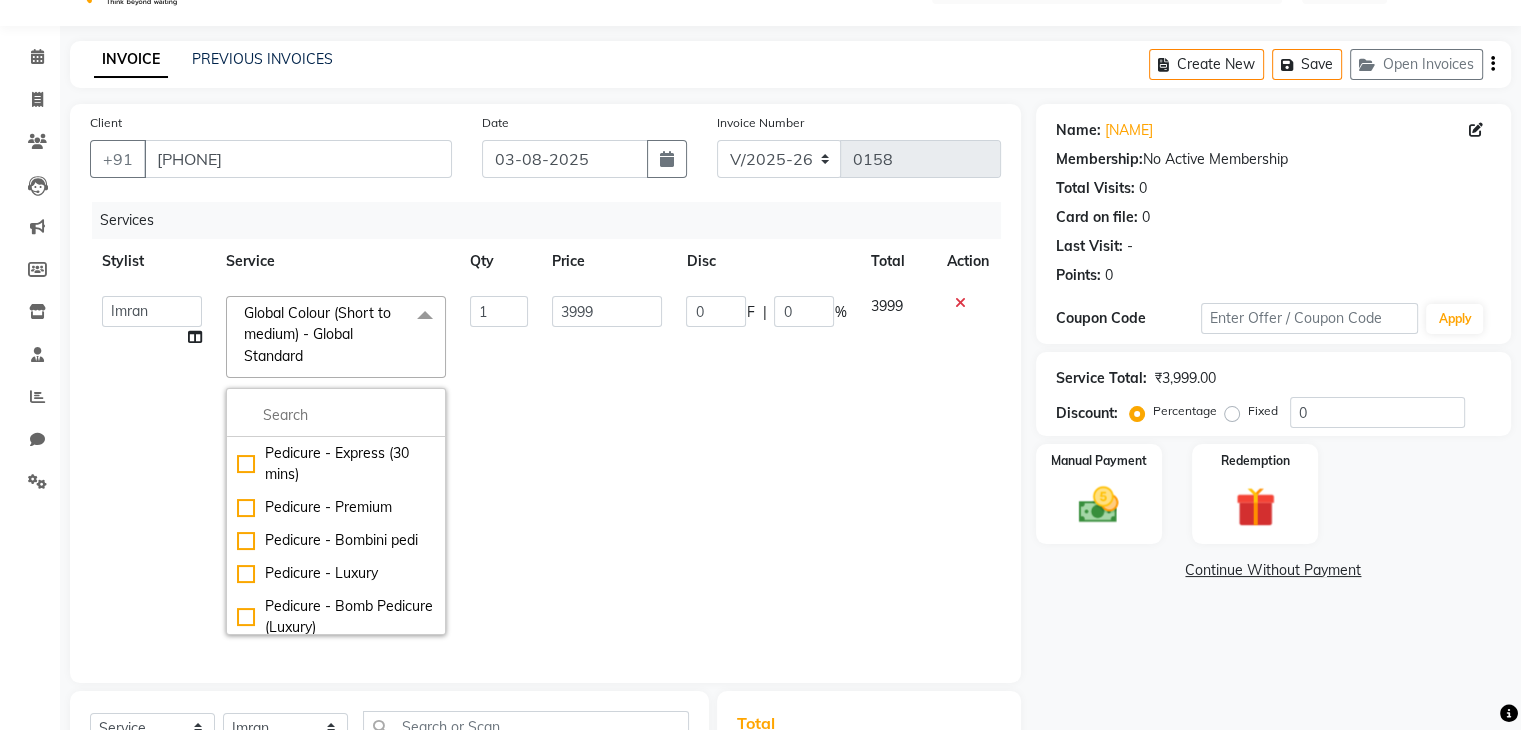 click on "Global Colour (Short to medium) - Global Standard  x" 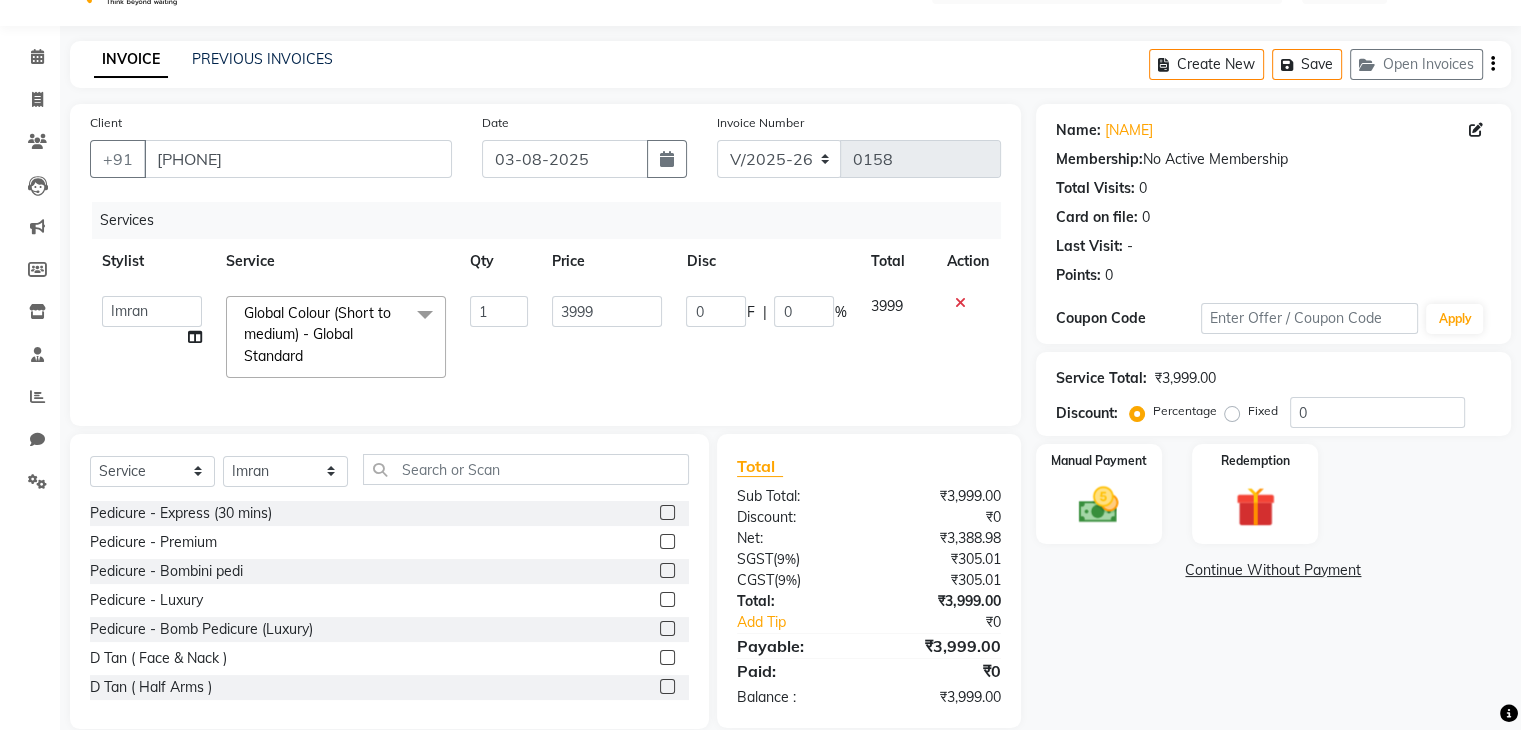 click on "Global Colour (Short to medium) - Global Standard  x" 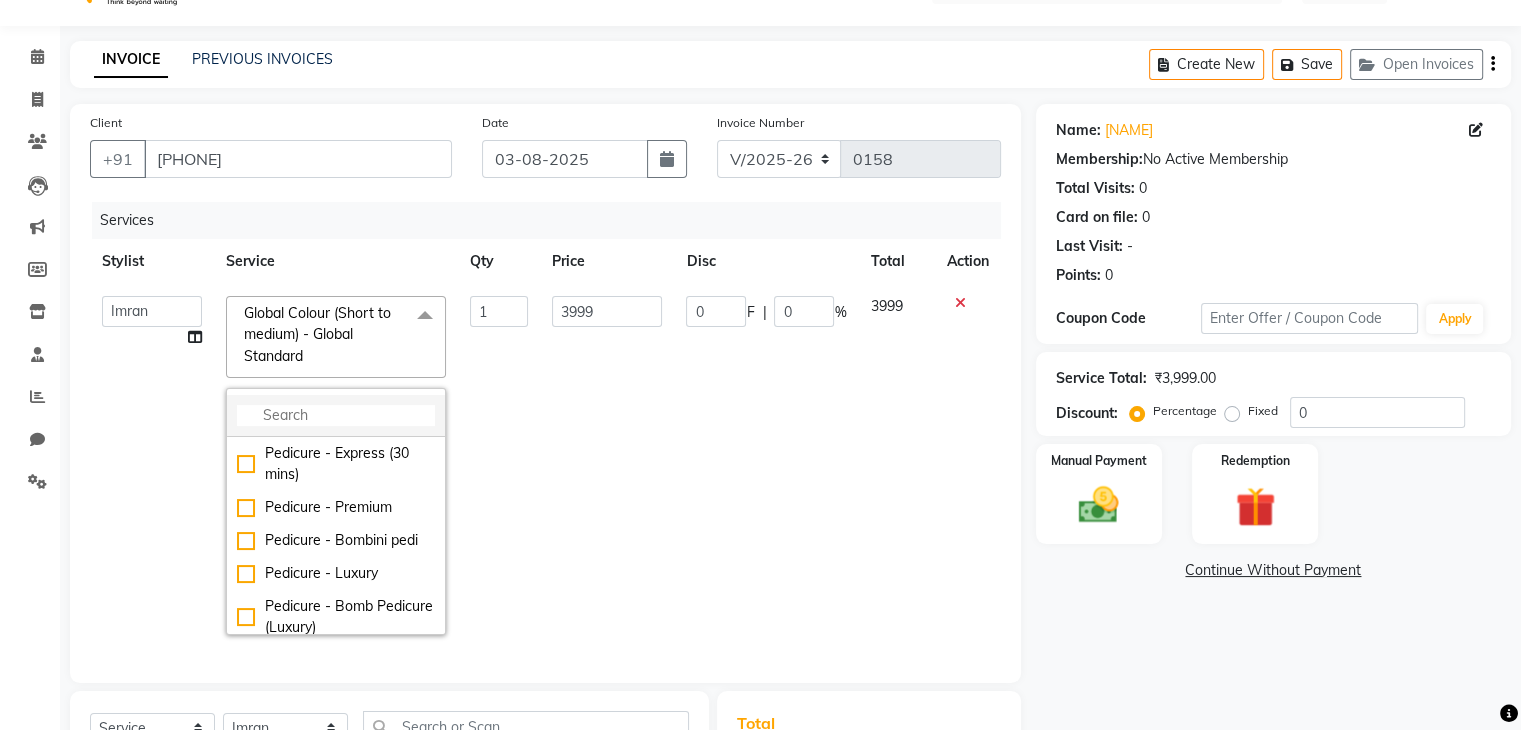click 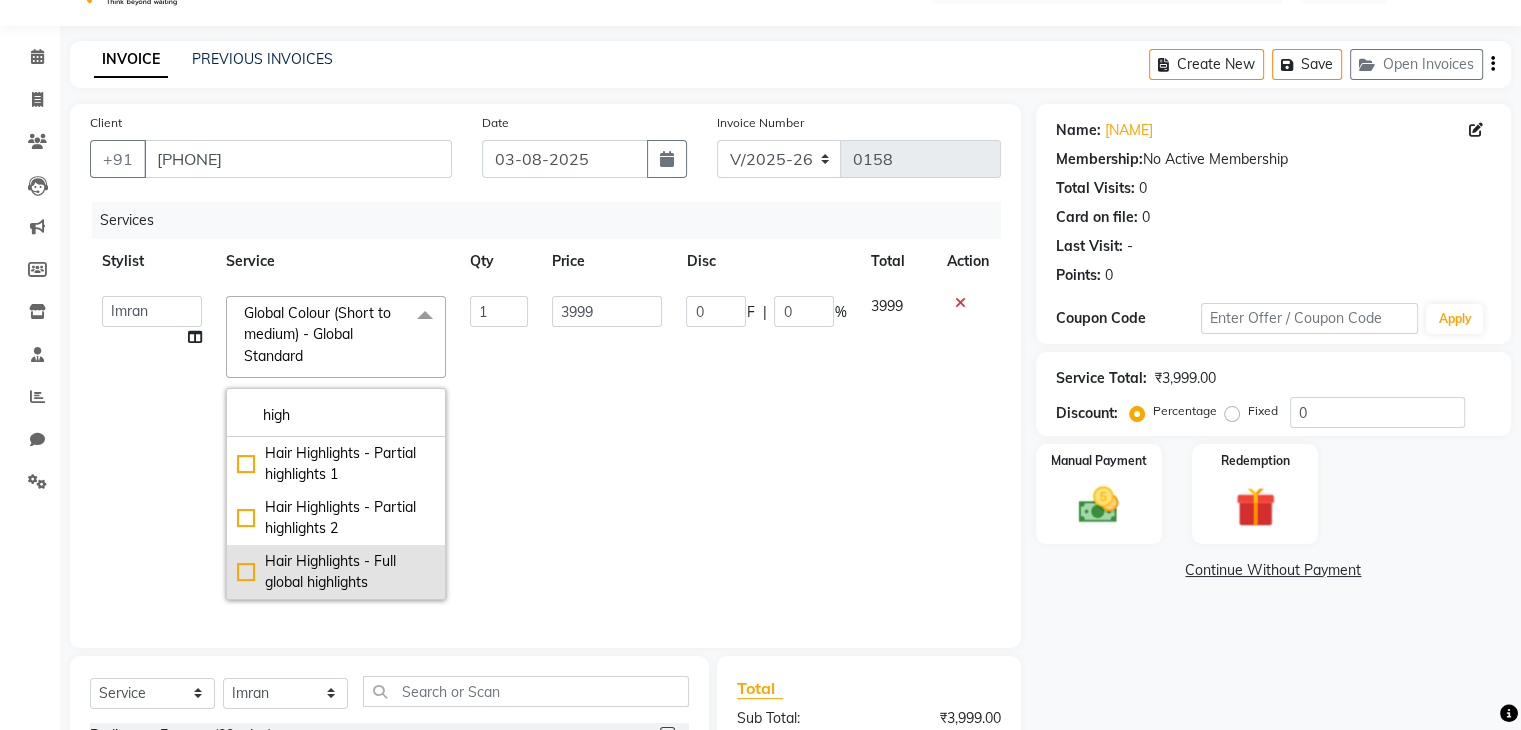 type on "high" 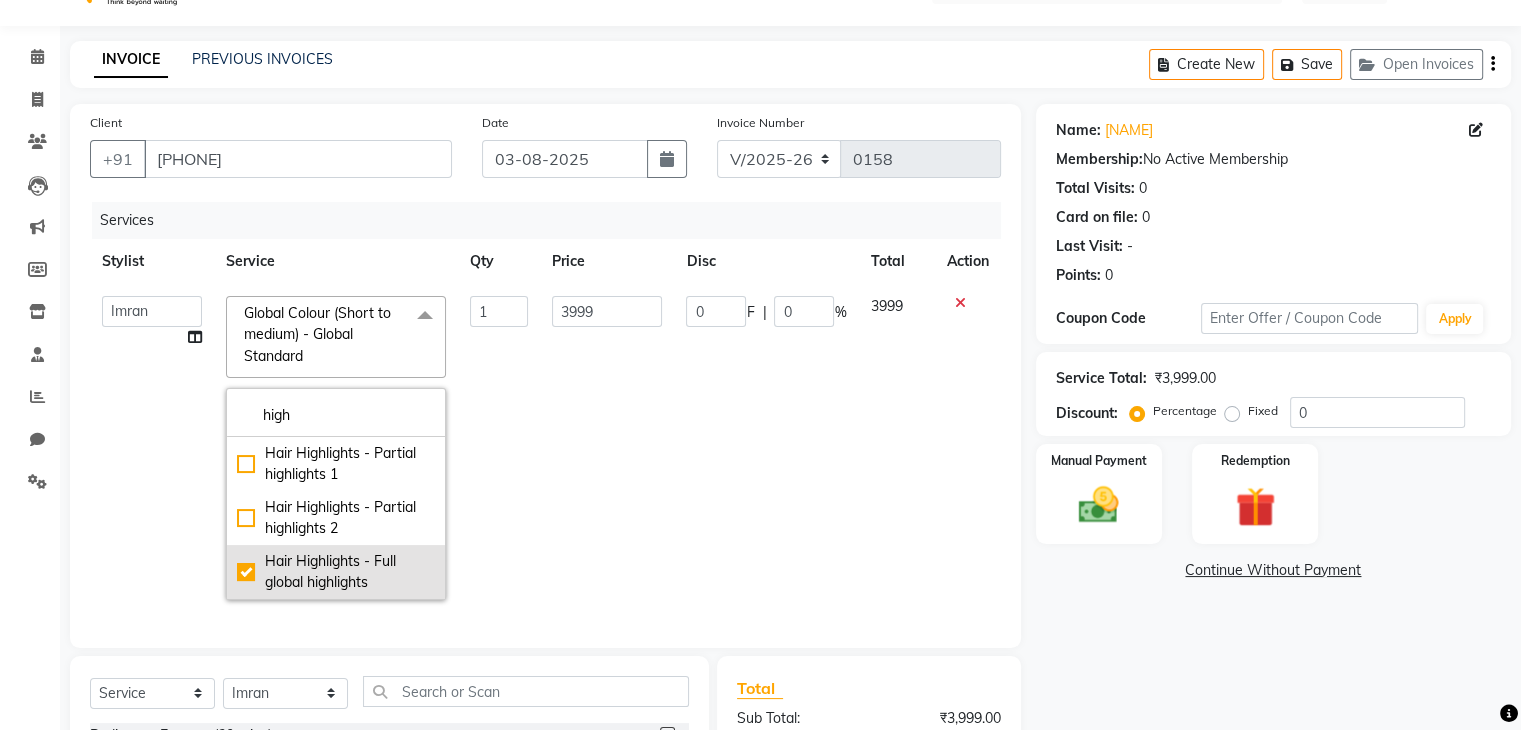 checkbox on "true" 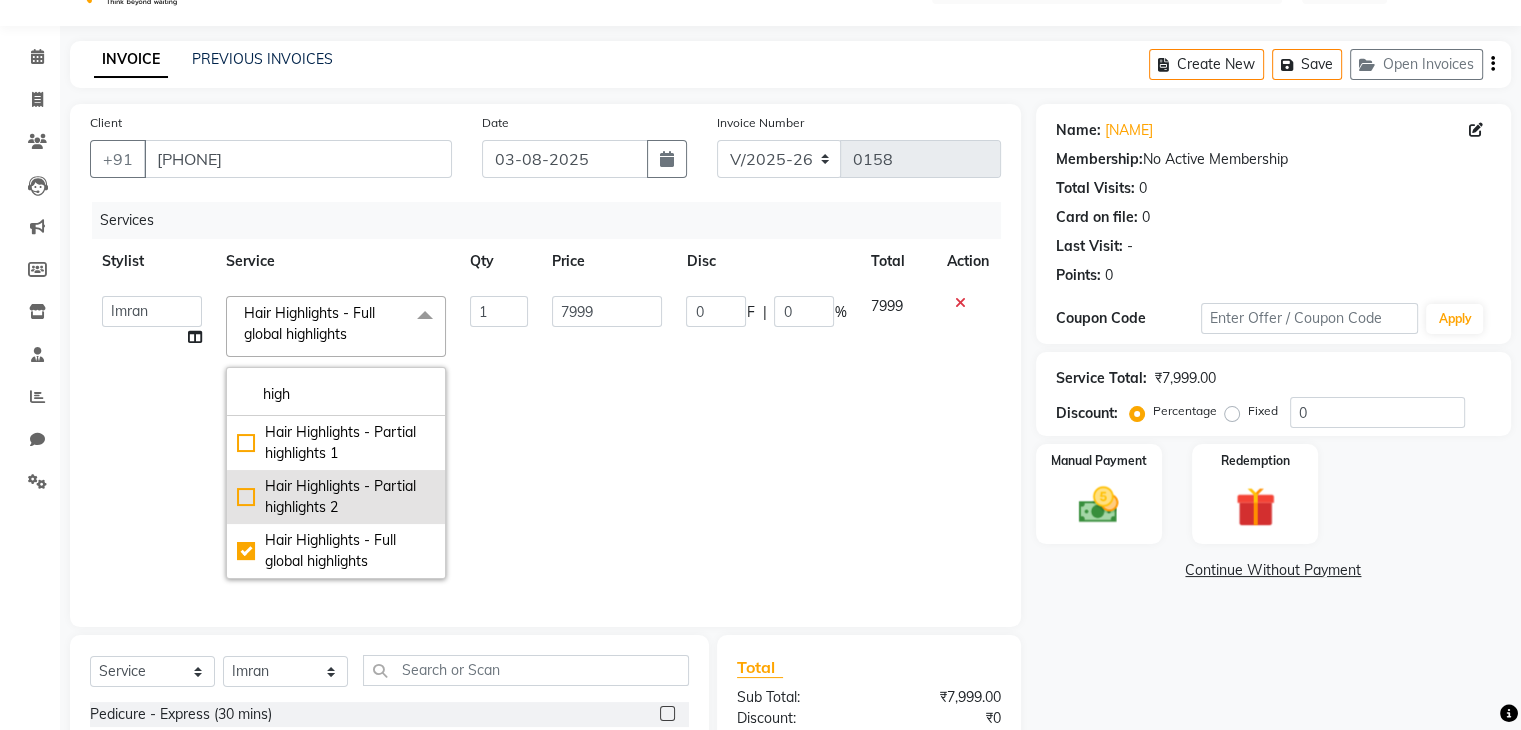 click on "Hair Highlights - Partial highlights 2" 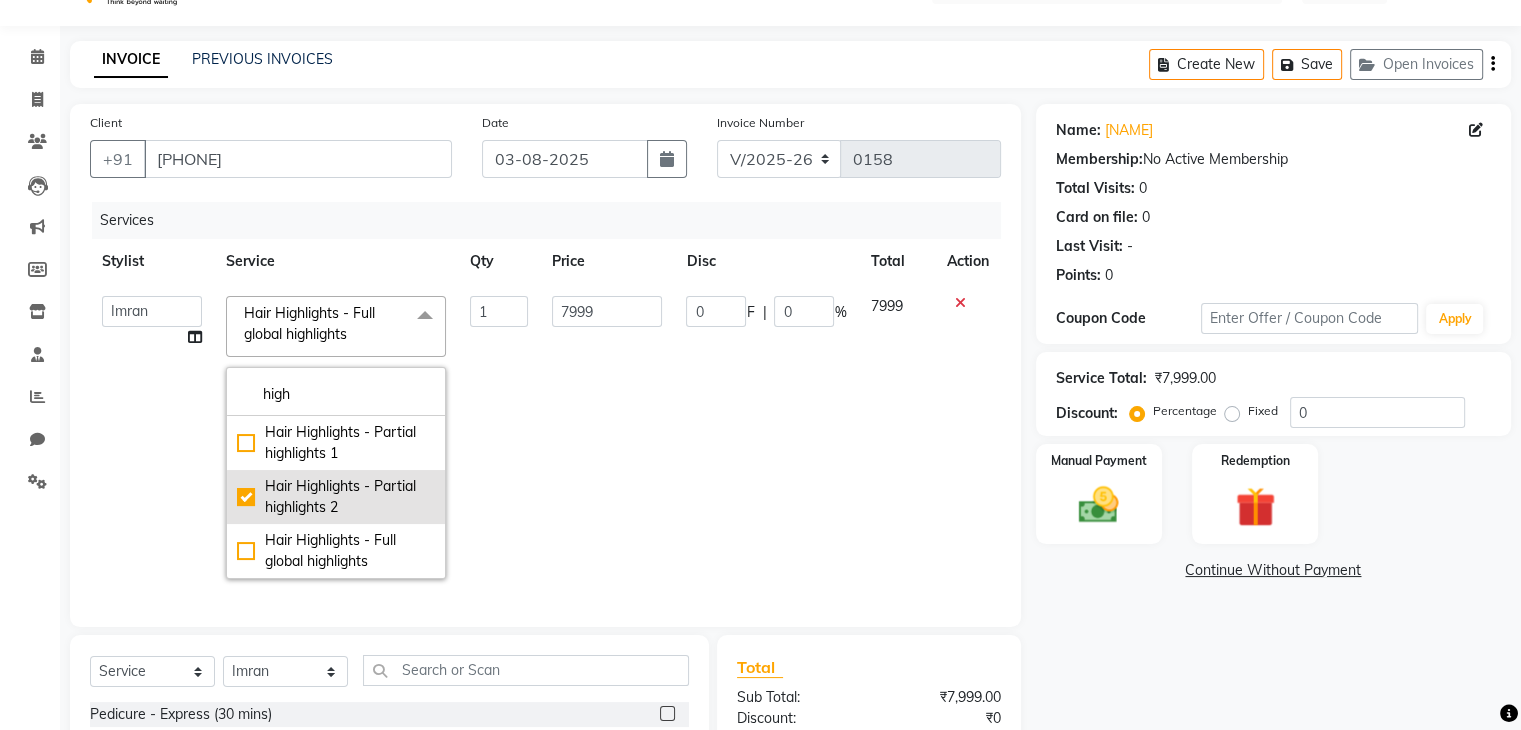checkbox on "true" 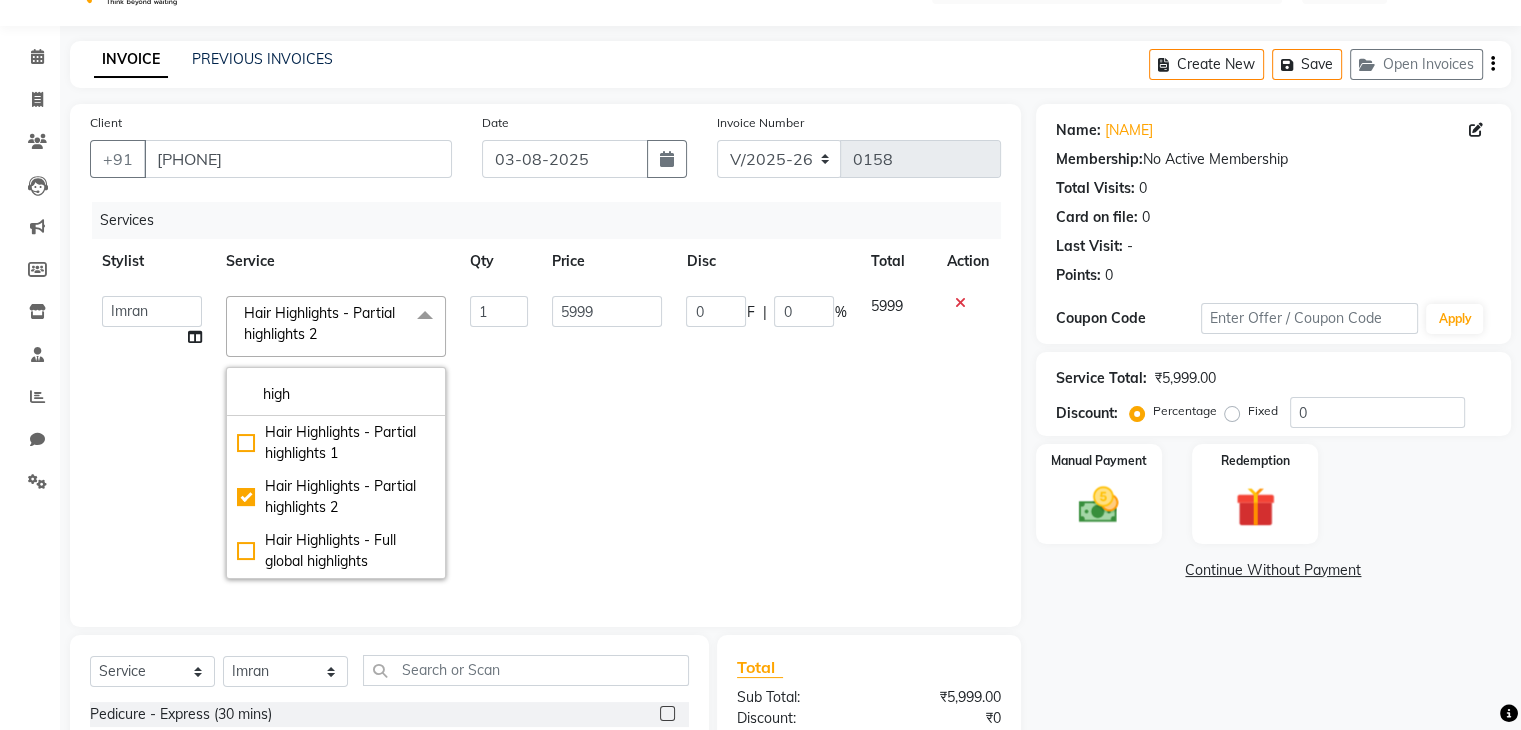 click on "1" 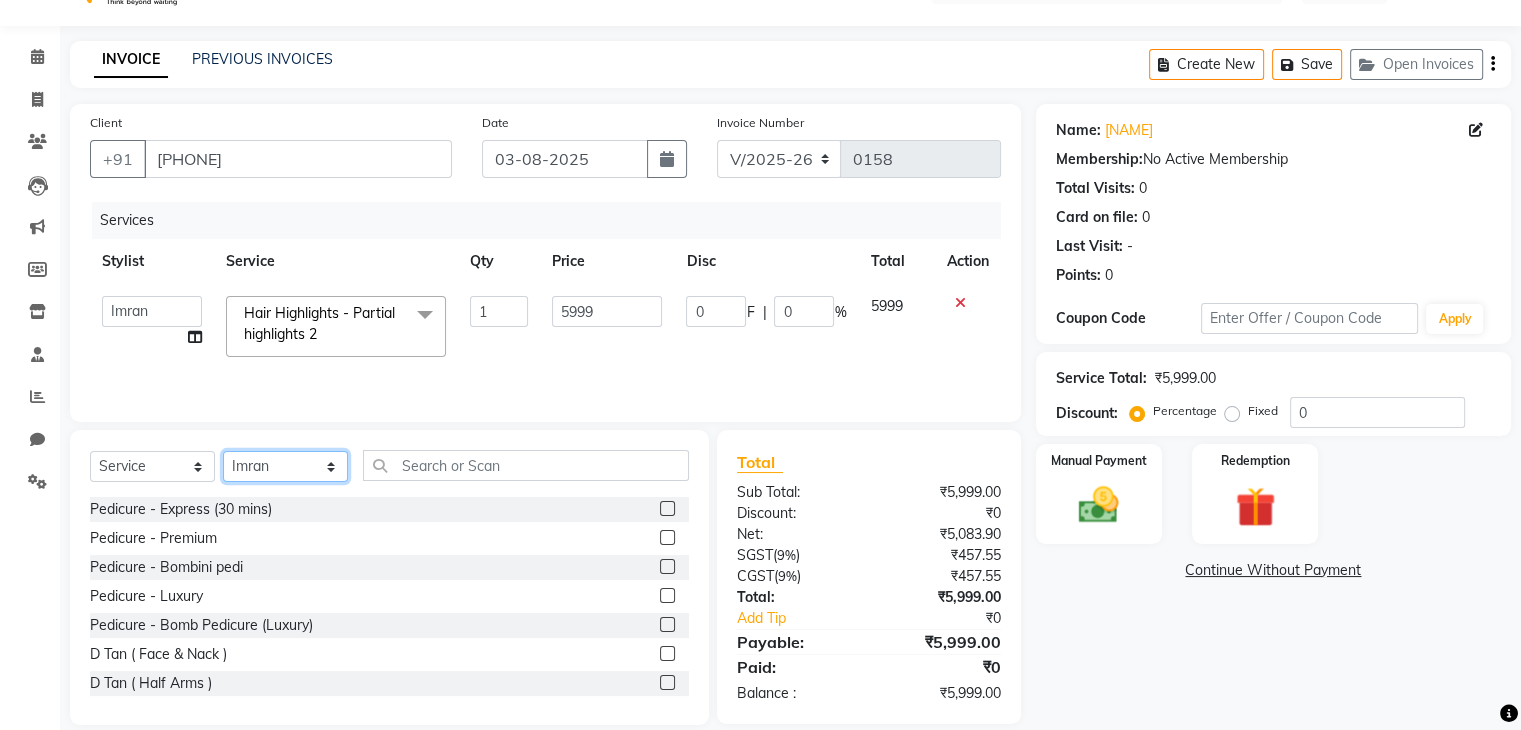 click on "Select Stylist [NAME] [NAME] [NAME] [NAME] [NAME]" 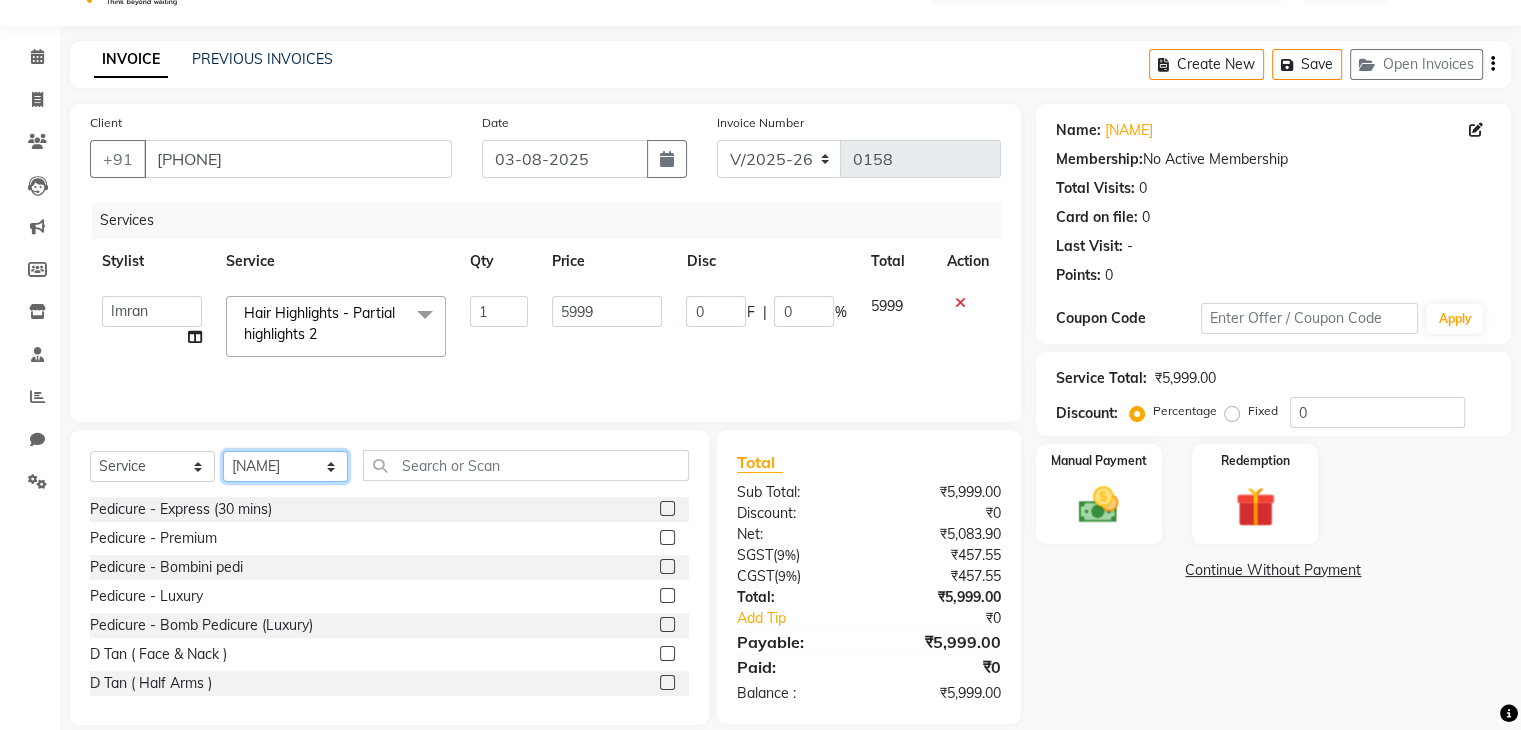 click on "Select Stylist [NAME] [NAME] [NAME] [NAME] [NAME]" 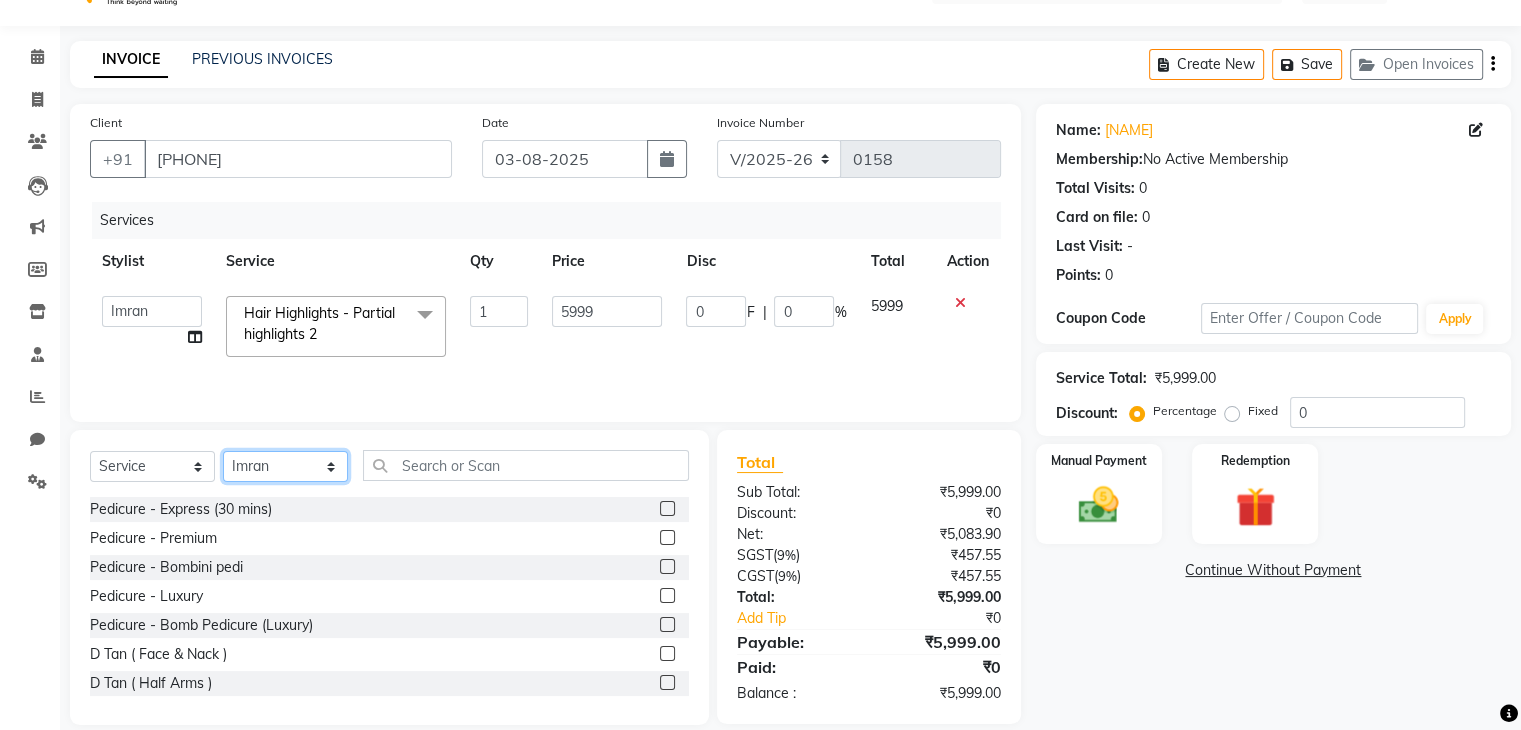 click on "Select Stylist [NAME] [NAME] [NAME] [NAME] [NAME]" 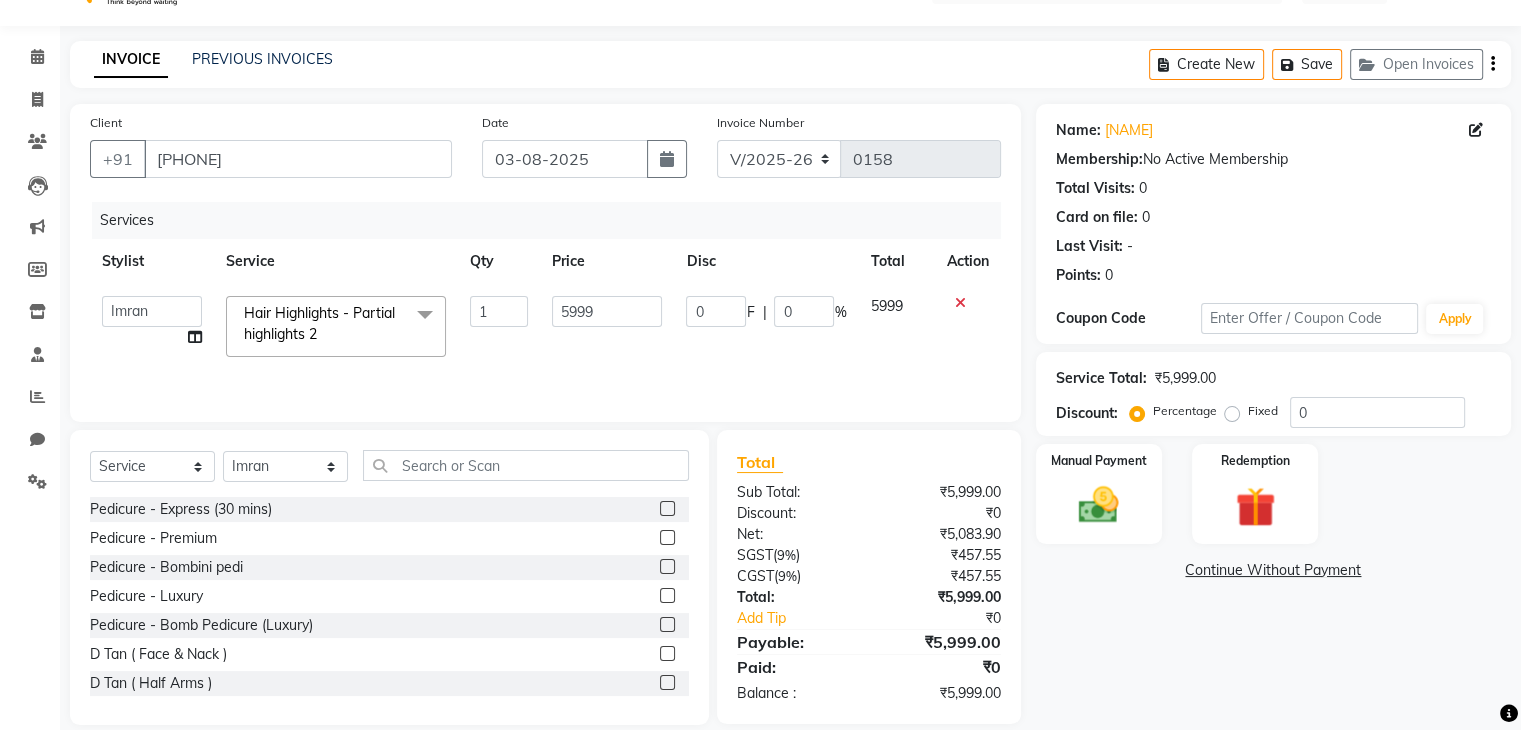 click on "Select  Service  Product  Membership  Package Voucher Prepaid Gift Card  Select Stylist [NAME] [NAME] [NAME] [NAME] [NAME] Pedicure - Express (30 mins)  Pedicure - Premium  Pedicure - Bombini pedi  Pedicure - Luxury  Pedicure - Bomb Pedicure (Luxury)  D Tan ( Face & Nack )  D Tan ( Half Arms )  D Tan ( Half Leg )  D Tan ( Feet )   Classic Nail Extension  Botolis Shampoo  Botoliss Mask  Manicure - Express (30 mins)  Manicure - Premium  Manicure - Bomb Manicure (Luxury)  Waxing - Forehead/upperlip/chin  Waxing - Jawline - Side  Waxing - Face(full)  Waxing - Eyebrow waxing  Waxing - Bikini Line - Special Area  Waxing - Brazilian - Special Area  Waxing - Add on  - Special Area  Waxing - Full face & neck - Face  Waxing - Under Arms - Basic  Waxing - Arms(Half) - Basic  Waxing - Arms(Full) - Basic  Waxing - Forehead/lowerlip/chin/upperlip - Threading  Waxing - Eyebrows - Threading  Waxing - Cheeks  - Threading  Waxing - Side & Jawline - Threading  Waxing - Full Face - Threading  Waxing - Under arms  Waxing - Half" 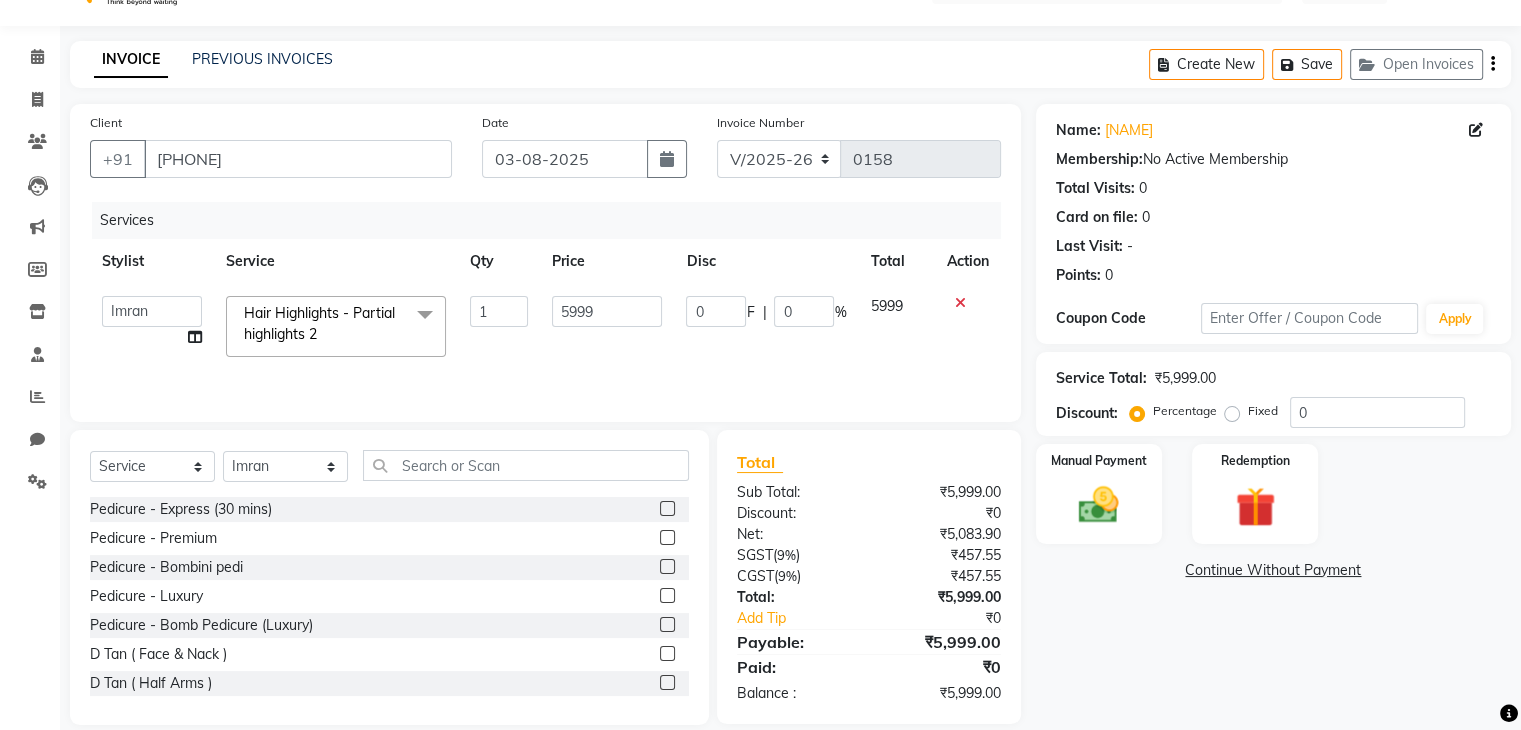 click on "Select  Service  Product  Membership  Package Voucher Prepaid Gift Card  Select Stylist [NAME] [NAME] [NAME] [NAME] [NAME] Pedicure - Express (30 mins)  Pedicure - Premium  Pedicure - Bombini pedi  Pedicure - Luxury  Pedicure - Bomb Pedicure (Luxury)  D Tan ( Face & Nack )  D Tan ( Half Arms )  D Tan ( Half Leg )  D Tan ( Feet )   Classic Nail Extension  Botolis Shampoo  Botoliss Mask  Manicure - Express (30 mins)  Manicure - Premium  Manicure - Bomb Manicure (Luxury)  Waxing - Forehead/upperlip/chin  Waxing - Jawline - Side  Waxing - Face(full)  Waxing - Eyebrow waxing  Waxing - Bikini Line - Special Area  Waxing - Brazilian - Special Area  Waxing - Add on  - Special Area  Waxing - Full face & neck - Face  Waxing - Under Arms - Basic  Waxing - Arms(Half) - Basic  Waxing - Arms(Full) - Basic  Waxing - Forehead/lowerlip/chin/upperlip - Threading  Waxing - Eyebrows - Threading  Waxing - Cheeks  - Threading  Waxing - Side & Jawline - Threading  Waxing - Full Face - Threading  Waxing - Under arms  Waxing - Half" 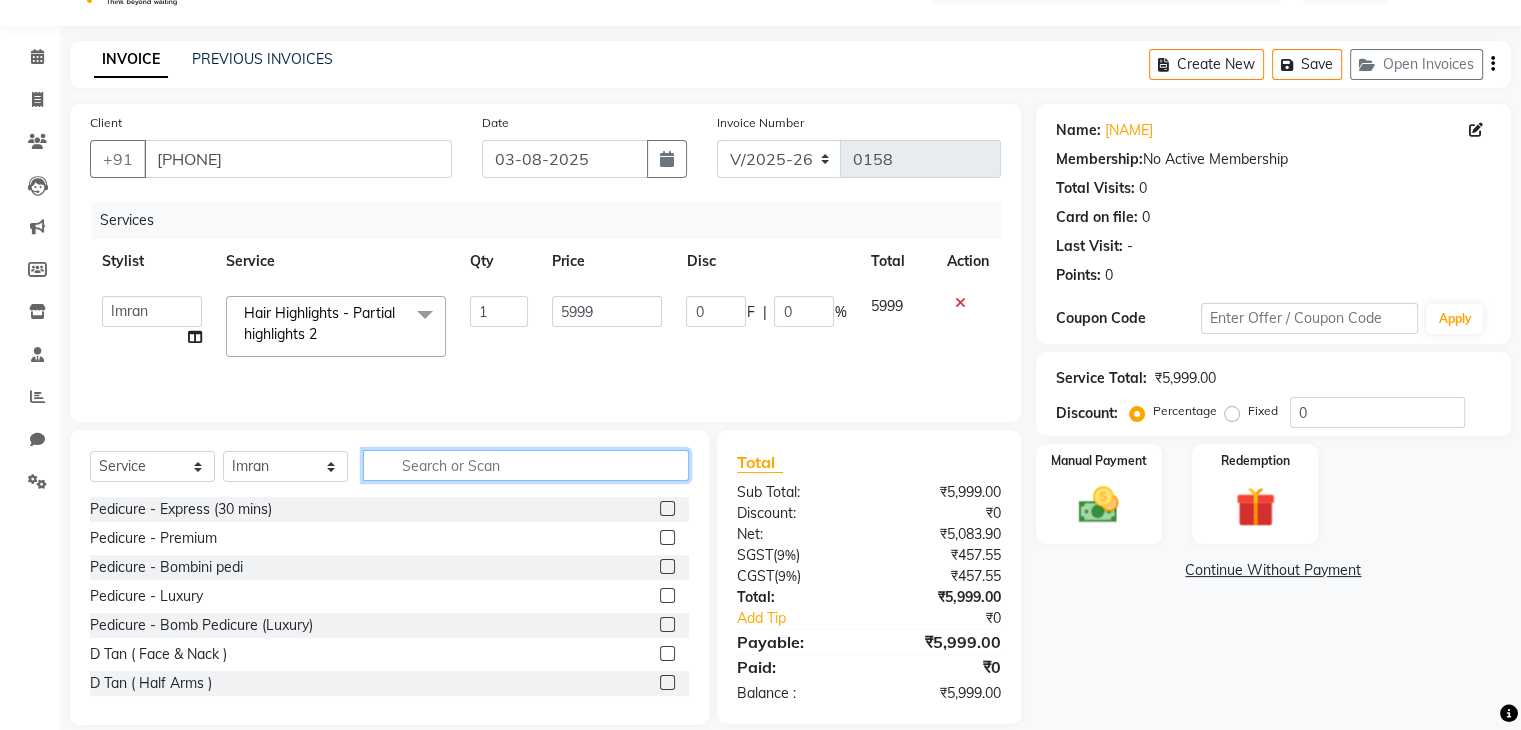 click 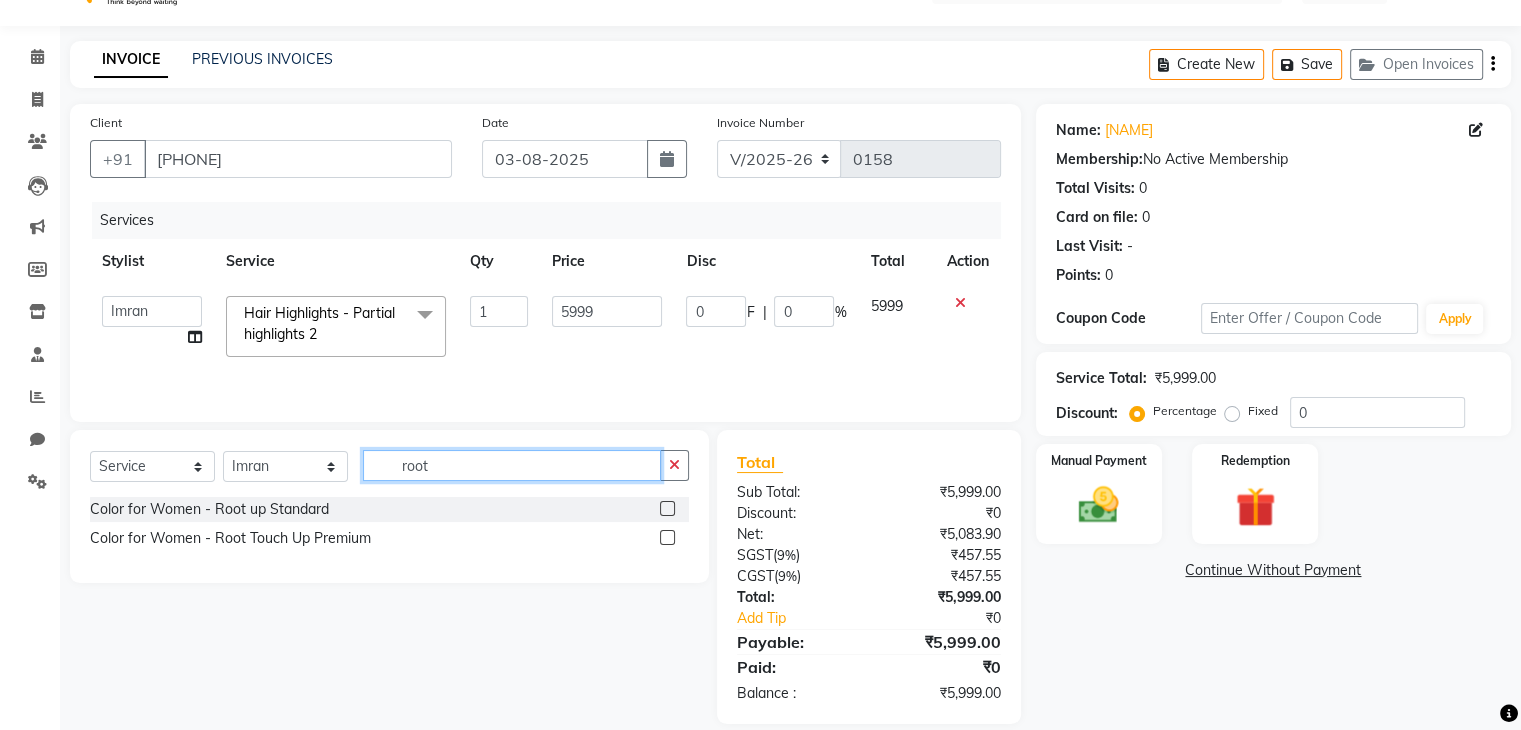 type on "root" 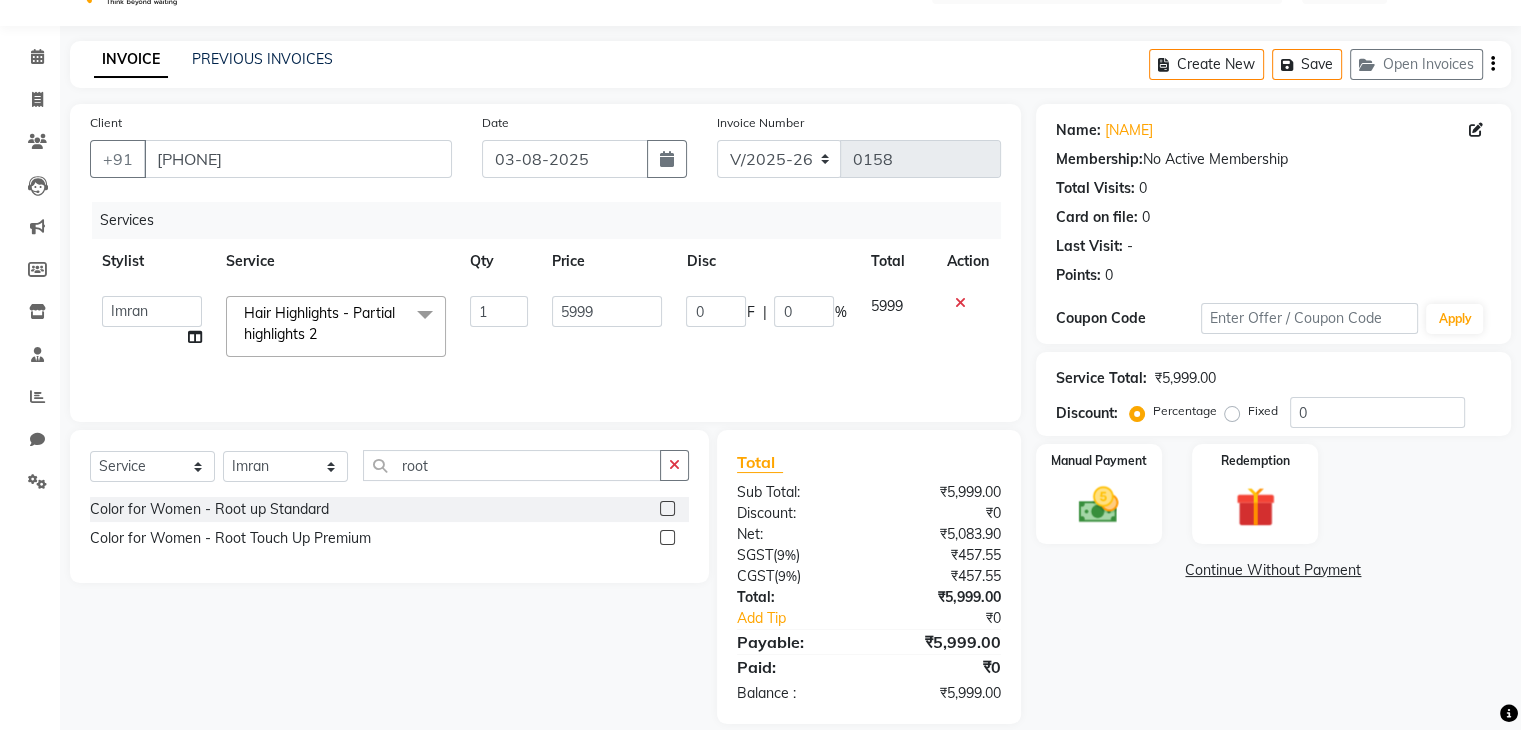 click 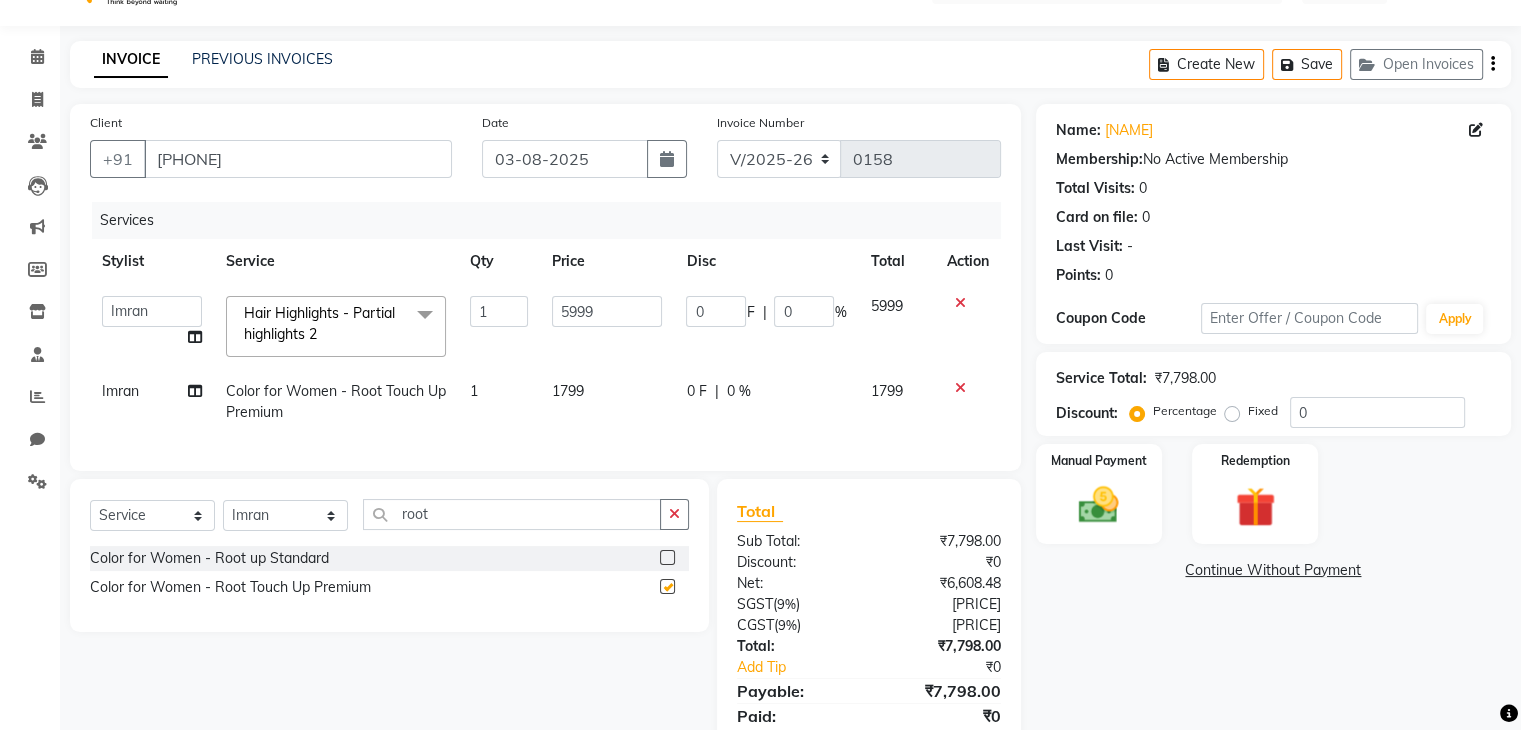checkbox on "false" 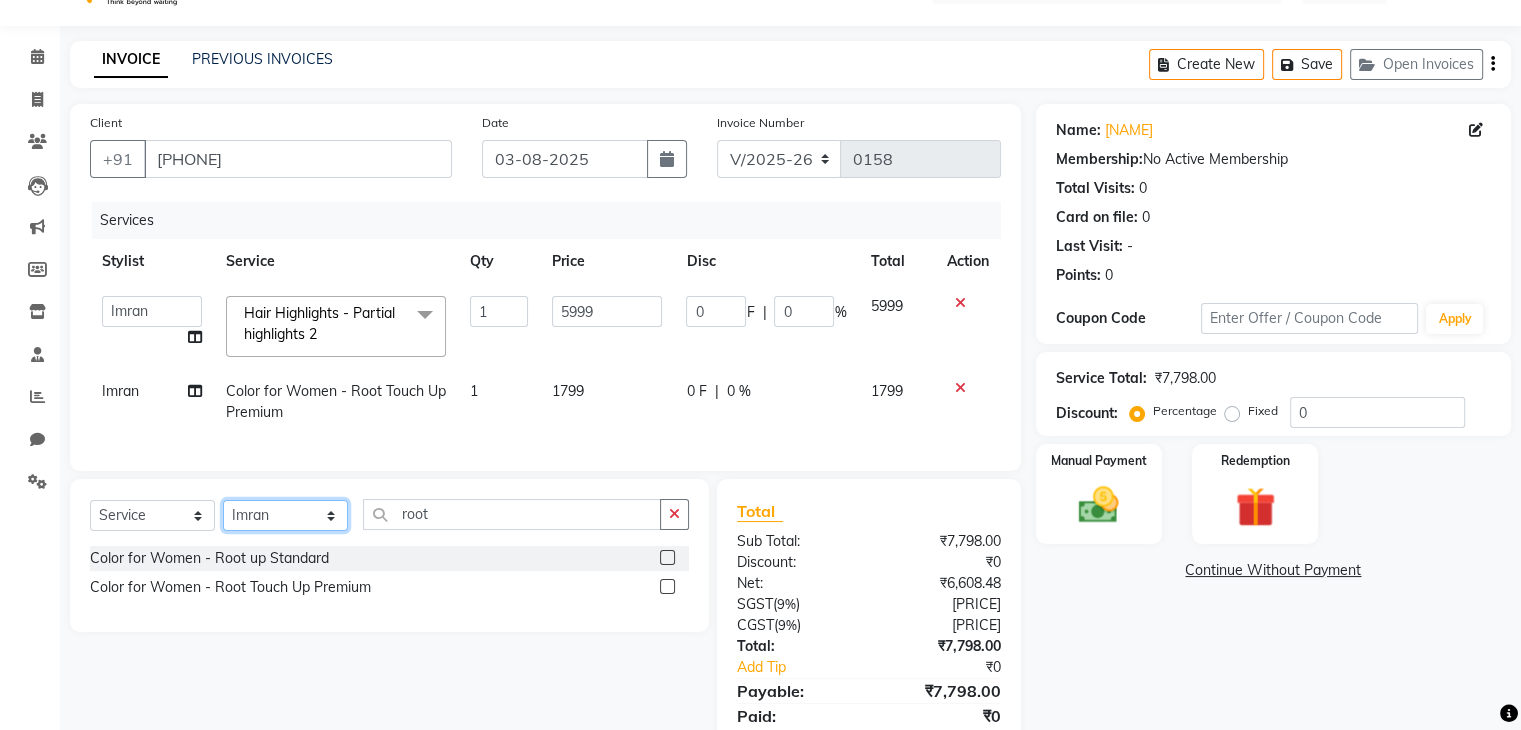 click on "Select Stylist [NAME] [NAME] [NAME] [NAME] [NAME]" 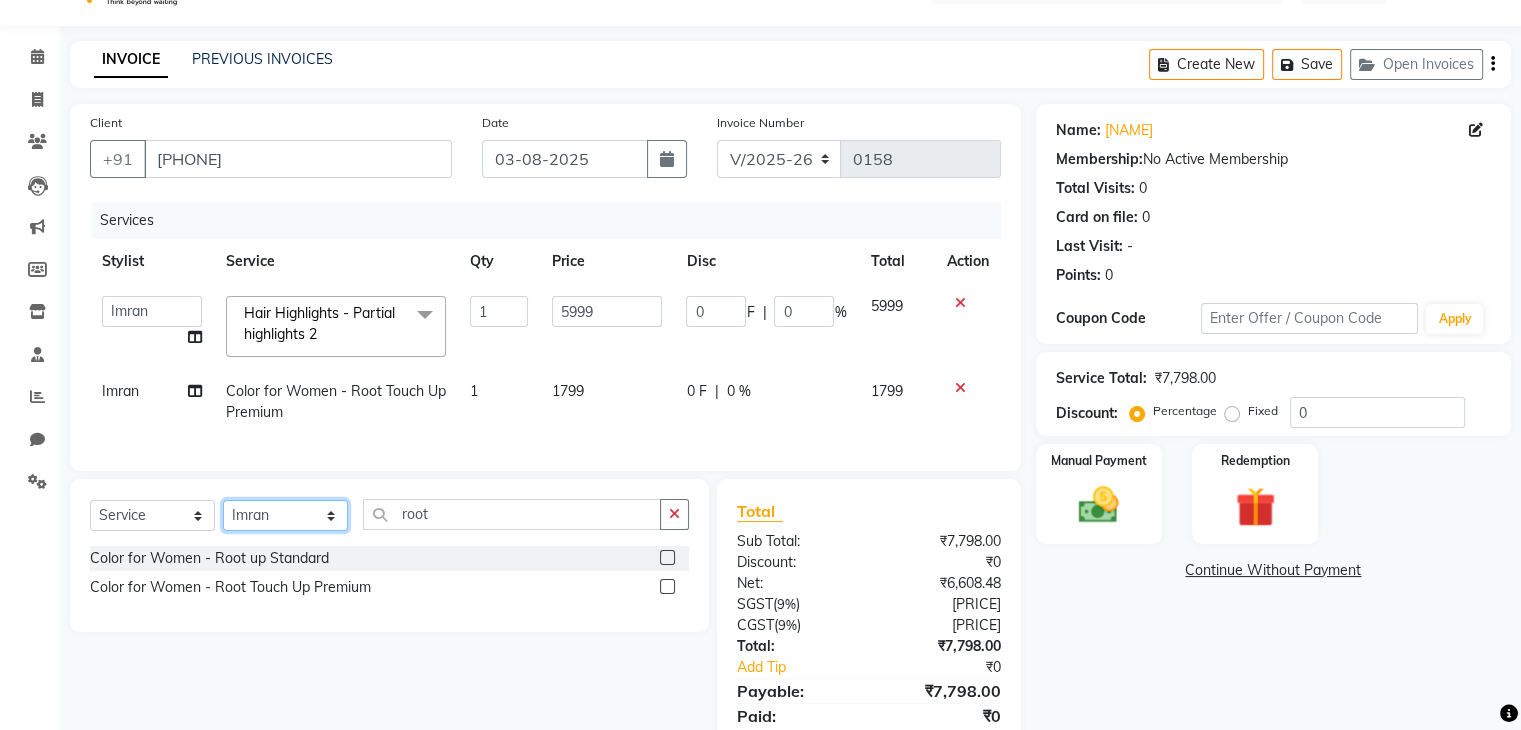 select on "66363" 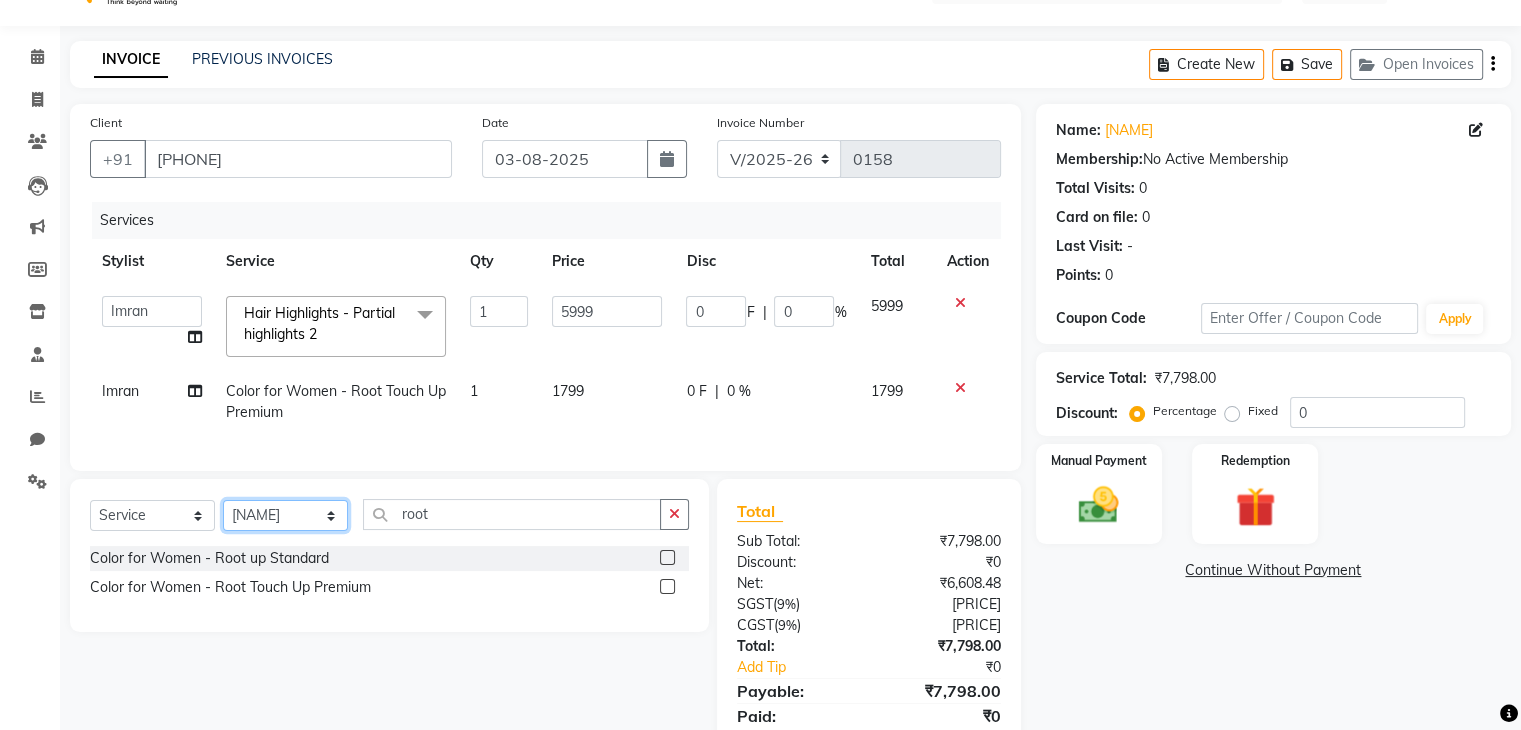 click on "Select Stylist [NAME] [NAME] [NAME] [NAME] [NAME]" 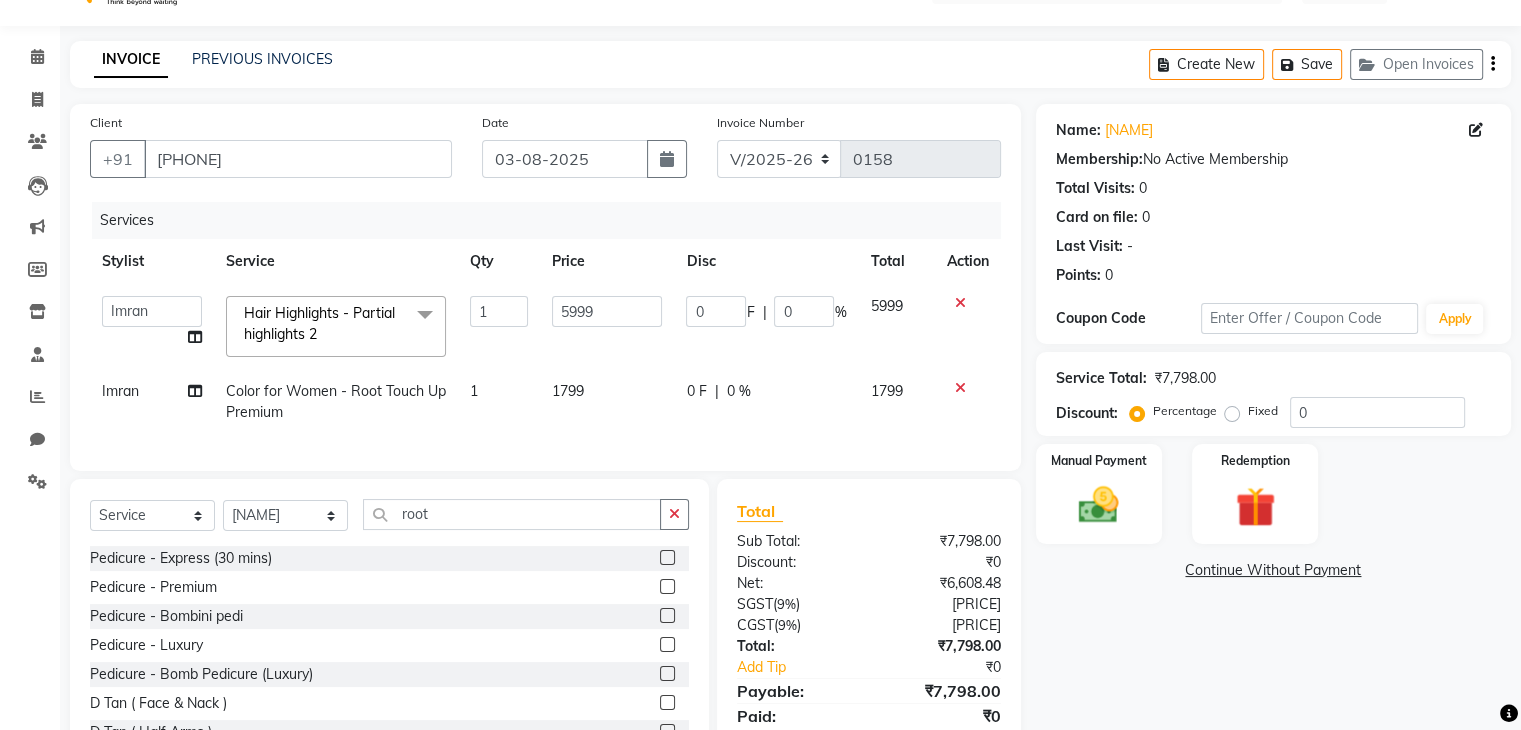 drag, startPoint x: 674, startPoint y: 529, endPoint x: 522, endPoint y: 532, distance: 152.0296 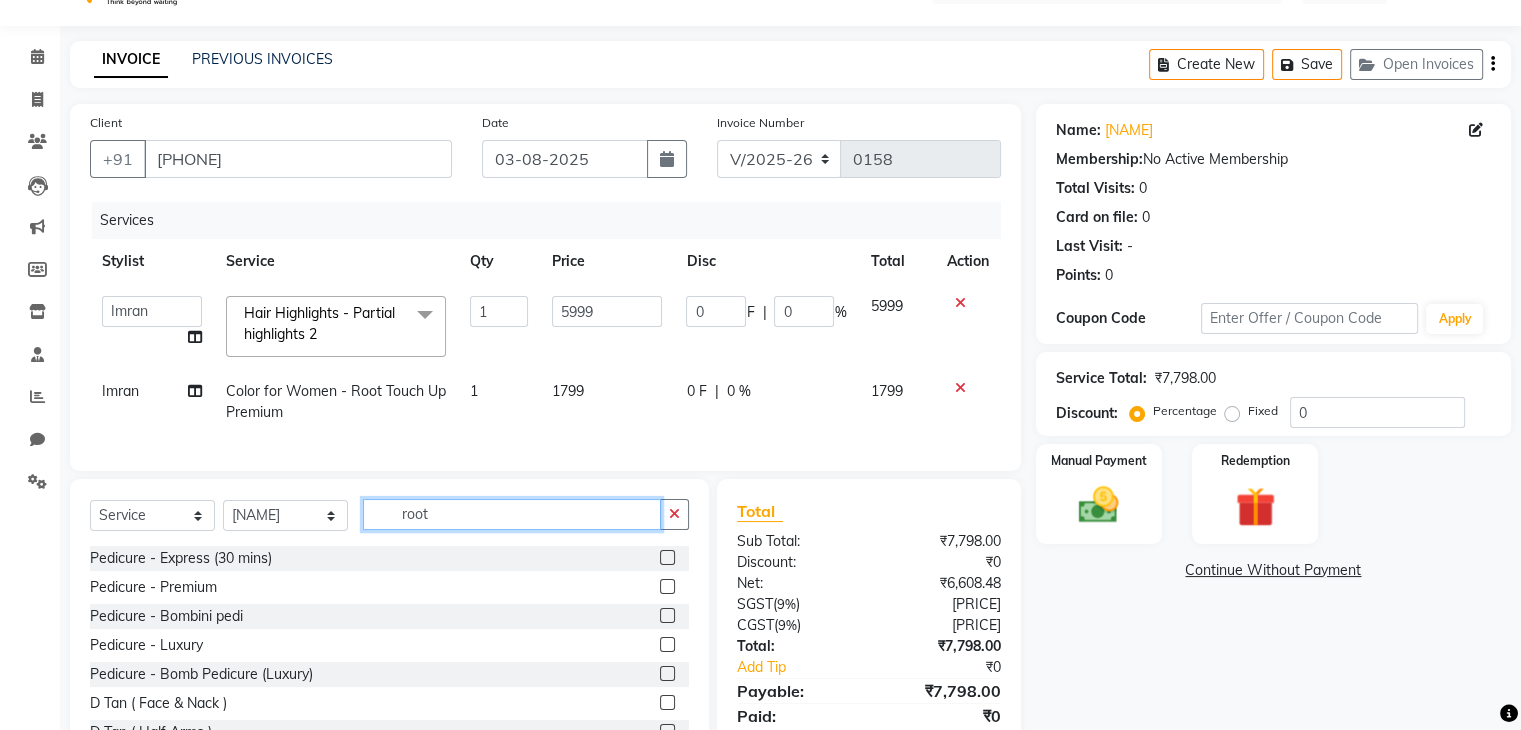 click on "root" 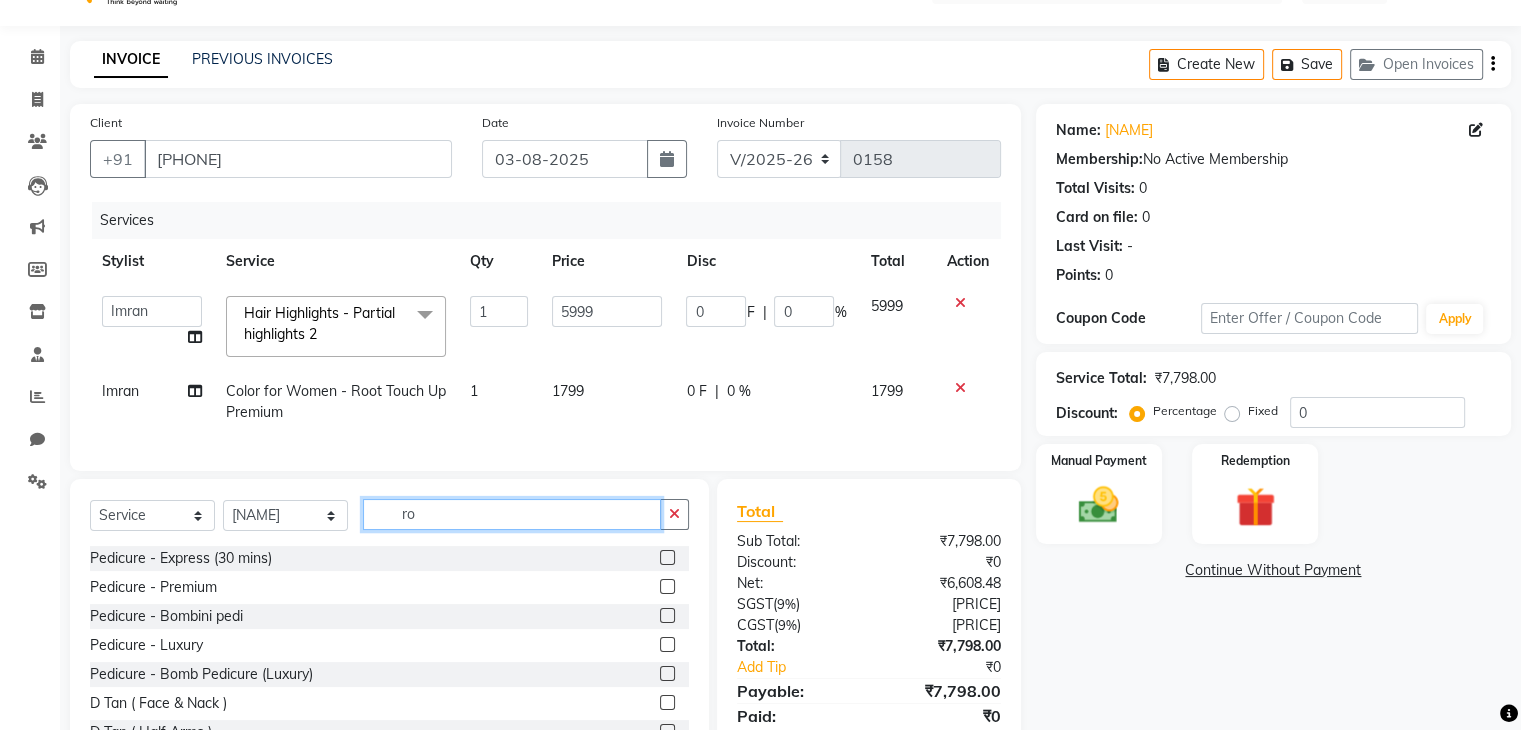 type on "r" 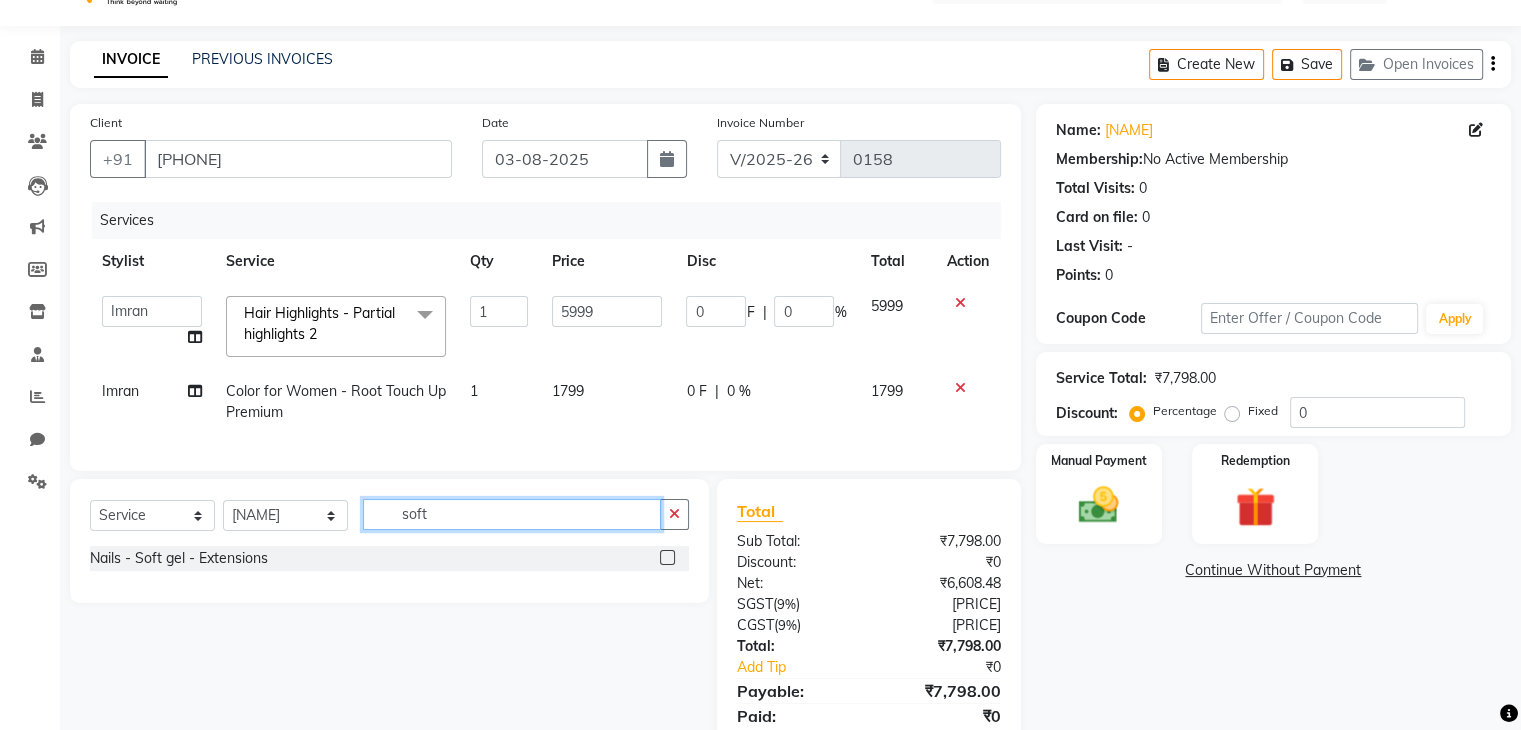 type on "soft" 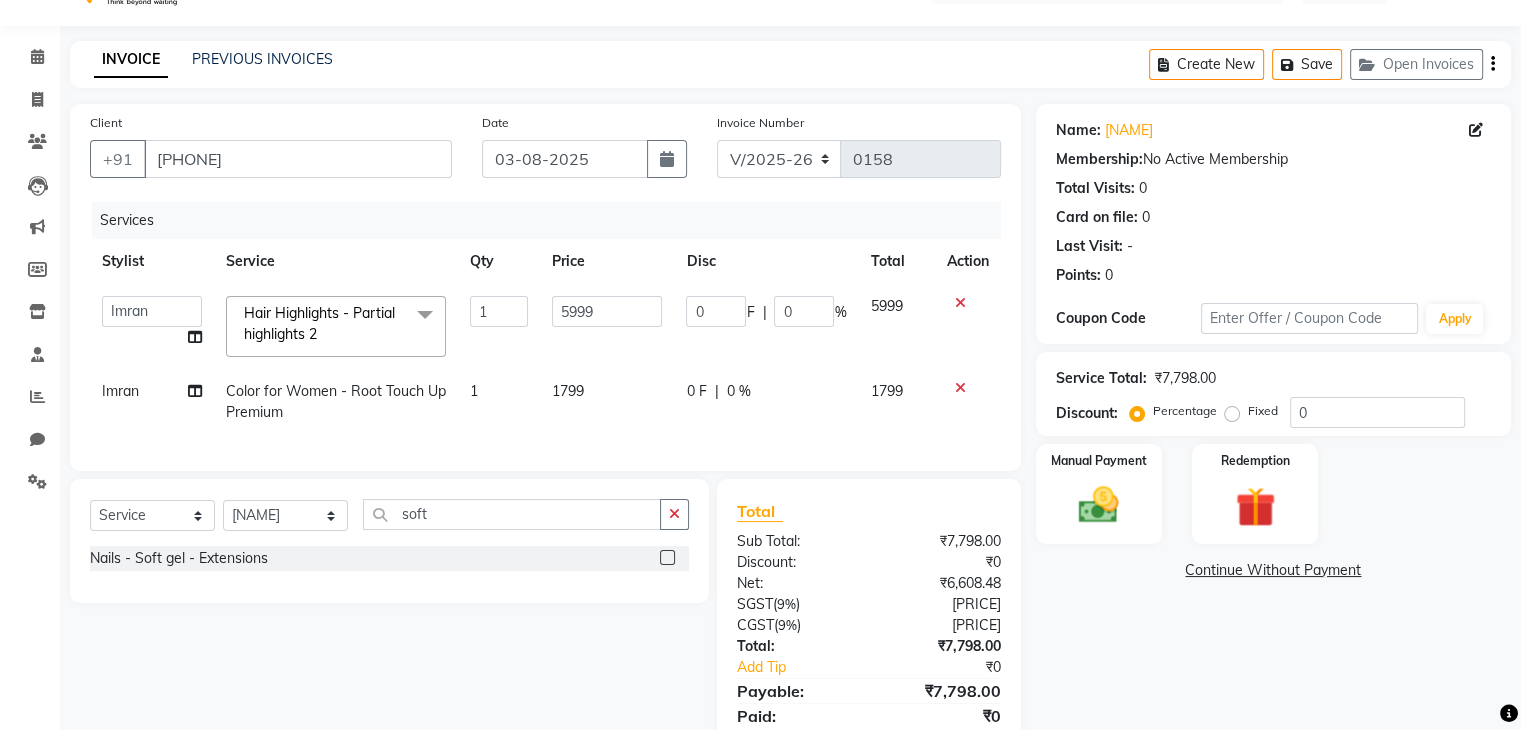 click 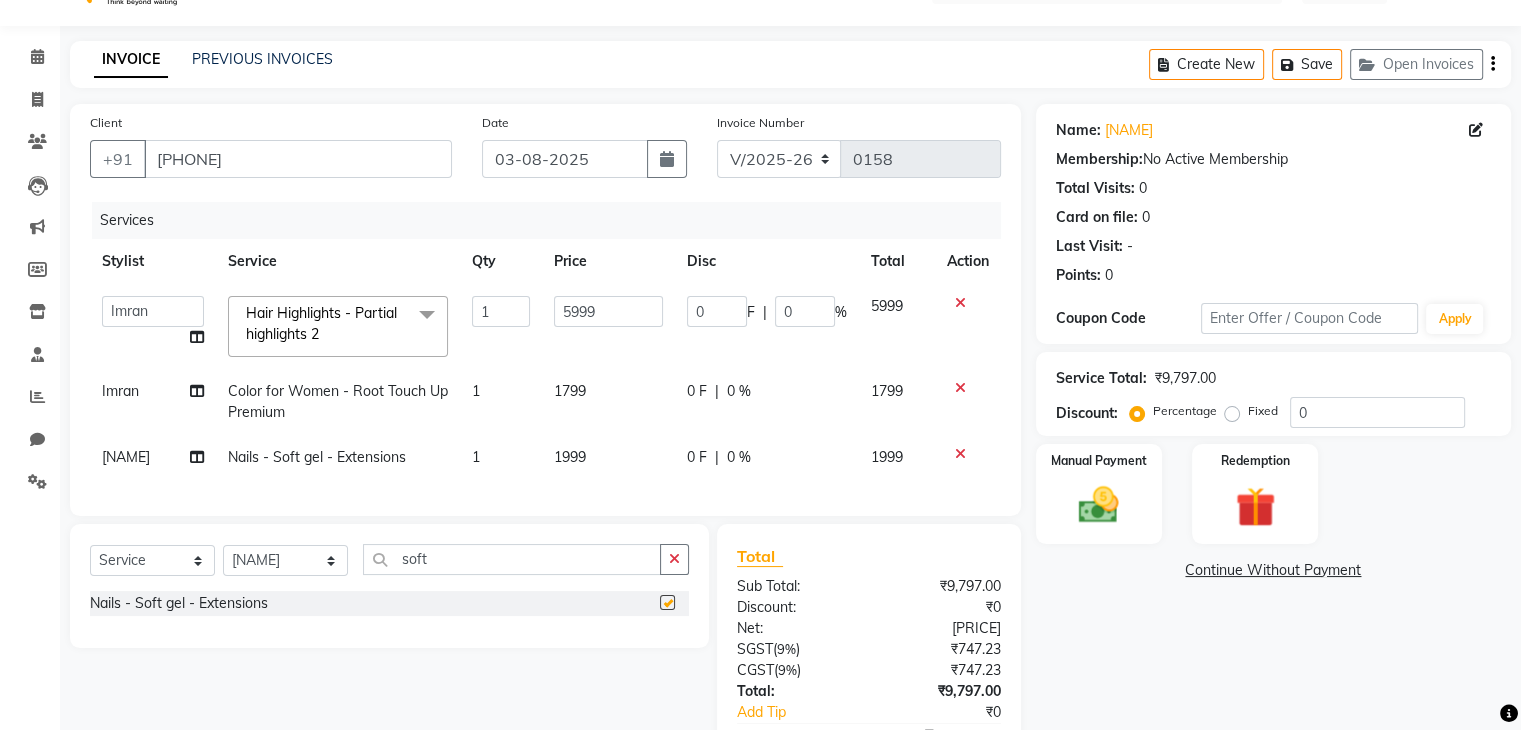 checkbox on "false" 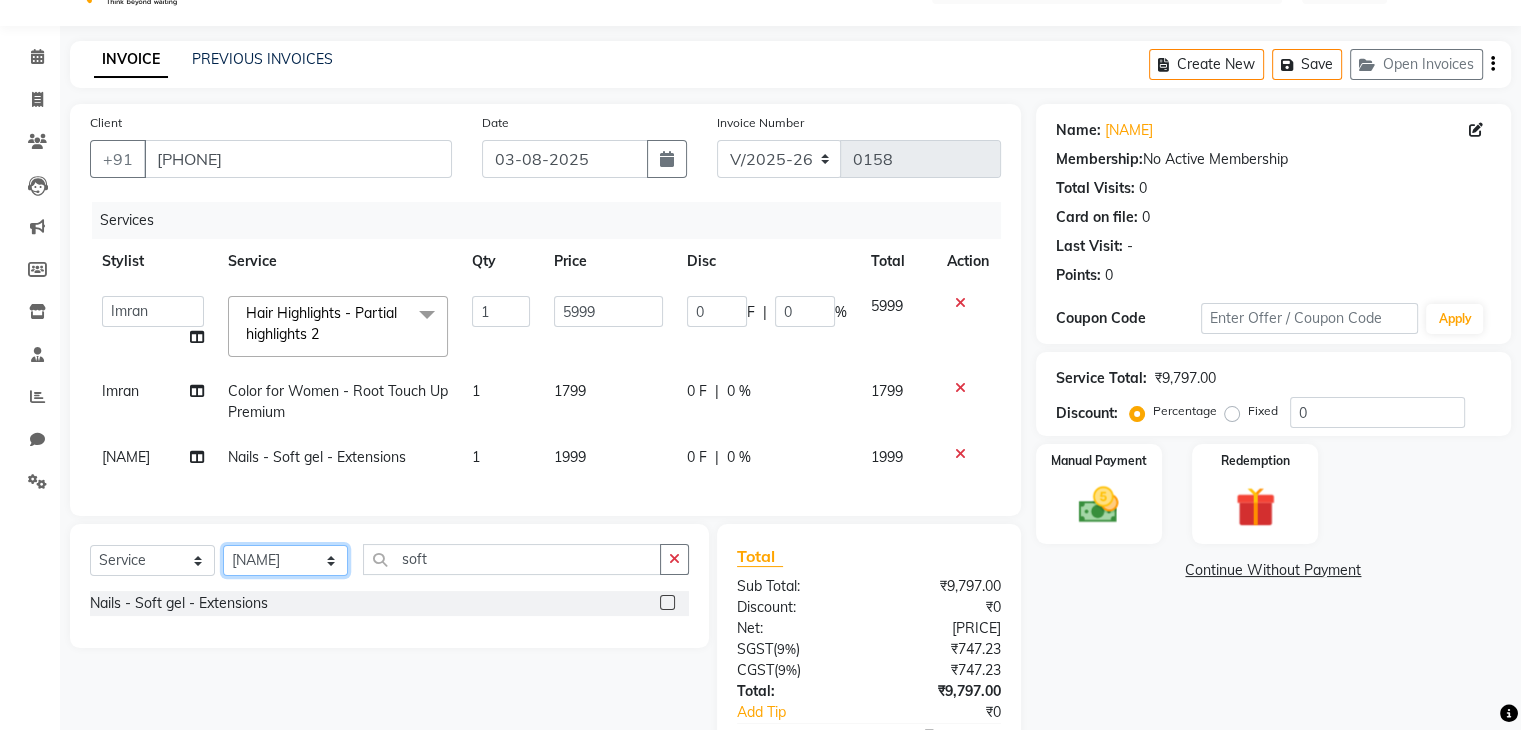 click on "Select Stylist [NAME] [NAME] [NAME] [NAME] [NAME]" 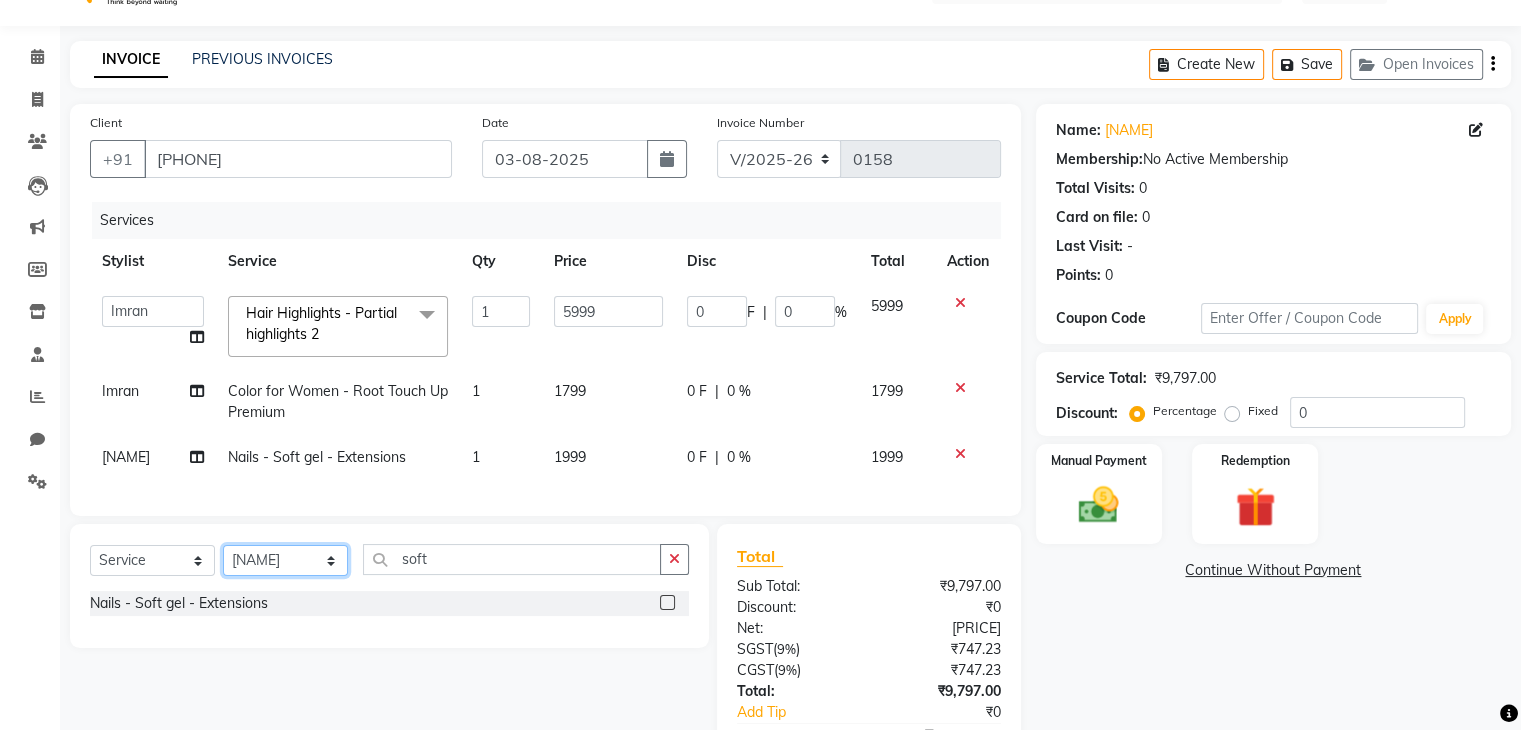 click on "Select Stylist [NAME] [NAME] [NAME] [NAME] [NAME]" 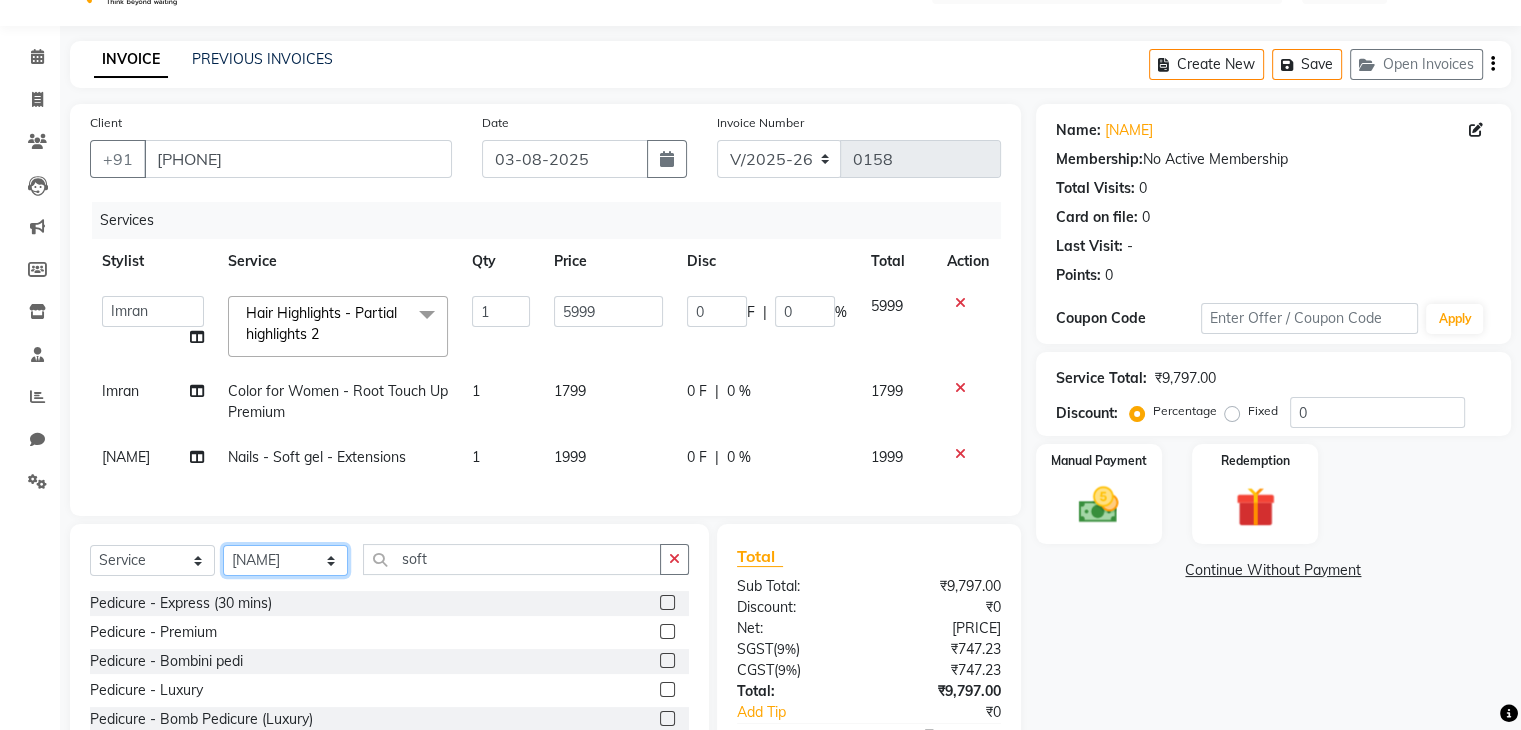 click on "Select Stylist [NAME] [NAME] [NAME] [NAME] [NAME]" 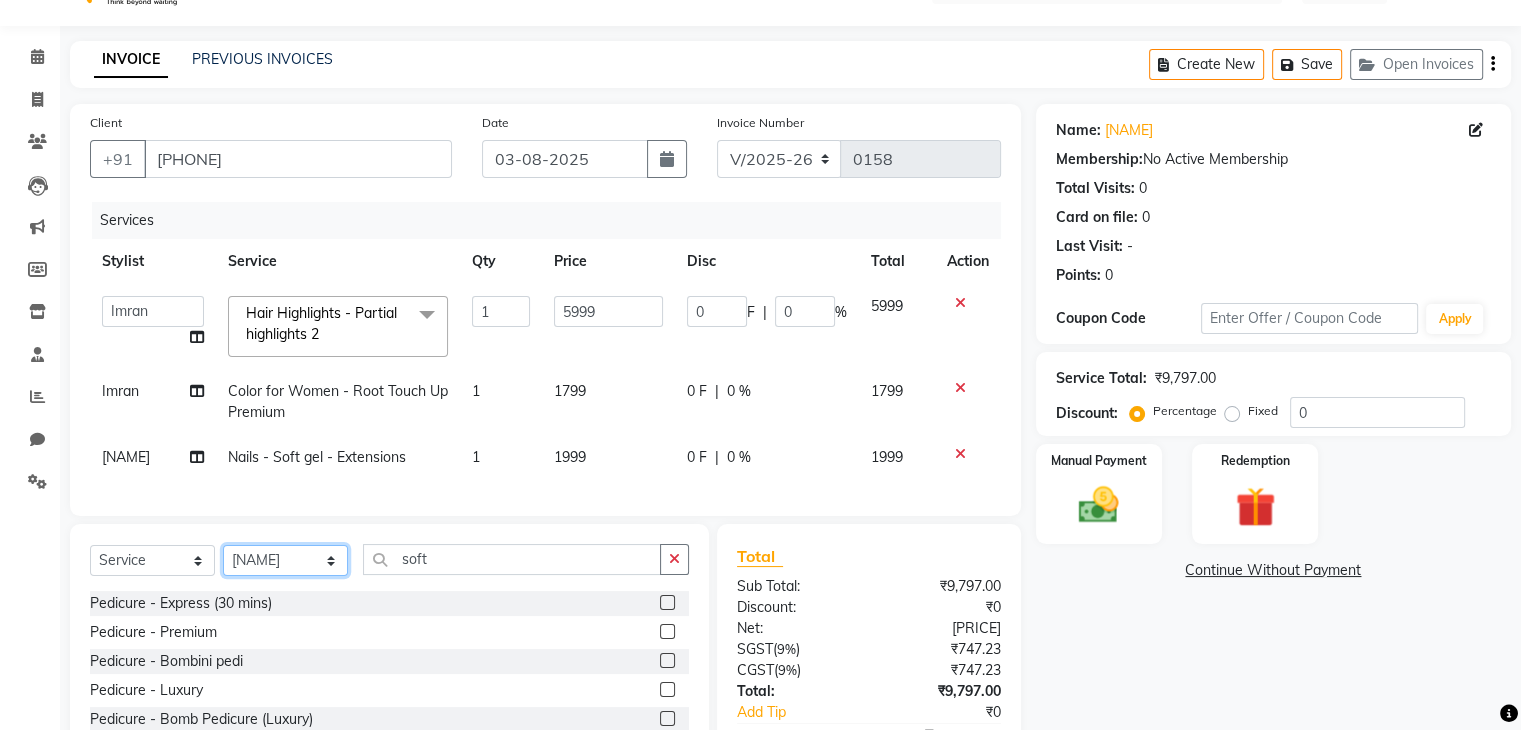 click on "Select Stylist [NAME] [NAME] [NAME] [NAME] [NAME]" 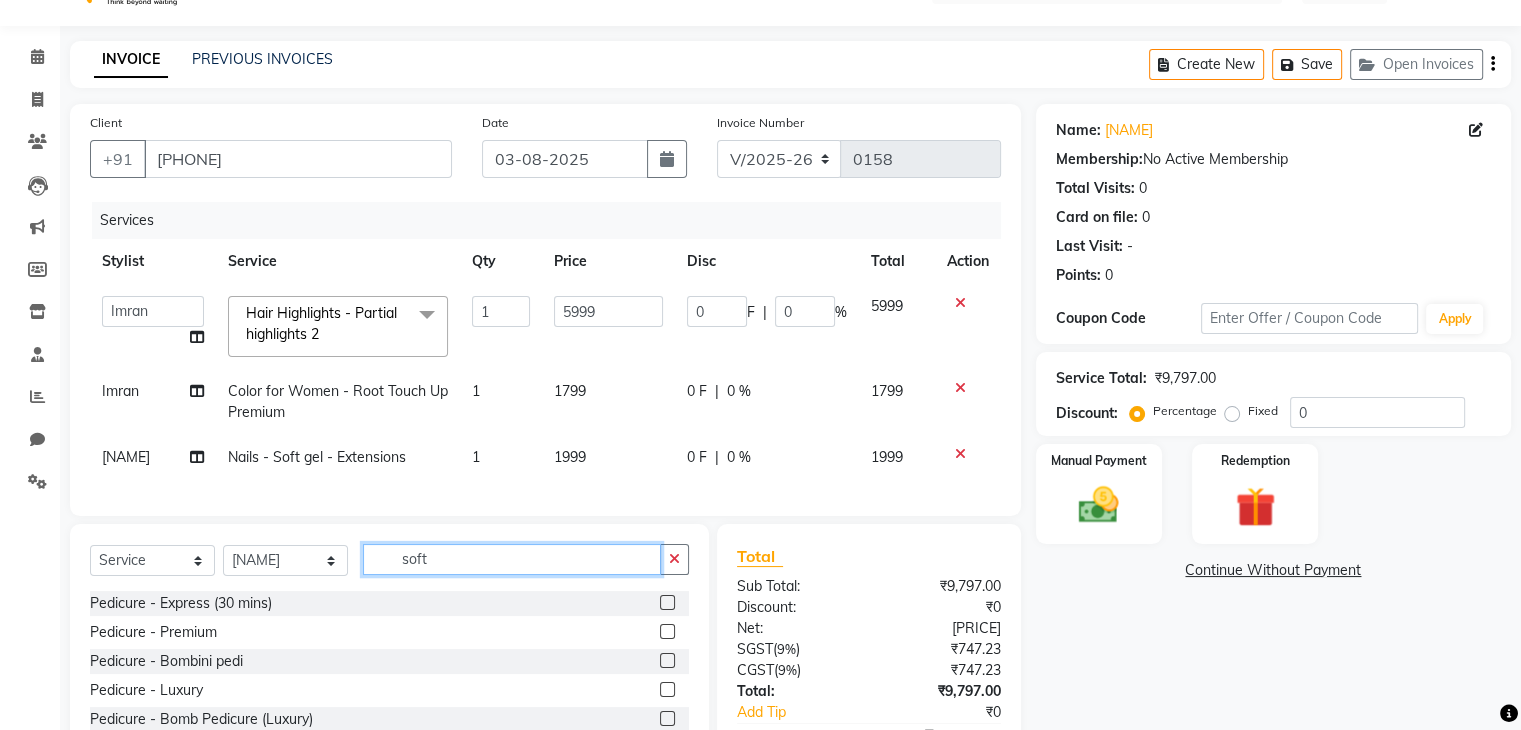 click on "soft" 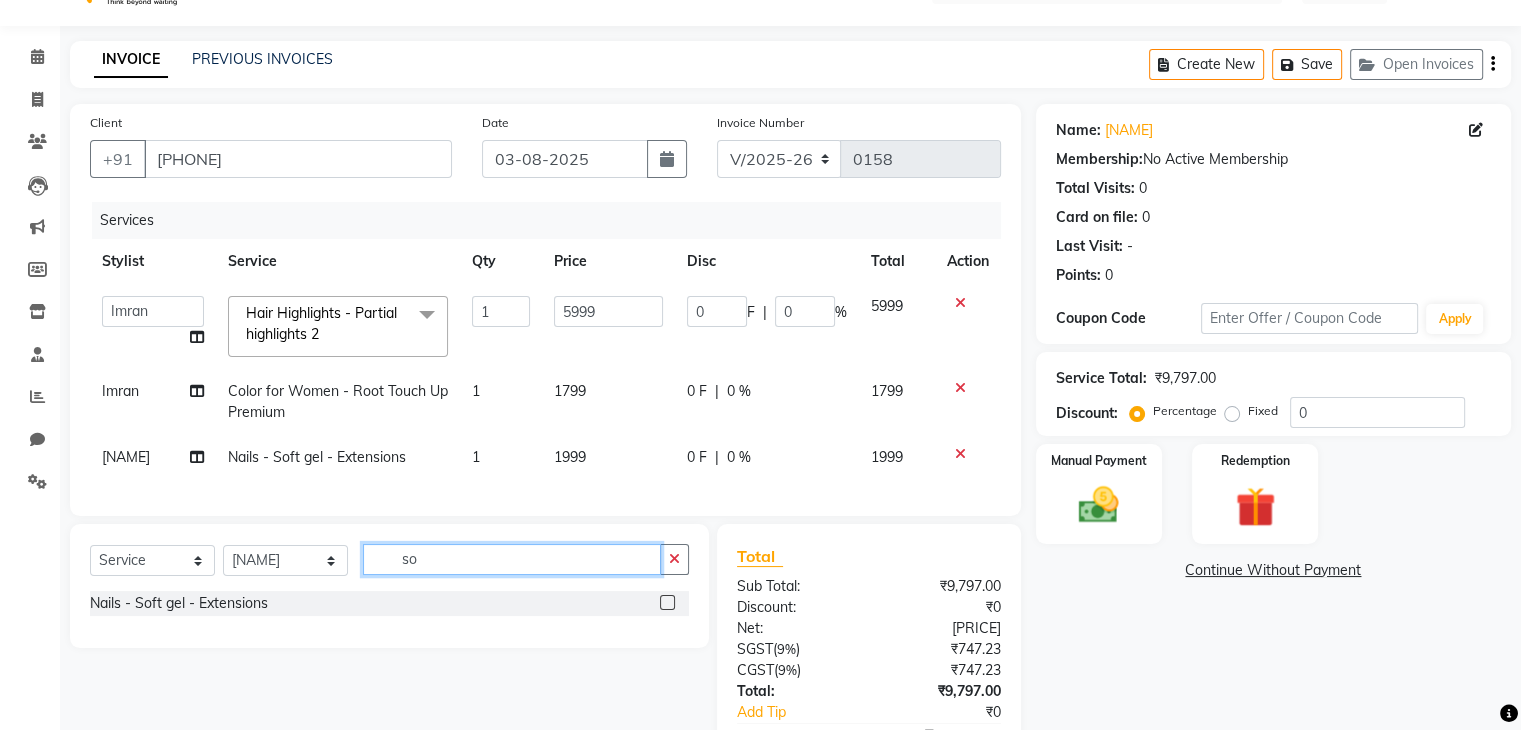 type on "s" 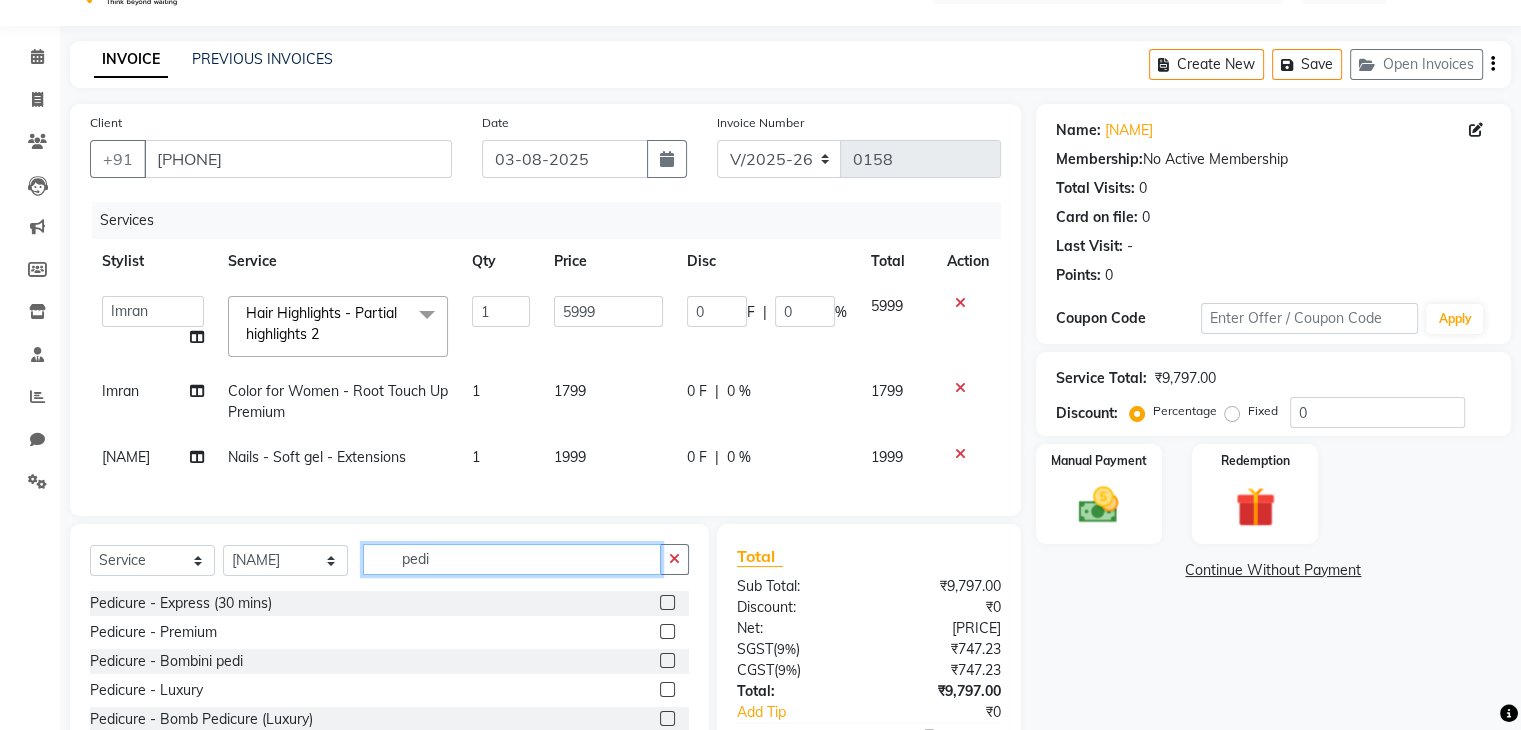 type on "pedi" 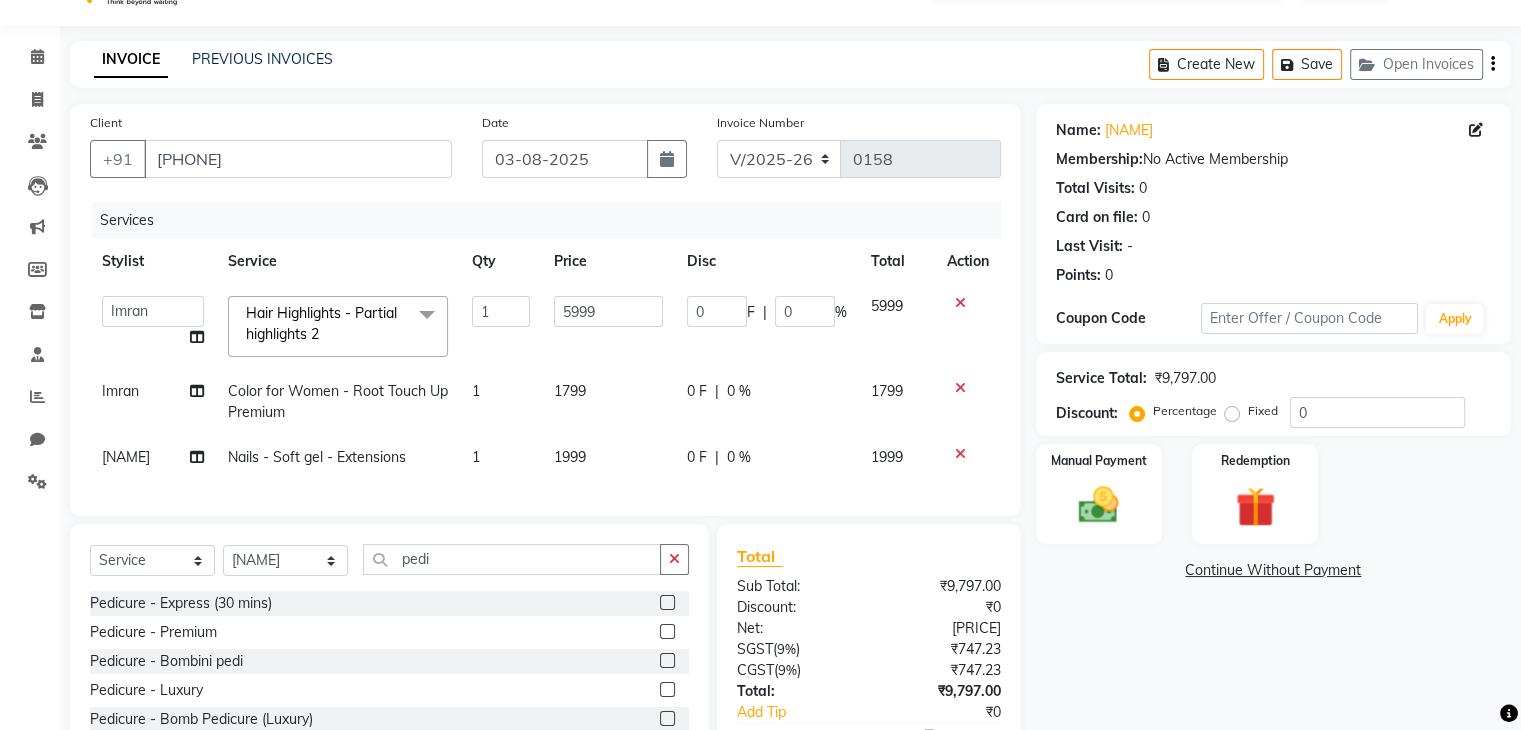 click 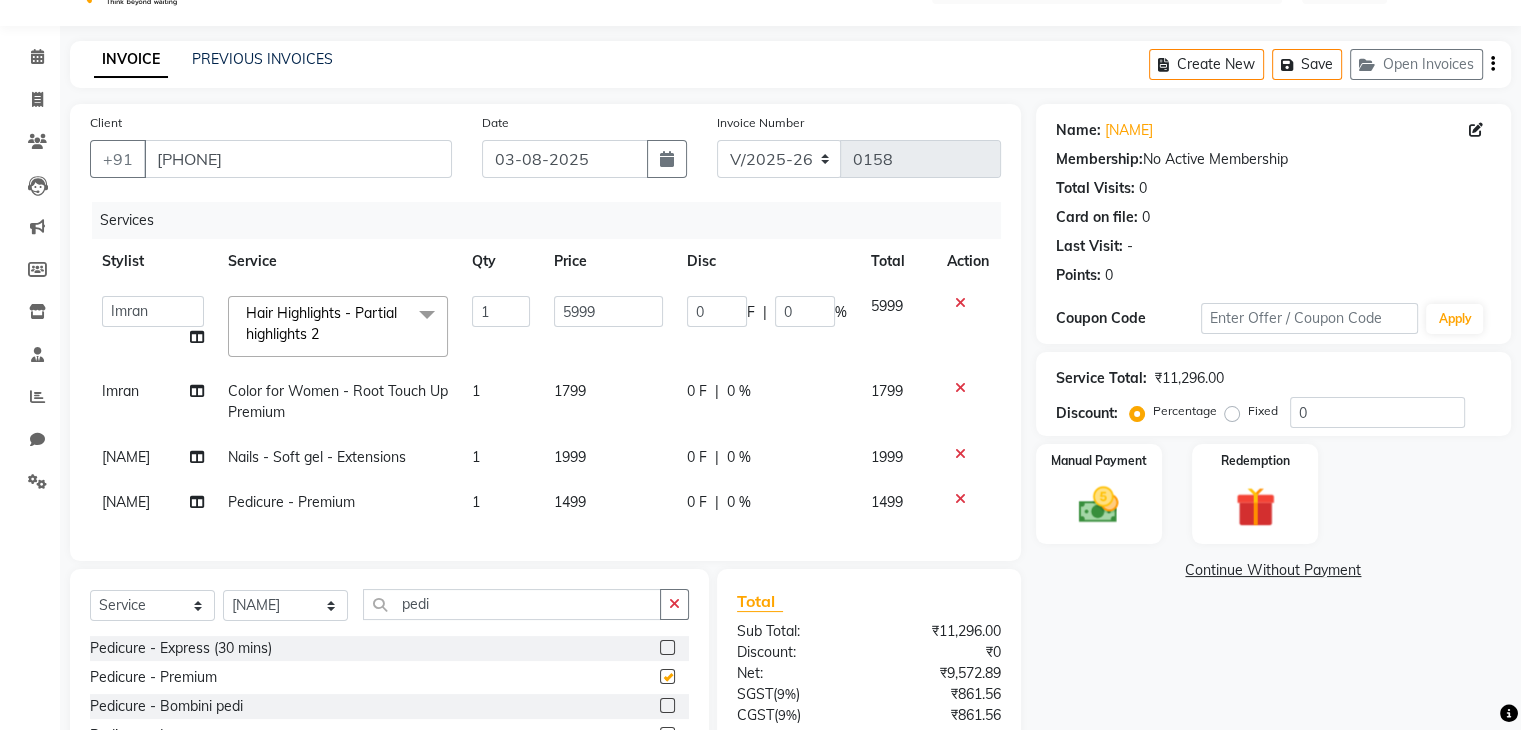 checkbox on "false" 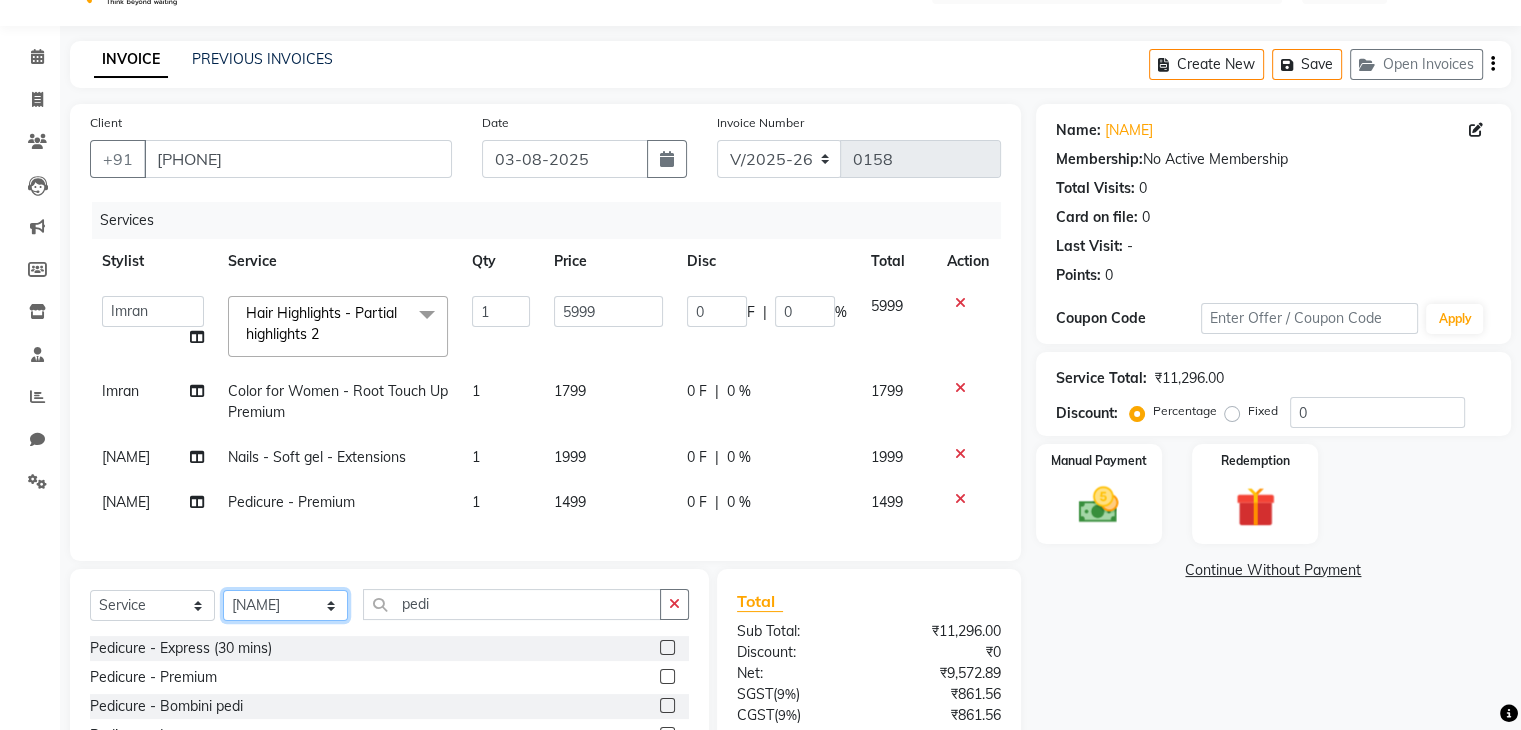 click on "Select Stylist [NAME] [NAME] [NAME] [NAME] [NAME]" 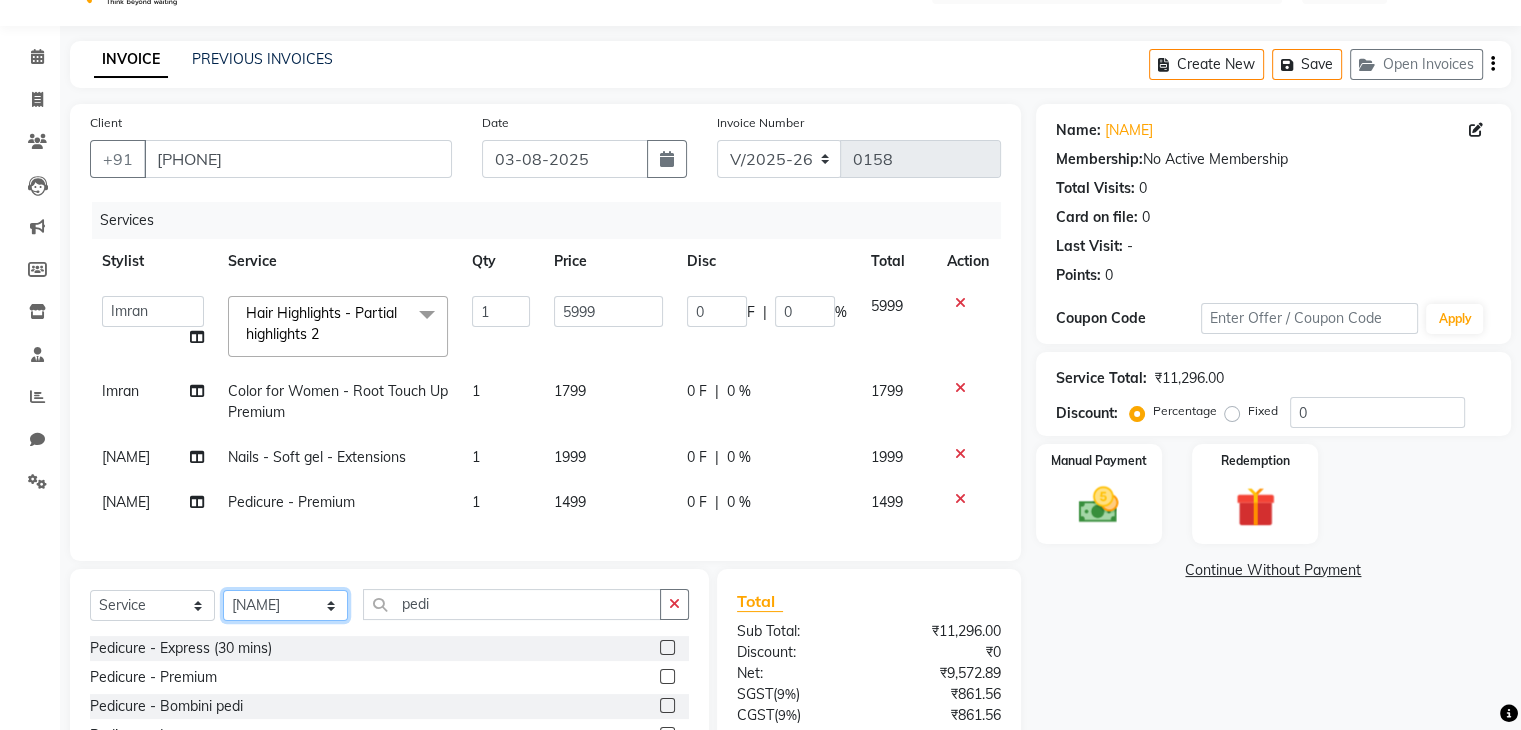 select on "77125" 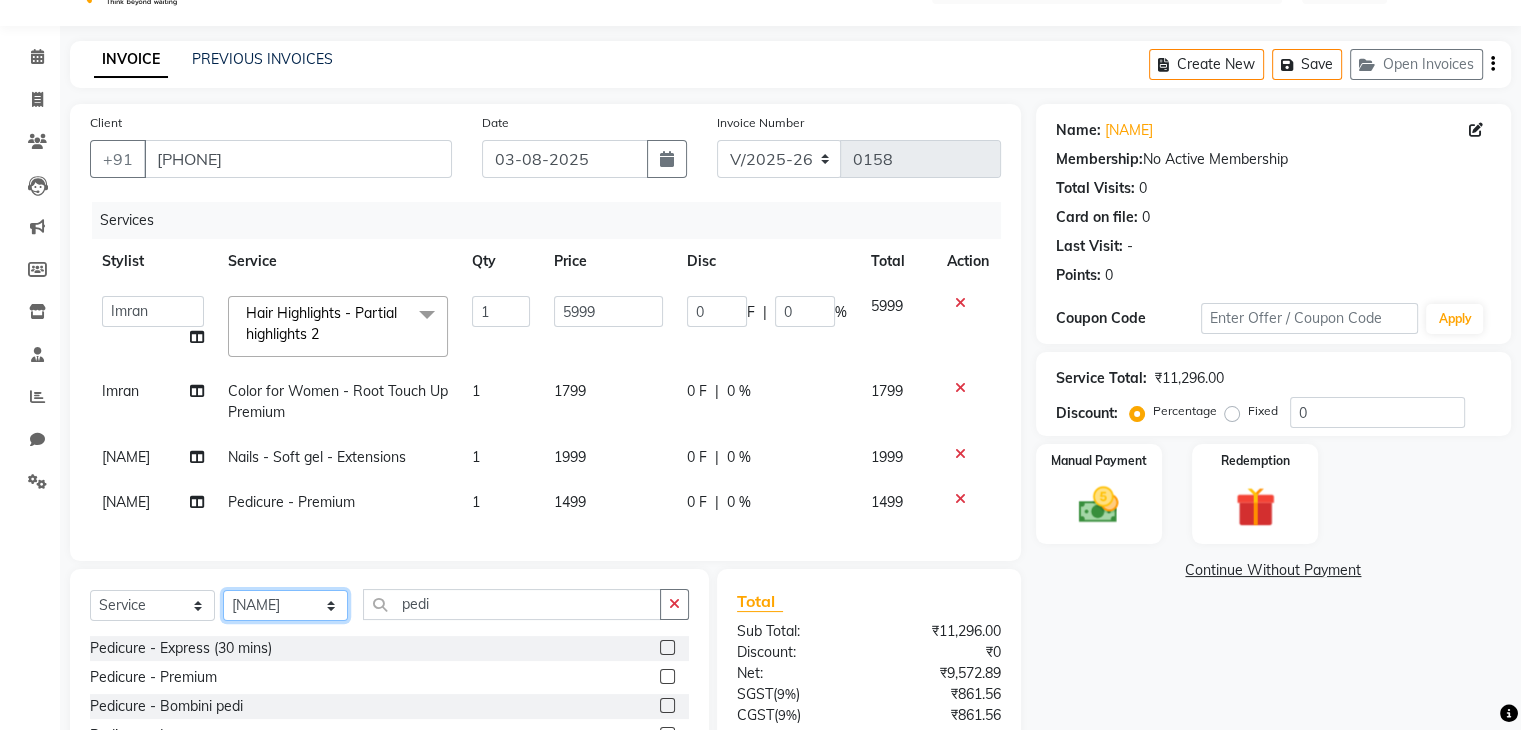 click on "Select Stylist [NAME] [NAME] [NAME] [NAME] [NAME]" 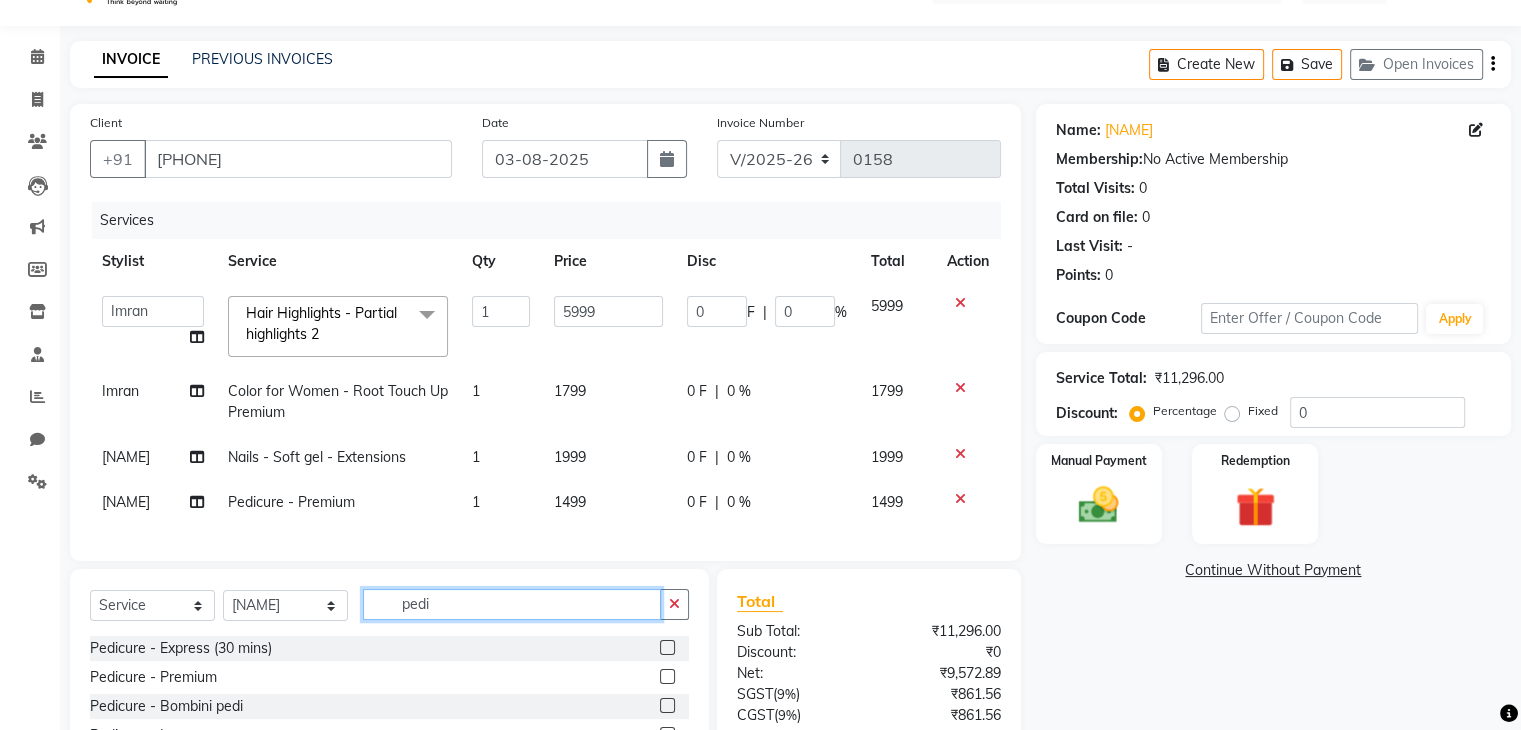 click on "pedi" 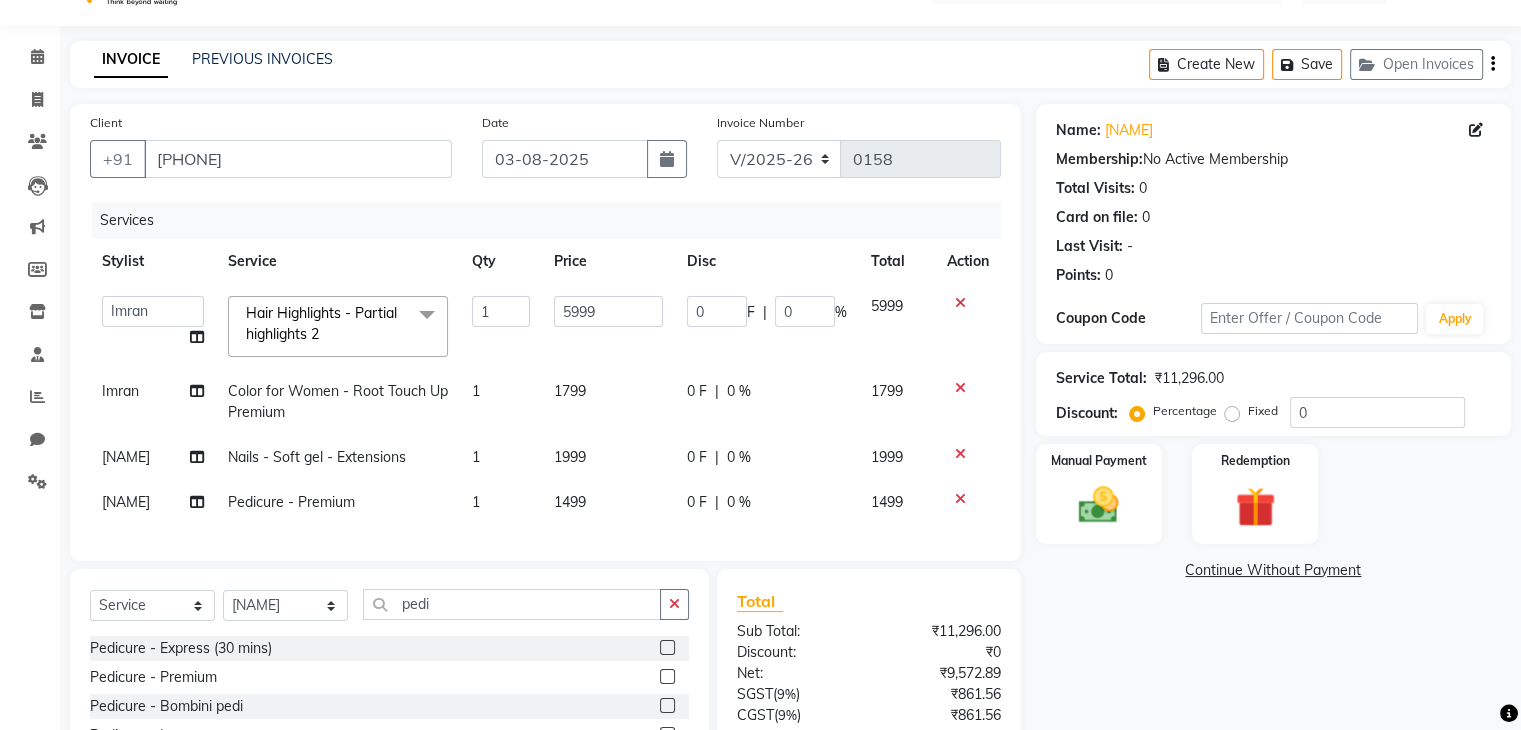 click 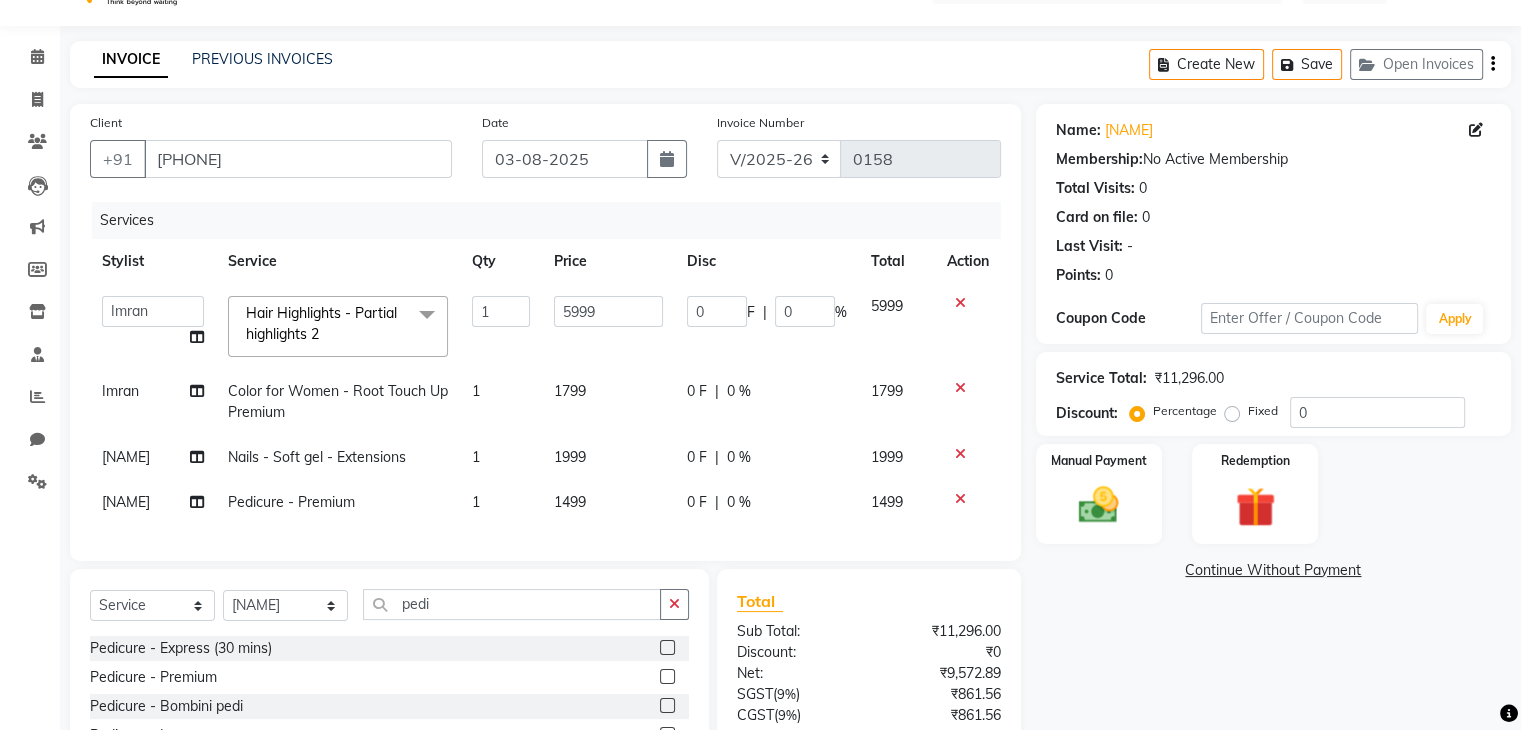 click at bounding box center (666, 677) 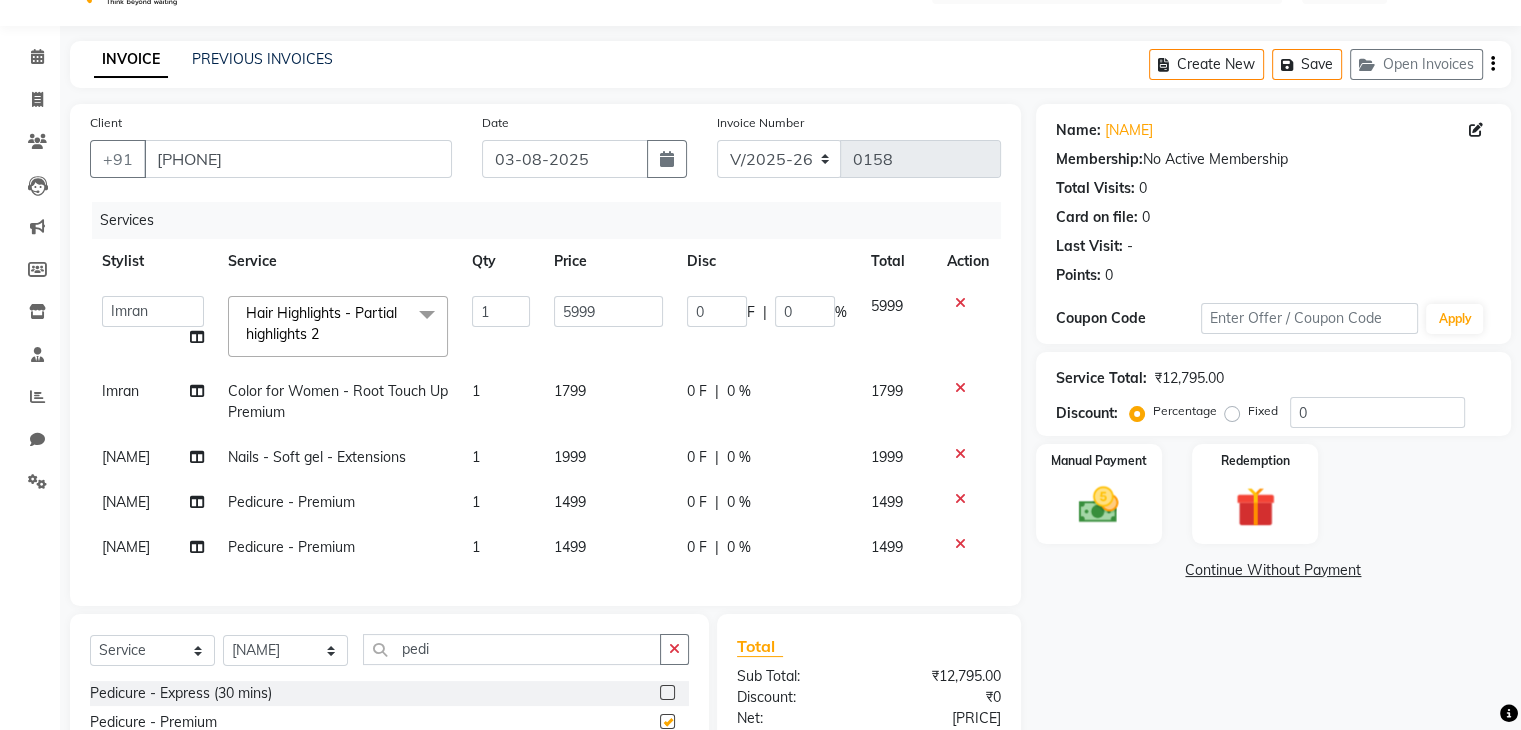 checkbox on "false" 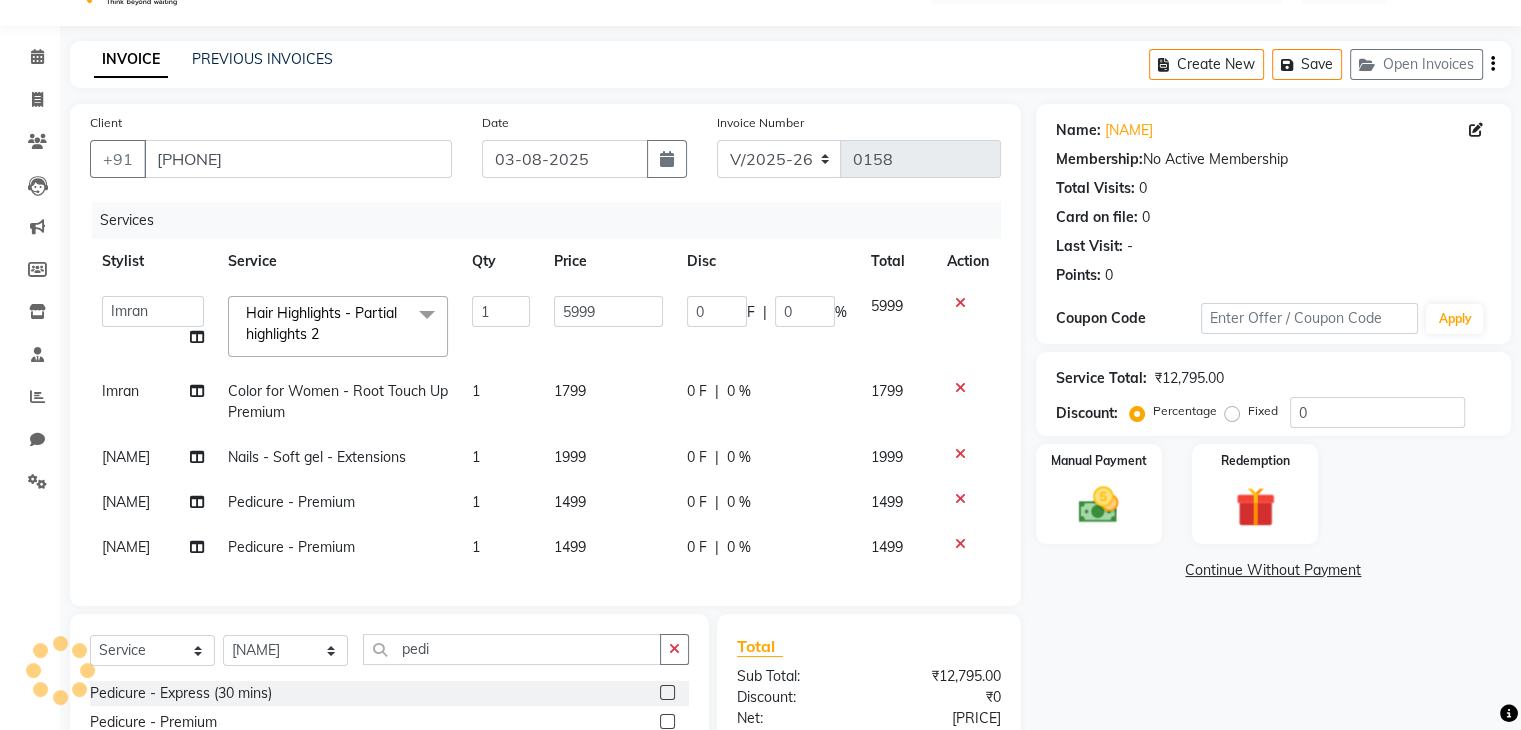 scroll, scrollTop: 174, scrollLeft: 0, axis: vertical 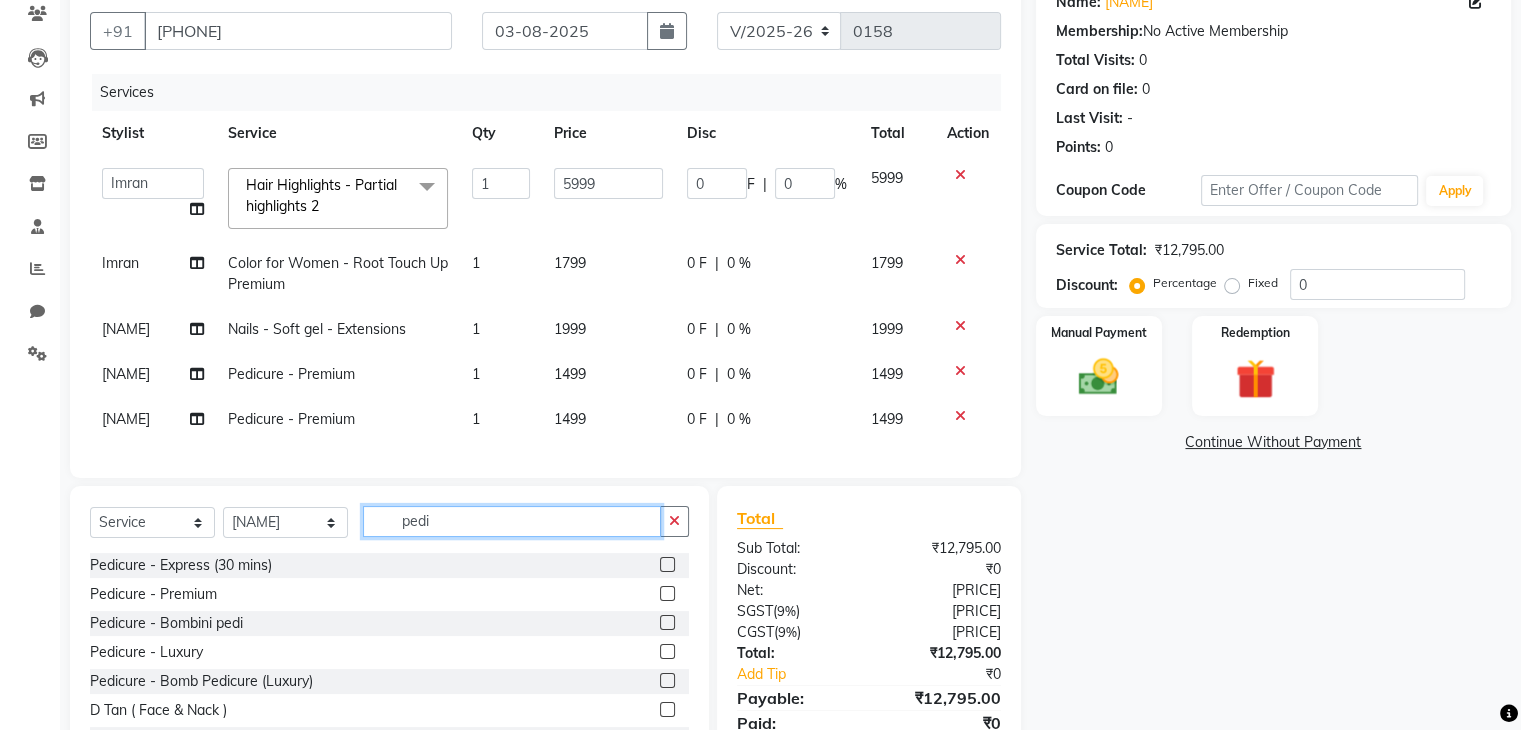 click on "pedi" 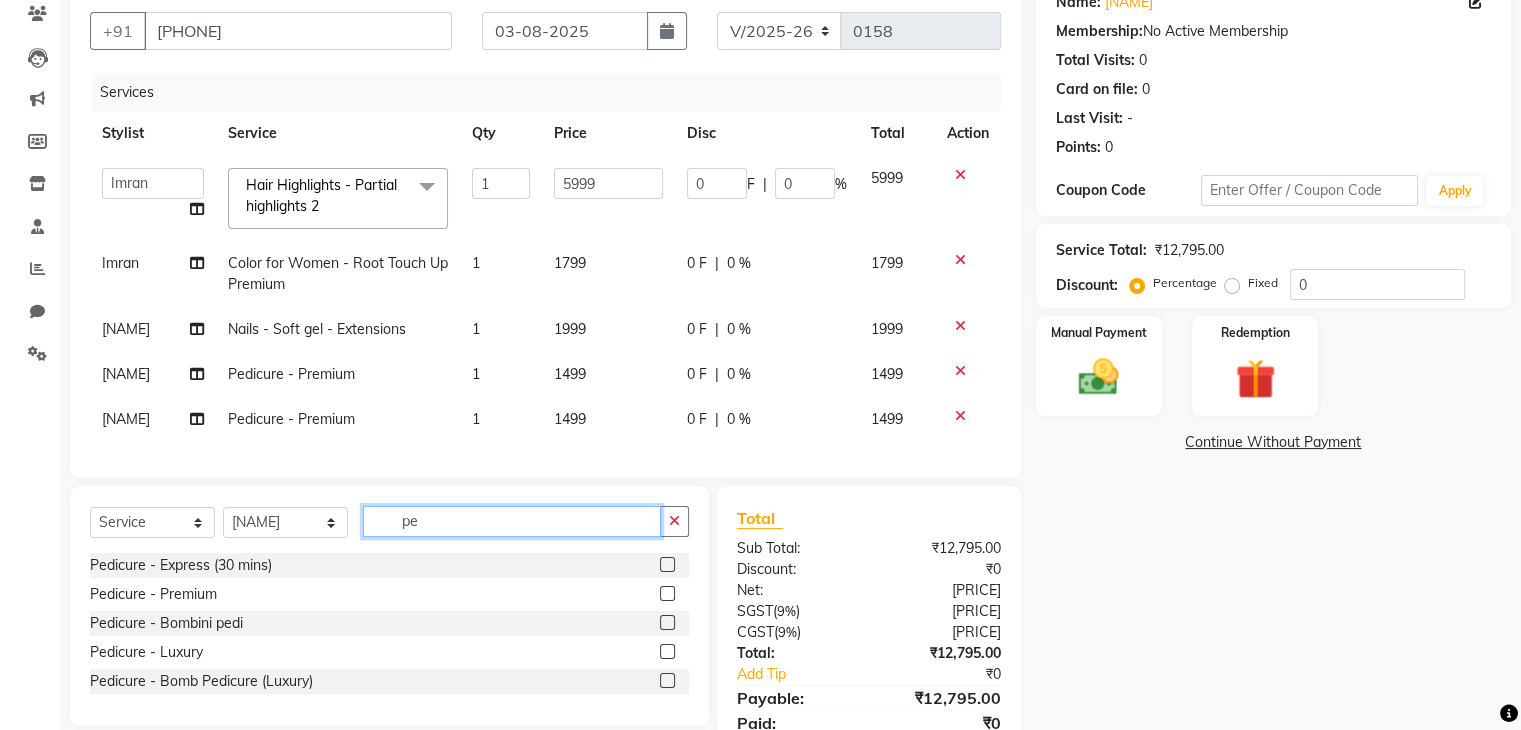 type on "p" 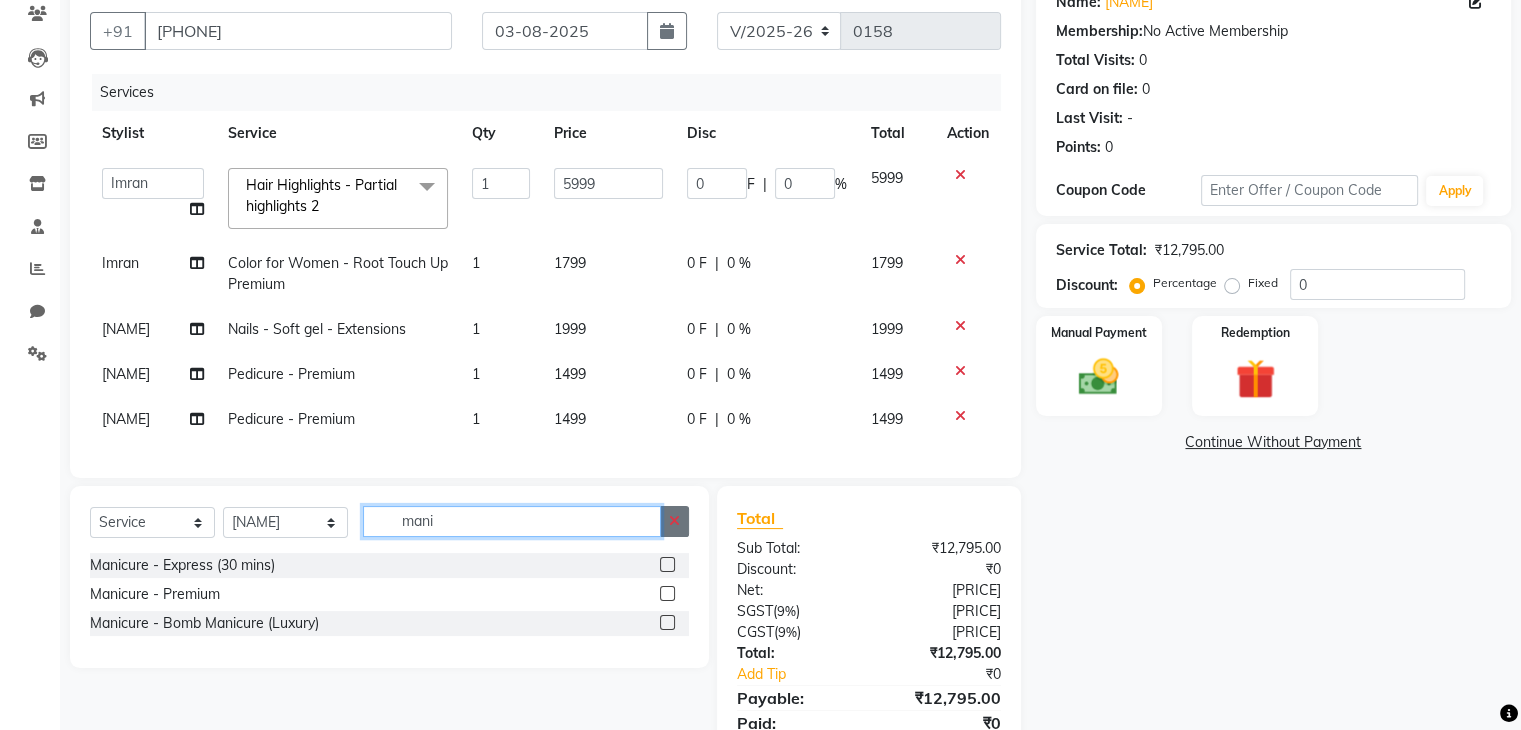 type on "mani" 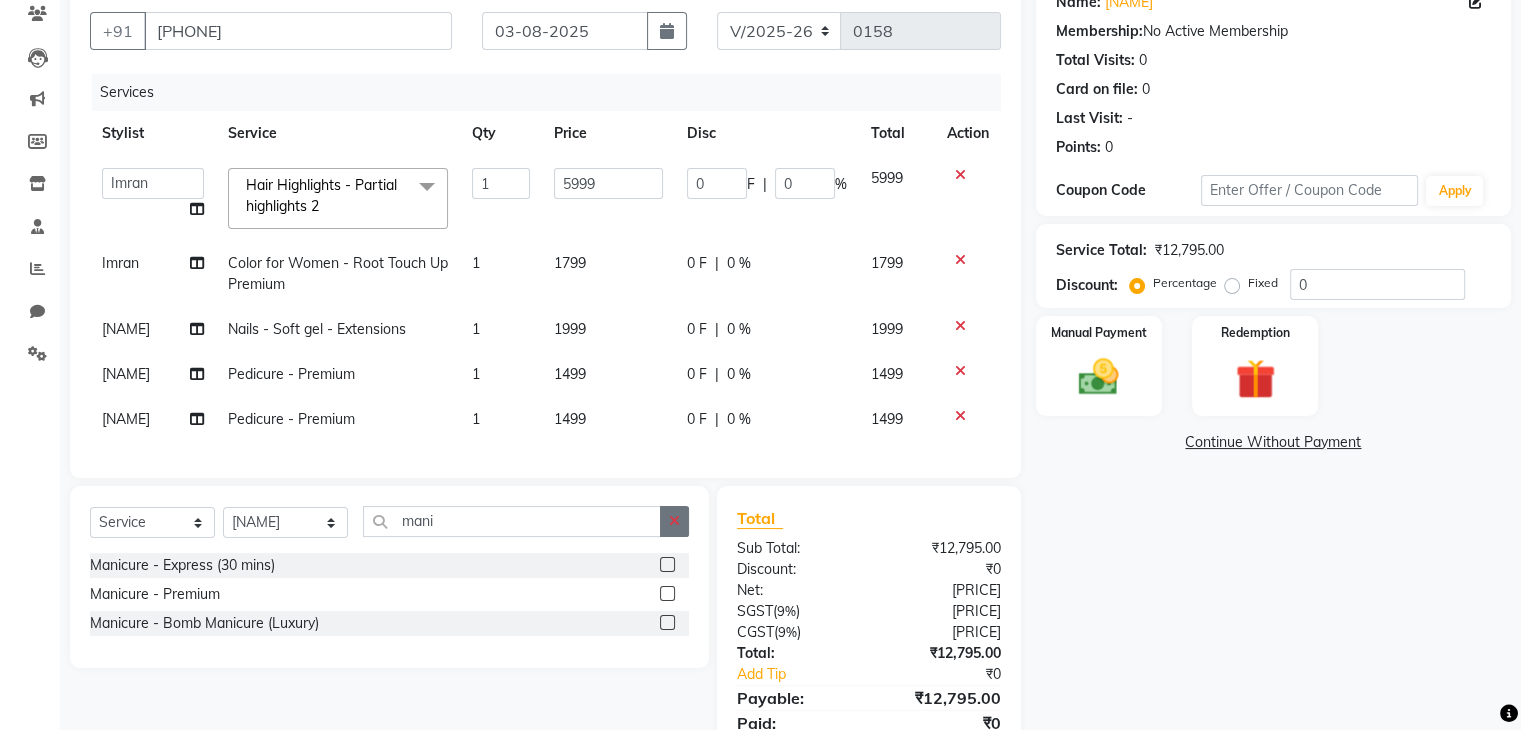 click 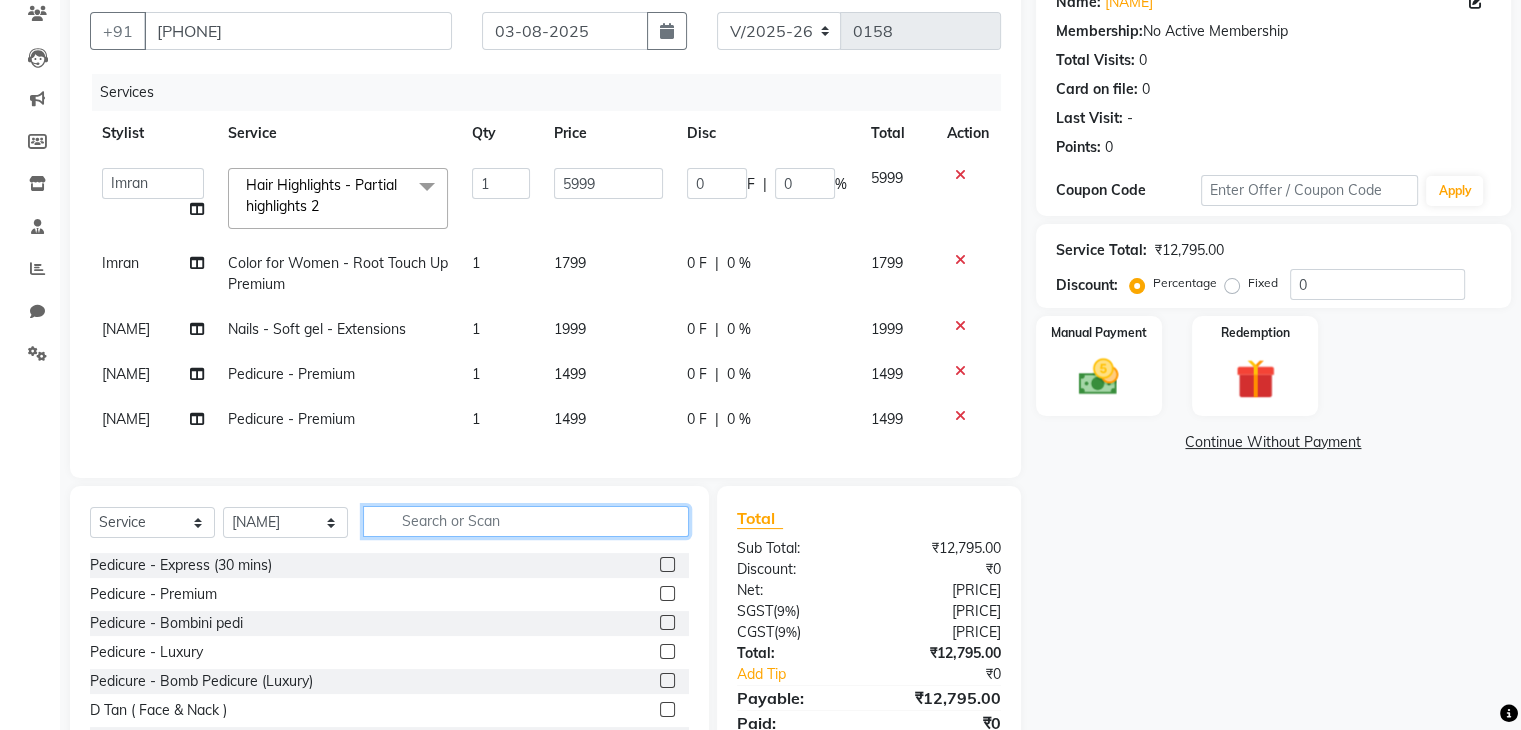 click 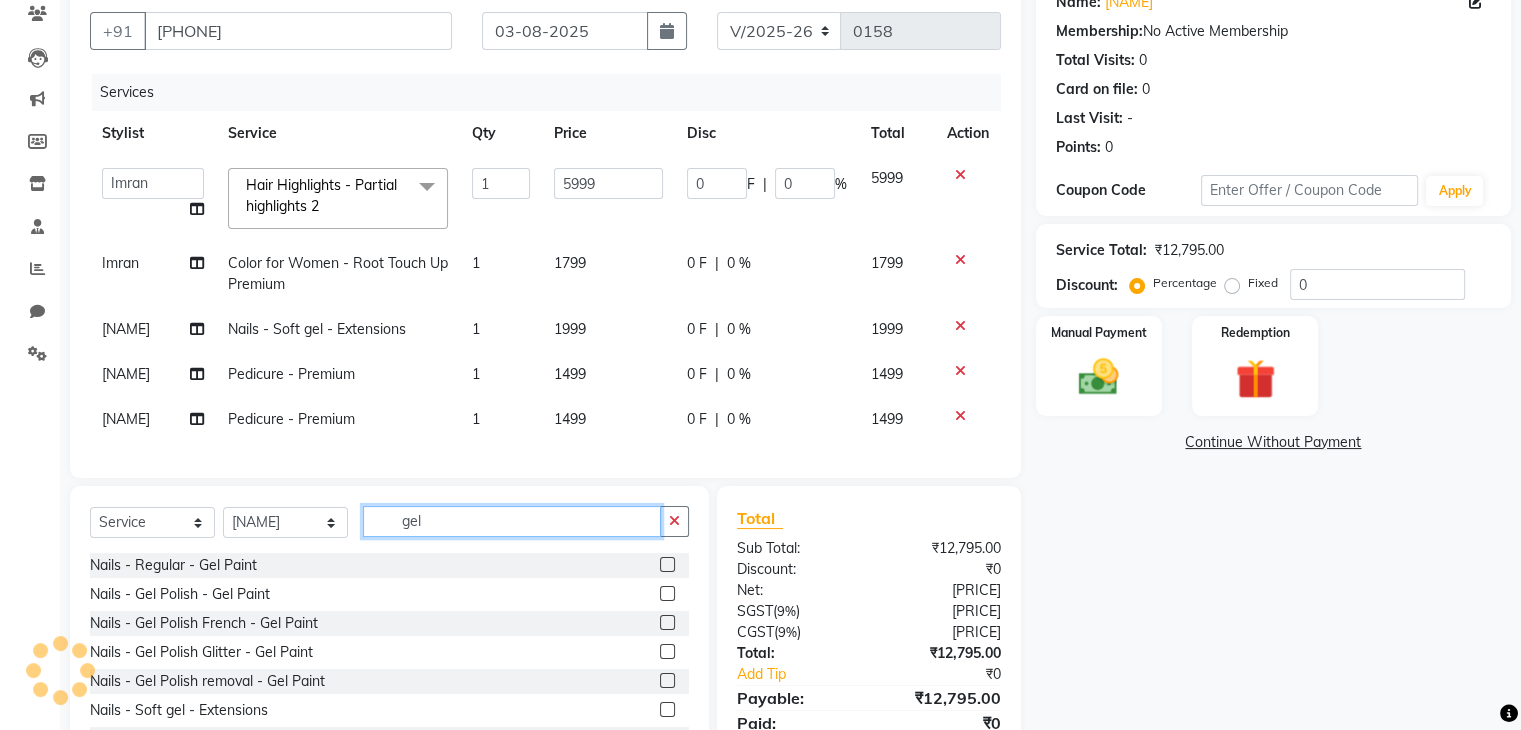 type on "gel" 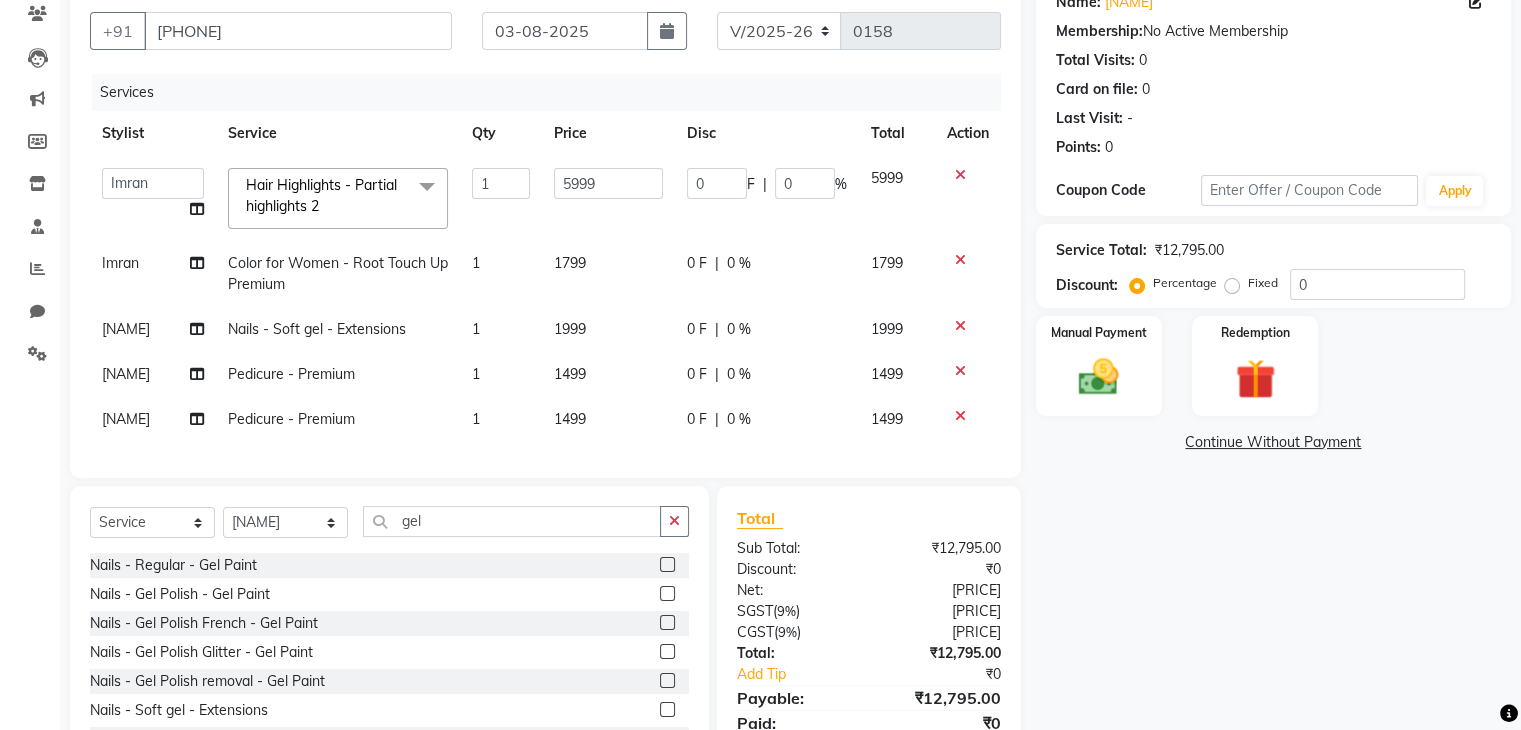 click 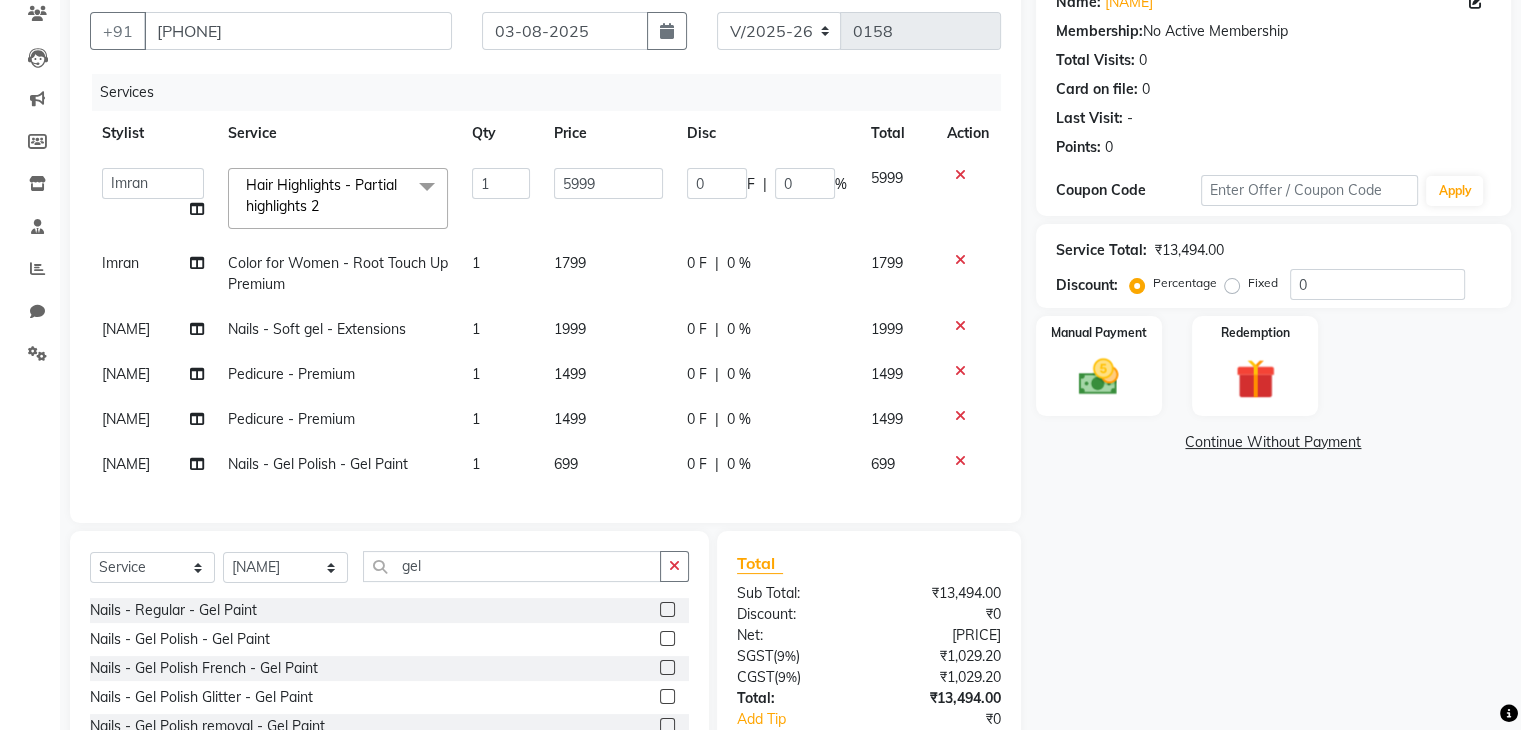 click 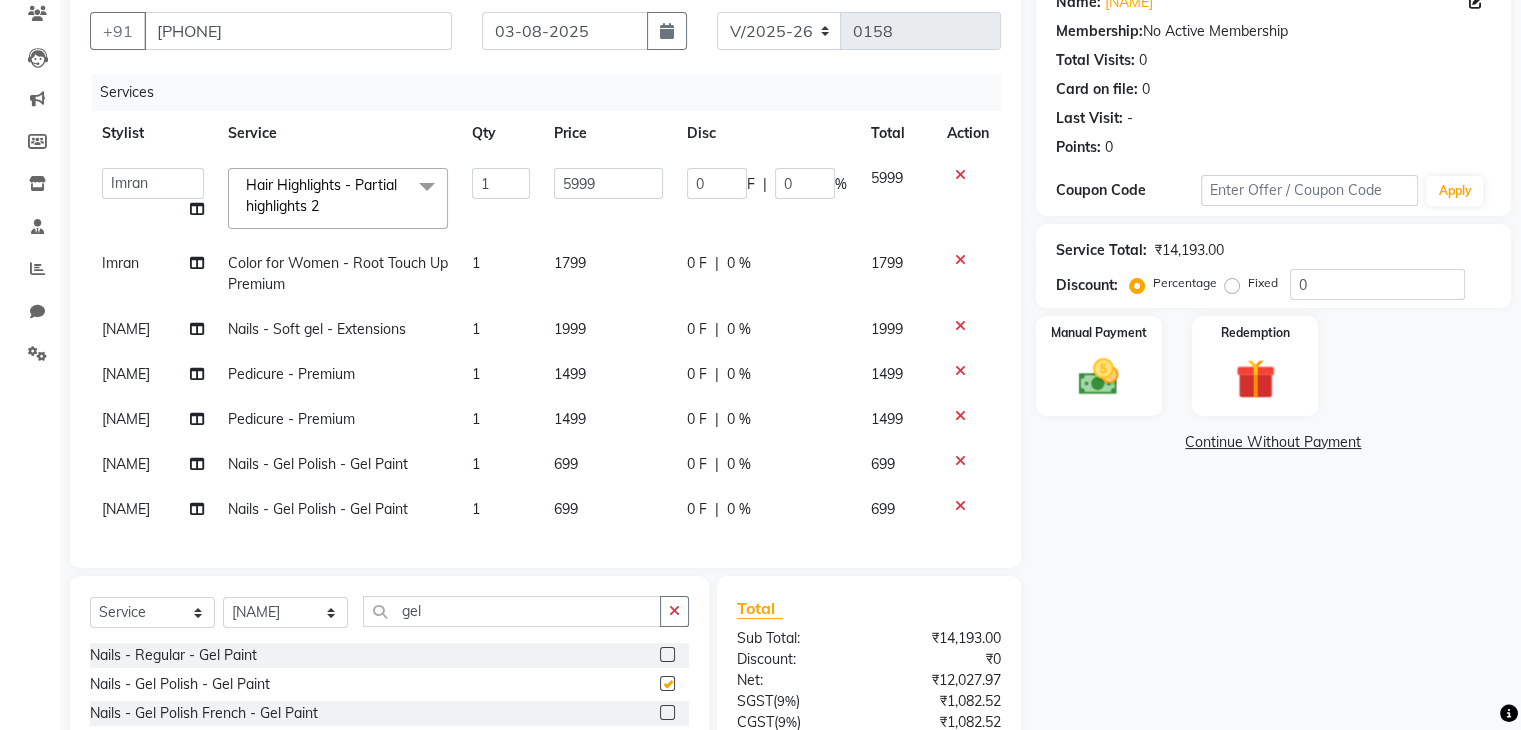checkbox on "false" 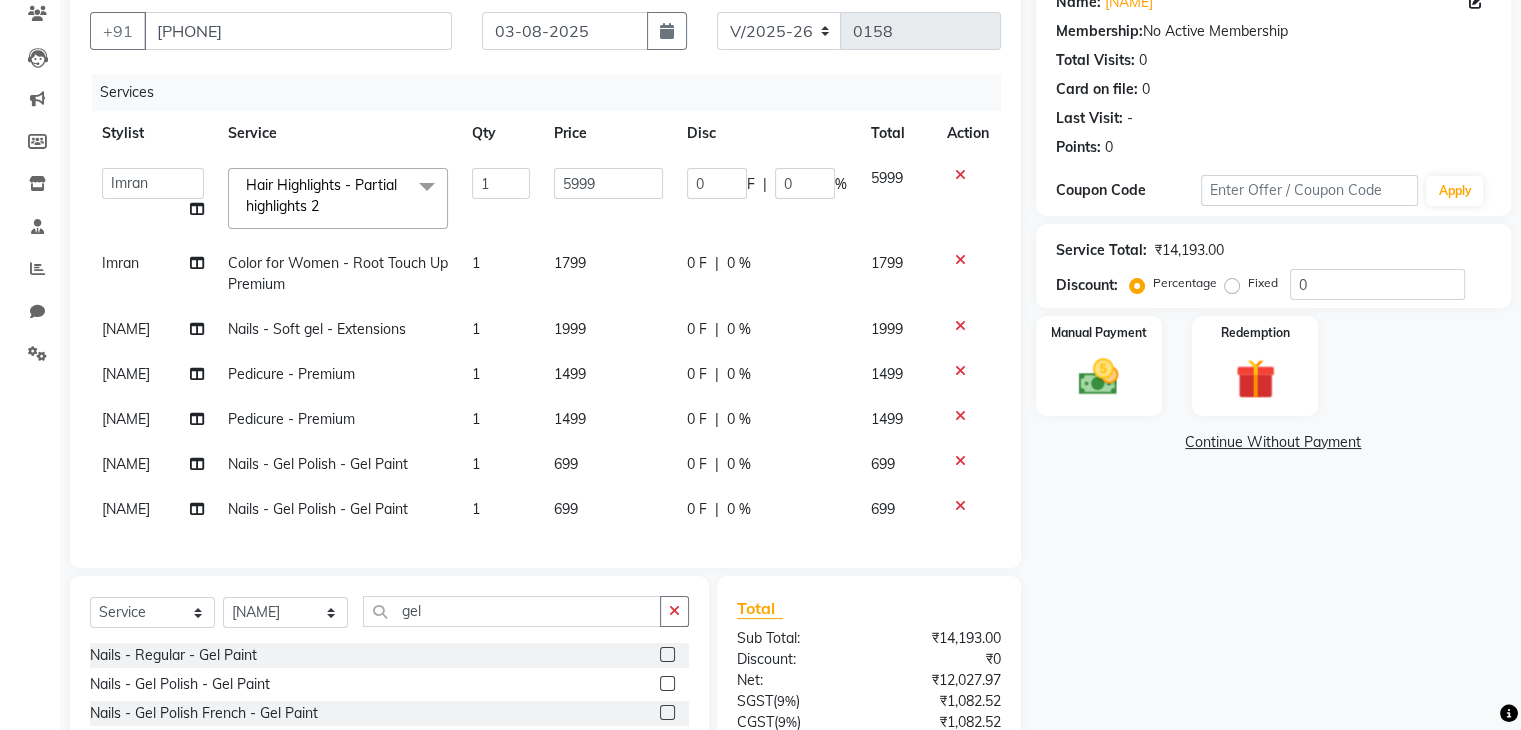 scroll, scrollTop: 339, scrollLeft: 0, axis: vertical 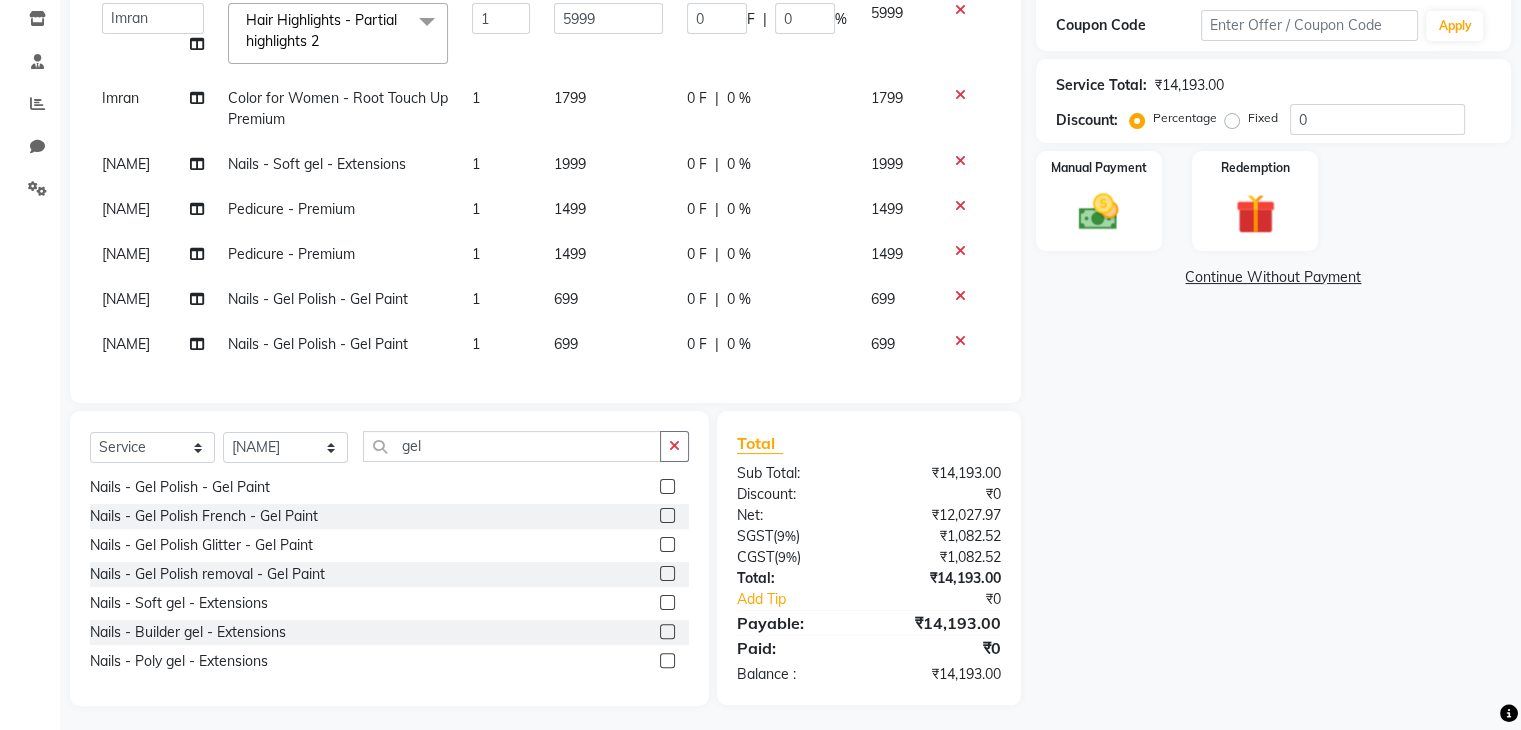 click on "Name: [NAME]  Membership:  No Active Membership  Total Visits:  0 Card on file:  0 Last Visit:   - Points:   0  Coupon Code Apply Service Total:  [PRICE]  Discount:  Percentage   Fixed  0 Manual Payment Redemption  Continue Without Payment" 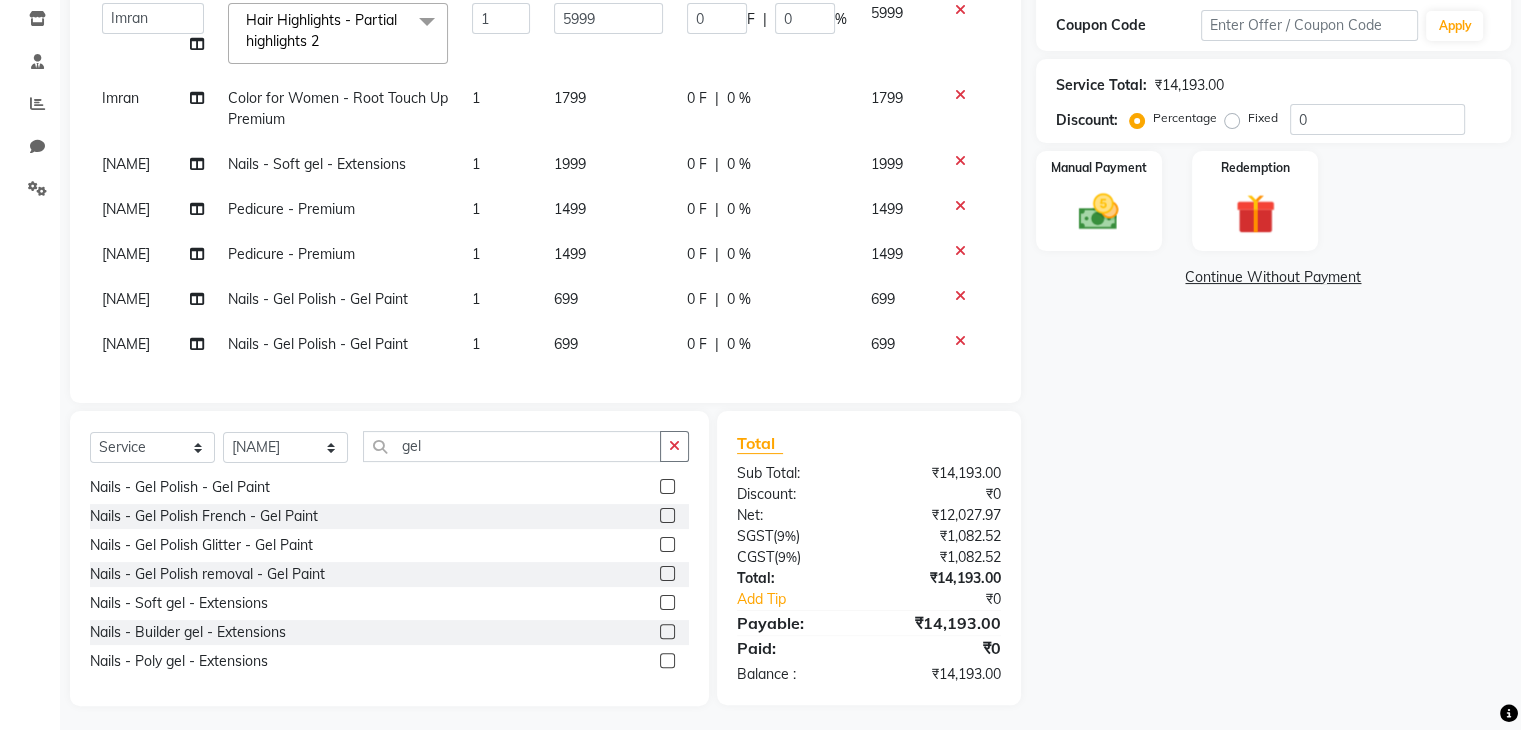 drag, startPoint x: 1154, startPoint y: 499, endPoint x: 1168, endPoint y: 491, distance: 16.124516 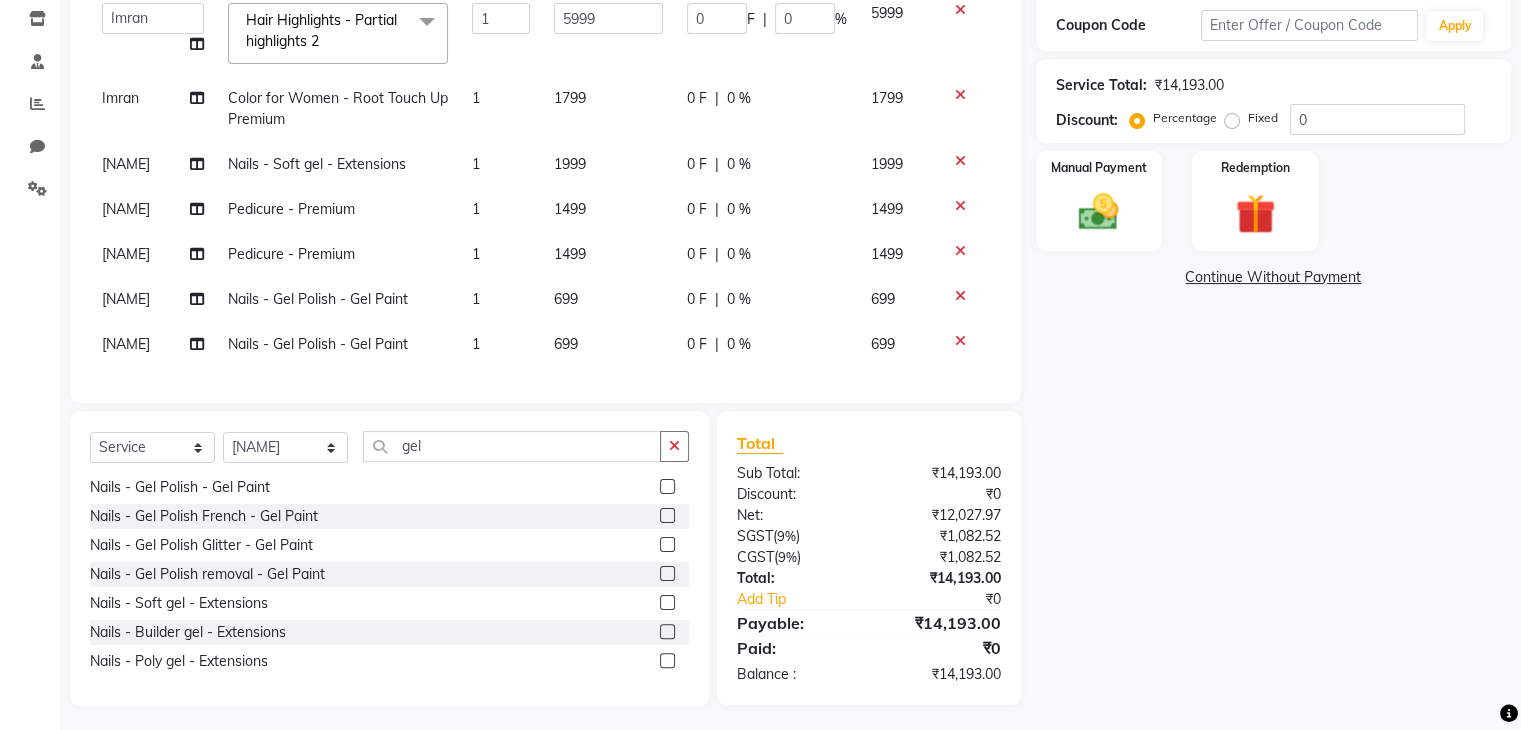 click on "Name: [NAME]  Membership:  No Active Membership  Total Visits:  0 Card on file:  0 Last Visit:   - Points:   0  Coupon Code Apply Service Total:  [PRICE]  Discount:  Percentage   Fixed  0 Manual Payment Redemption  Continue Without Payment" 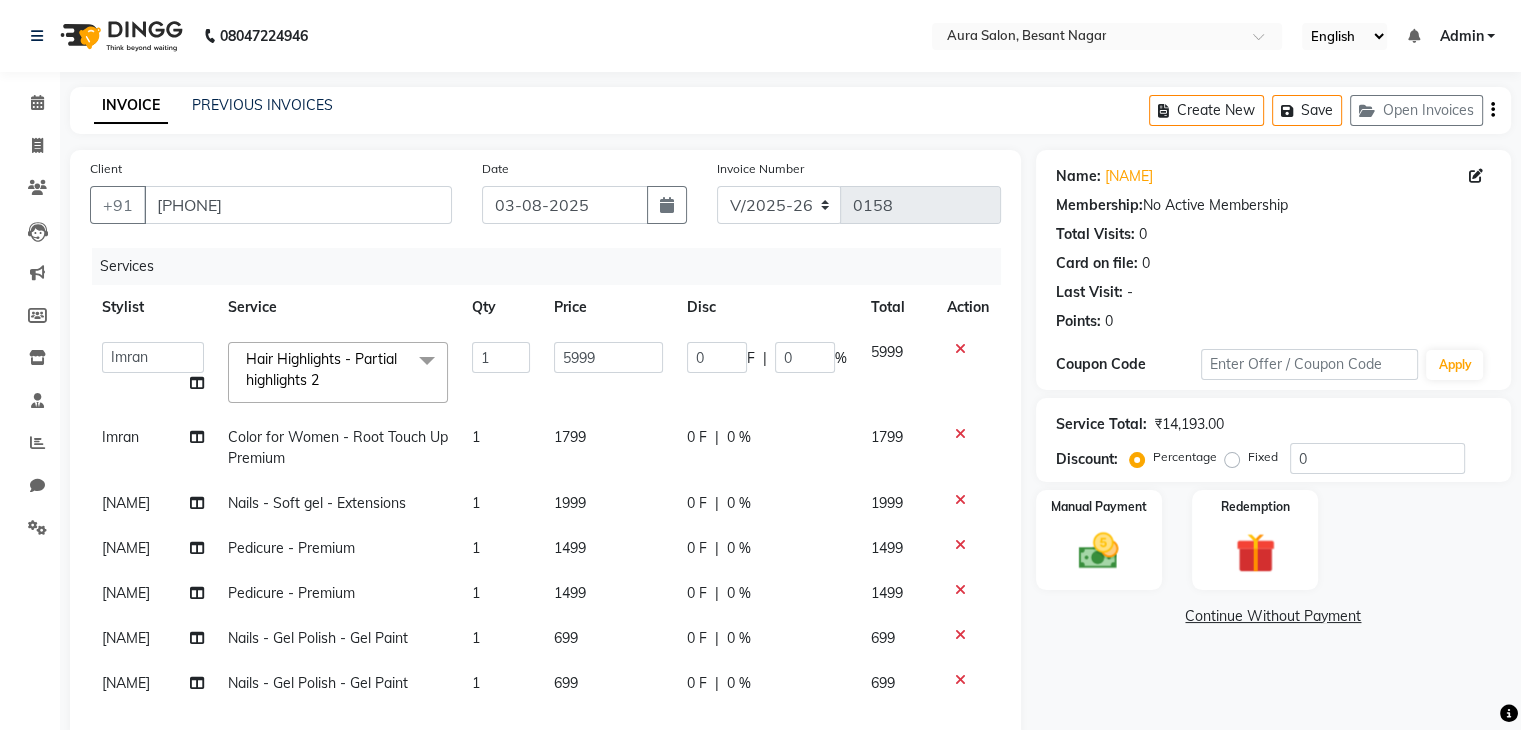 scroll, scrollTop: 132, scrollLeft: 0, axis: vertical 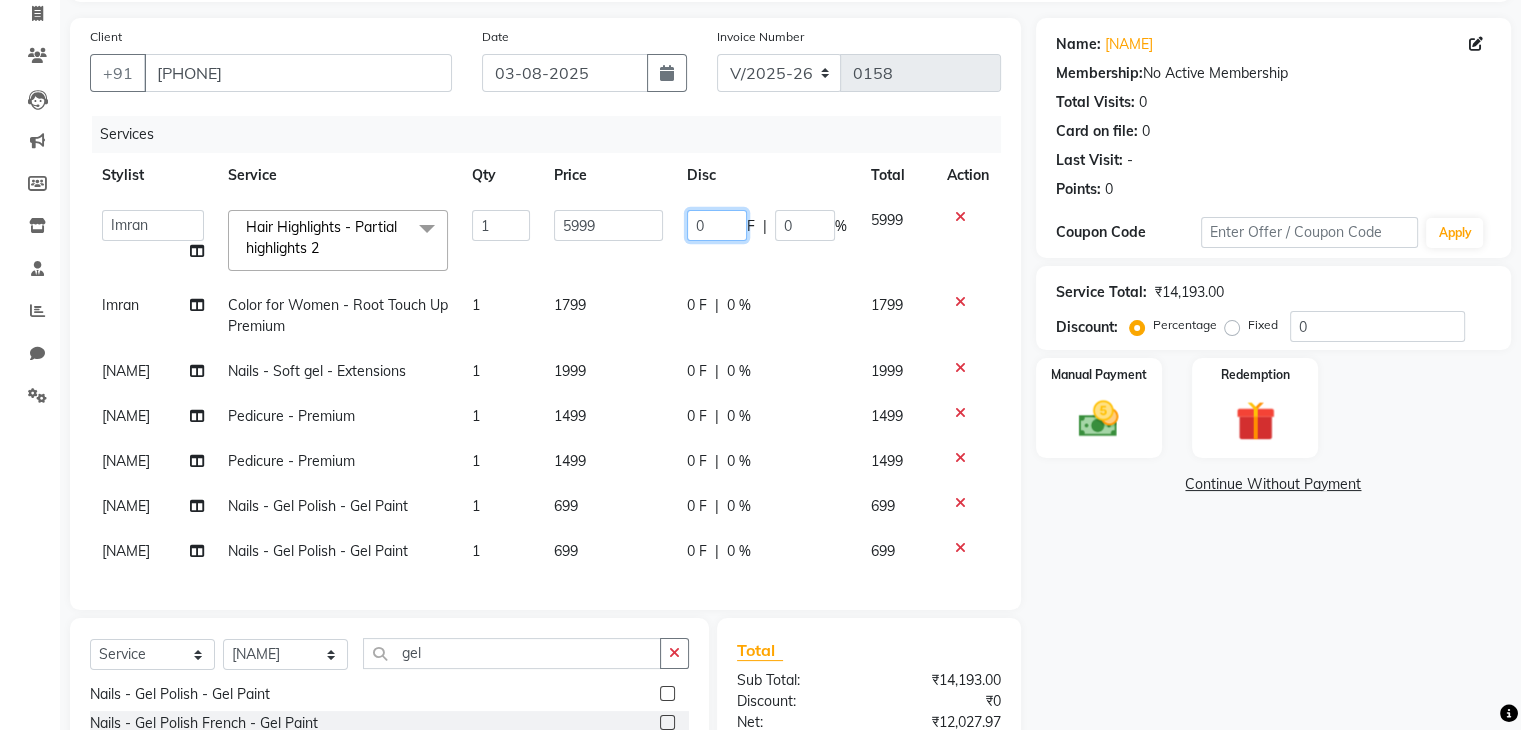 click on "0" 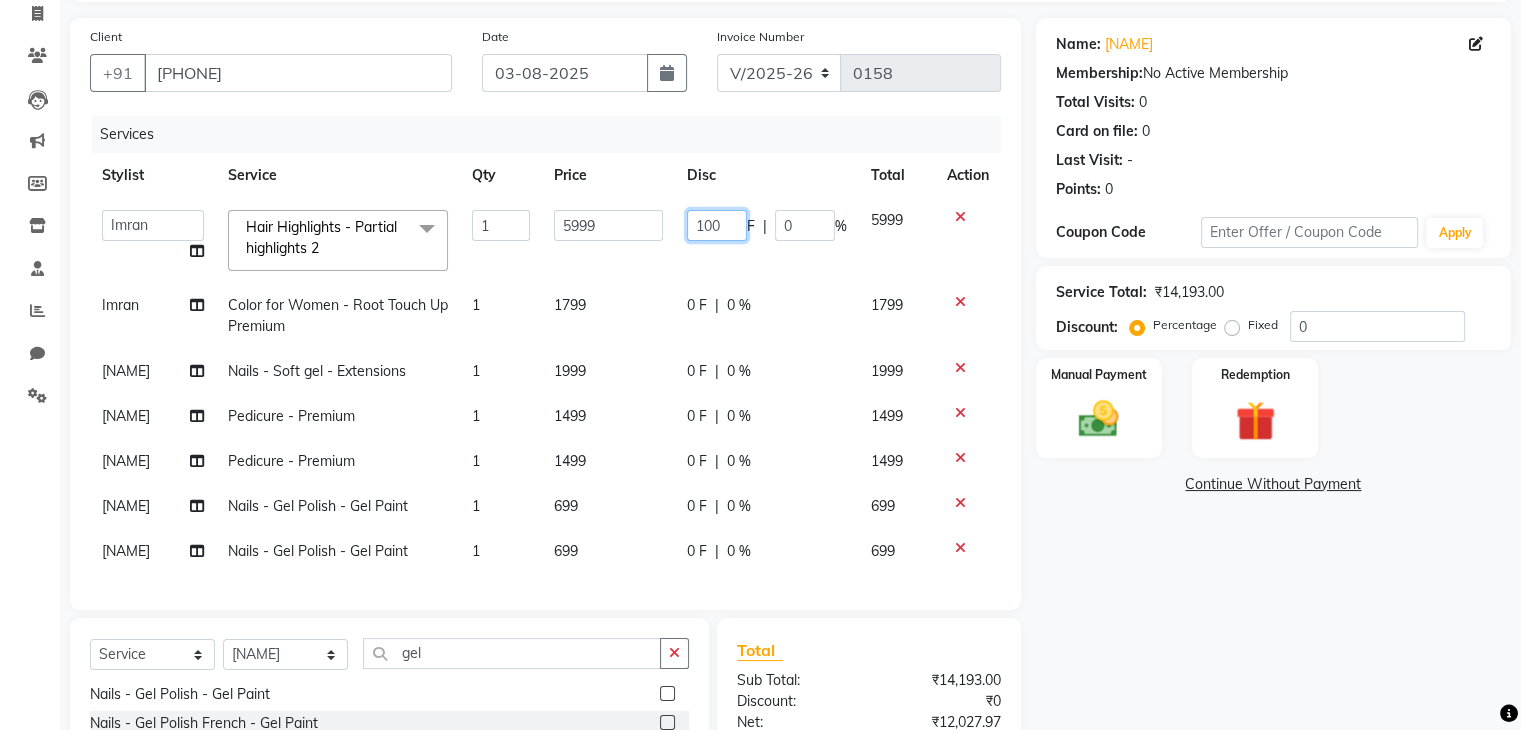 type on "1000" 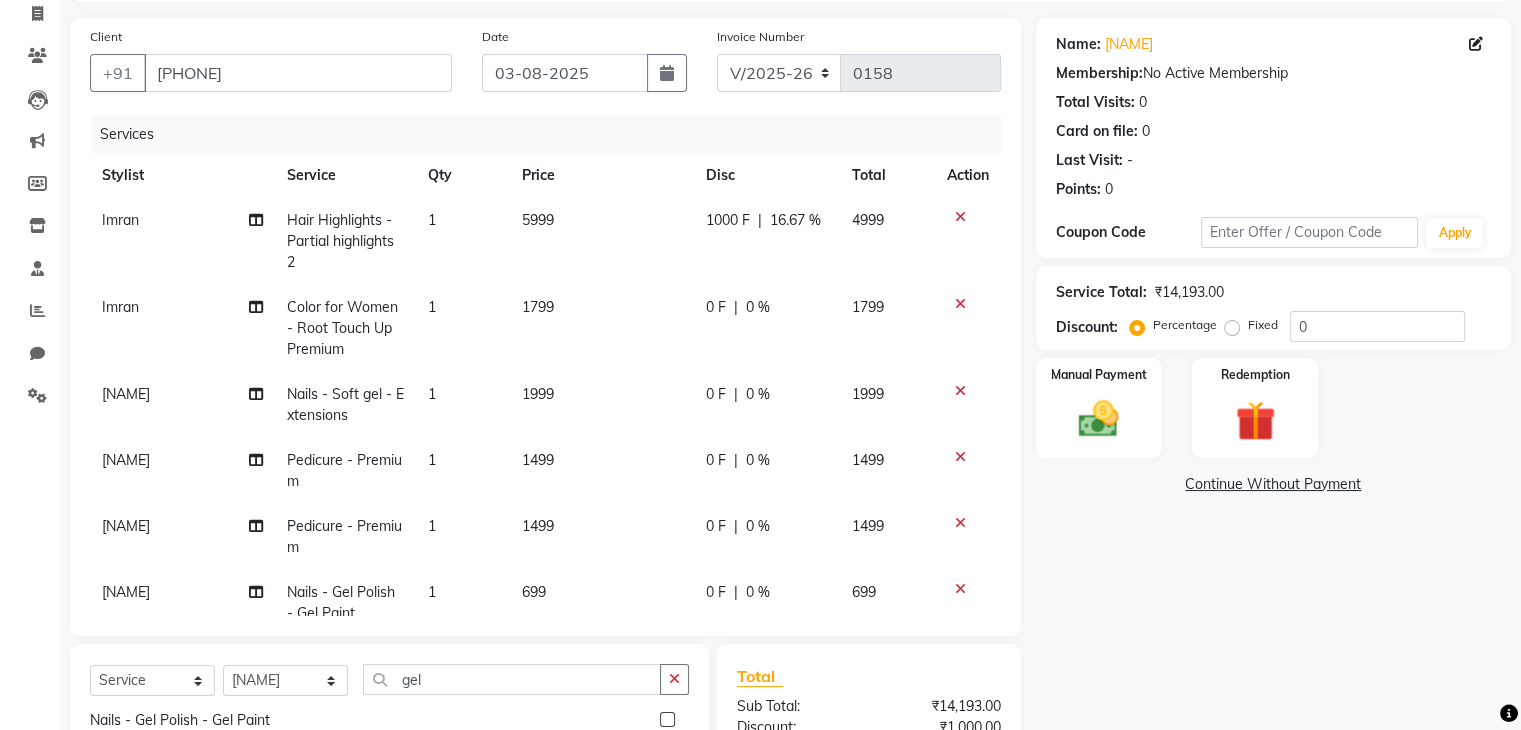 click on "Imran Hair Highlights - Partial highlights 2 1 5999 [PRICE] F | 16.67 % 4999" 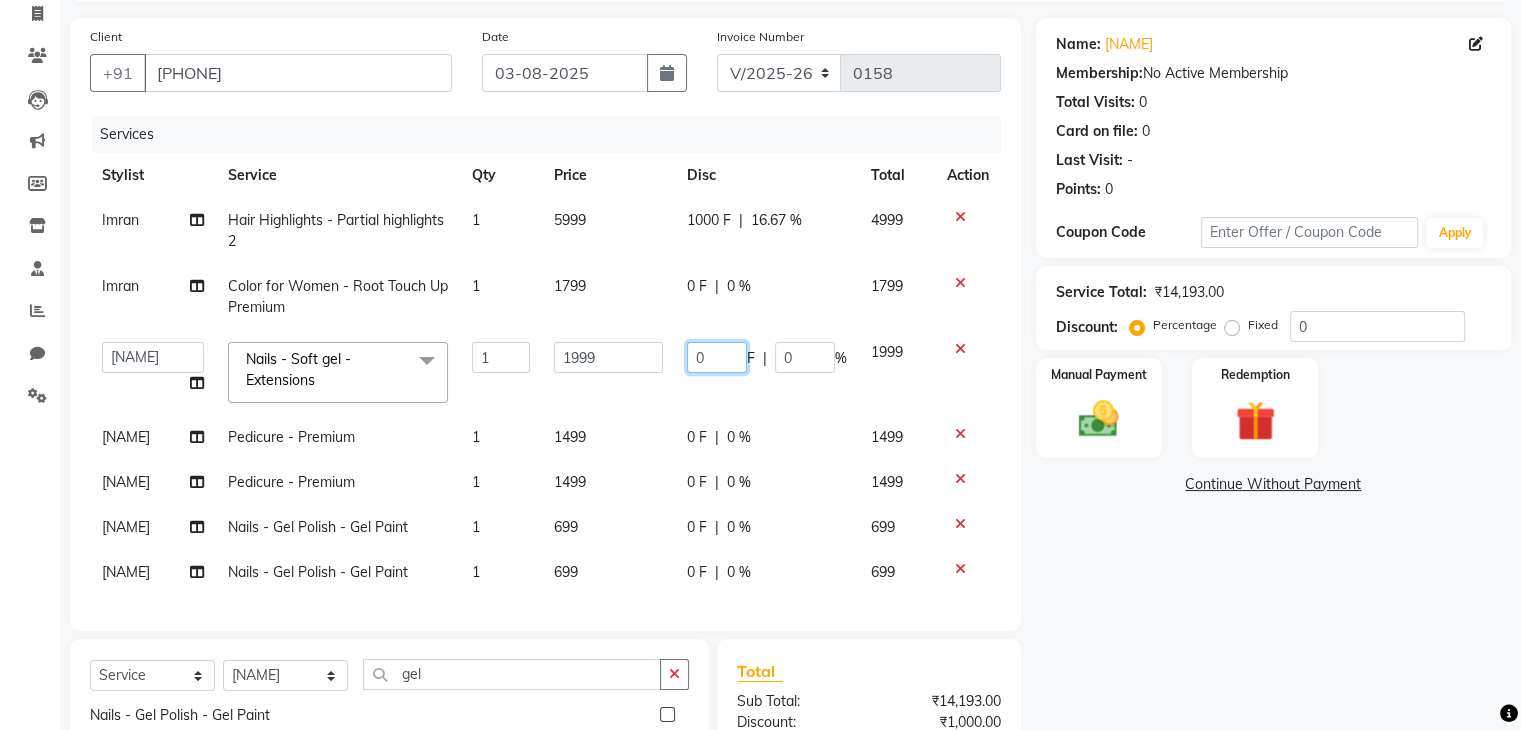 click on "0" 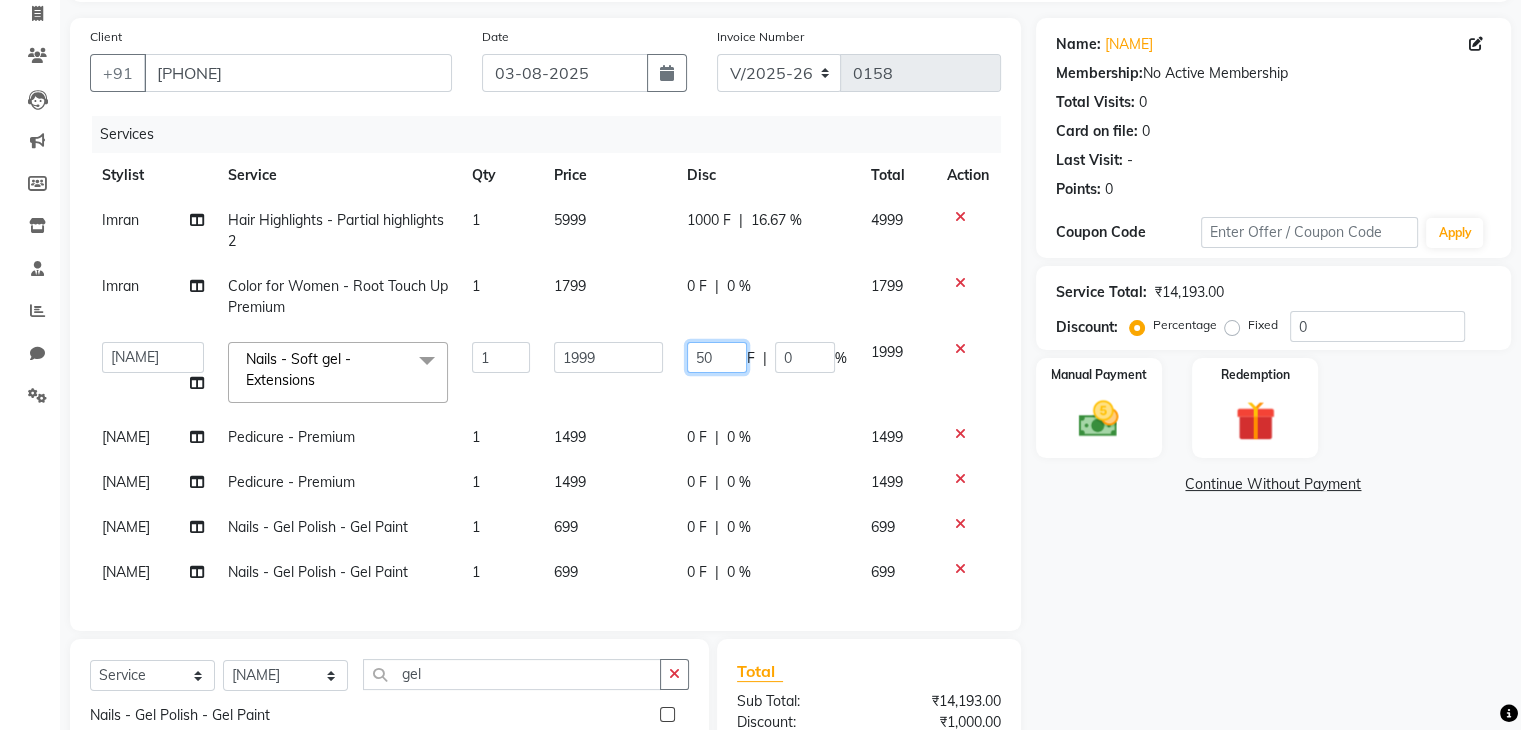 type on "500" 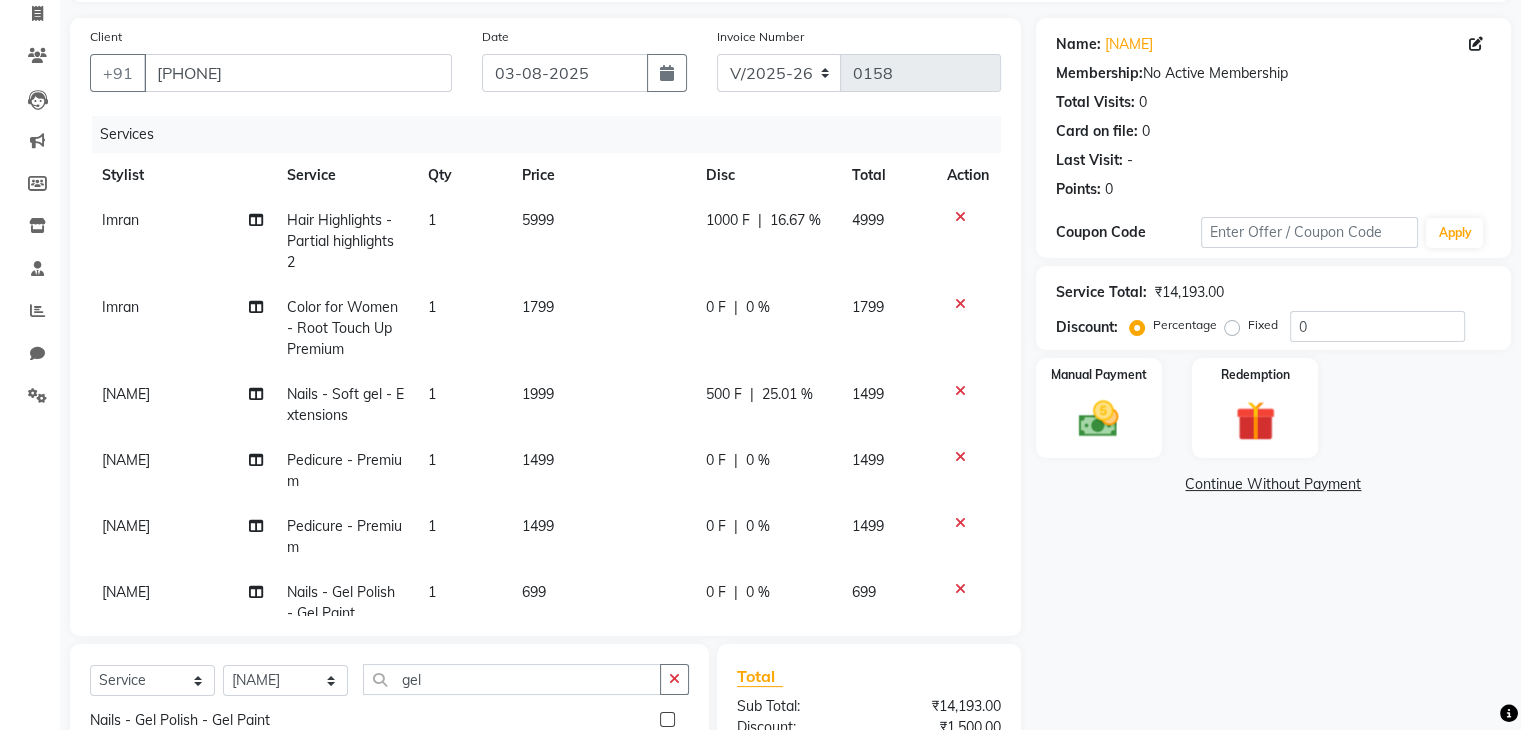 click on "[PRICE] F | 25.01 %" 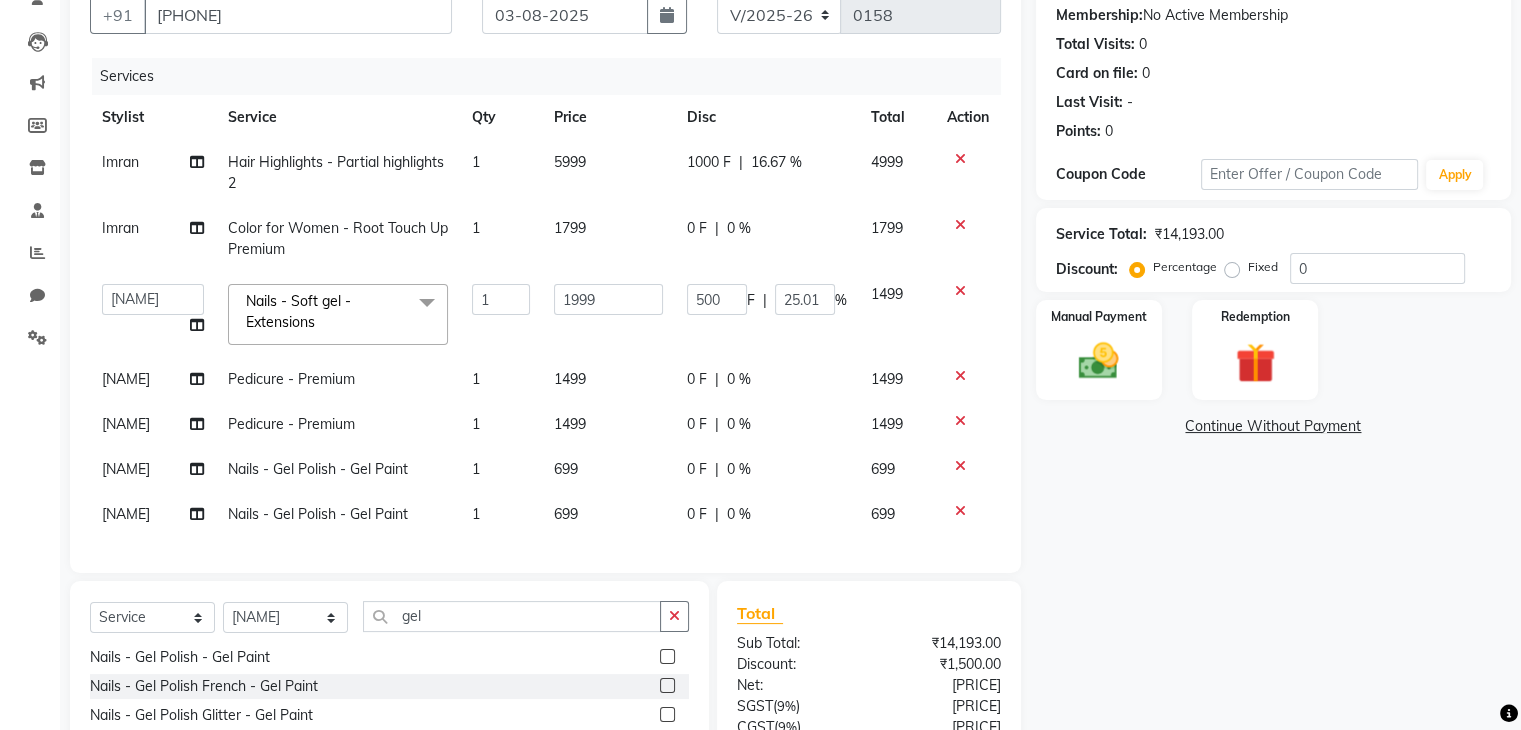 scroll, scrollTop: 191, scrollLeft: 0, axis: vertical 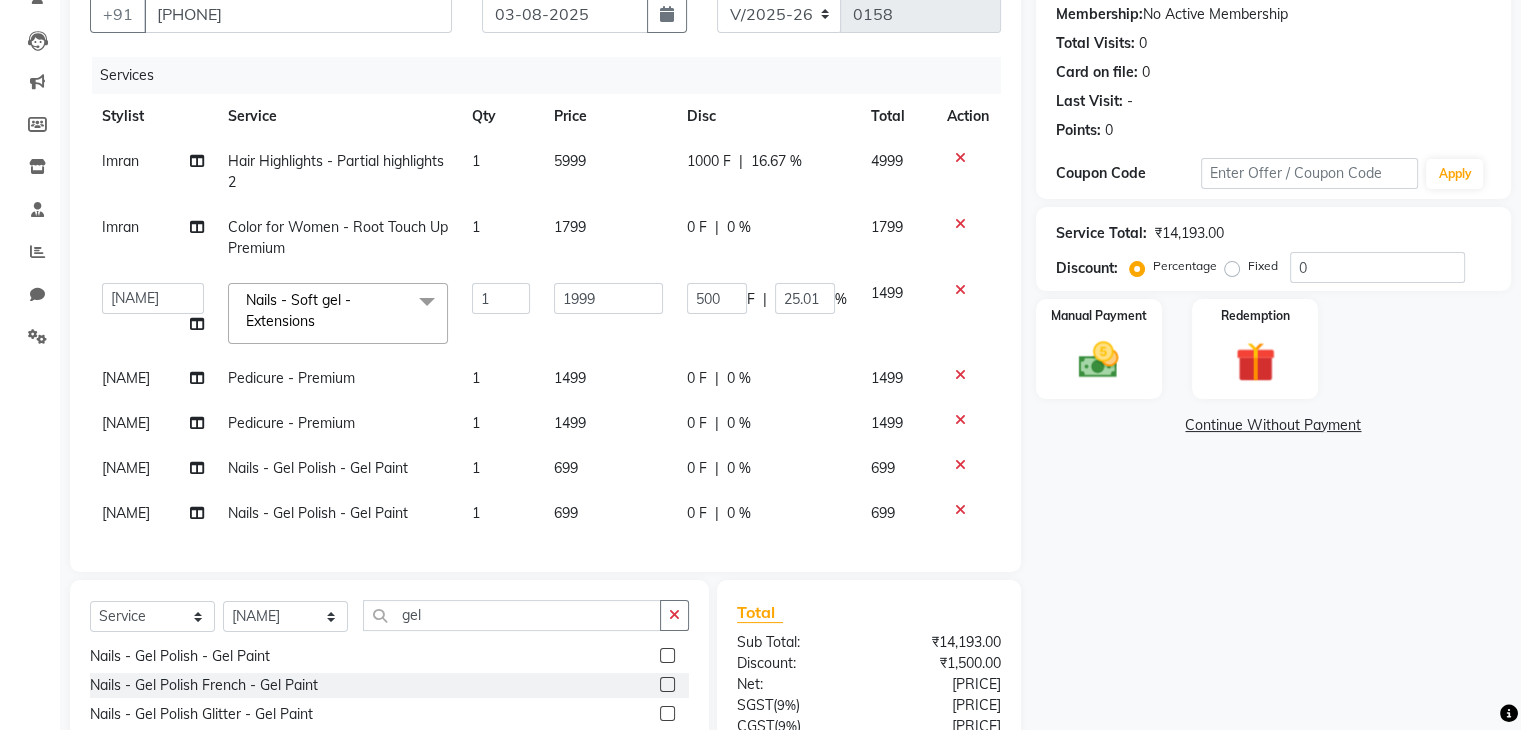 click on "Name: [NAME]  Membership:  No Active Membership  Total Visits:  0 Card on file:  0 Last Visit:   - Points:   0  Coupon Code Apply Service Total:  [PRICE]  Discount:  Percentage   Fixed  0 Manual Payment Redemption  Continue Without Payment" 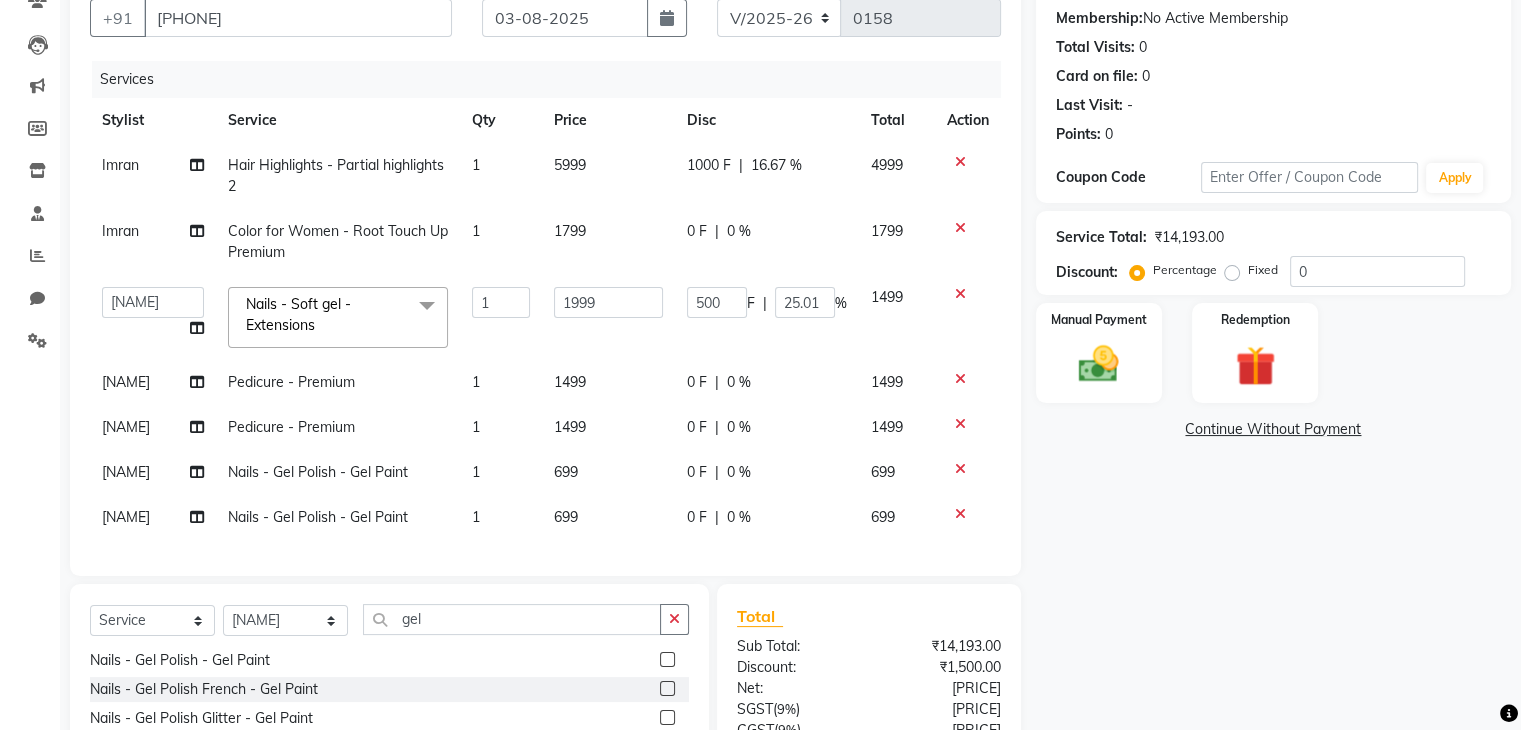 scroll, scrollTop: 366, scrollLeft: 0, axis: vertical 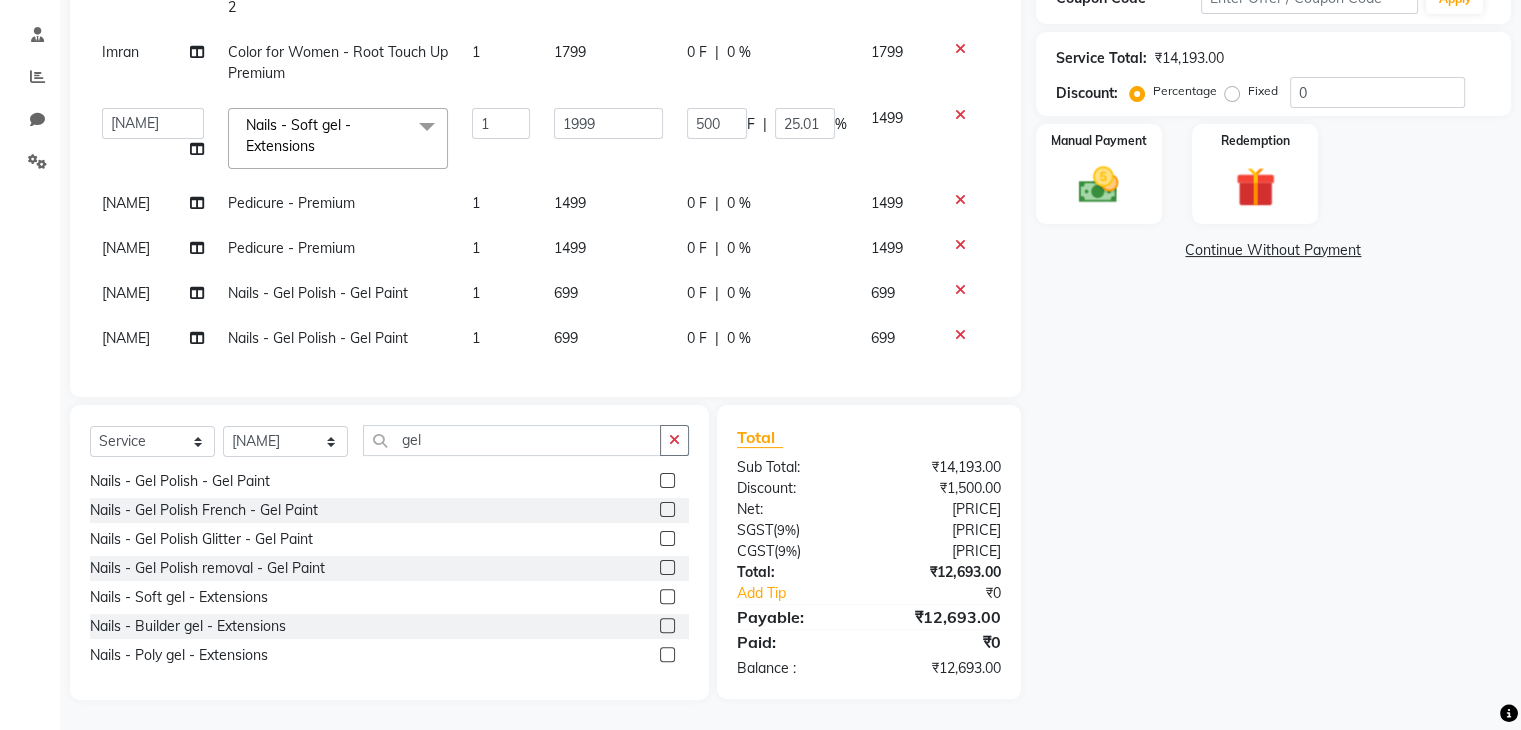 click on "Name: [NAME]  Membership:  No Active Membership  Total Visits:  0 Card on file:  0 Last Visit:   - Points:   0  Coupon Code Apply Service Total:  [PRICE]  Discount:  Percentage   Fixed  0 Manual Payment Redemption  Continue Without Payment" 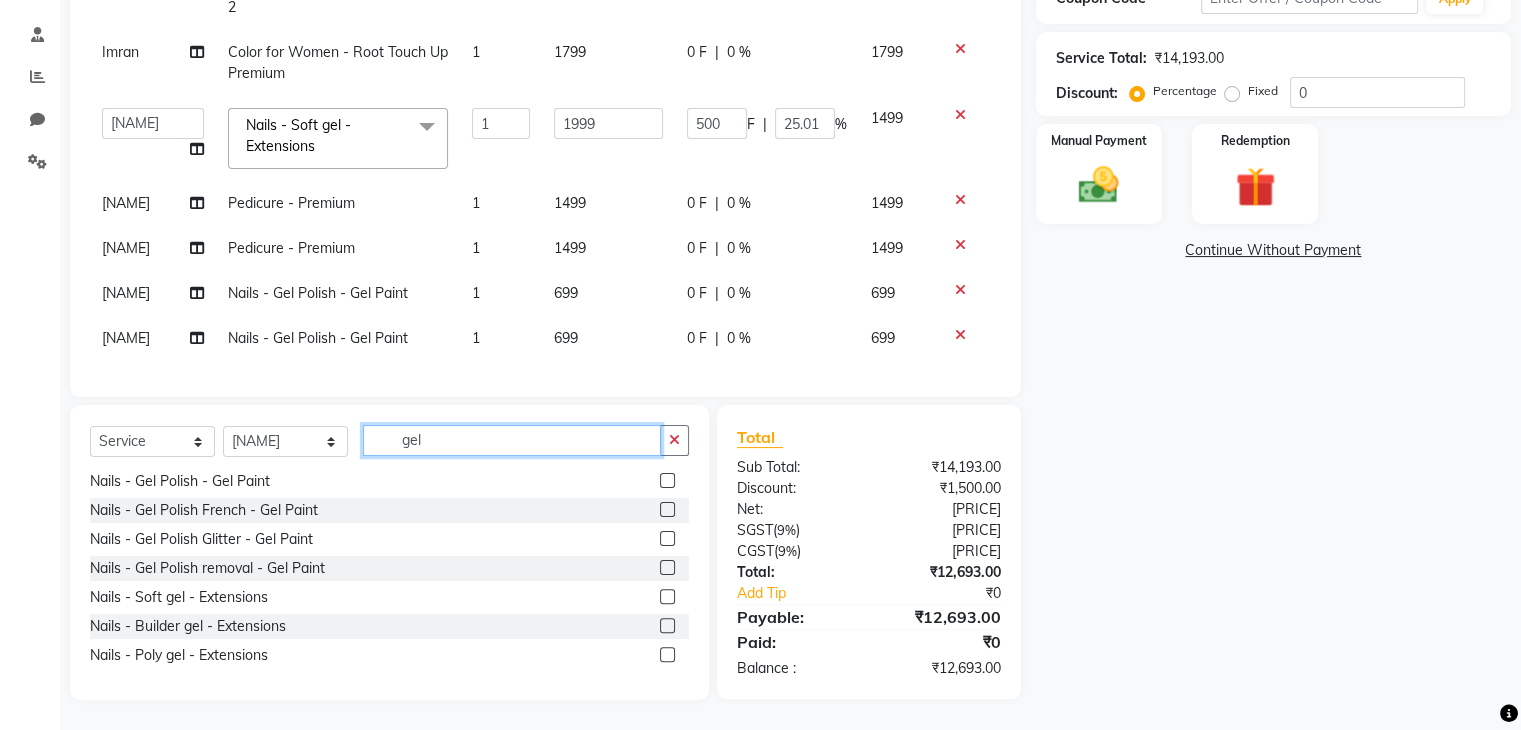 click on "gel" 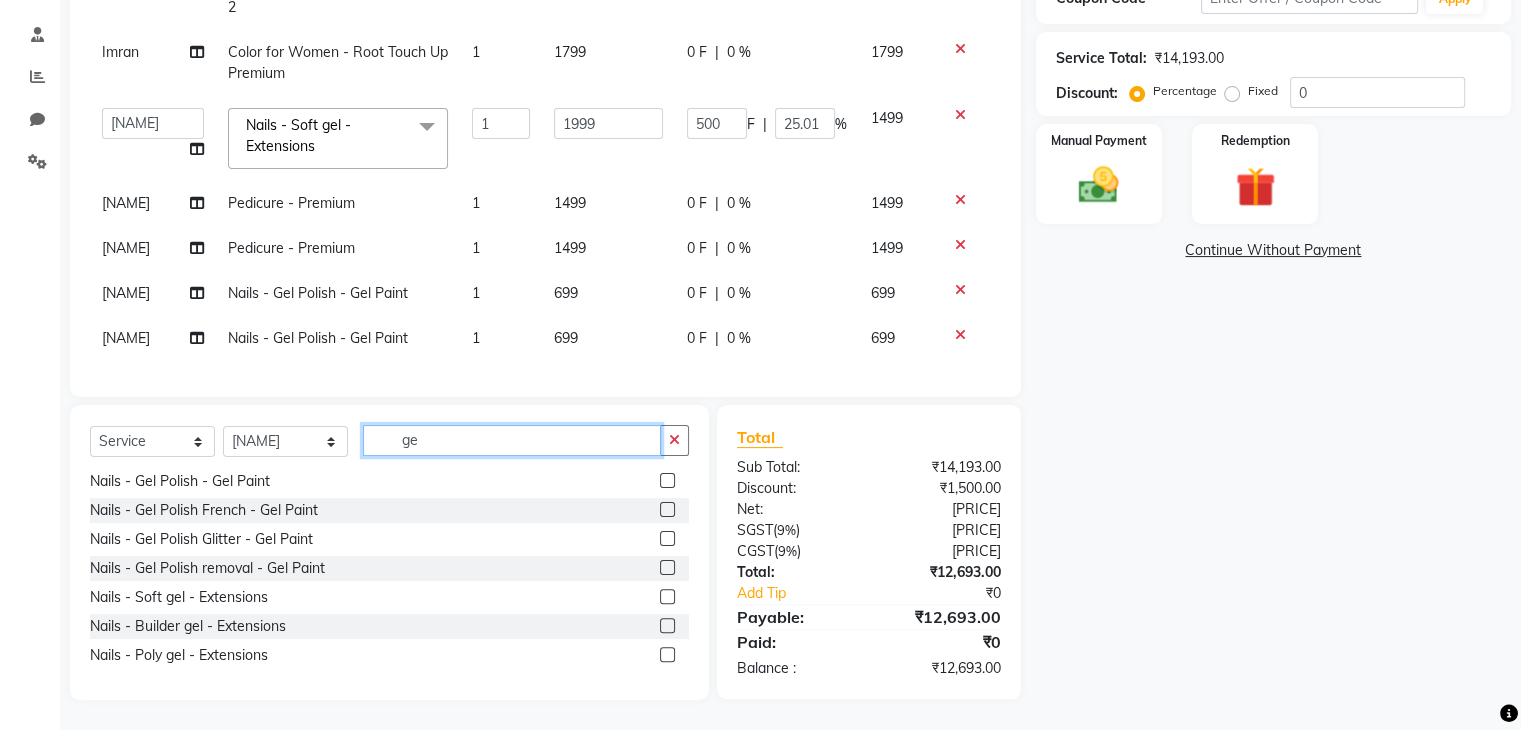 scroll, scrollTop: 60, scrollLeft: 0, axis: vertical 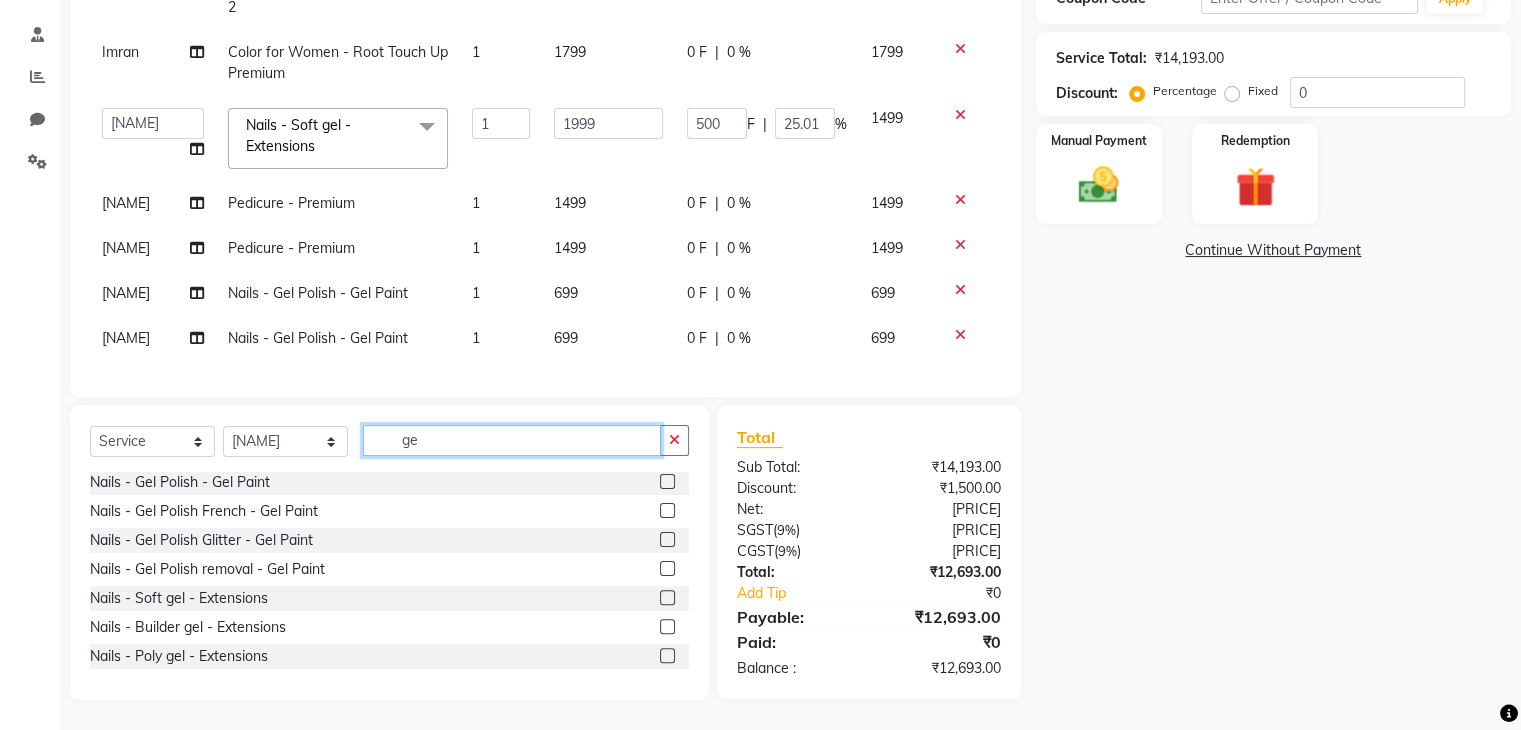 type on "g" 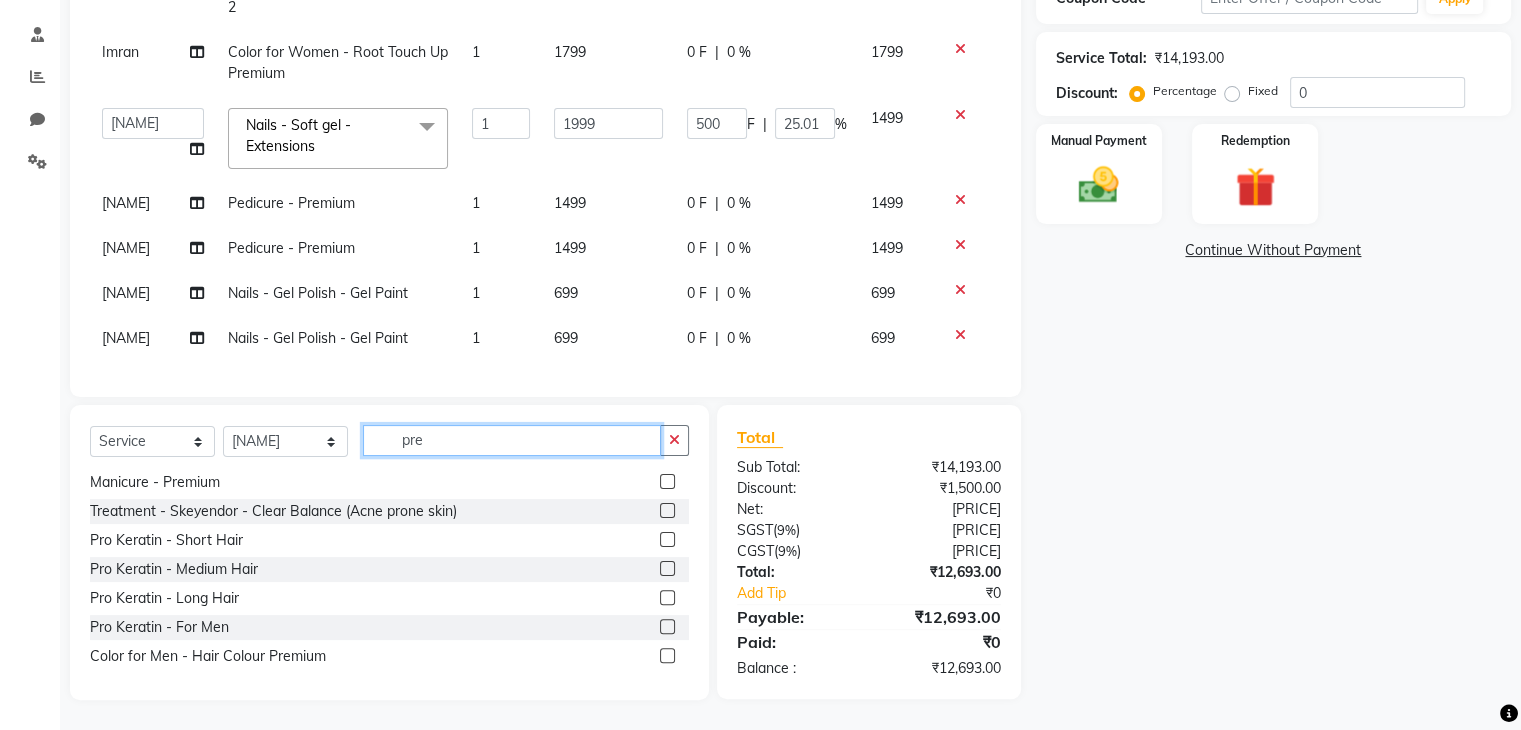 scroll, scrollTop: 60, scrollLeft: 0, axis: vertical 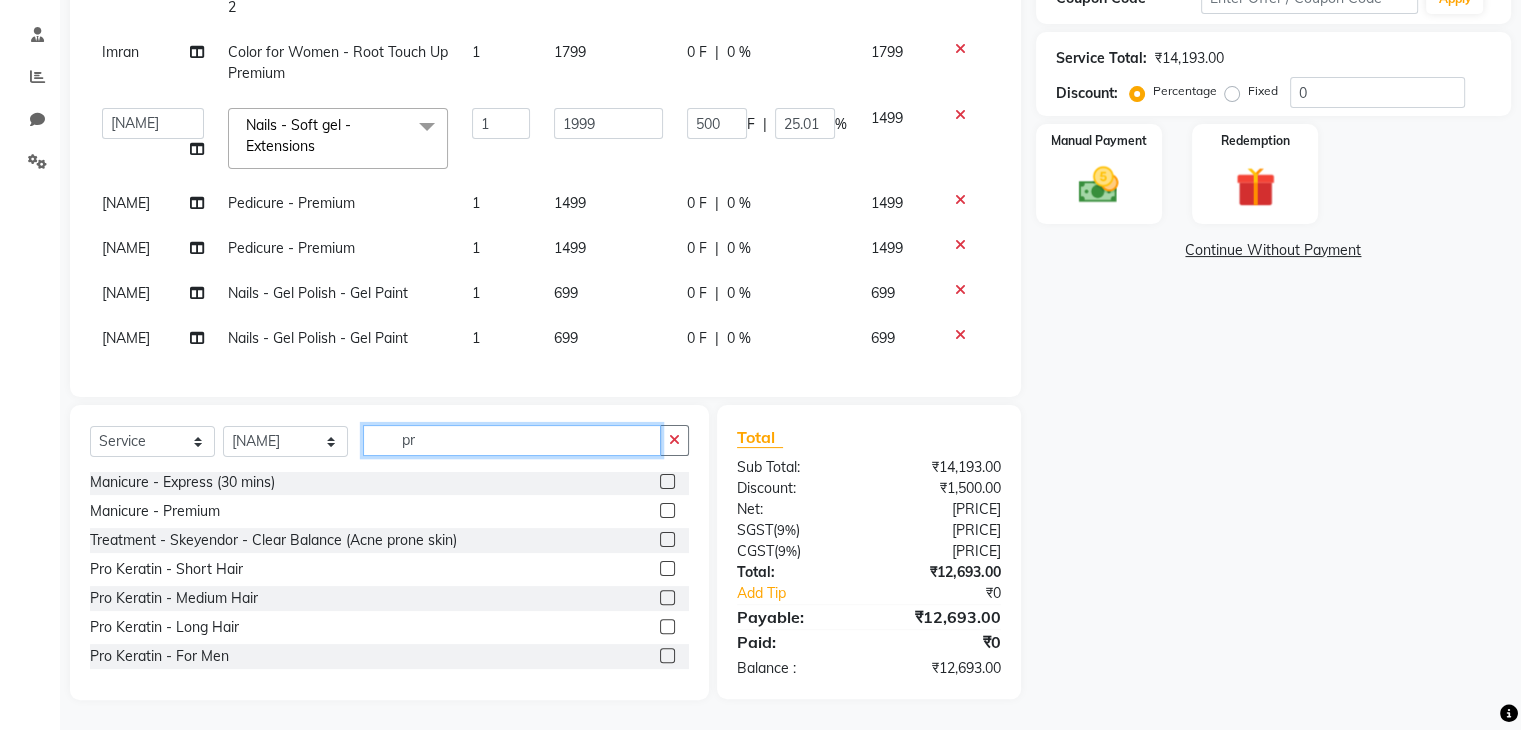 type on "p" 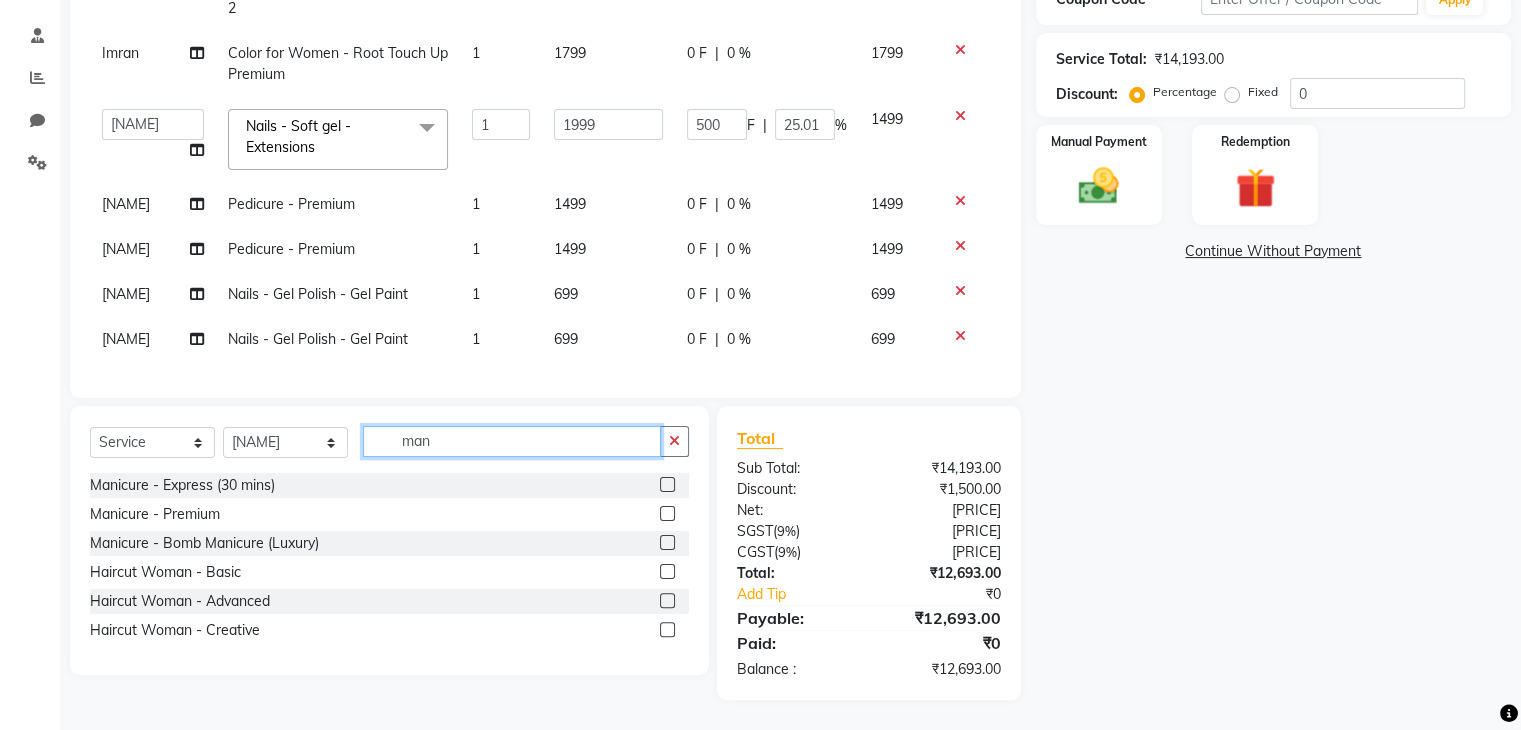 scroll, scrollTop: 0, scrollLeft: 0, axis: both 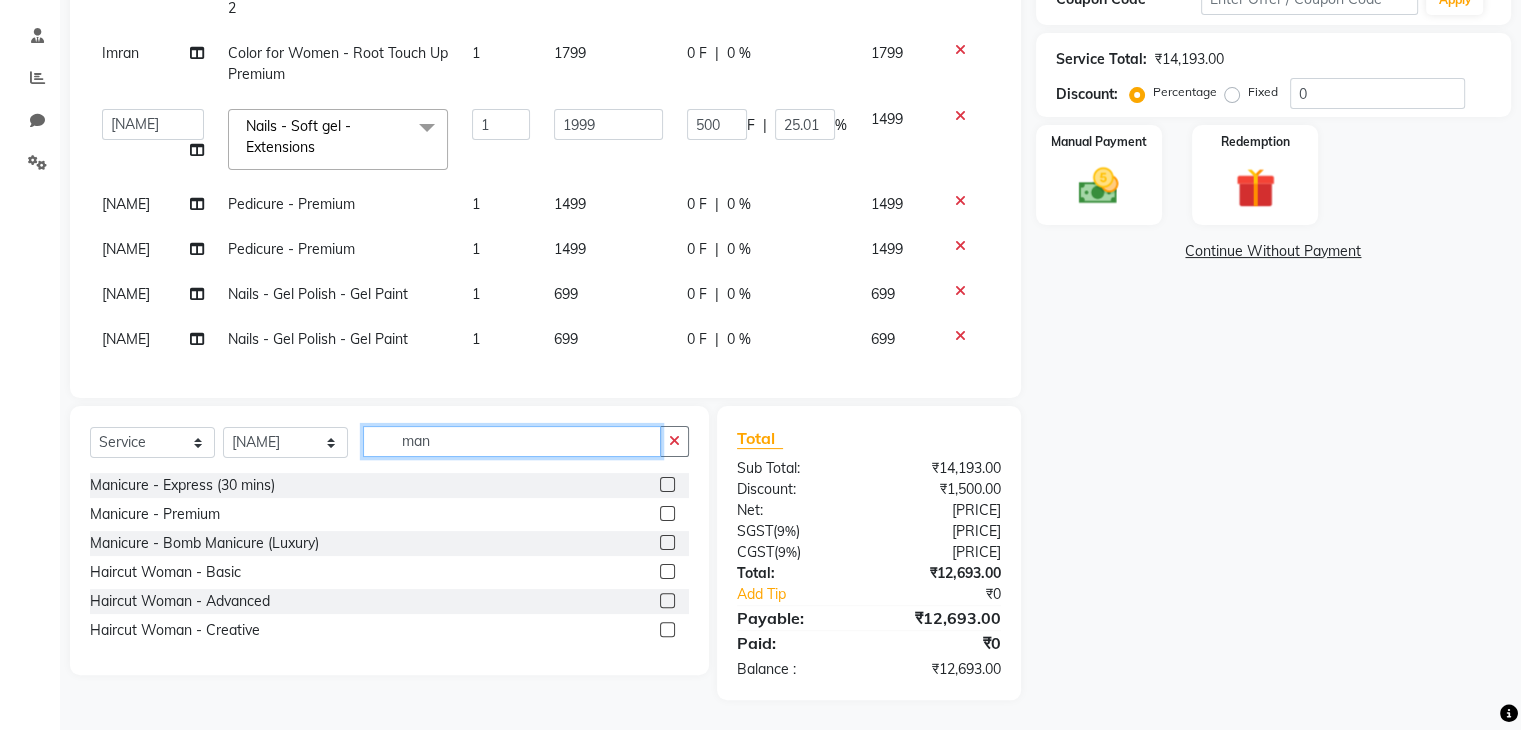type on "man" 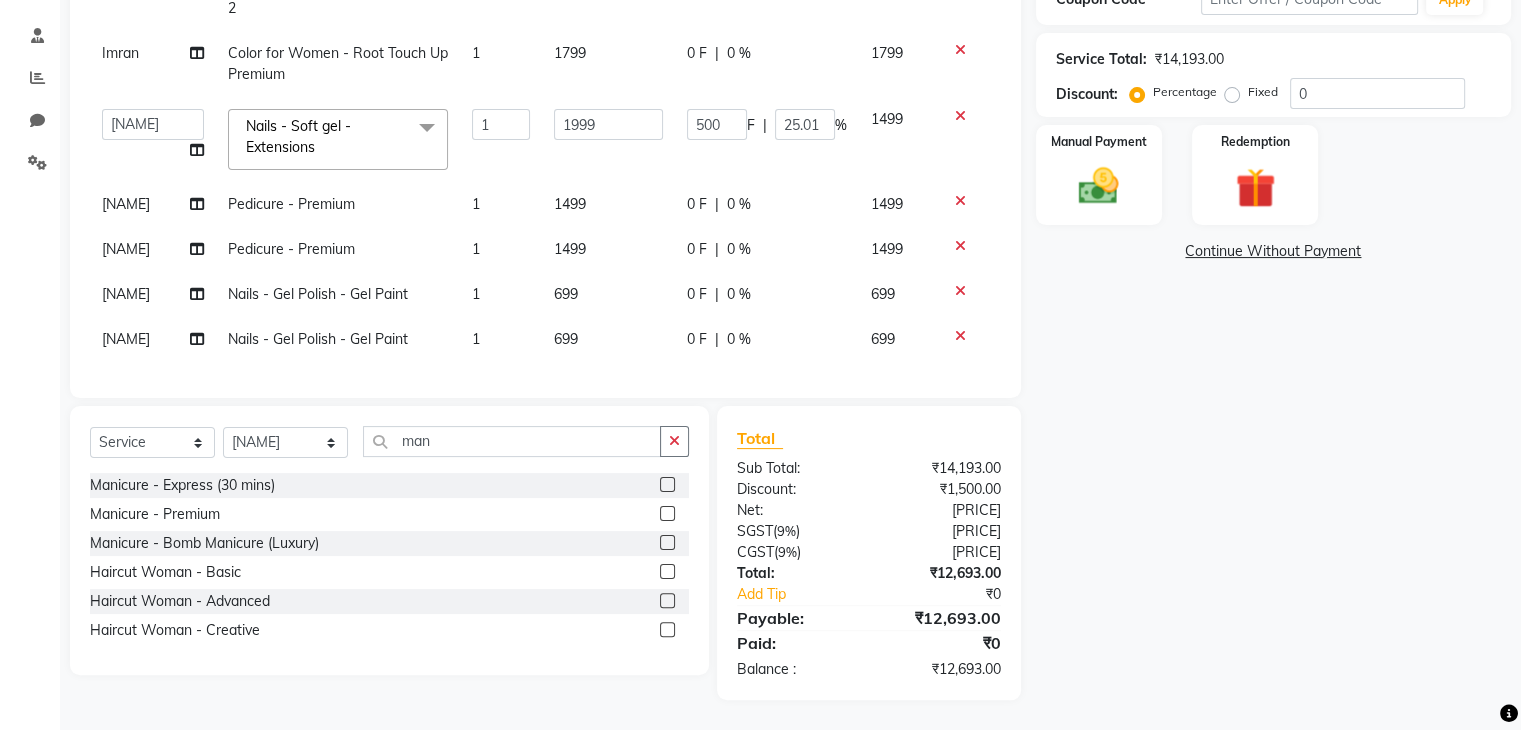 click on "Manicure - Premium" 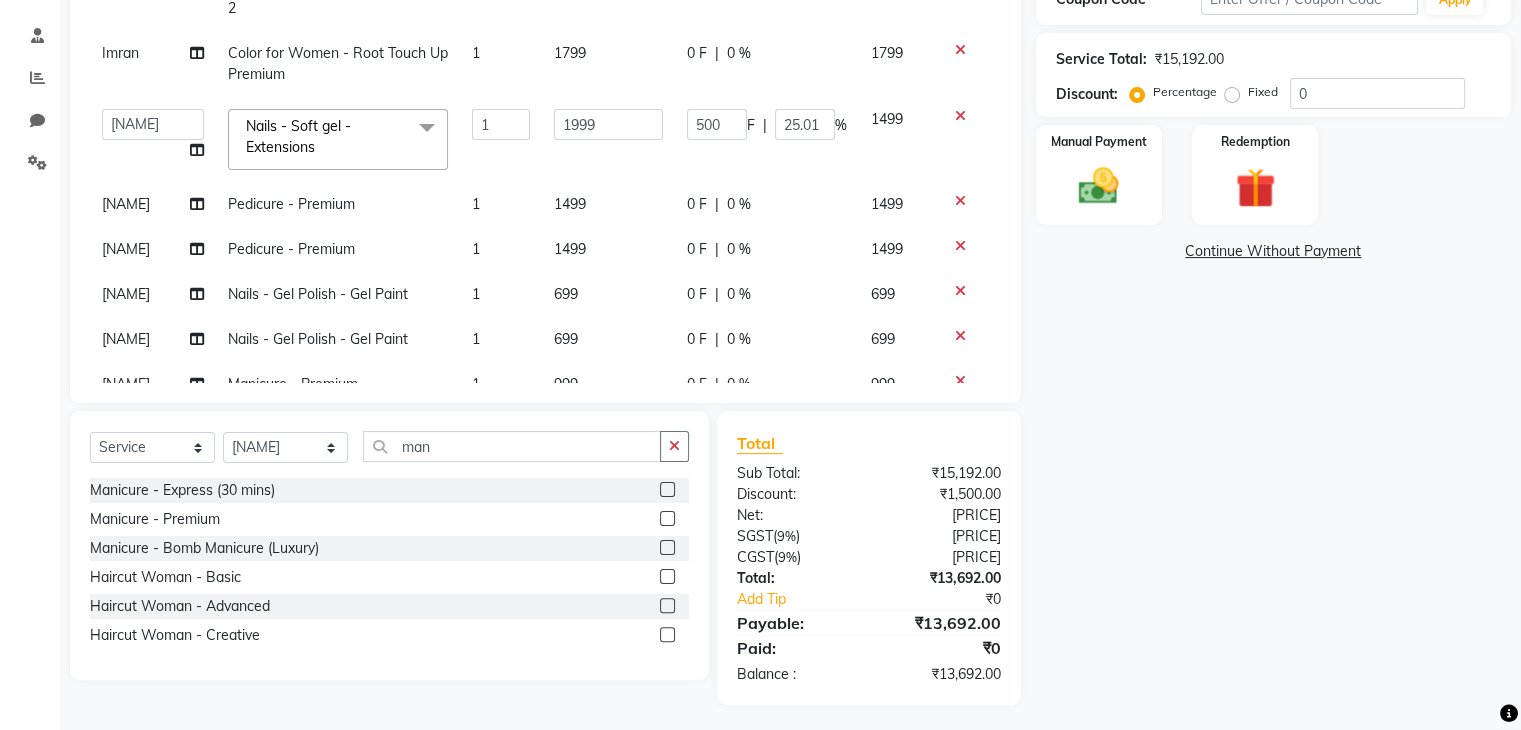 click 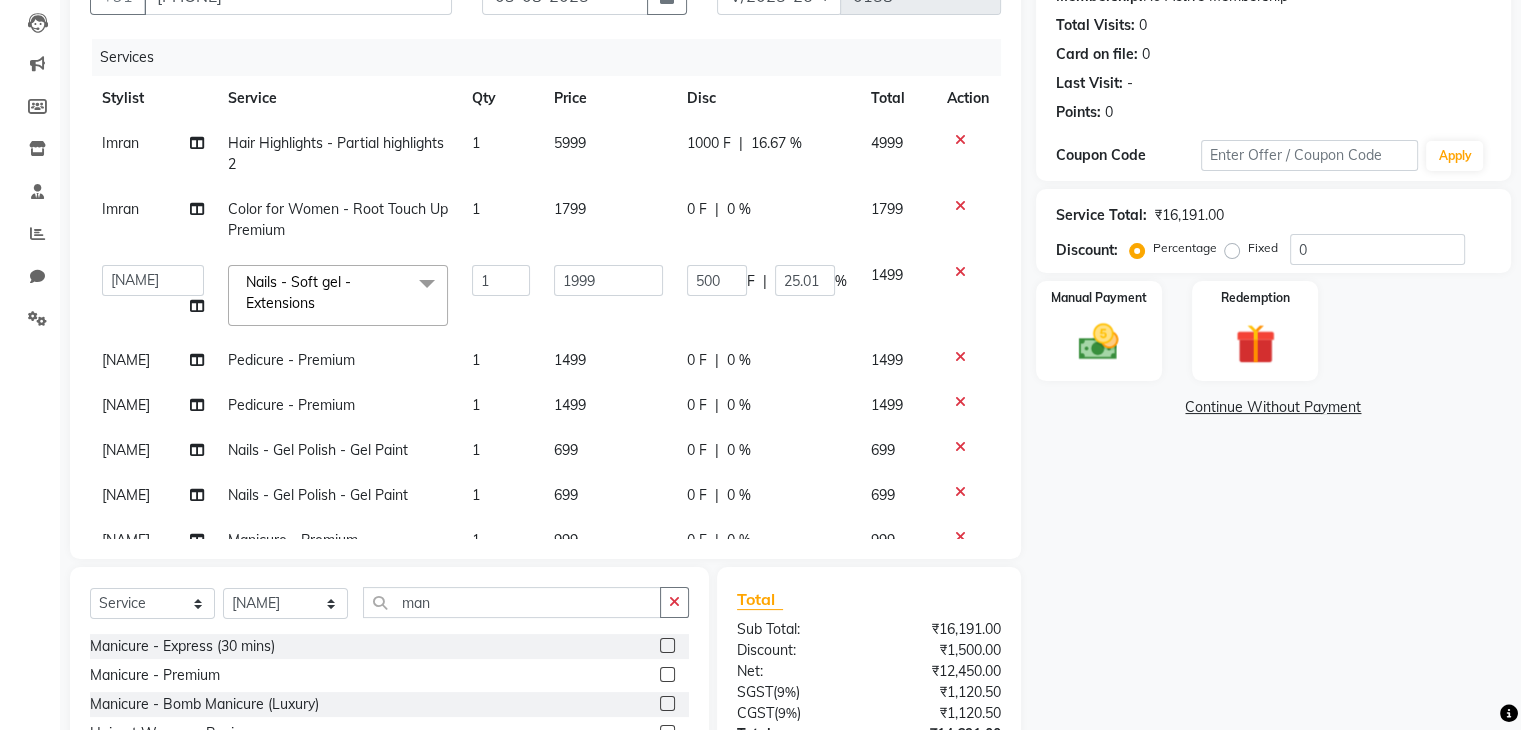 scroll, scrollTop: 176, scrollLeft: 0, axis: vertical 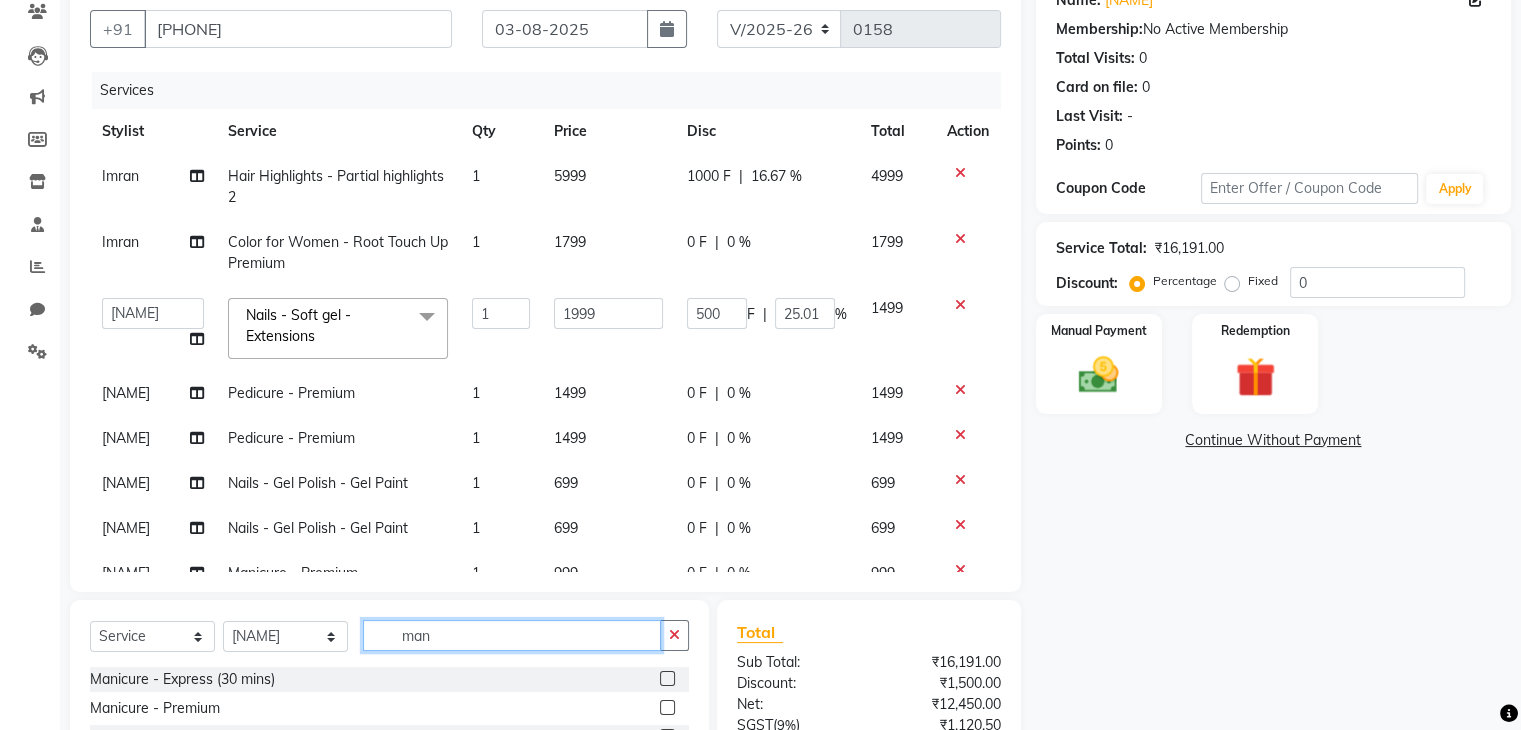 click on "man" 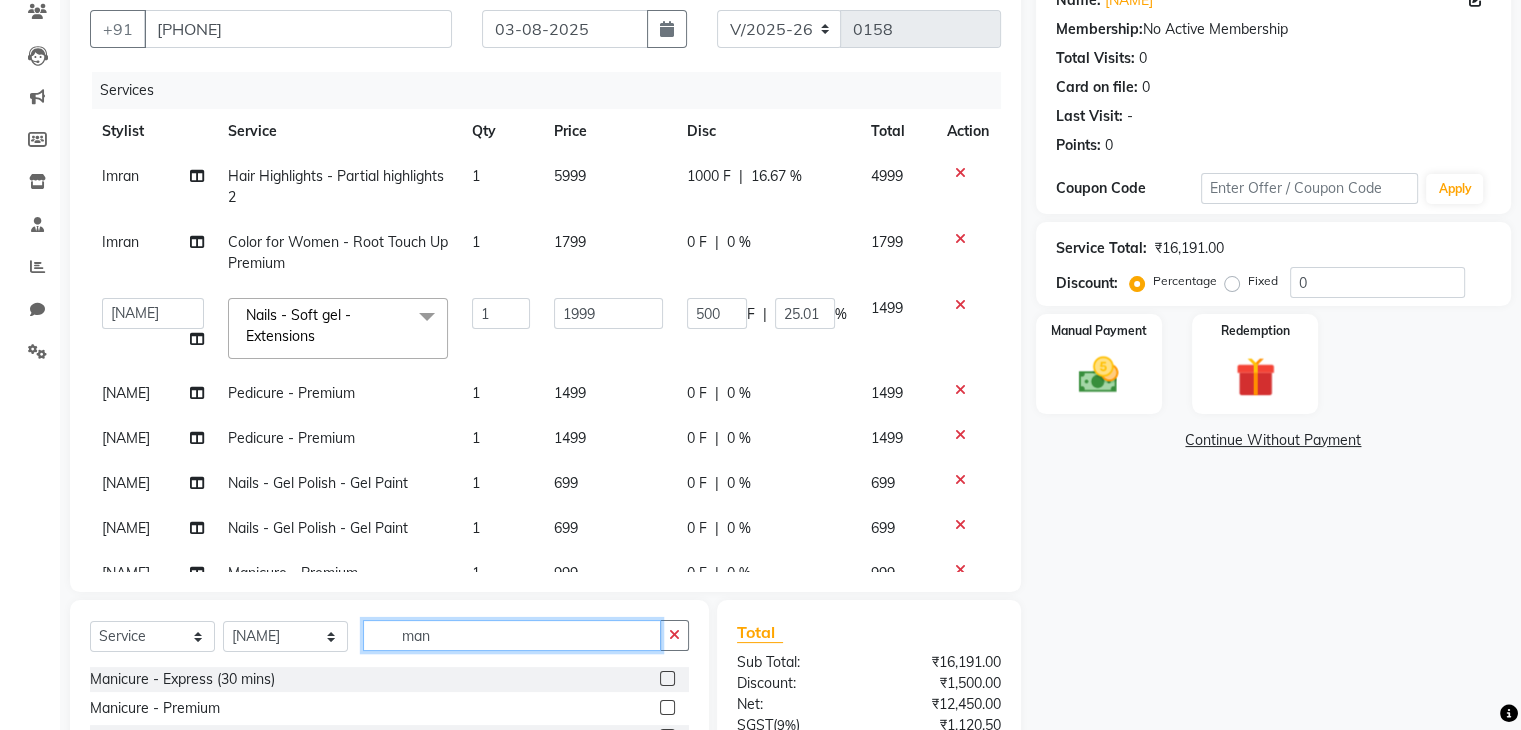 scroll, scrollTop: 237, scrollLeft: 0, axis: vertical 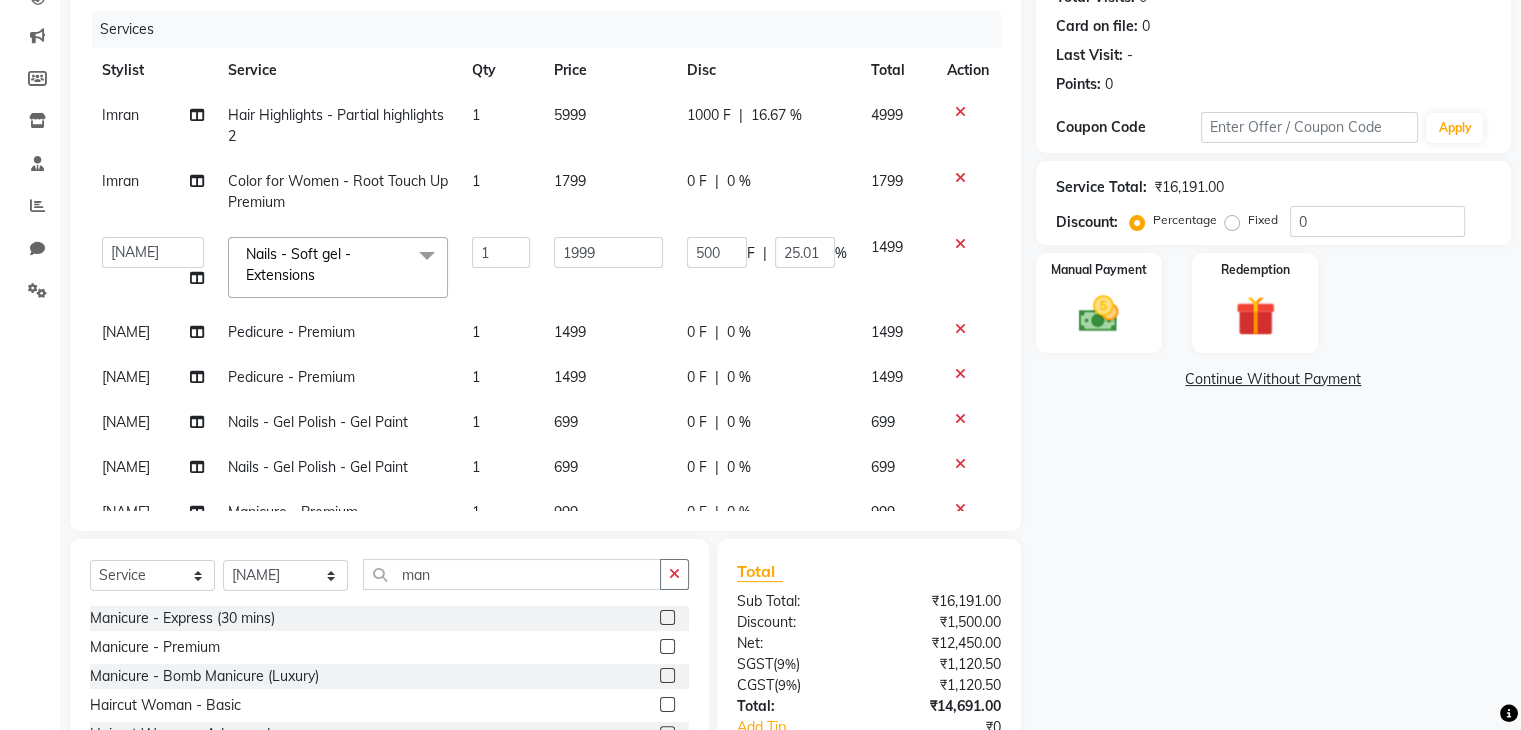 click 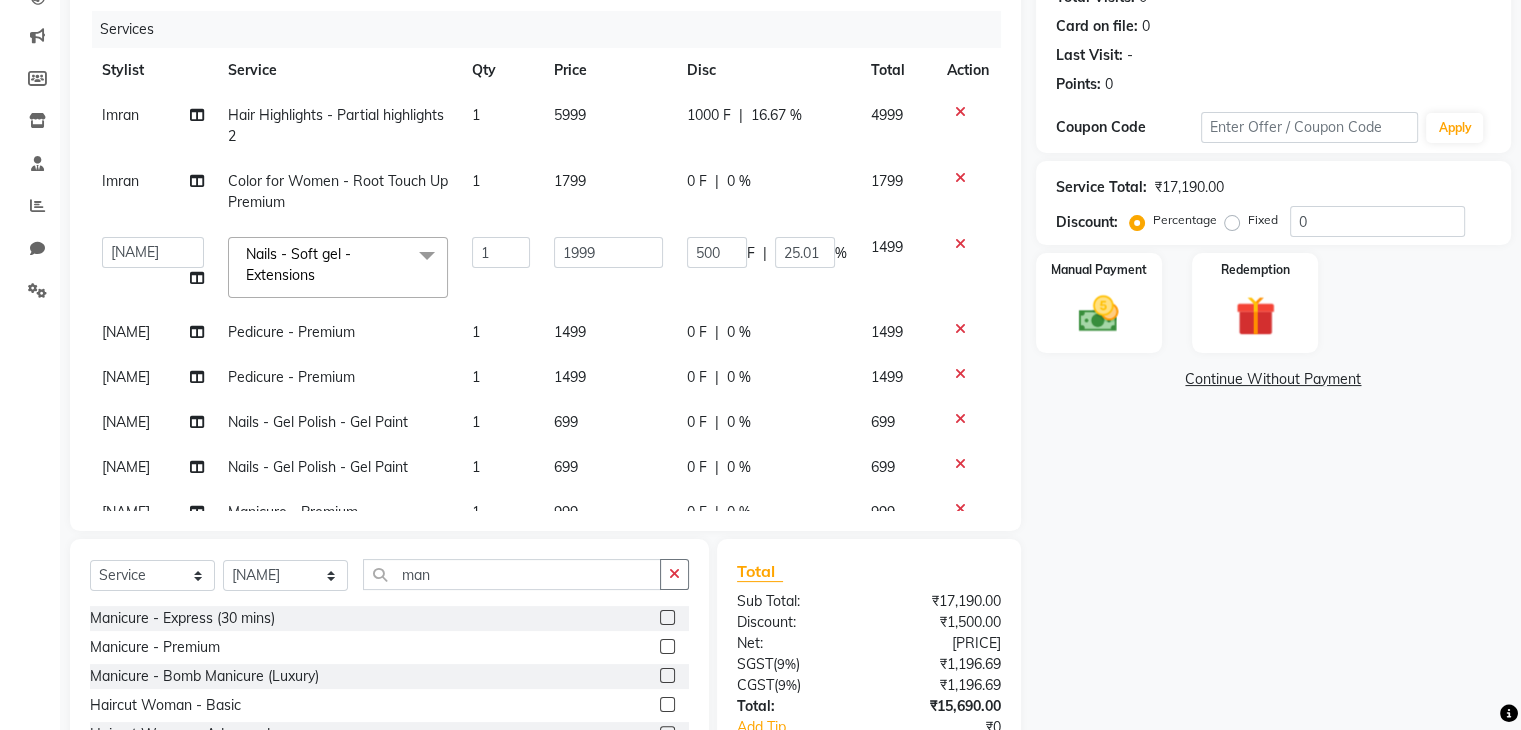 scroll, scrollTop: 344, scrollLeft: 0, axis: vertical 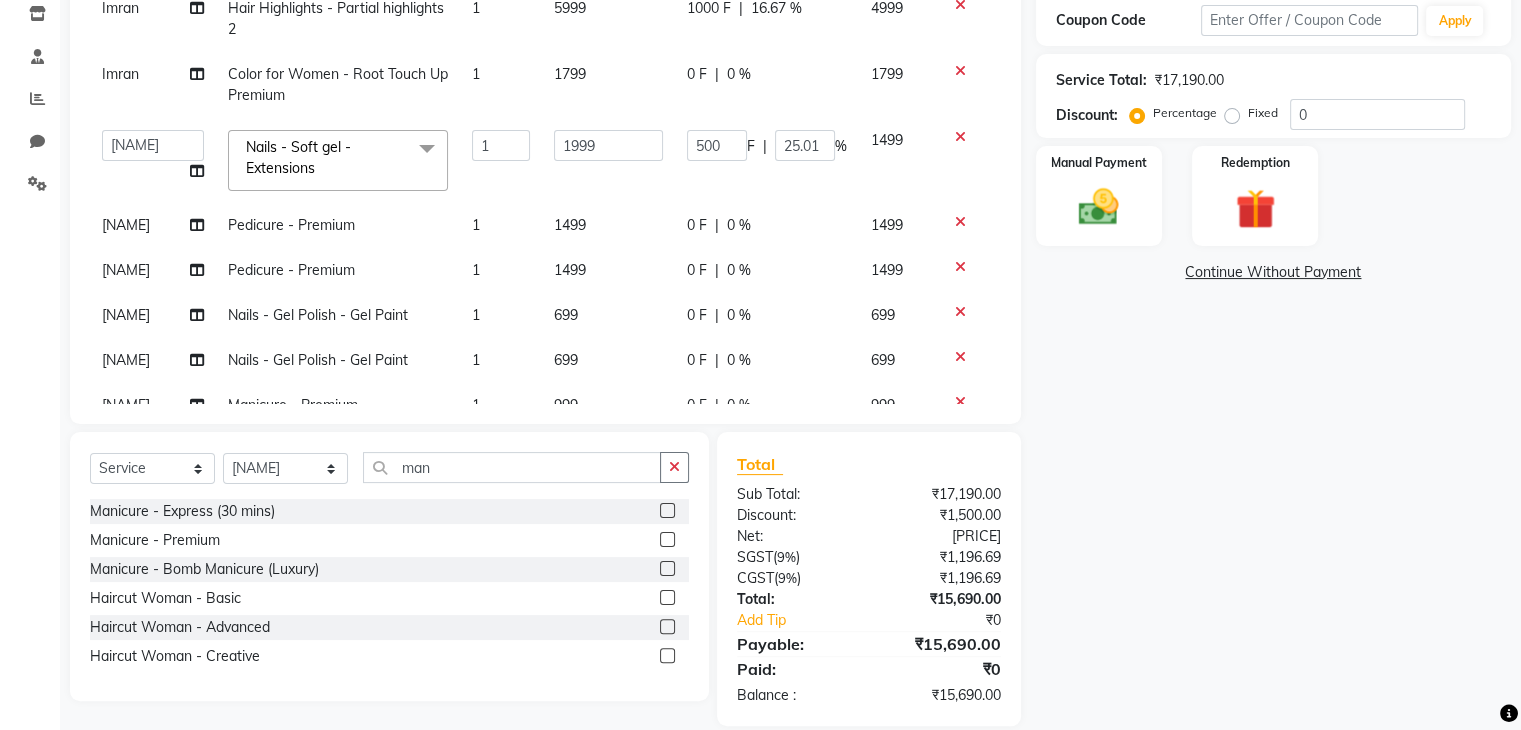 click on "Manicure - Premium" 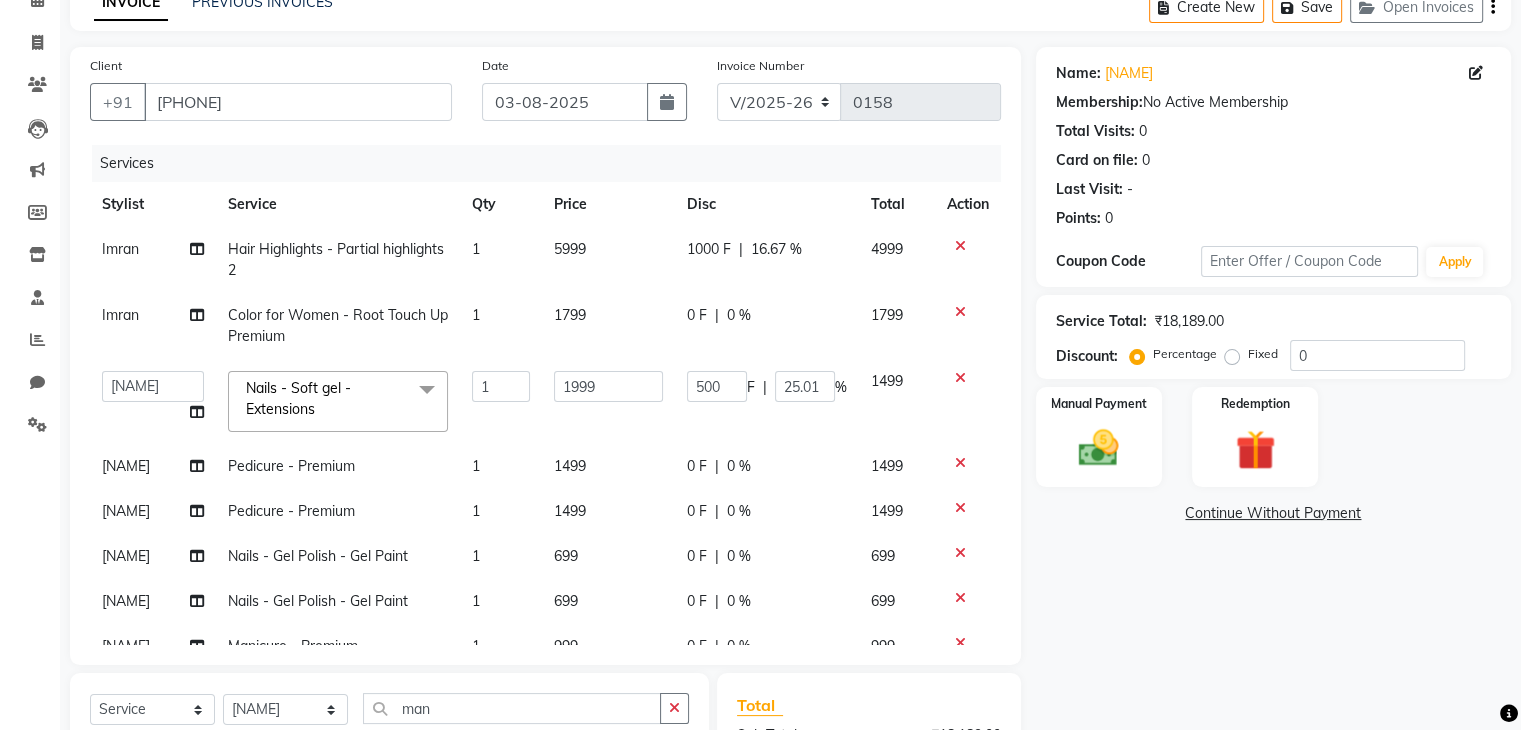 scroll, scrollTop: 0, scrollLeft: 0, axis: both 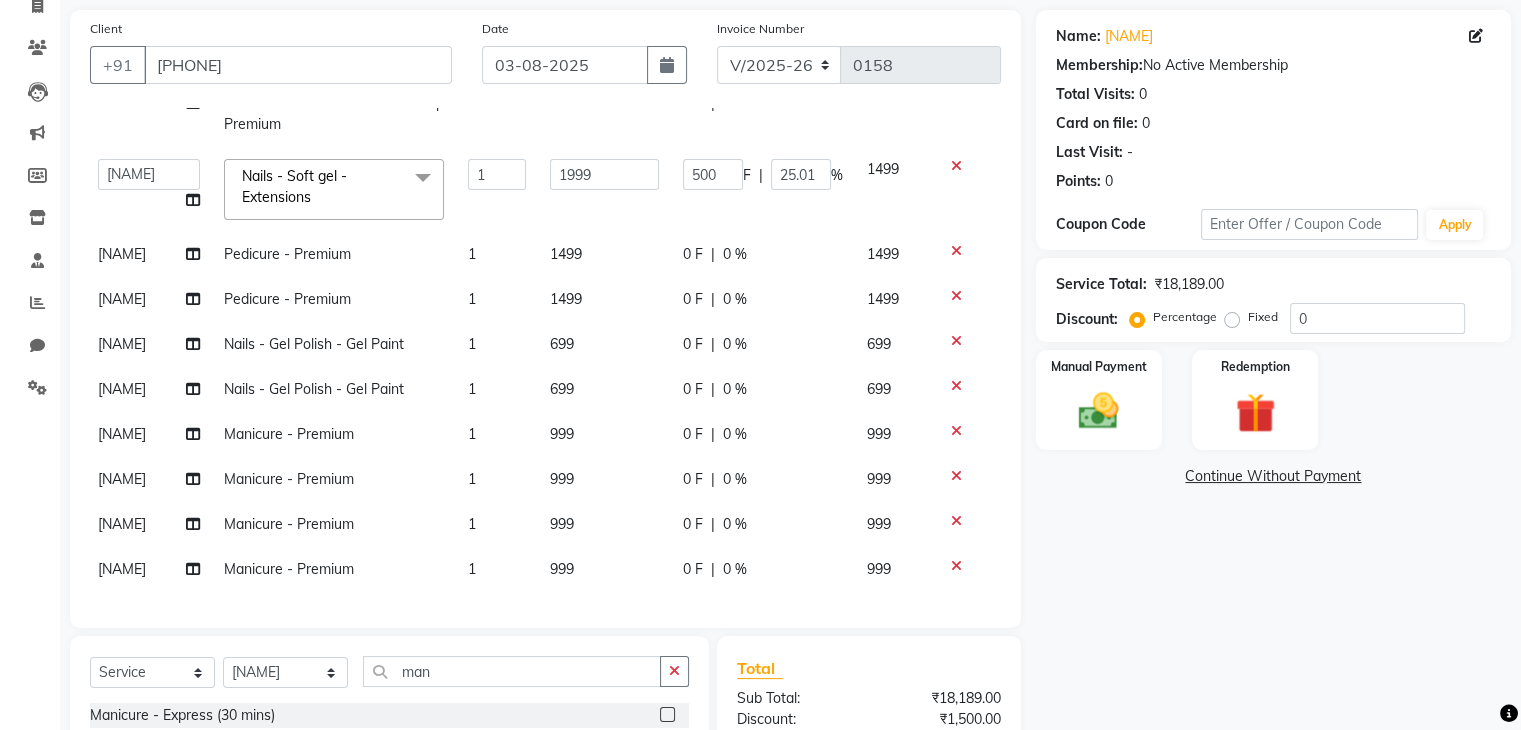 click 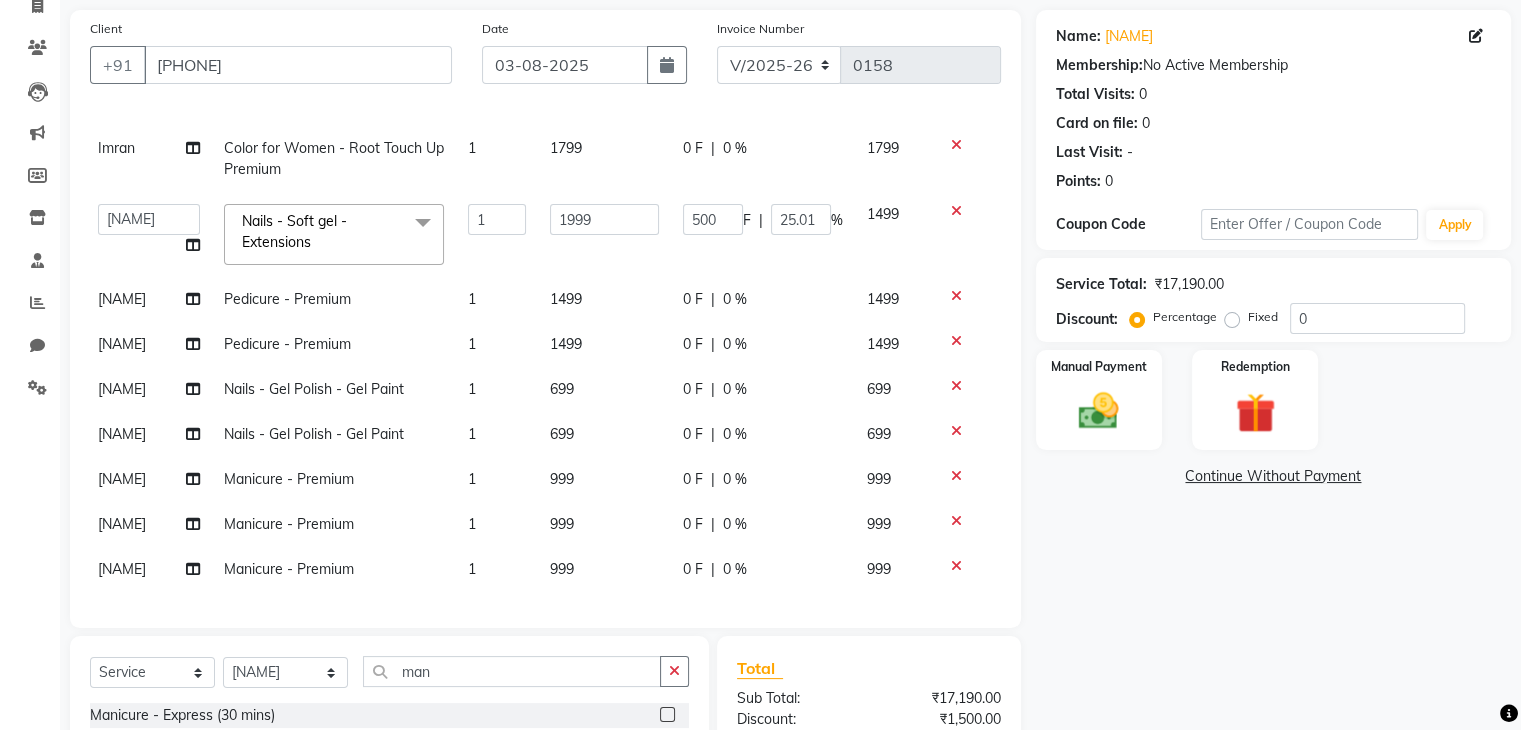 click 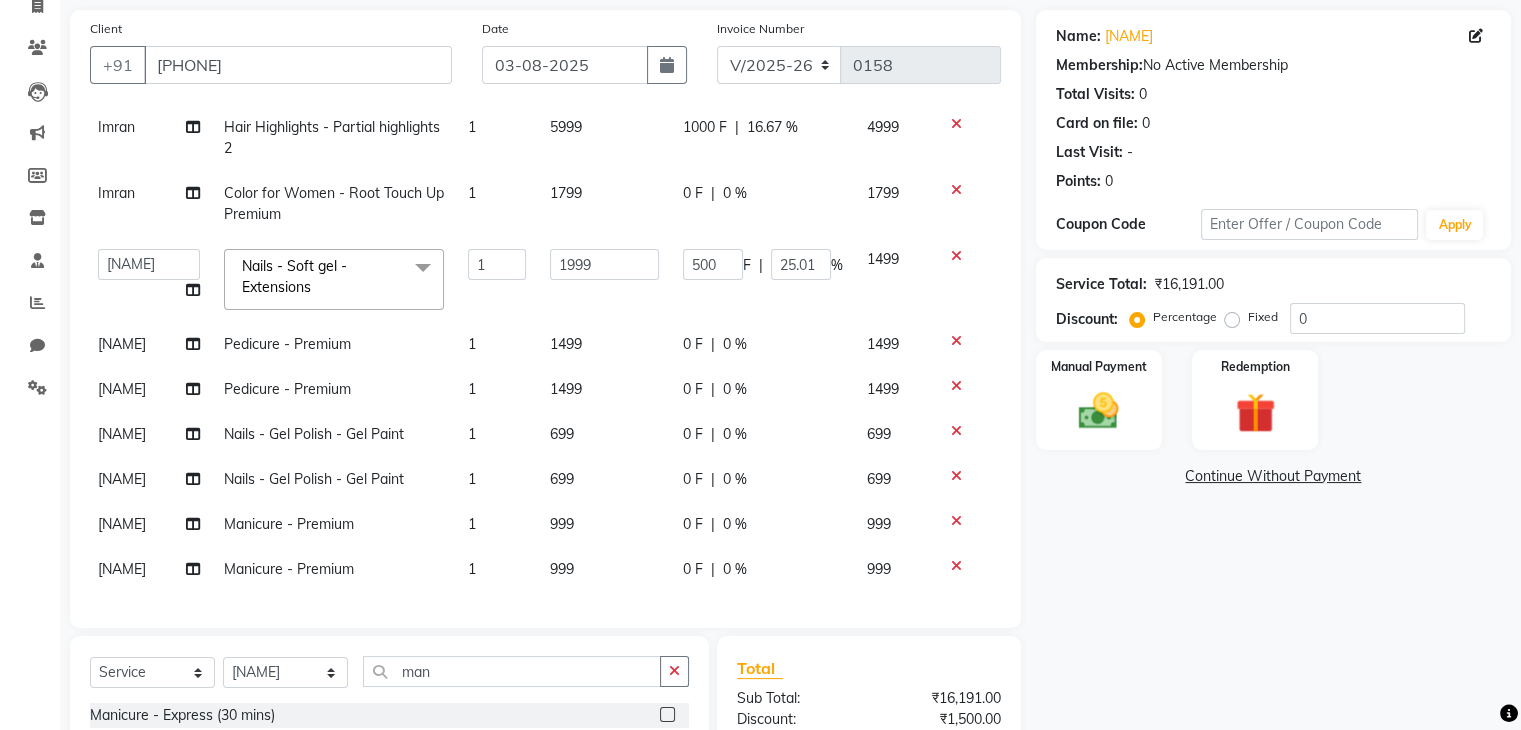 click 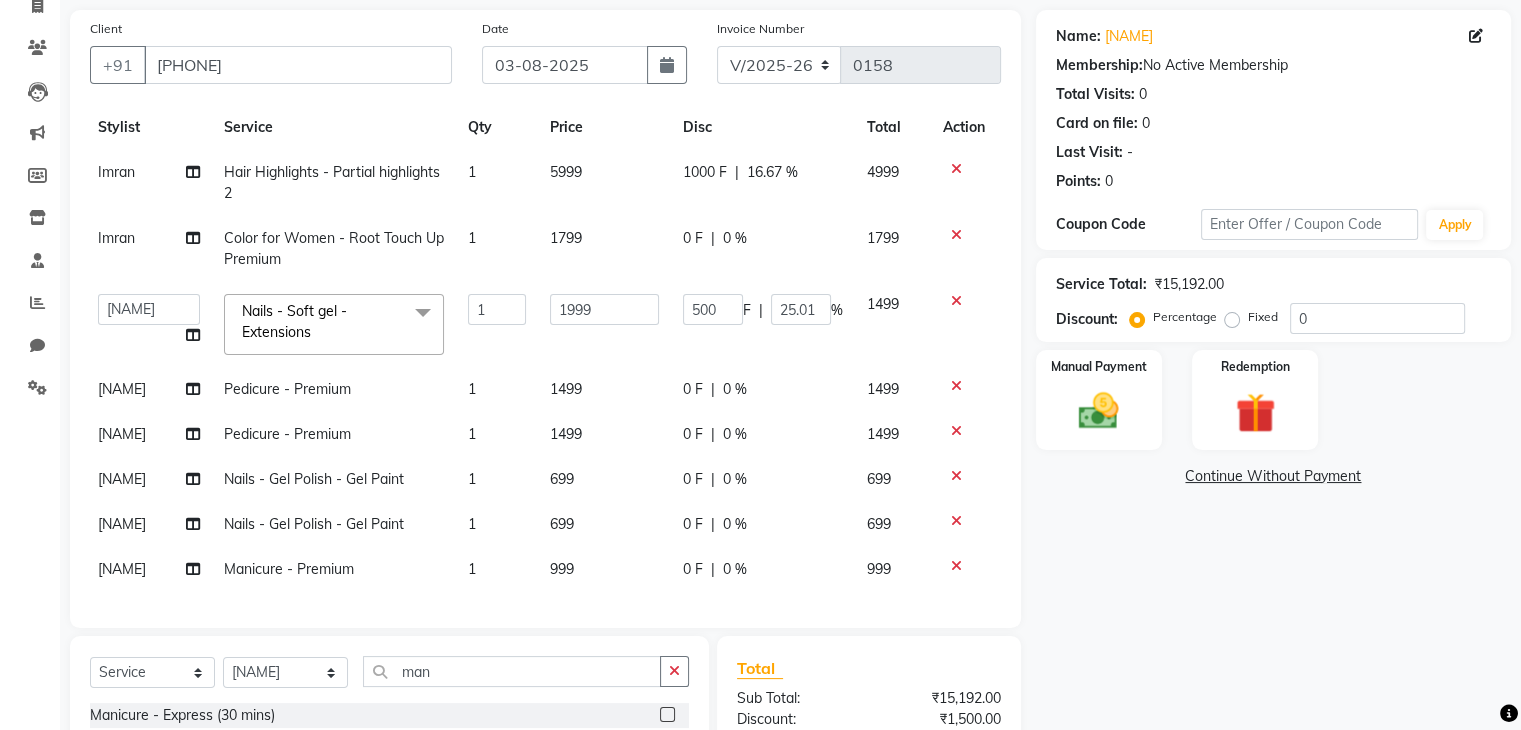 scroll, scrollTop: 54, scrollLeft: 4, axis: both 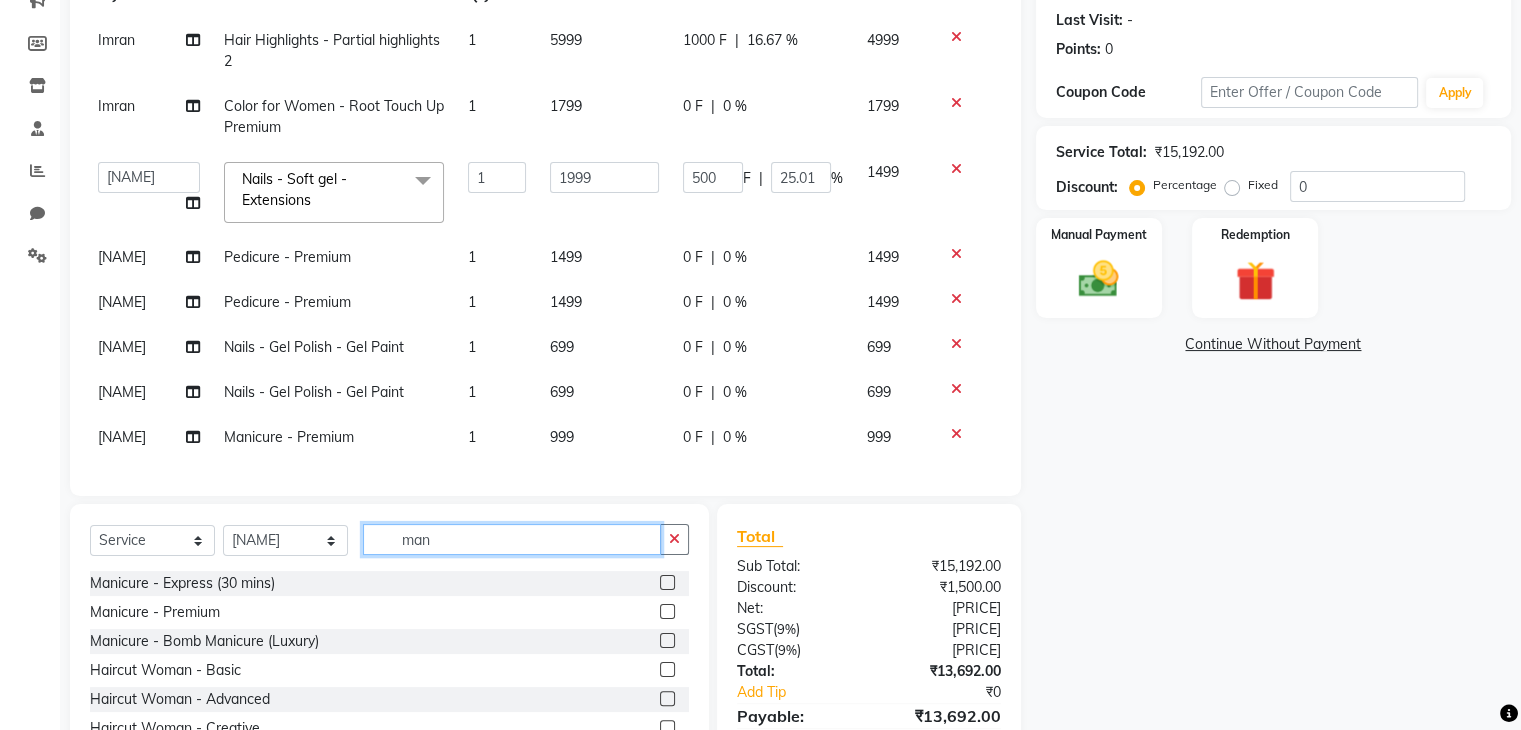 click on "man" 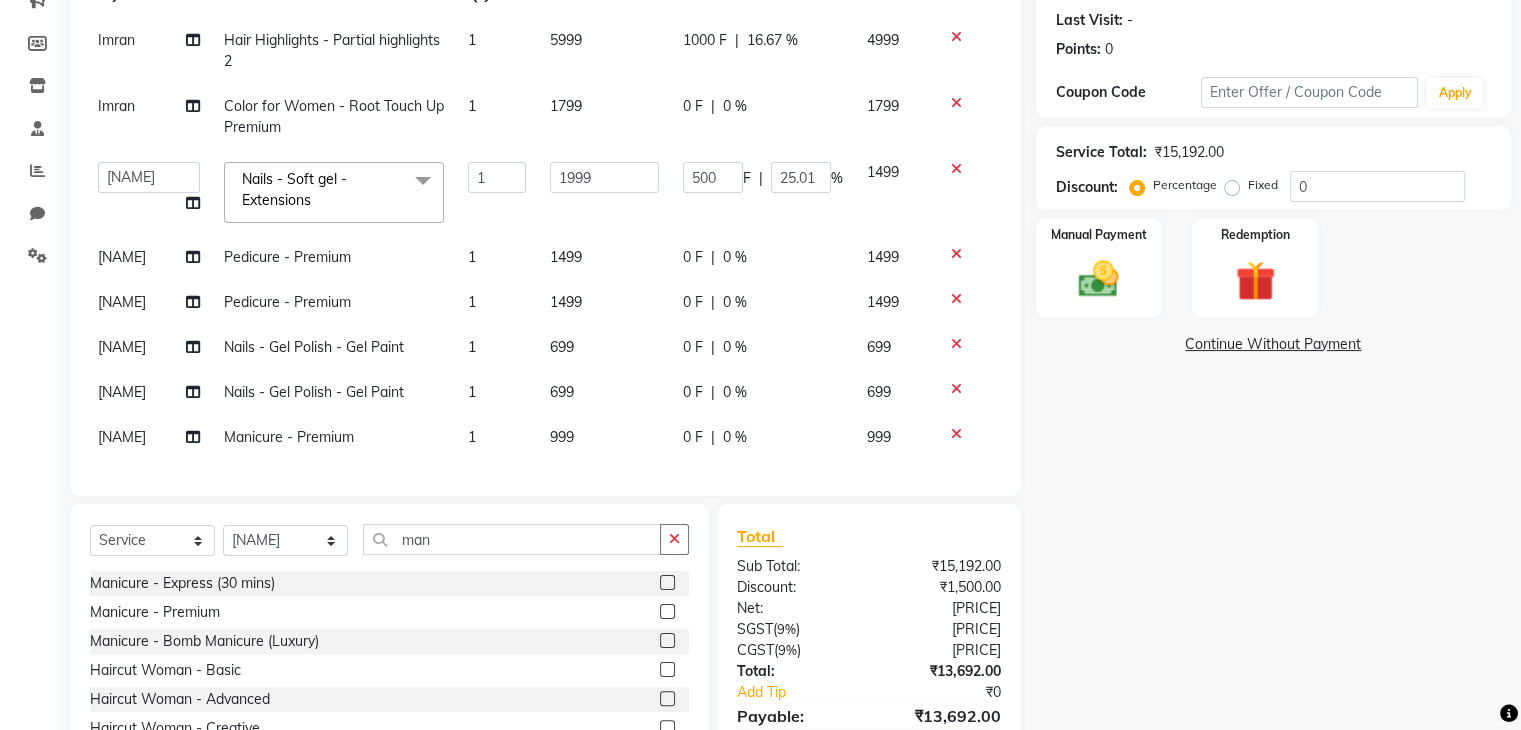 click 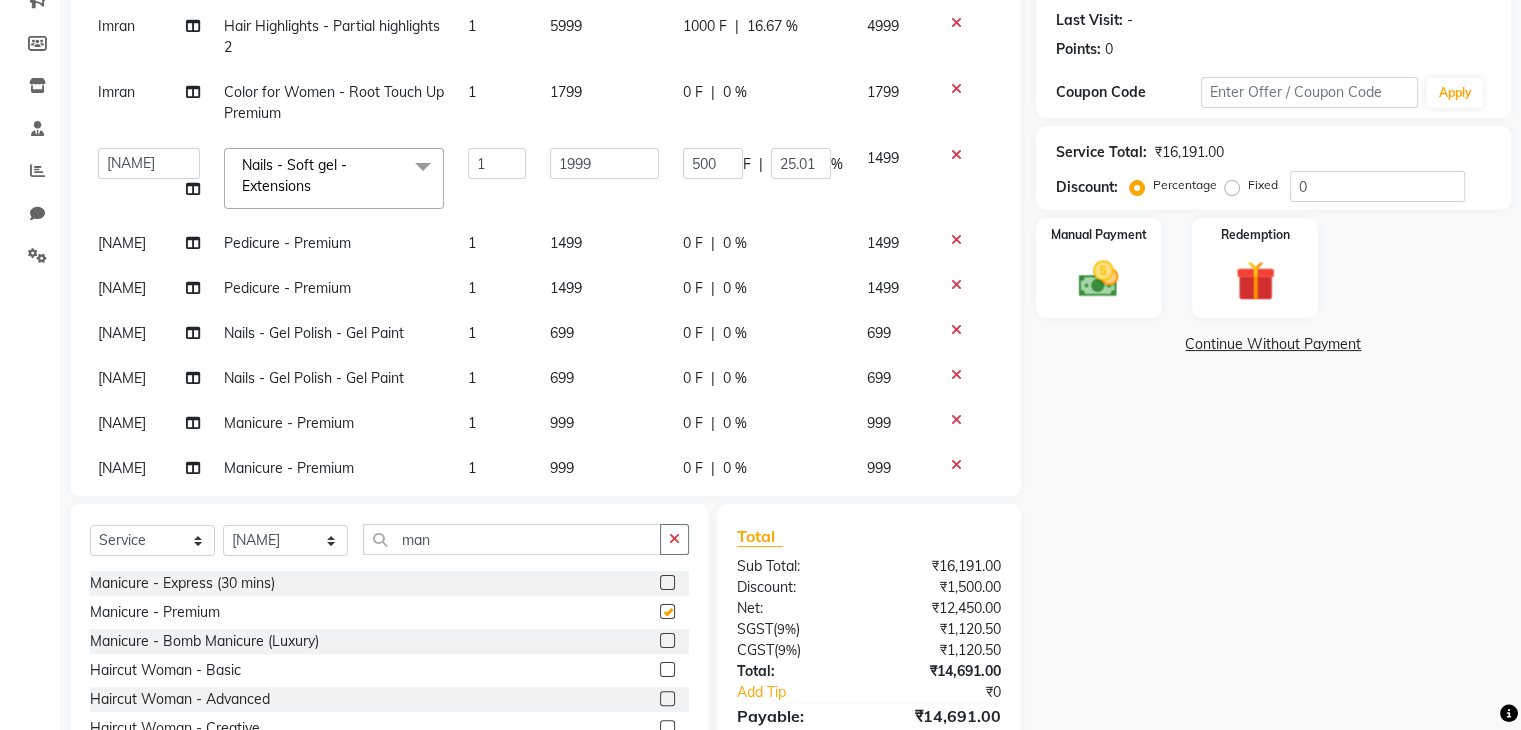 scroll, scrollTop: 100, scrollLeft: 4, axis: both 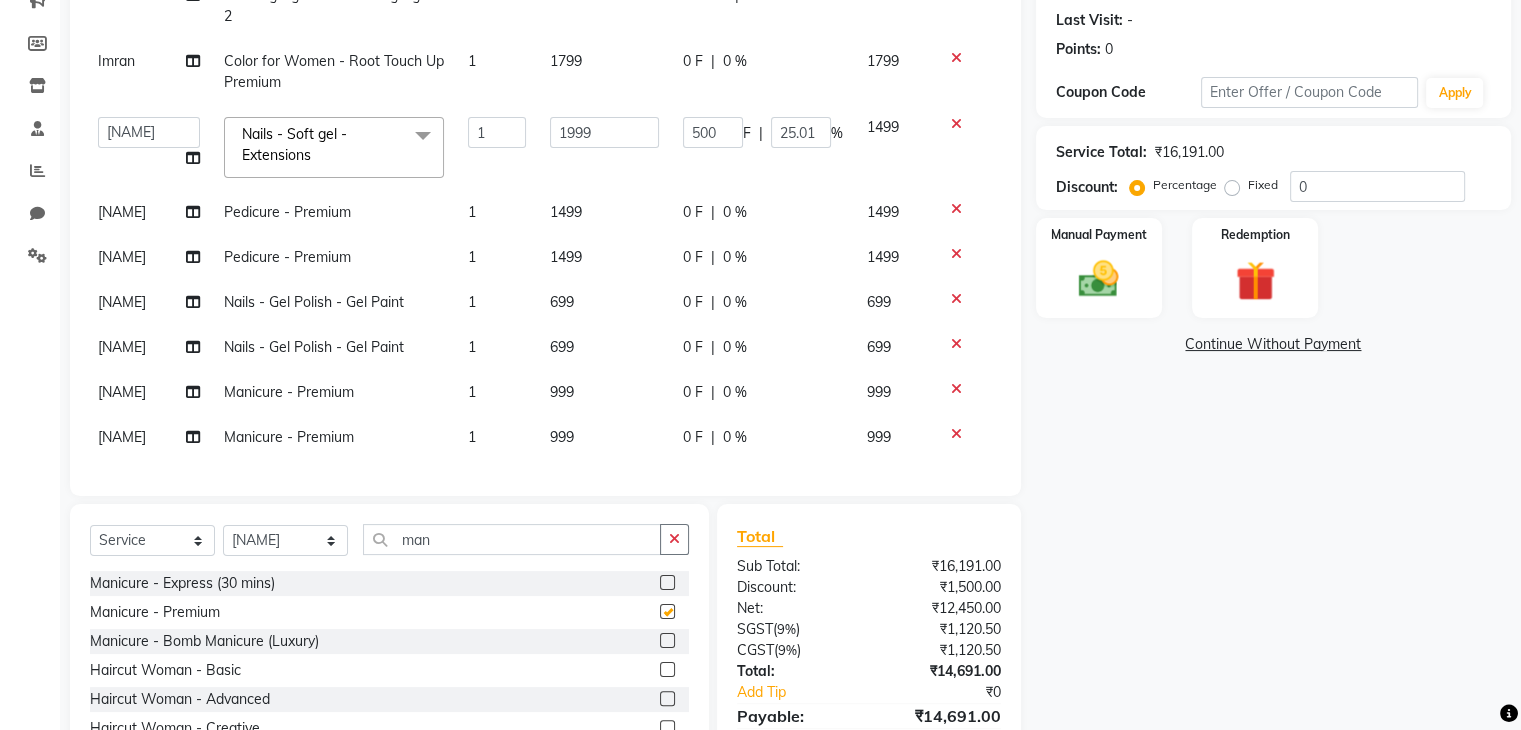 checkbox on "false" 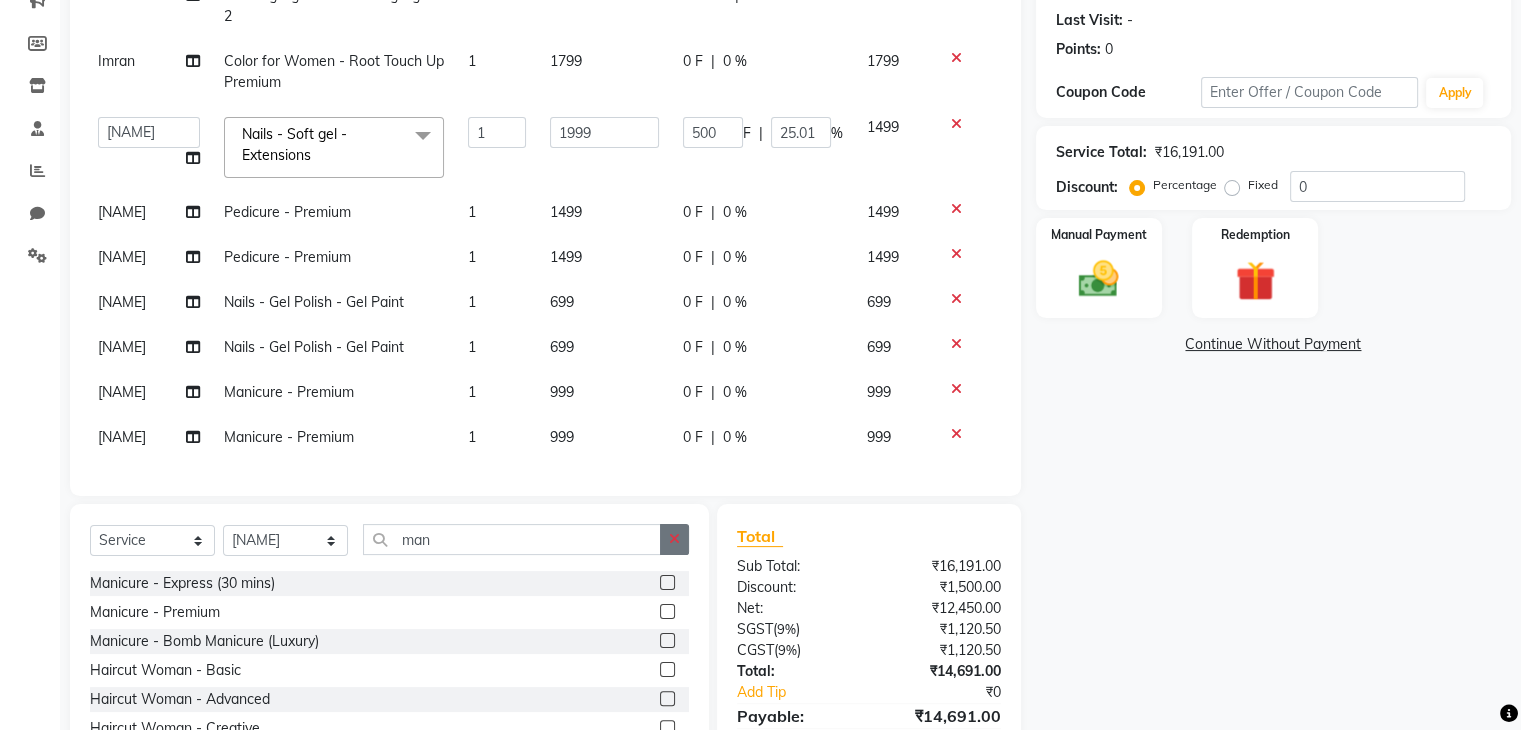 click 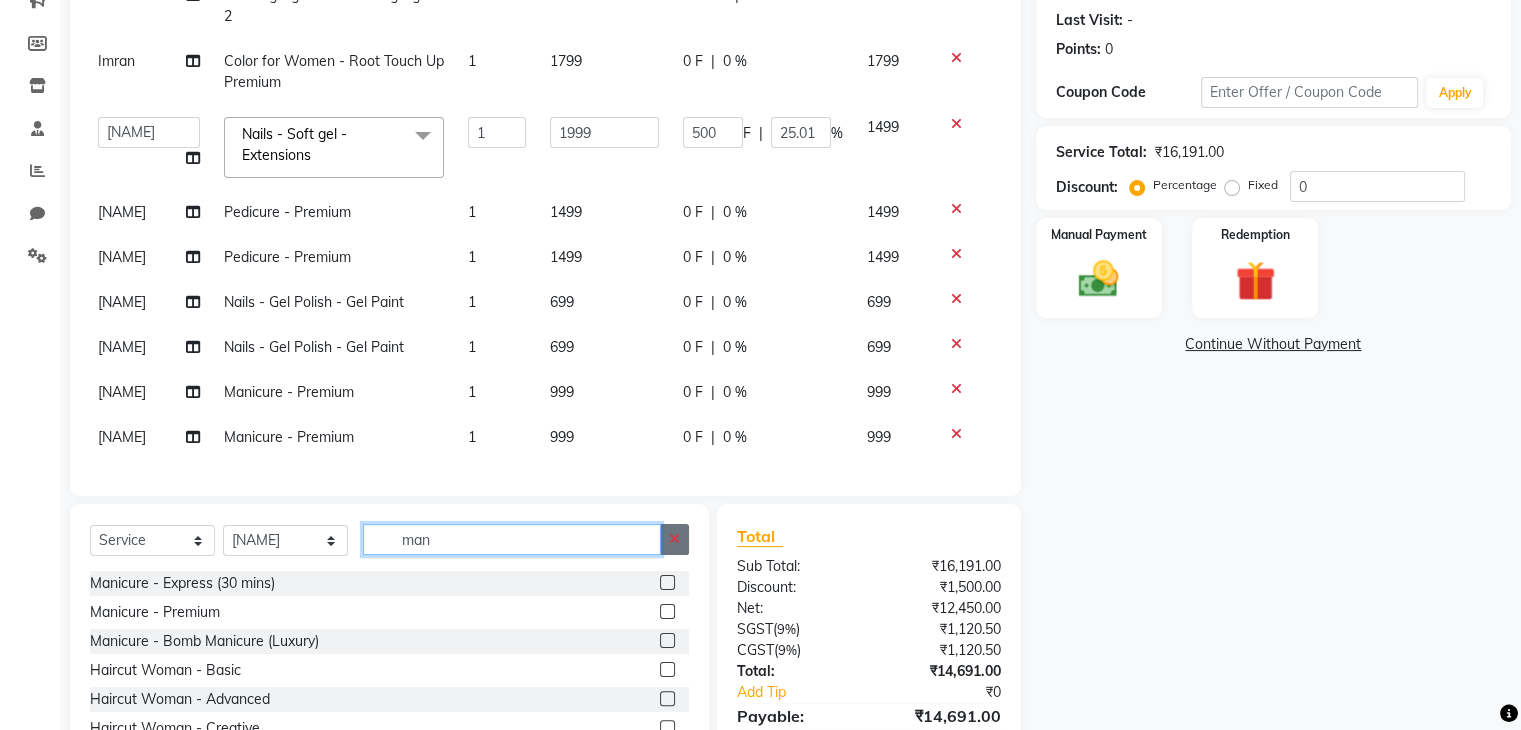 type 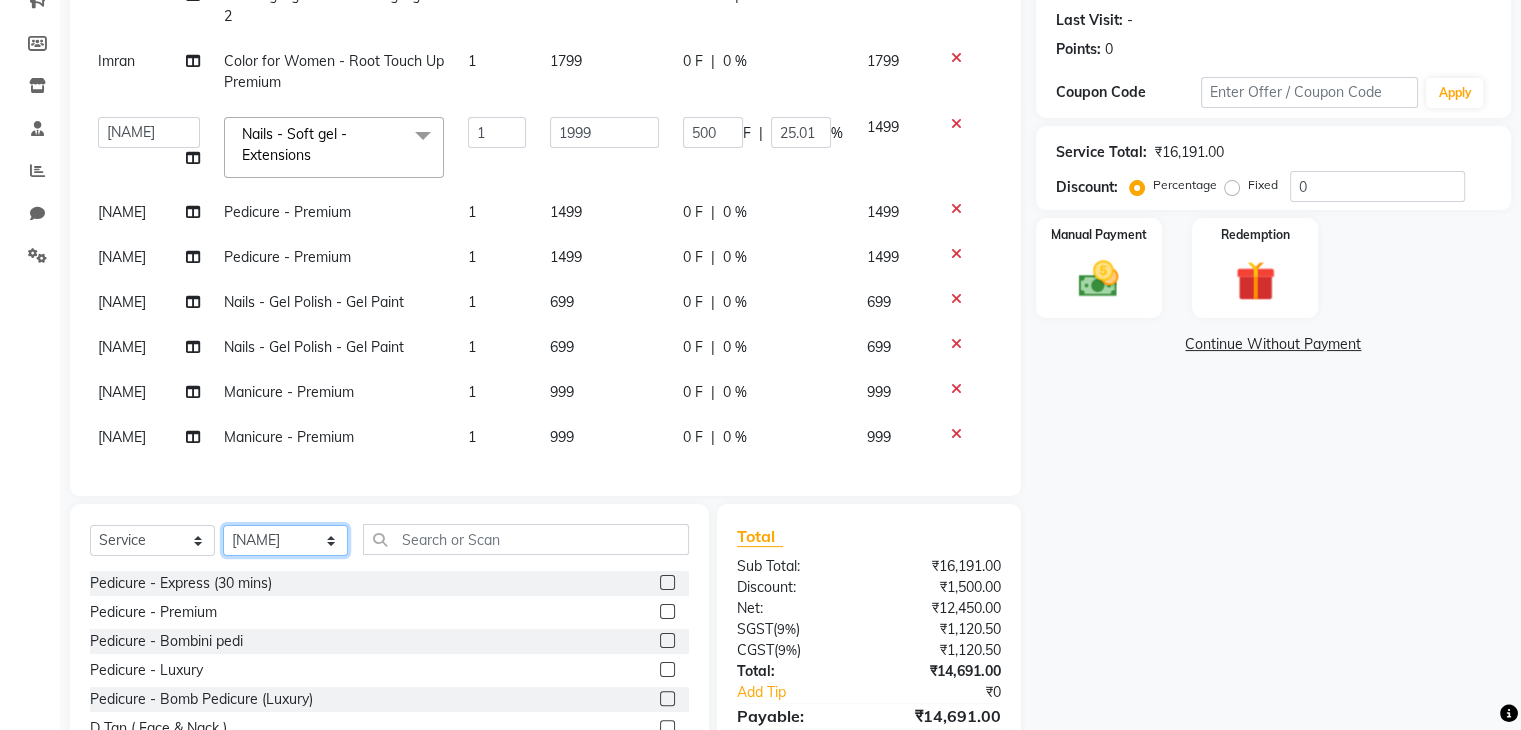 click on "Select Stylist [NAME] [NAME] [NAME] [NAME] [NAME]" 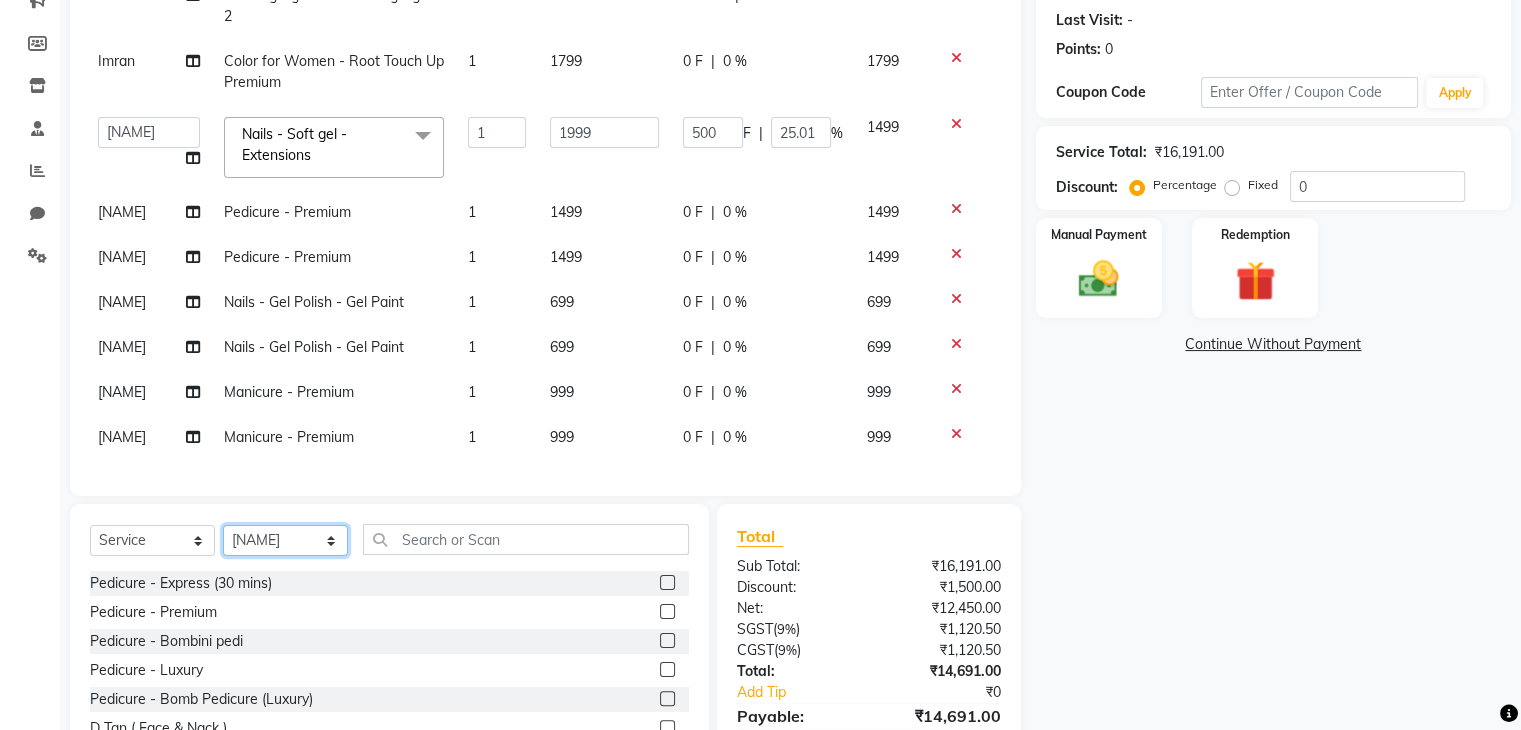 select on "66363" 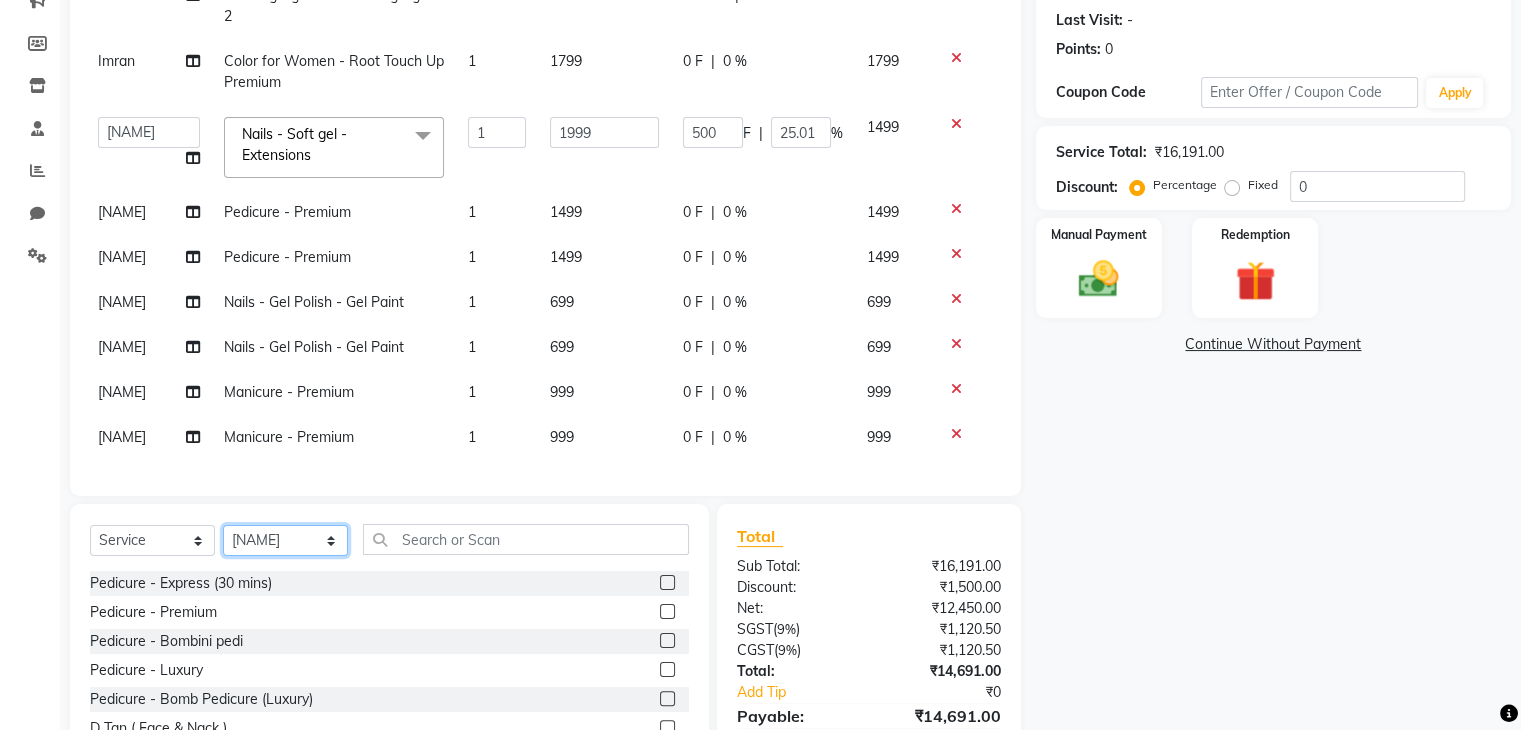 click on "Select Stylist [NAME] [NAME] [NAME] [NAME] [NAME]" 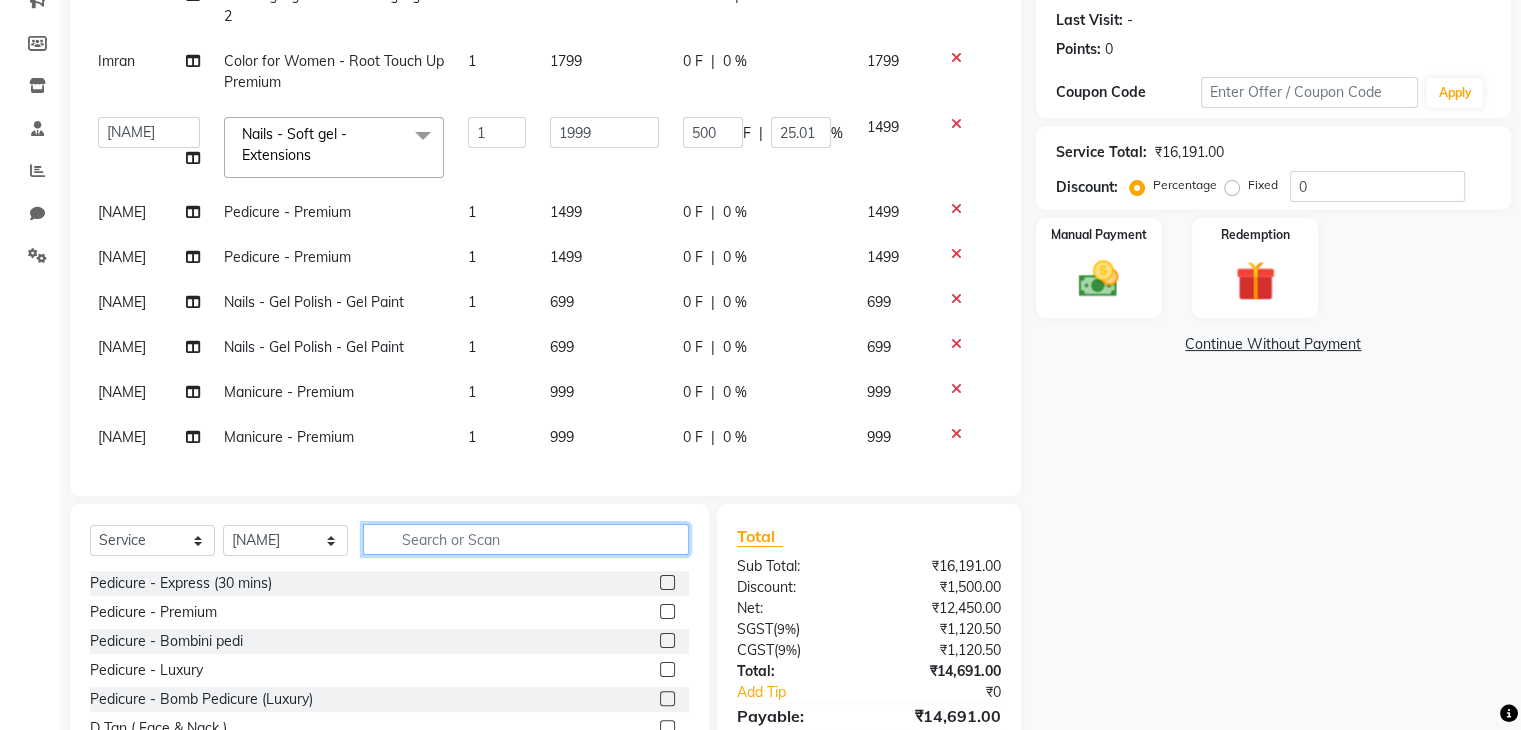 click 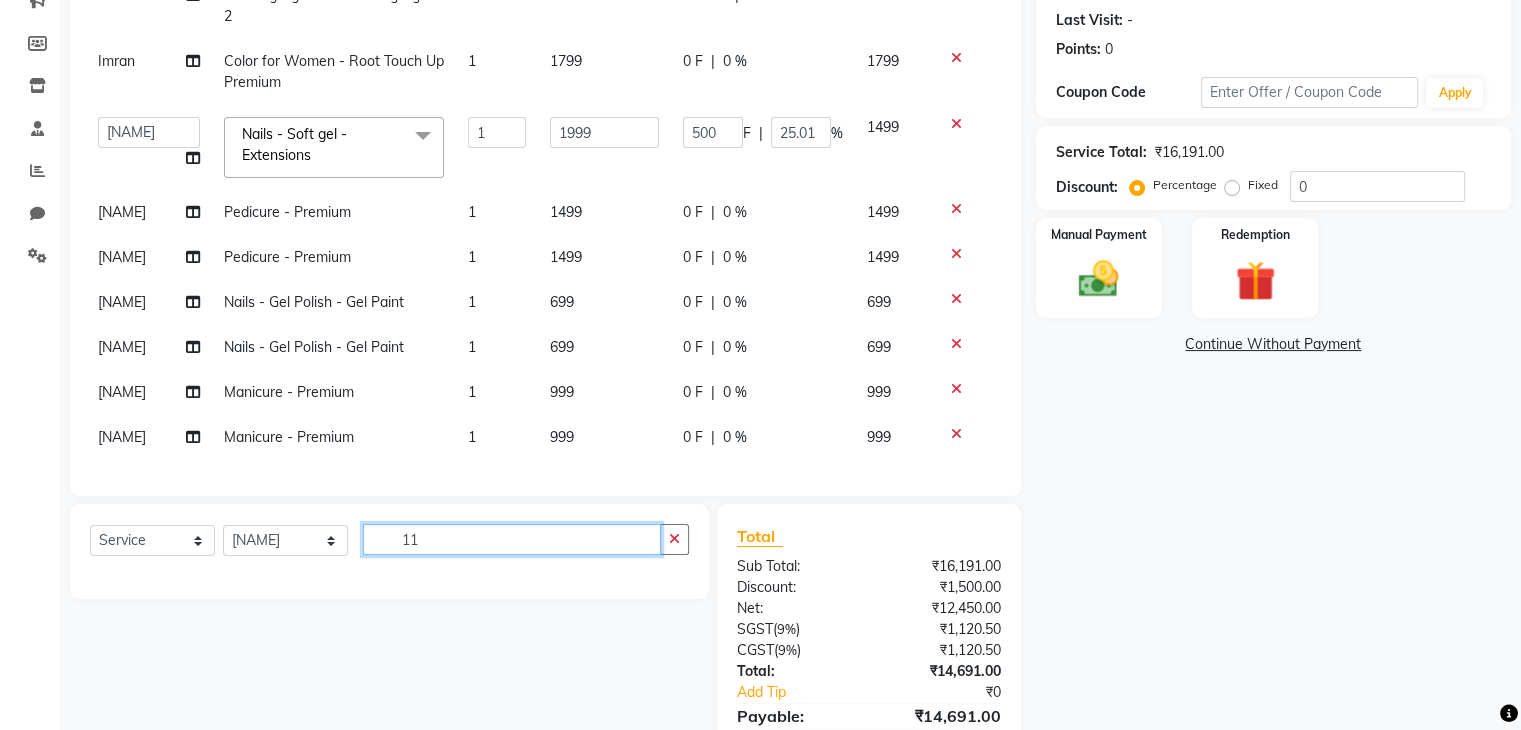 type on "1" 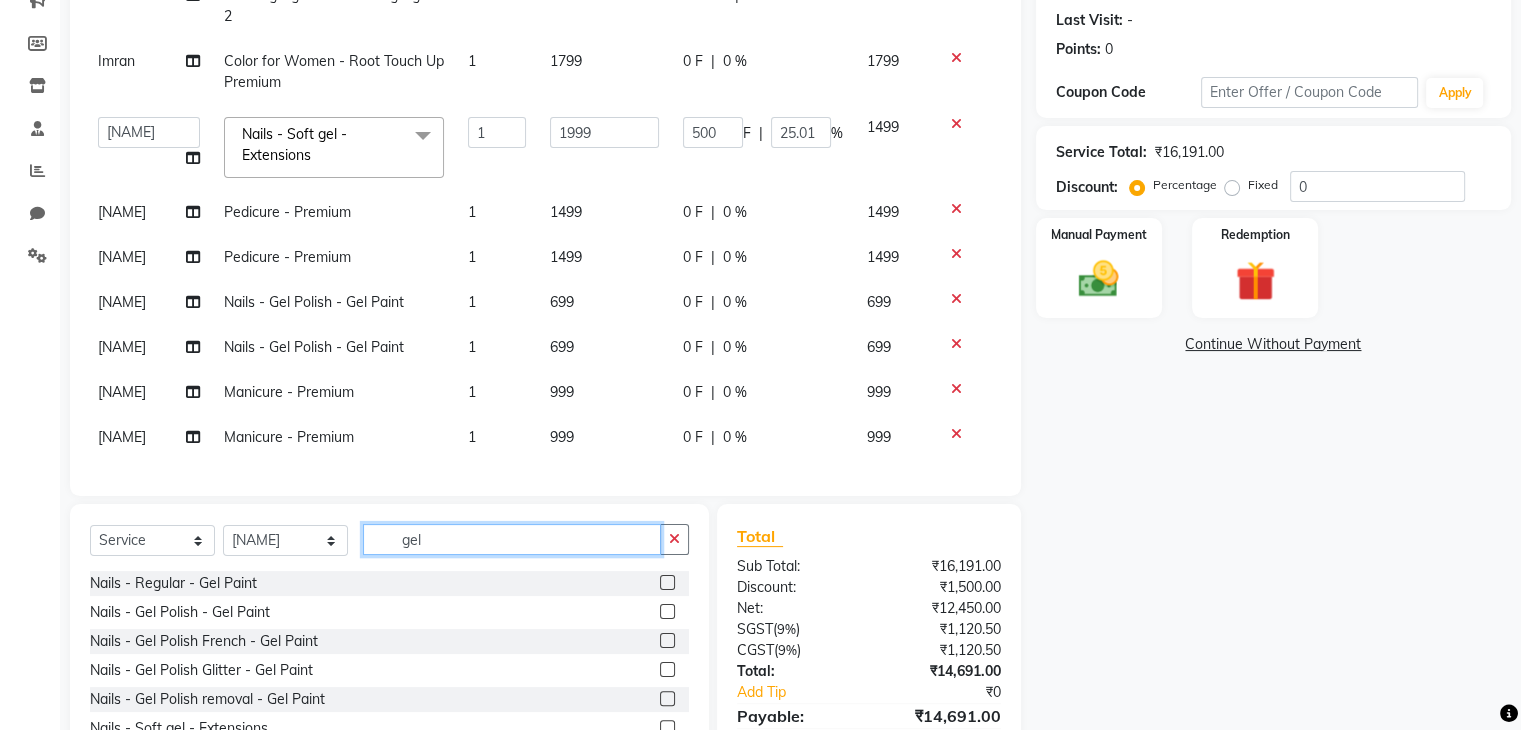 type on "gel" 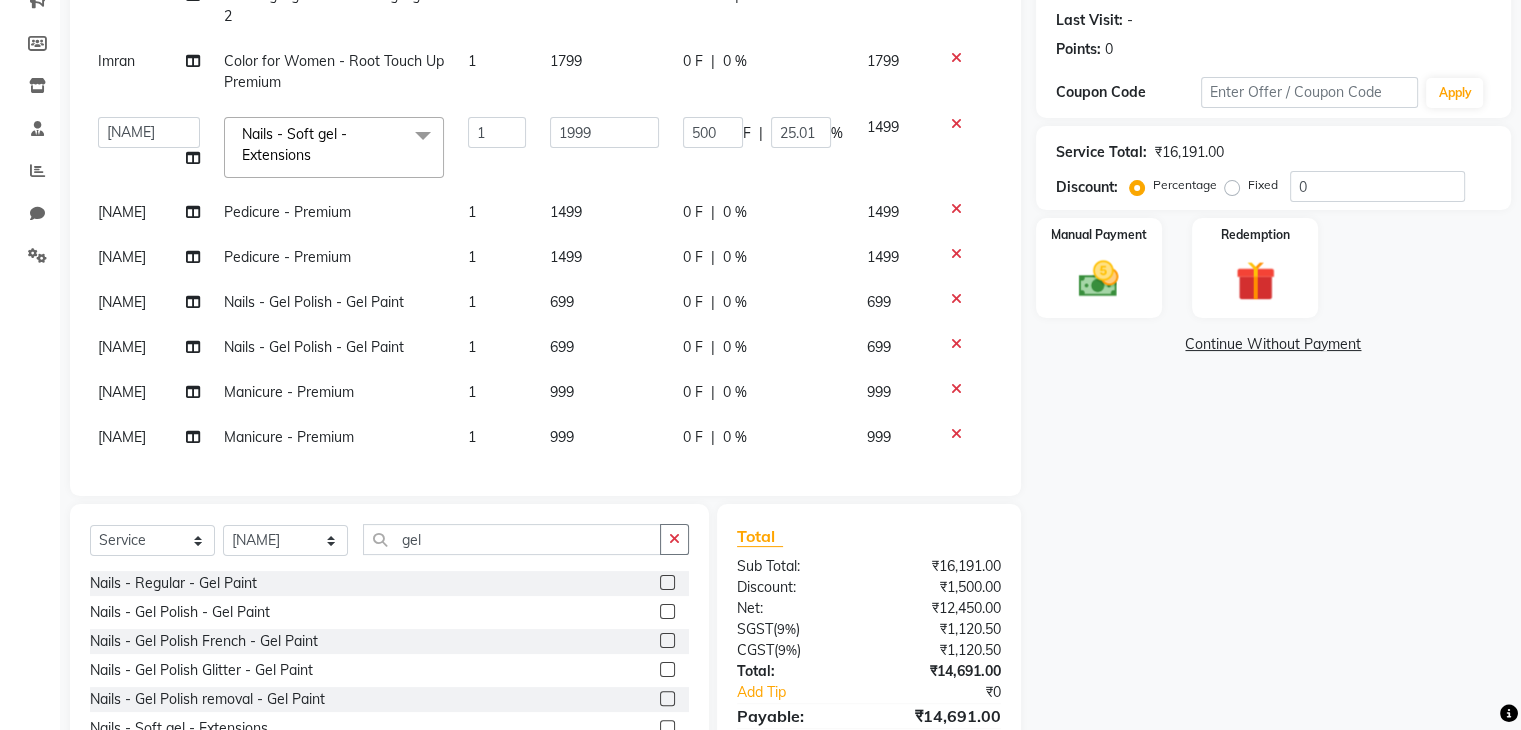 click 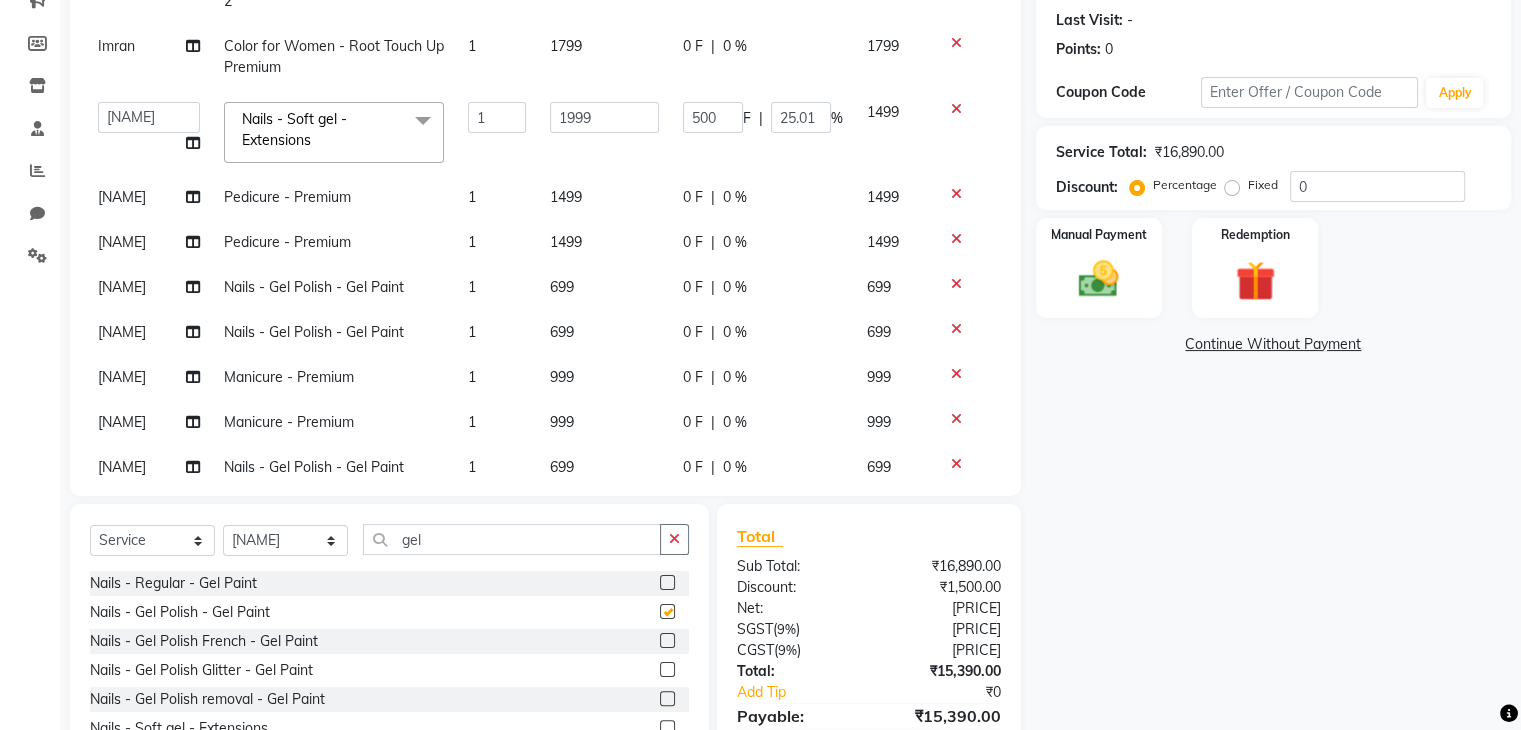 scroll, scrollTop: 144, scrollLeft: 4, axis: both 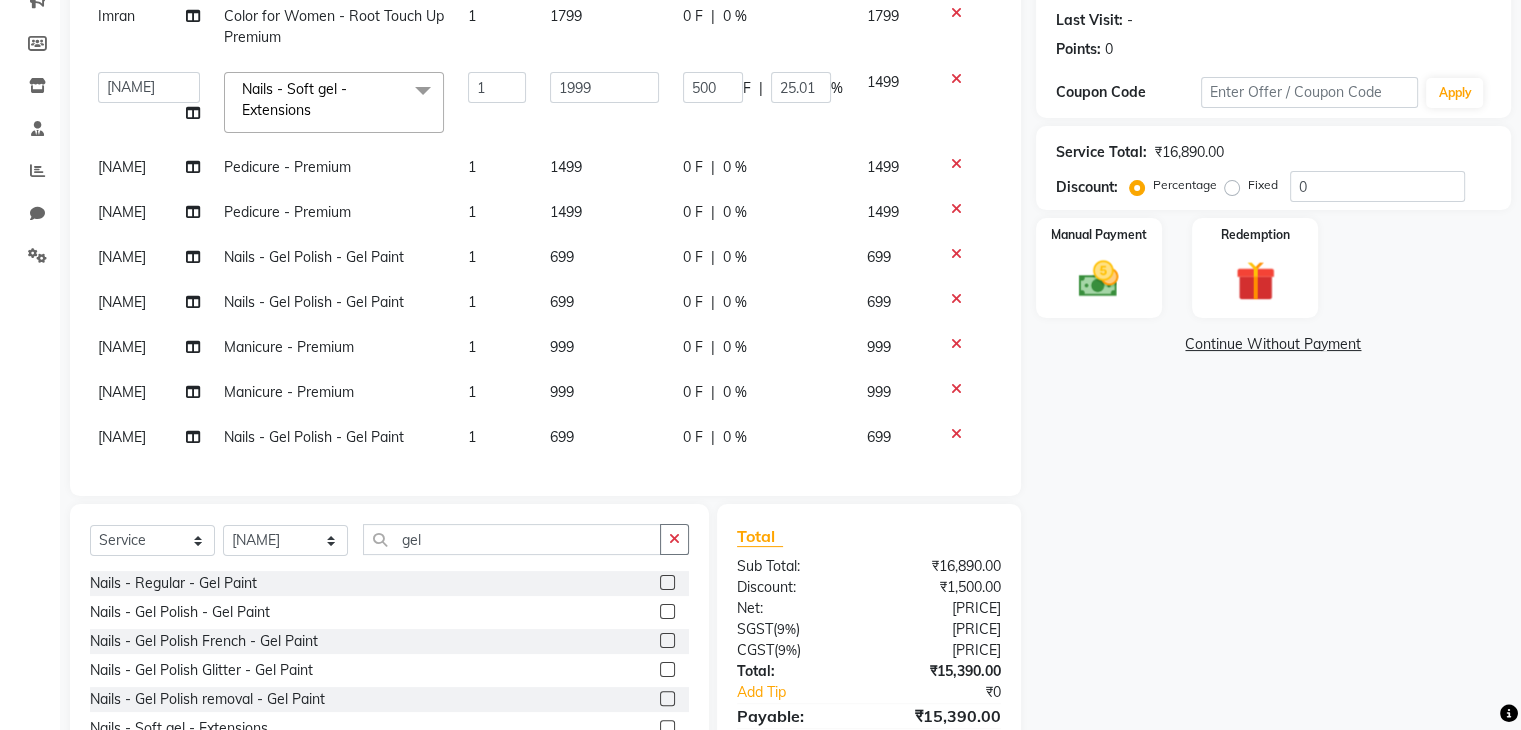 checkbox on "false" 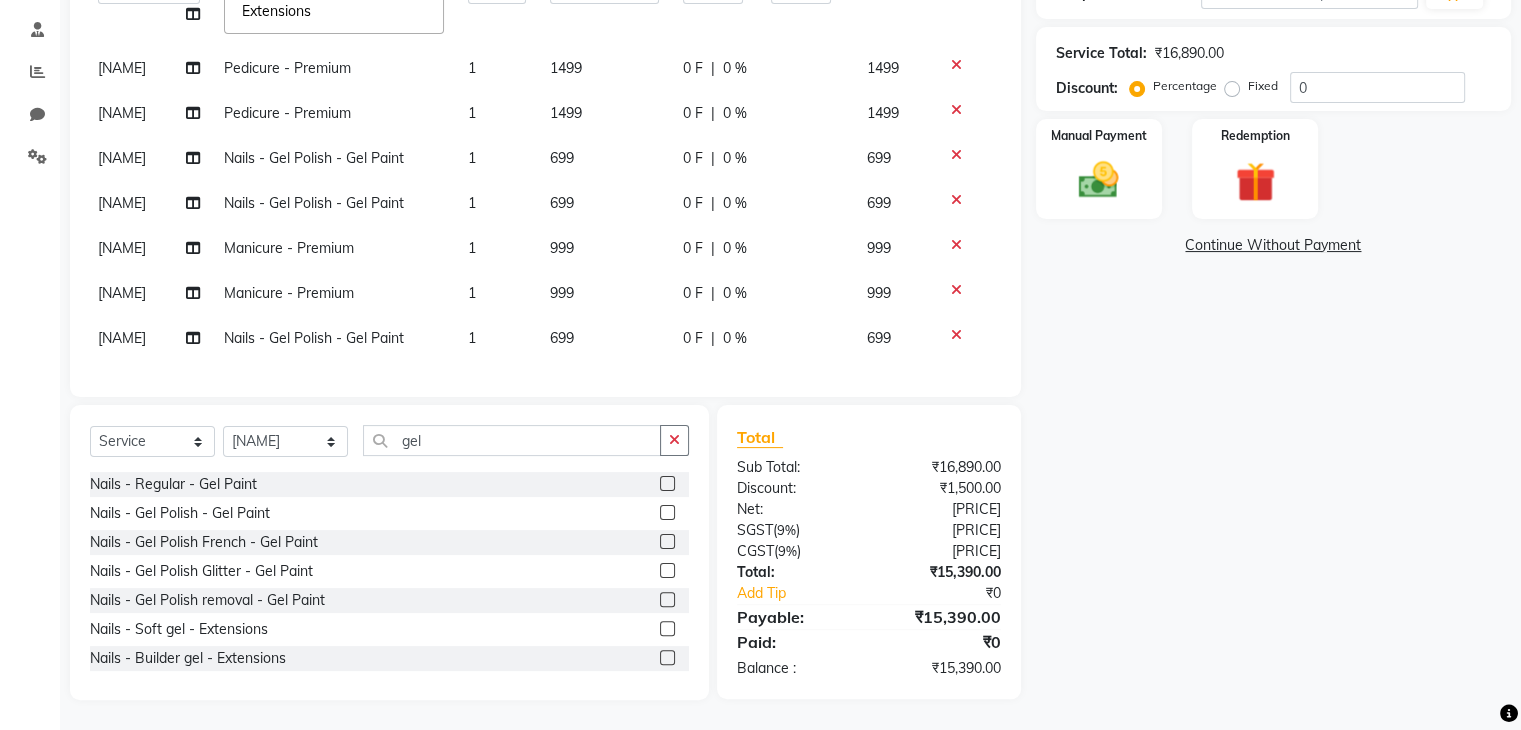 scroll, scrollTop: 371, scrollLeft: 0, axis: vertical 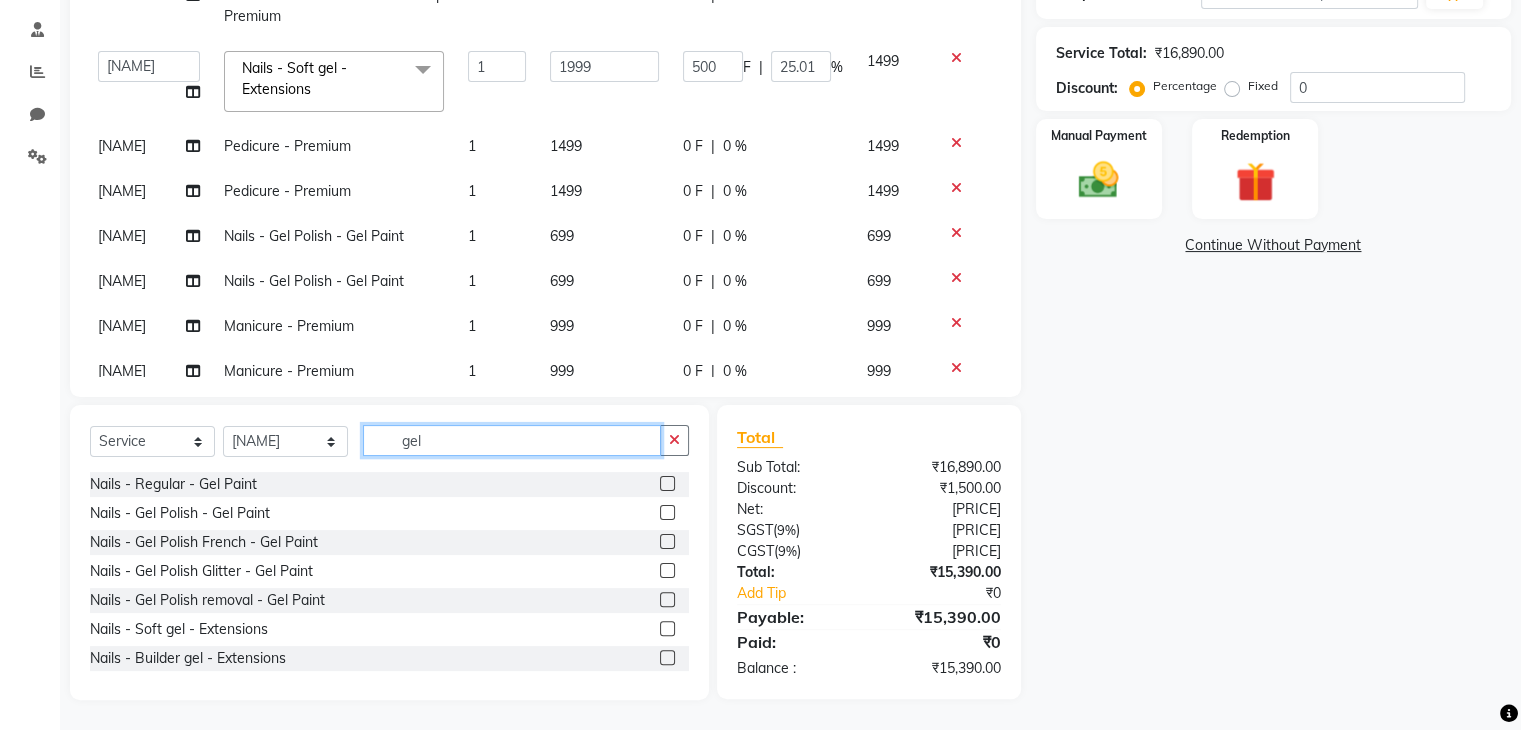 click on "gel" 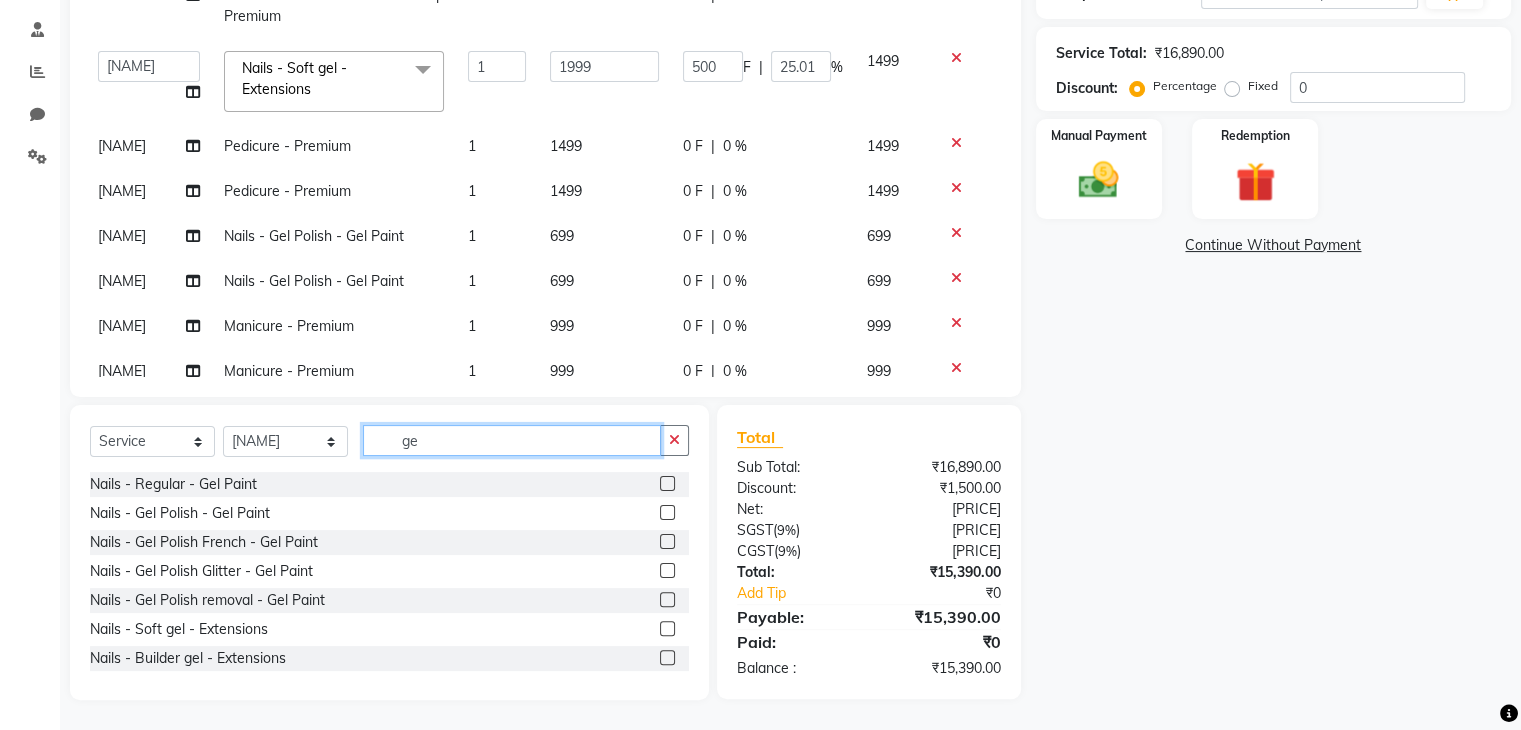 type on "g" 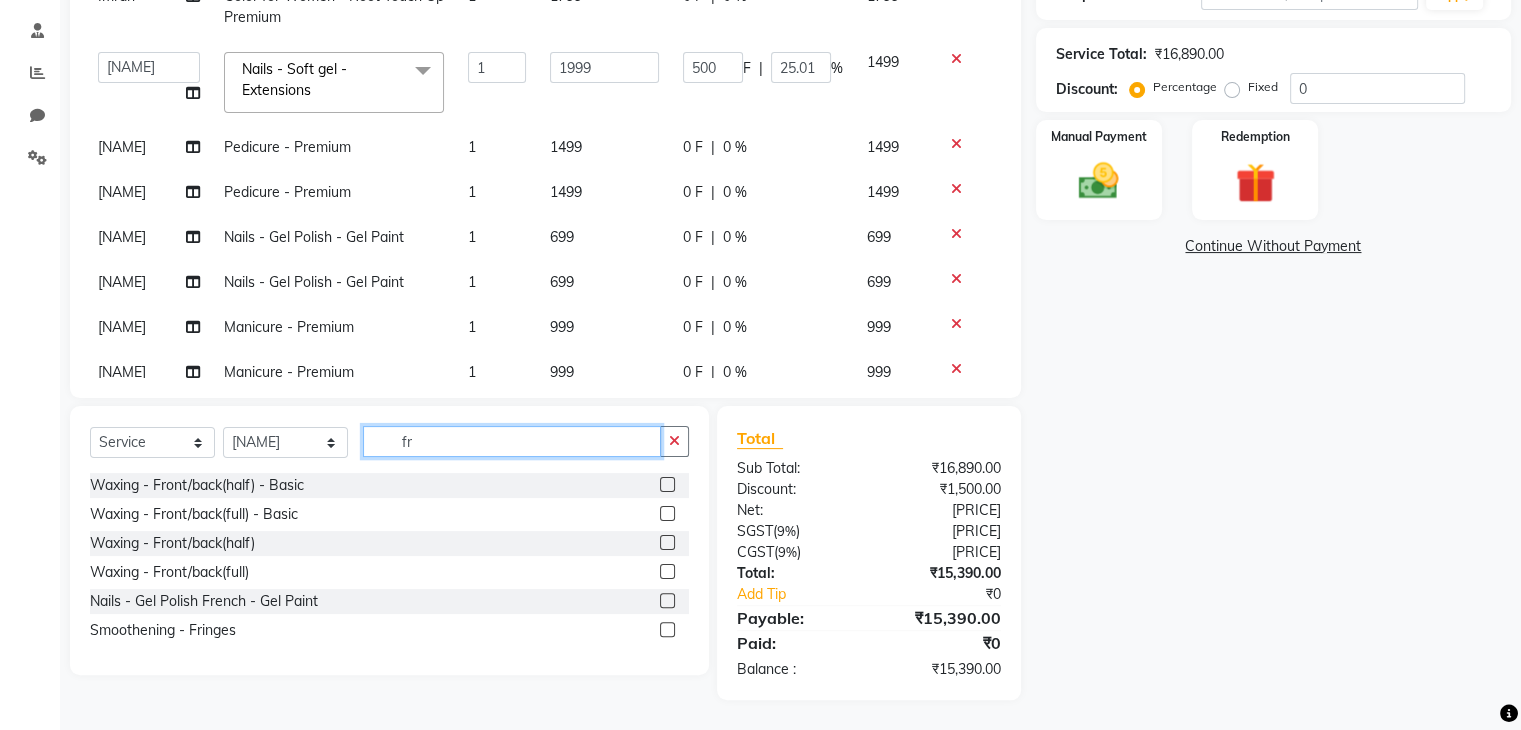 type on "f" 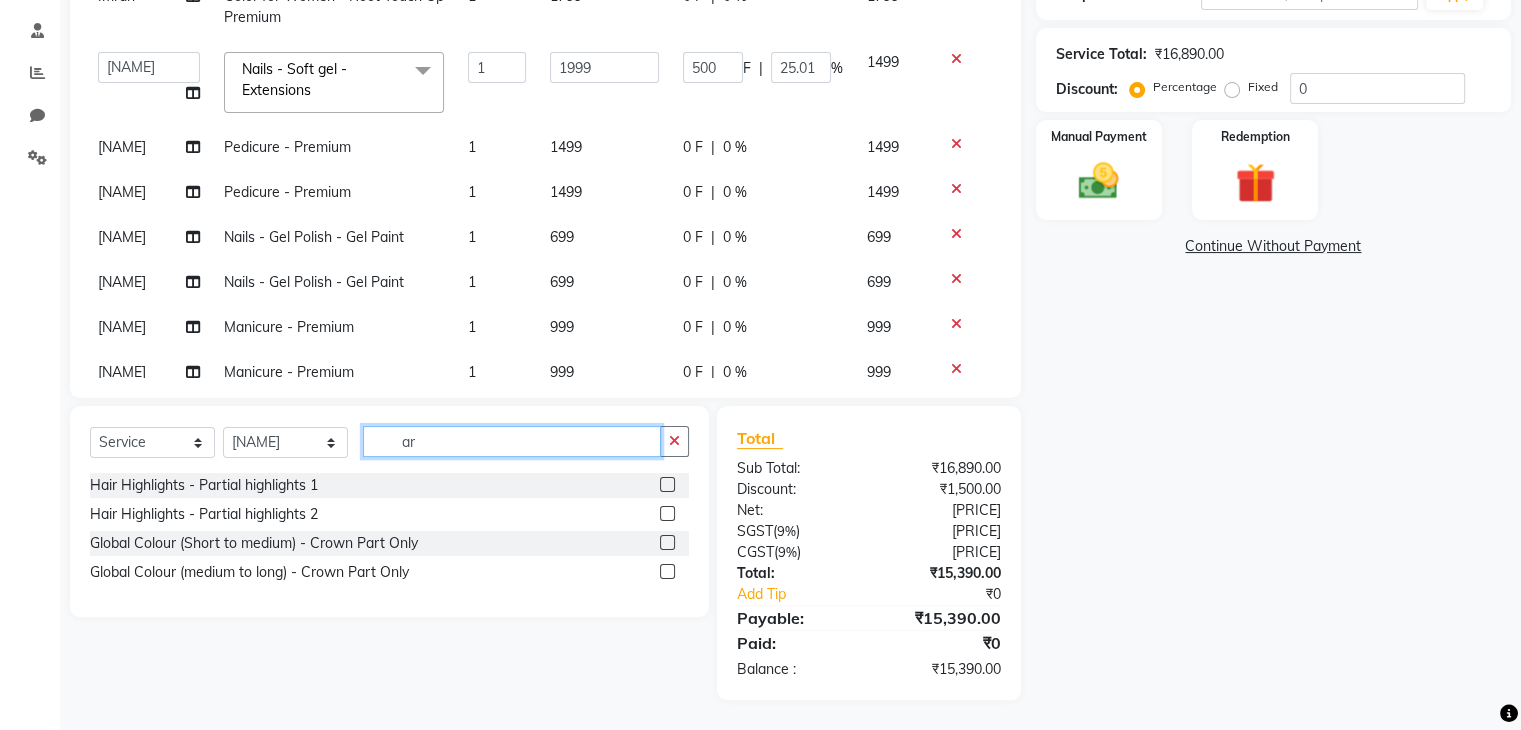type on "a" 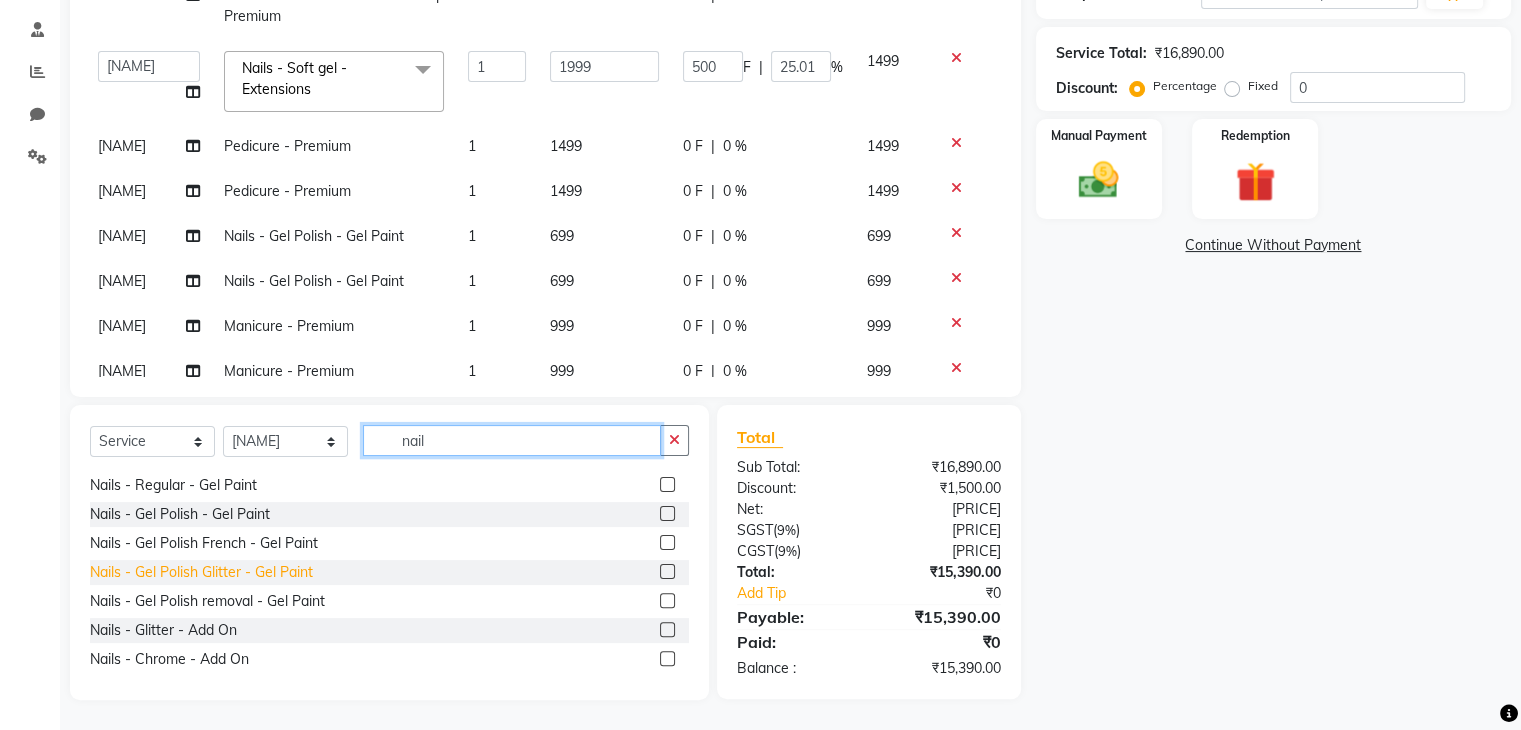 scroll, scrollTop: 0, scrollLeft: 0, axis: both 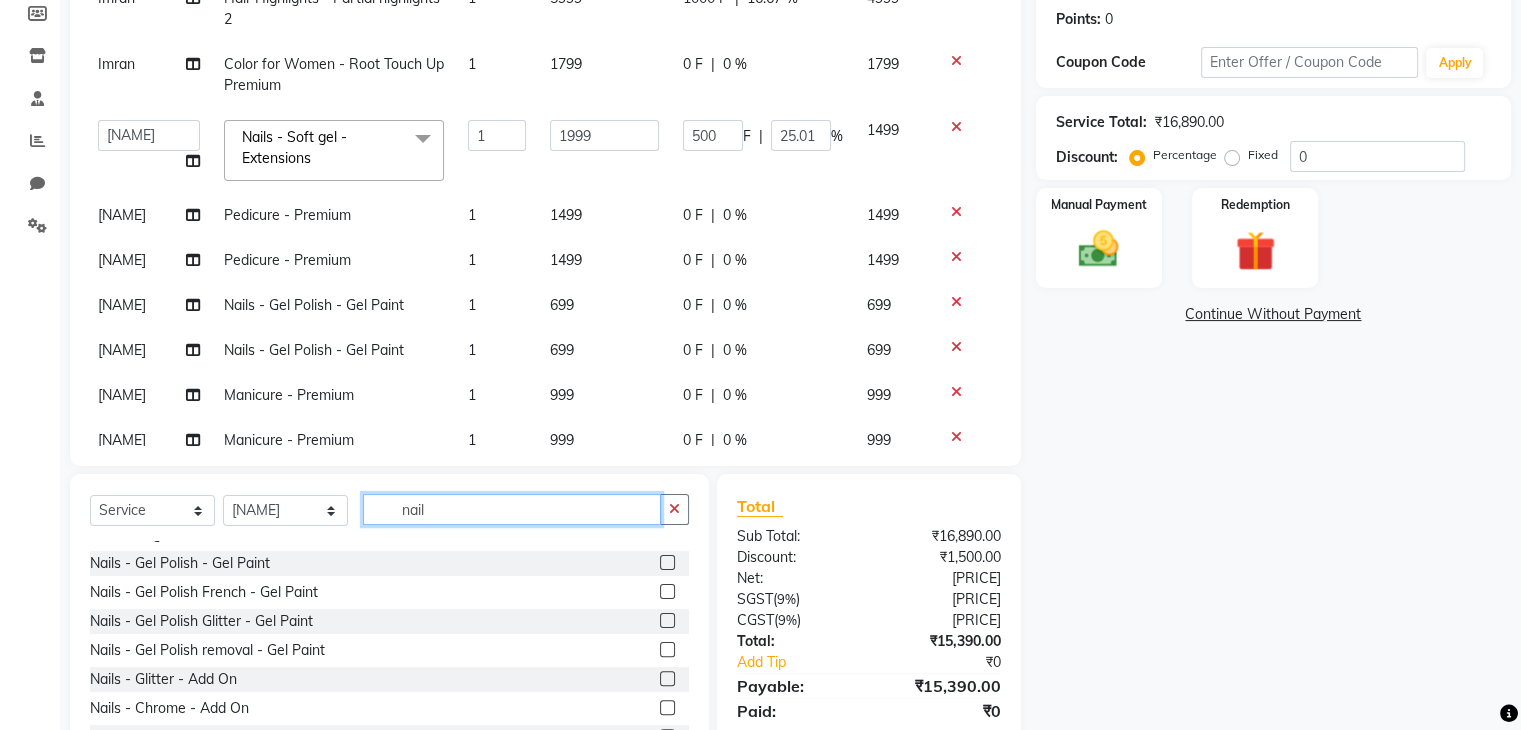 type on "nail" 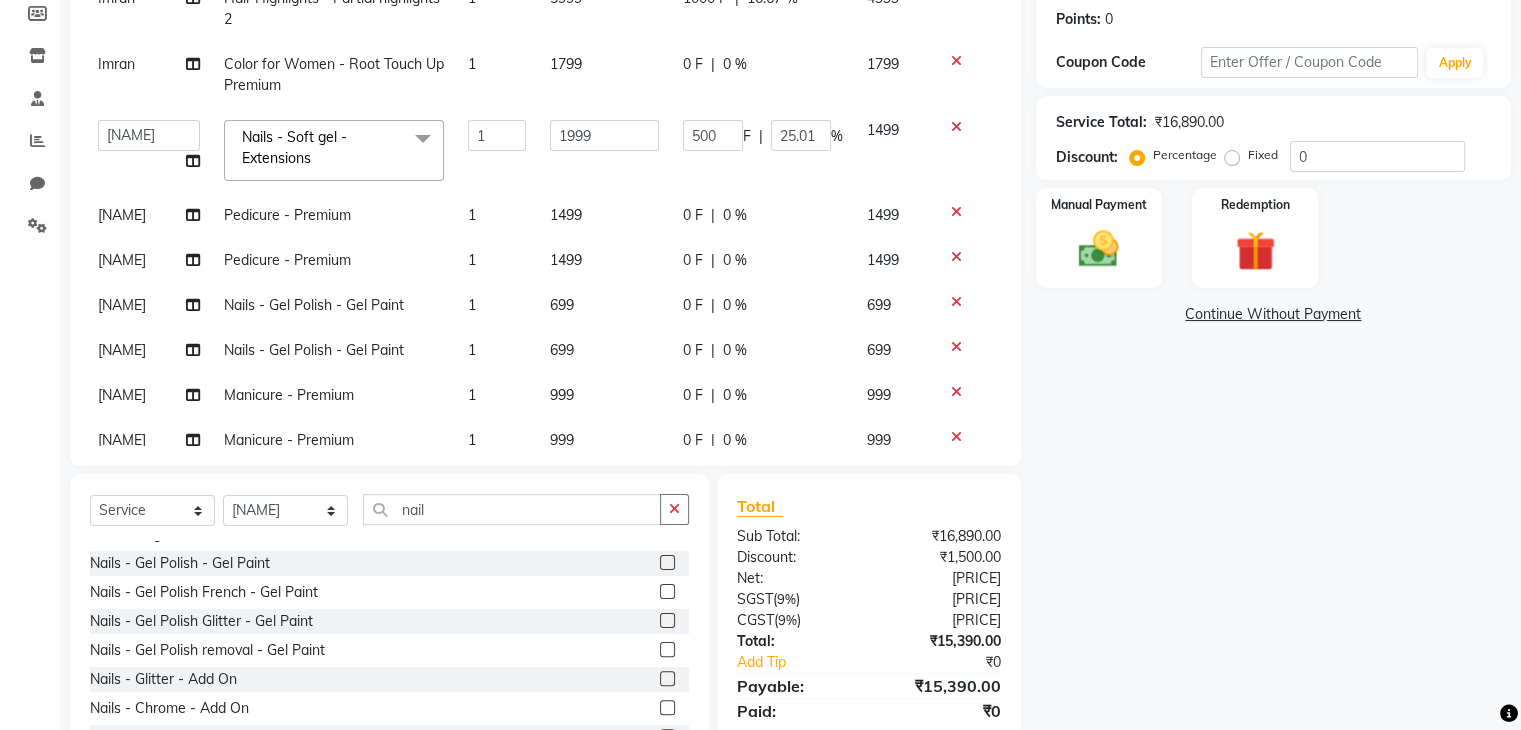 click 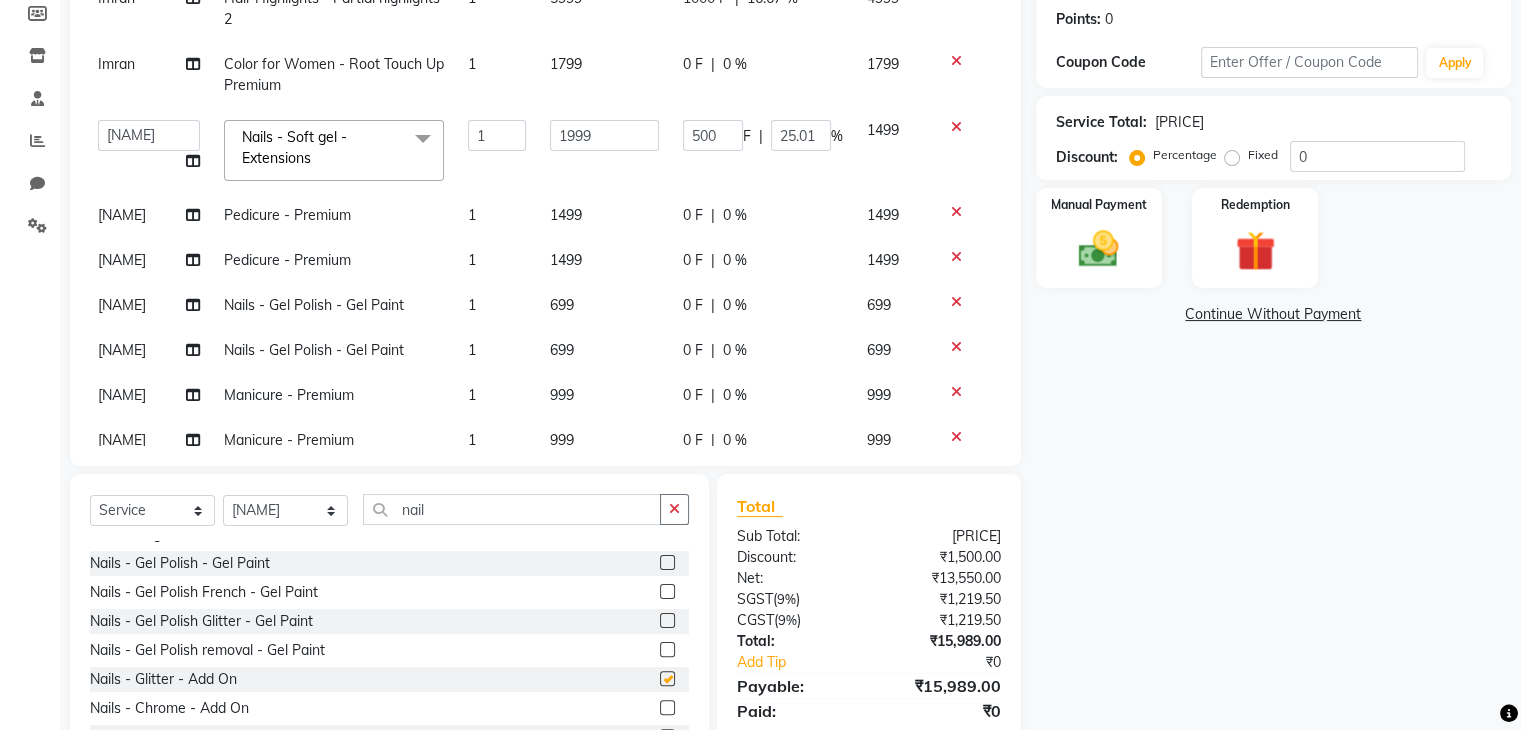 checkbox on "false" 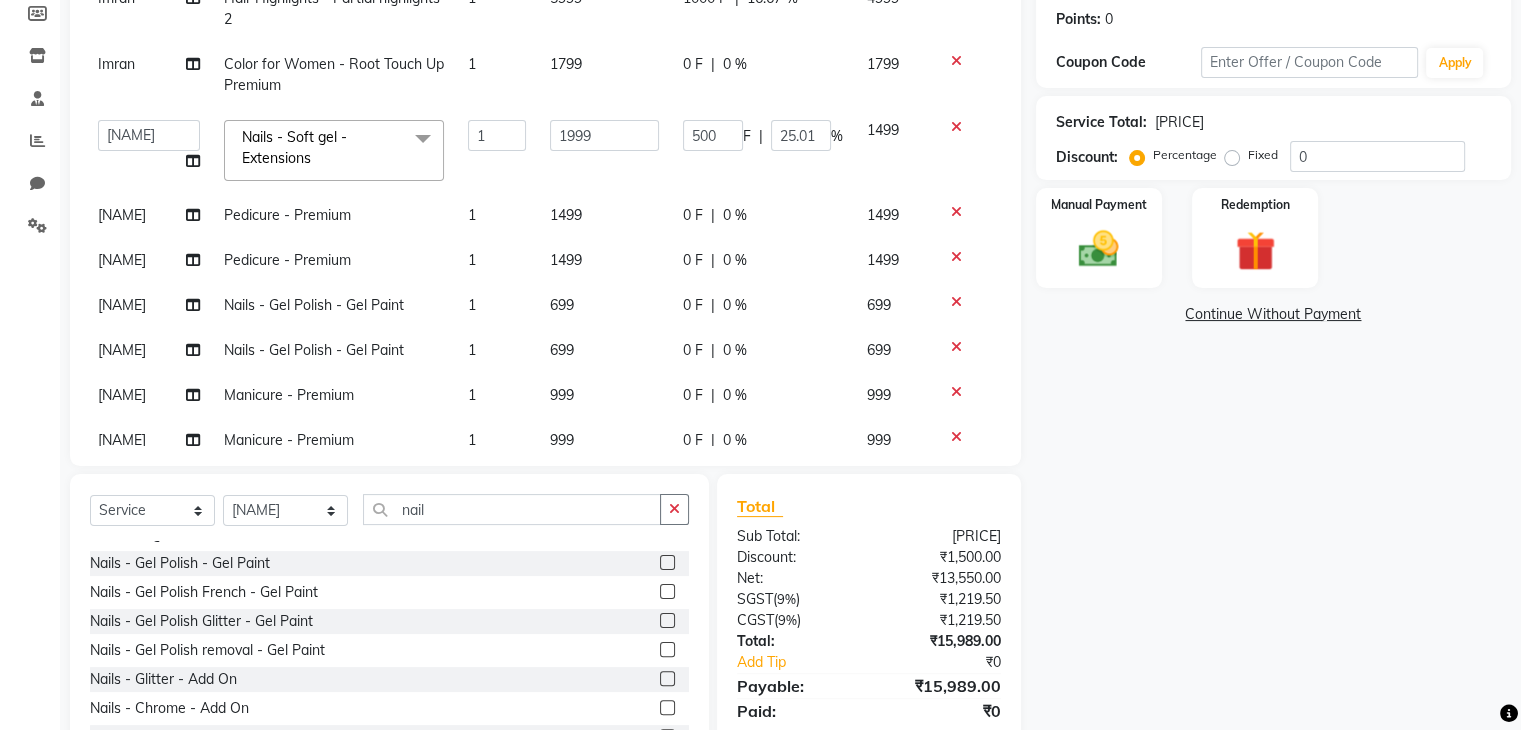 scroll, scrollTop: 189, scrollLeft: 4, axis: both 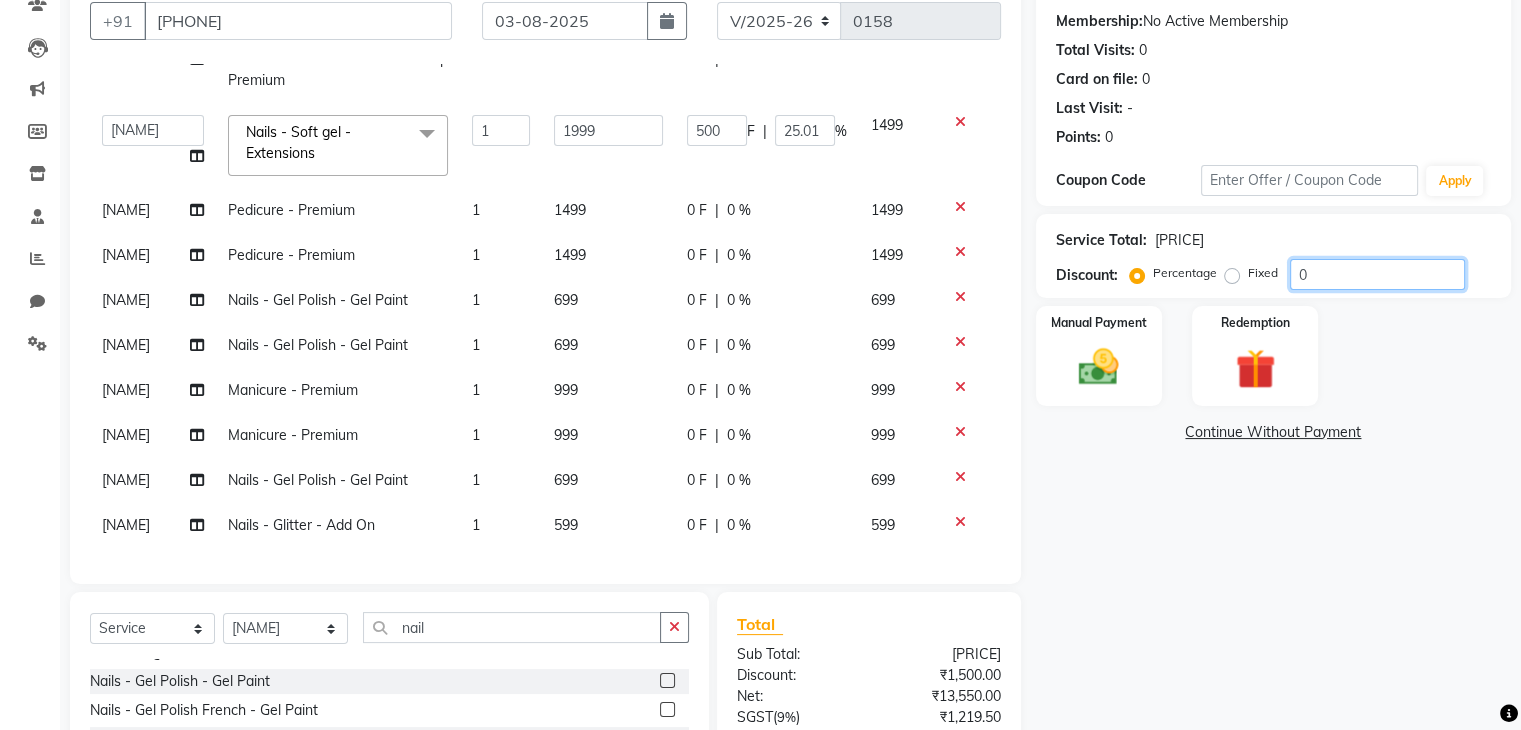 click on "0" 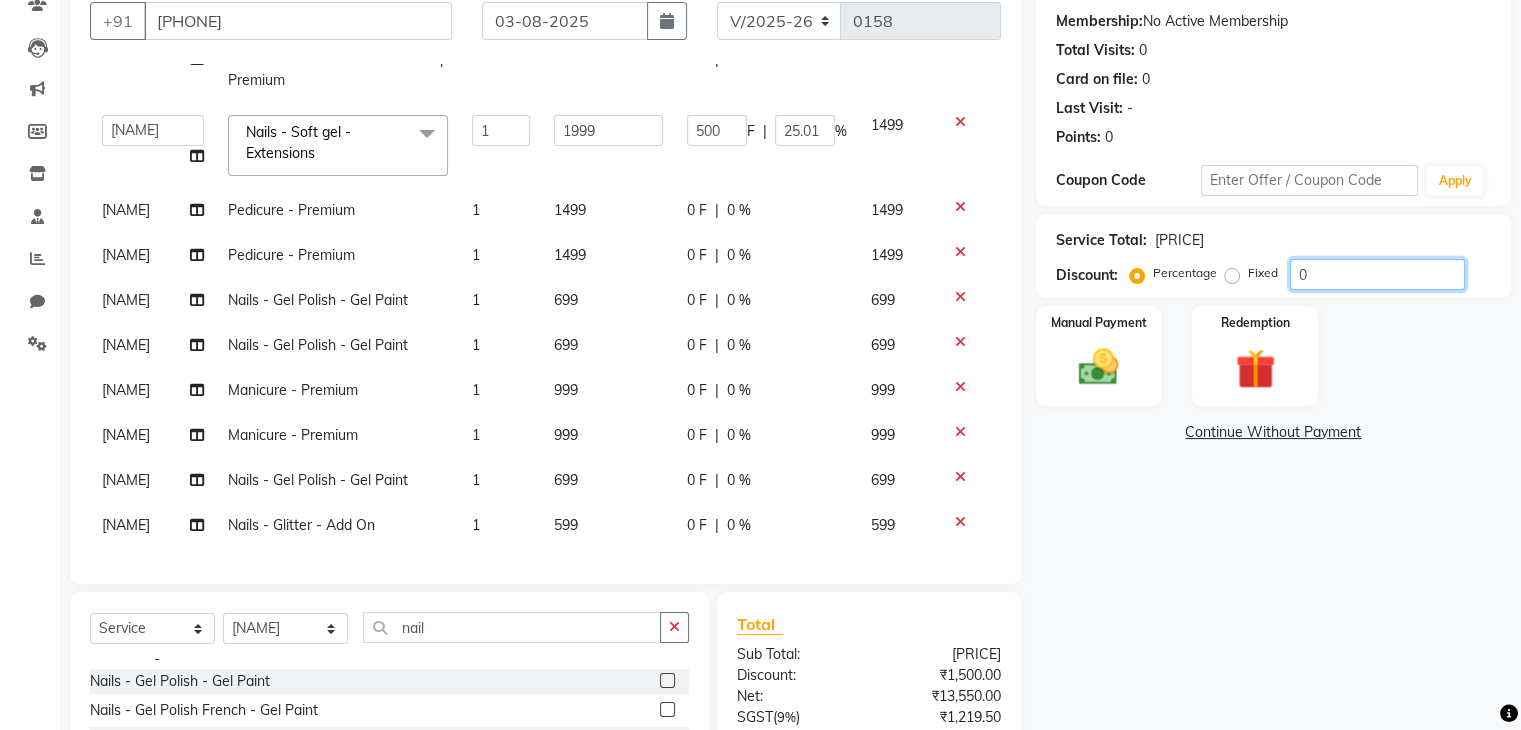 type 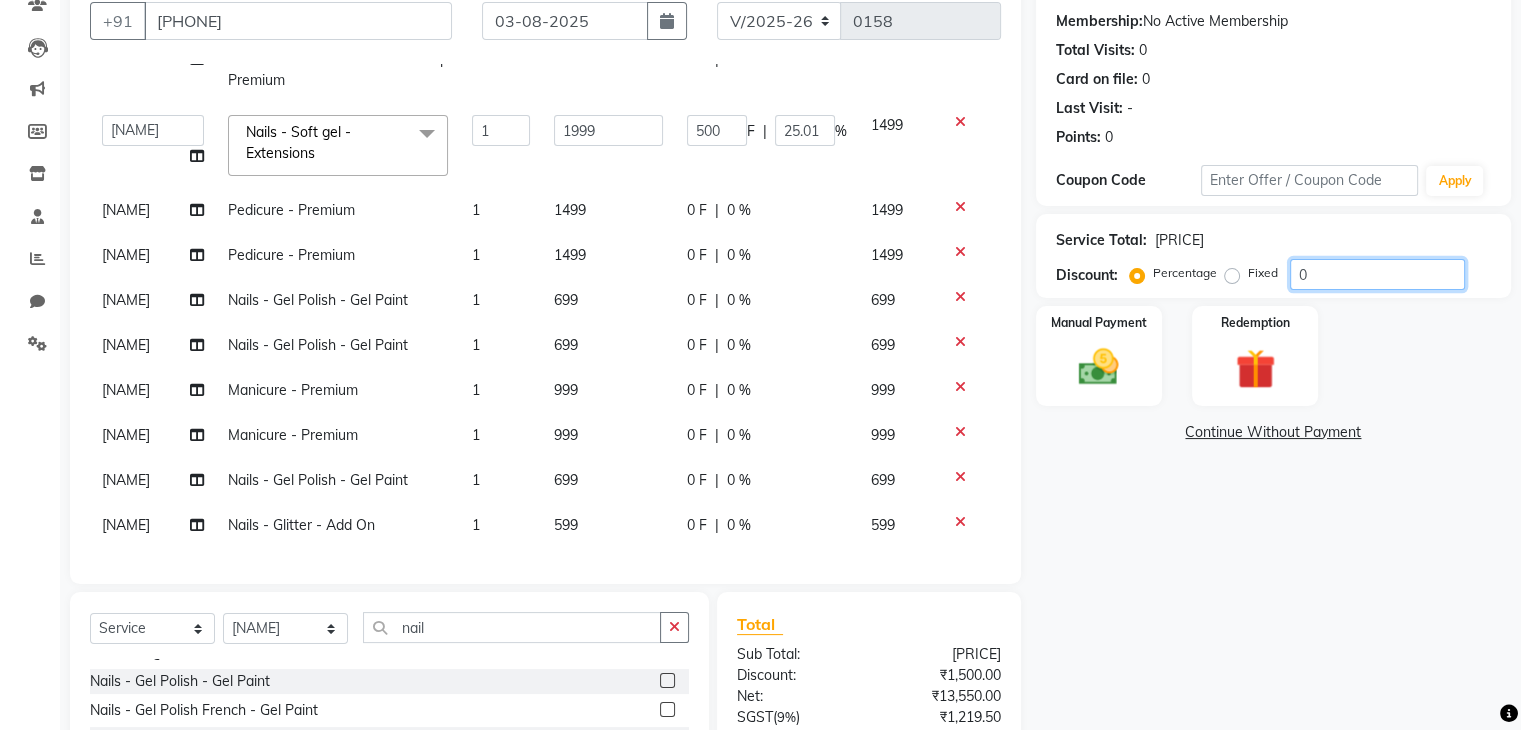 type on "0" 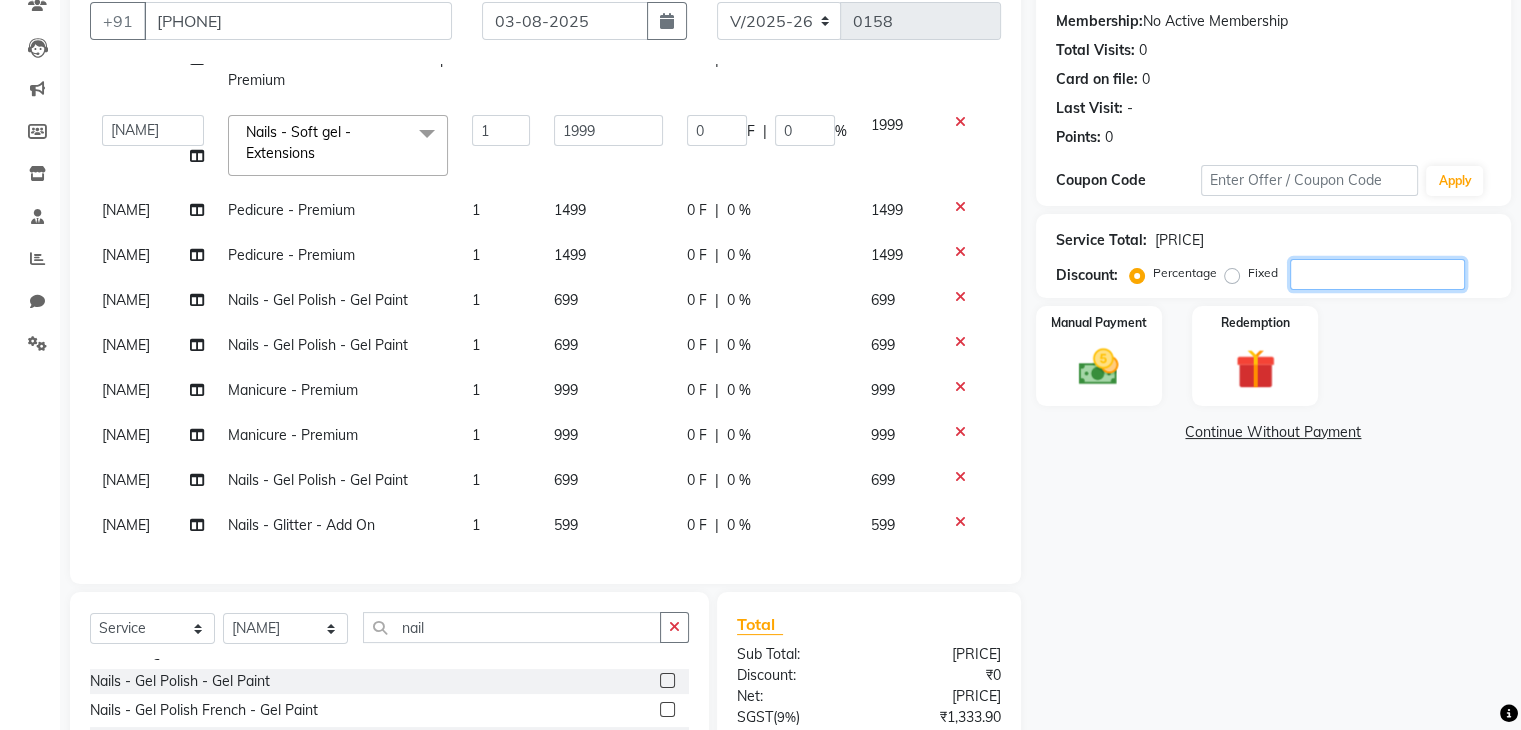 type on "1" 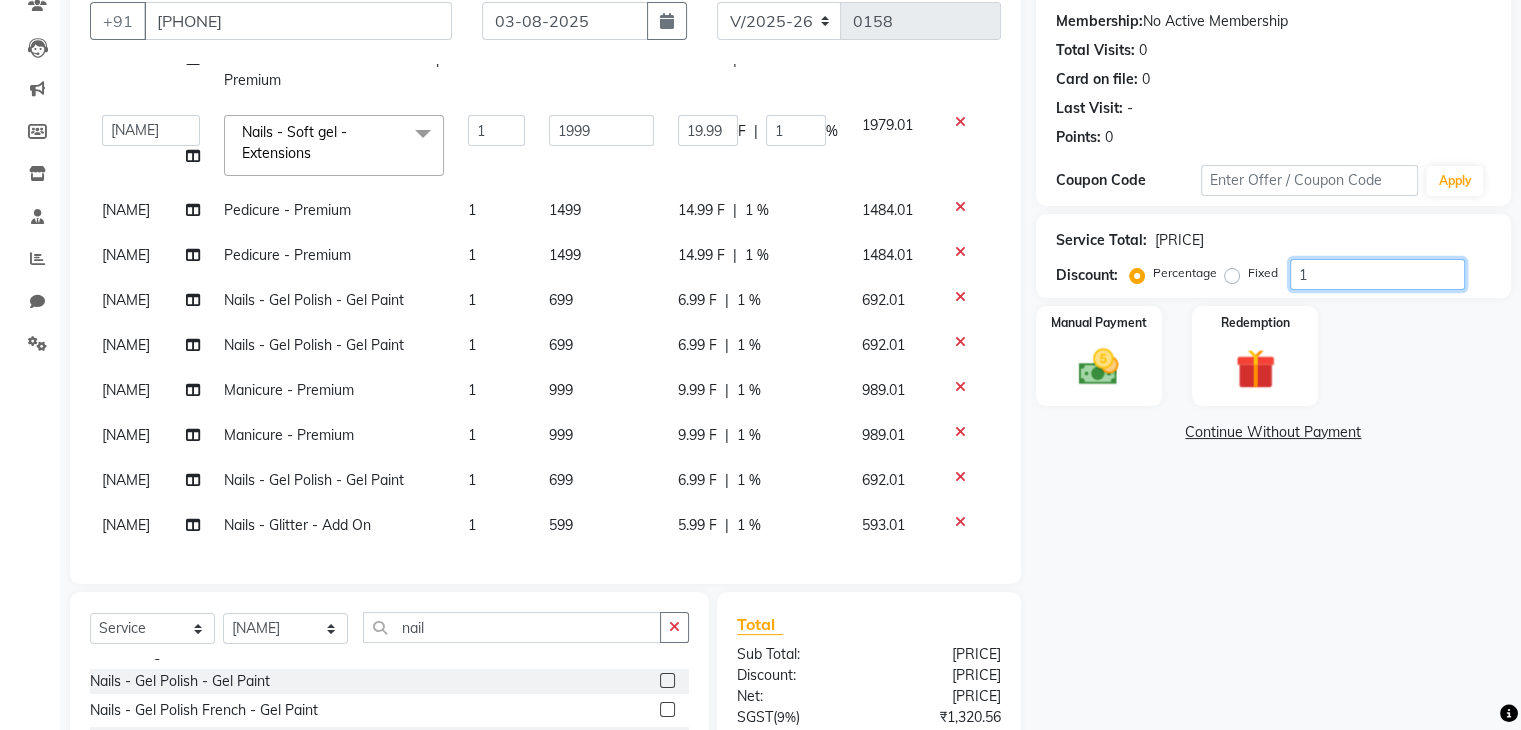 type on "15" 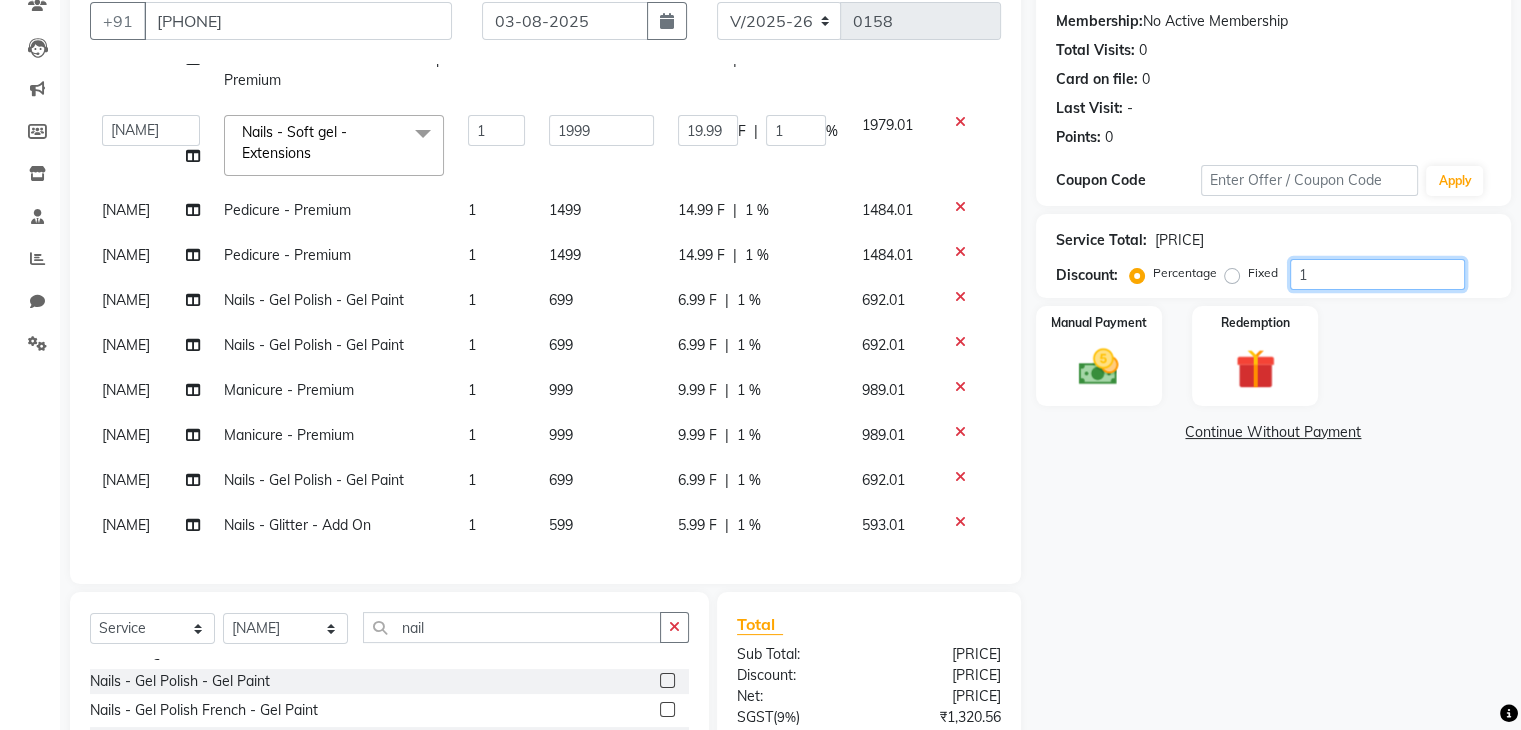 type on "299.85" 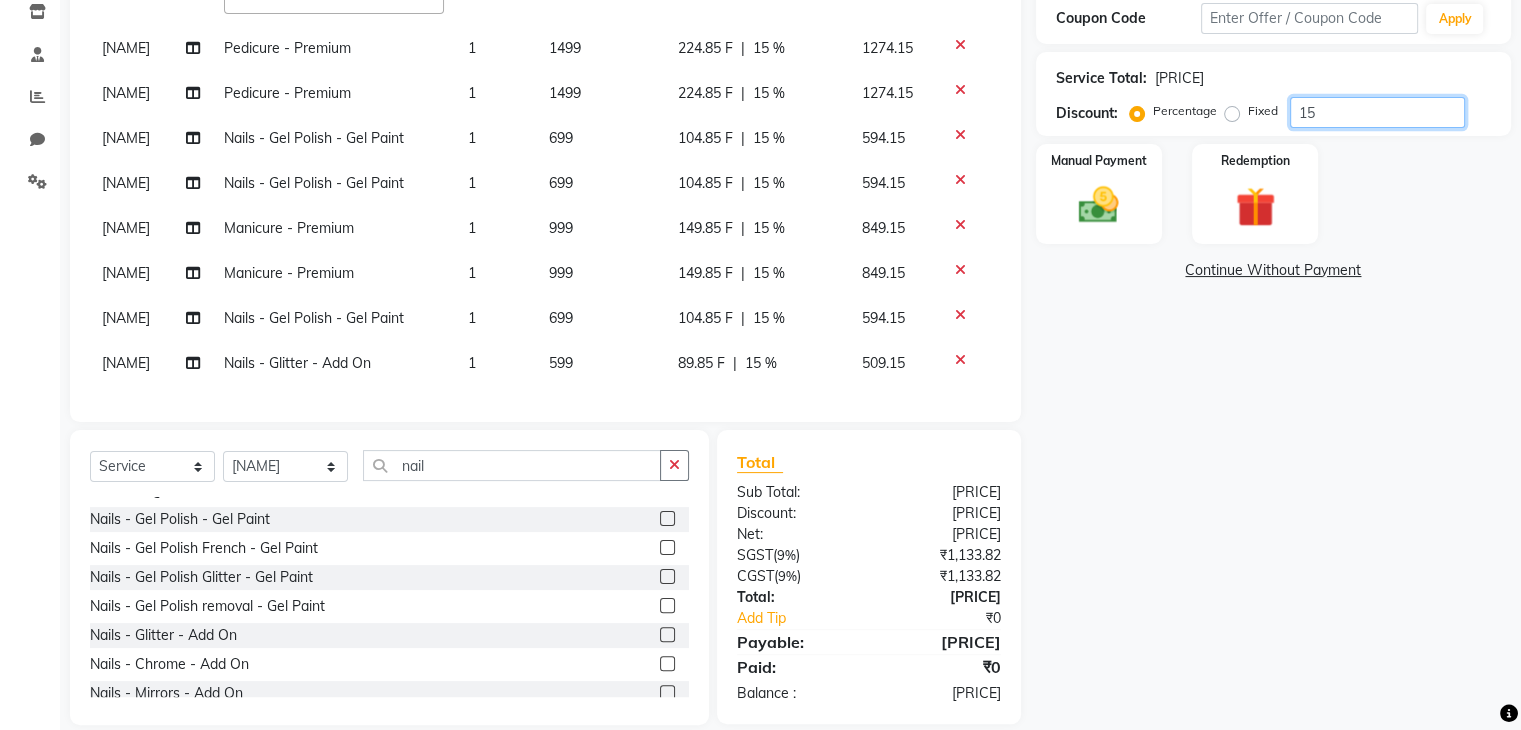 scroll, scrollTop: 344, scrollLeft: 0, axis: vertical 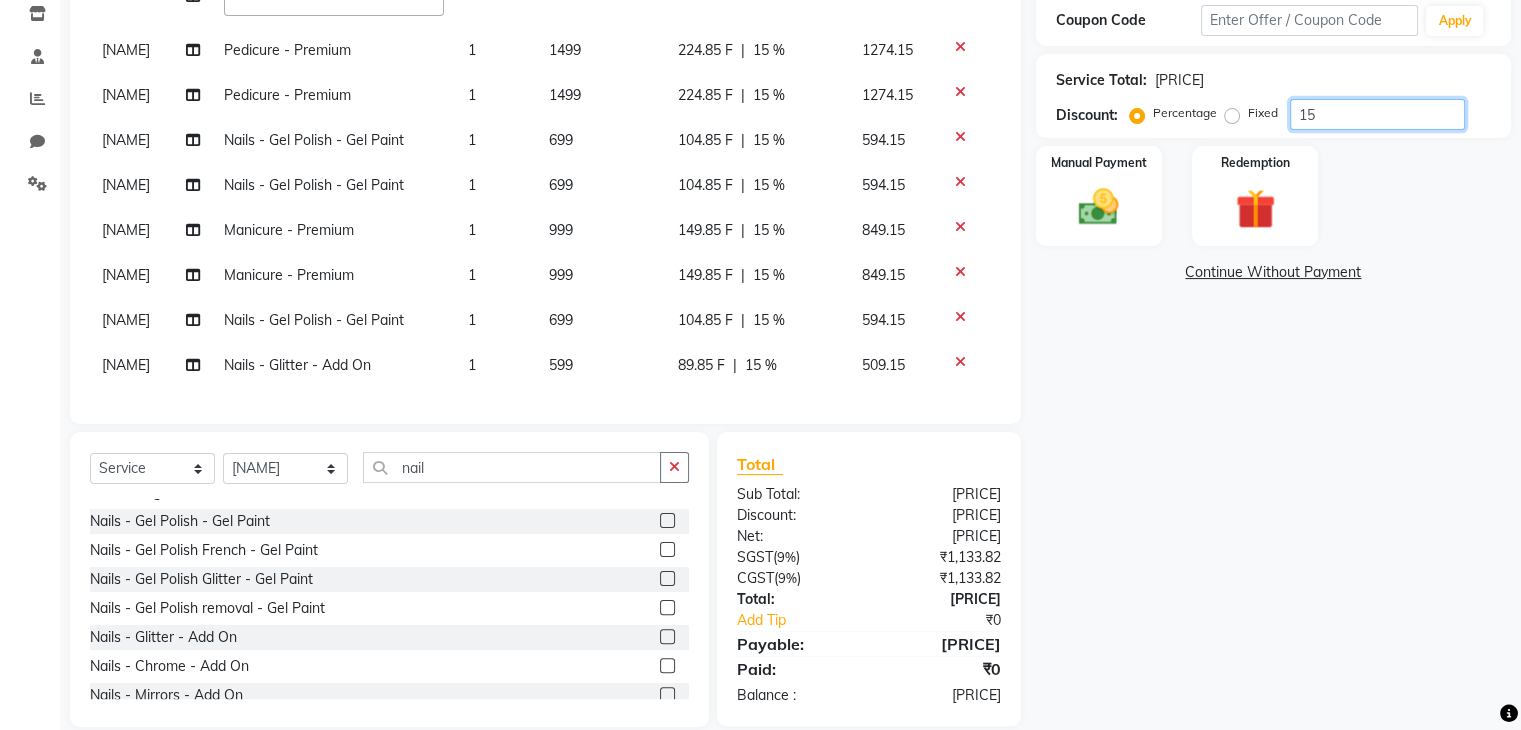 type on "15" 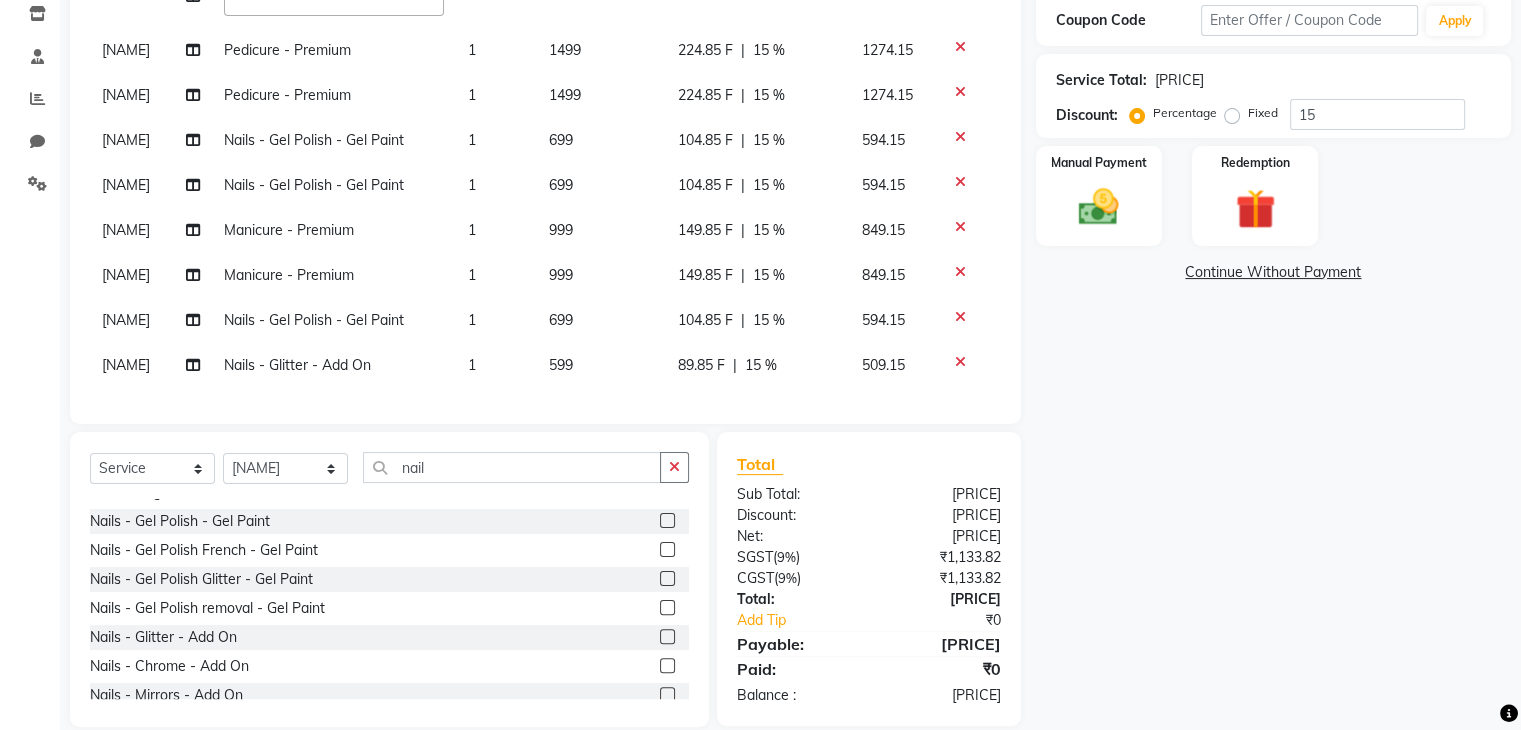 click on "89.85 F" 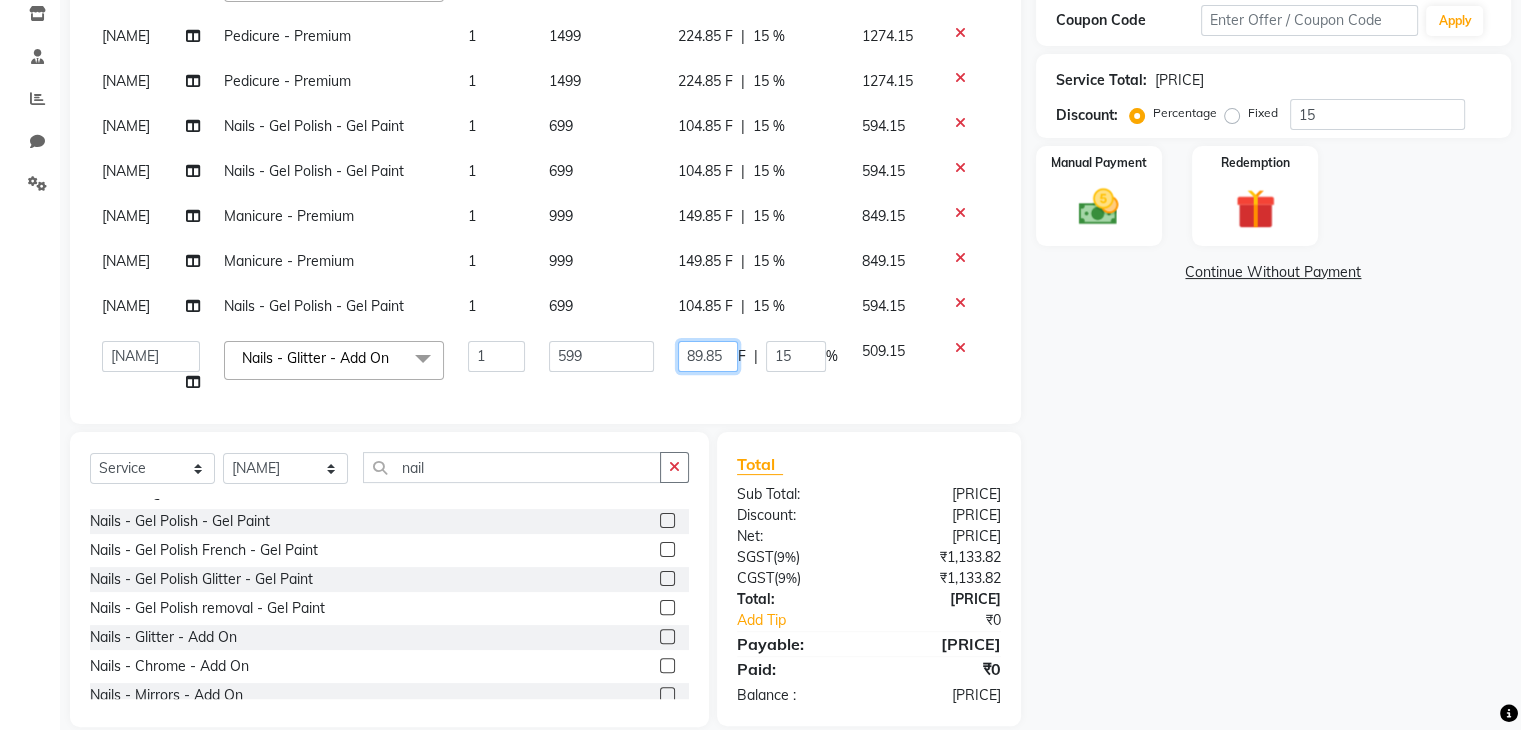 click on "89.85" 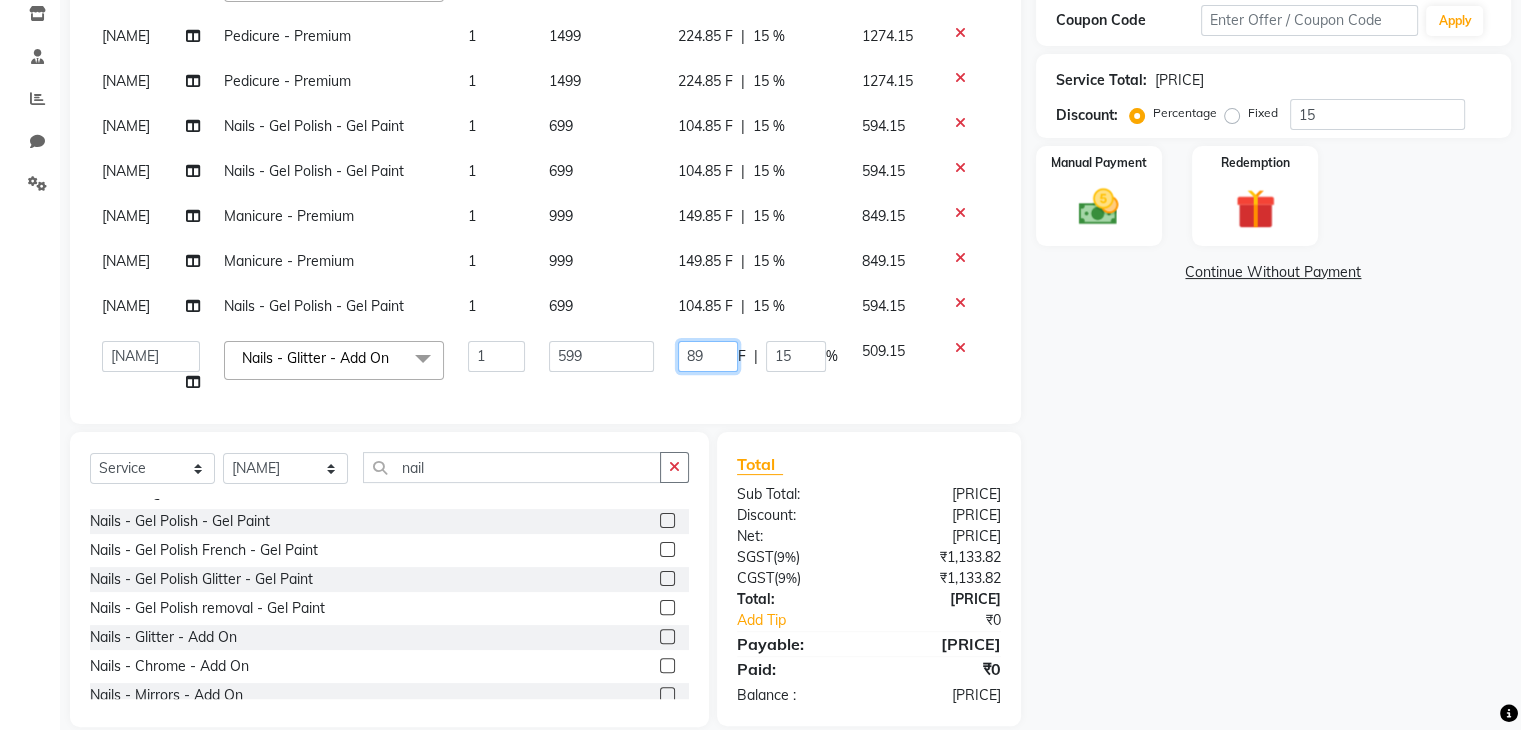 type on "8" 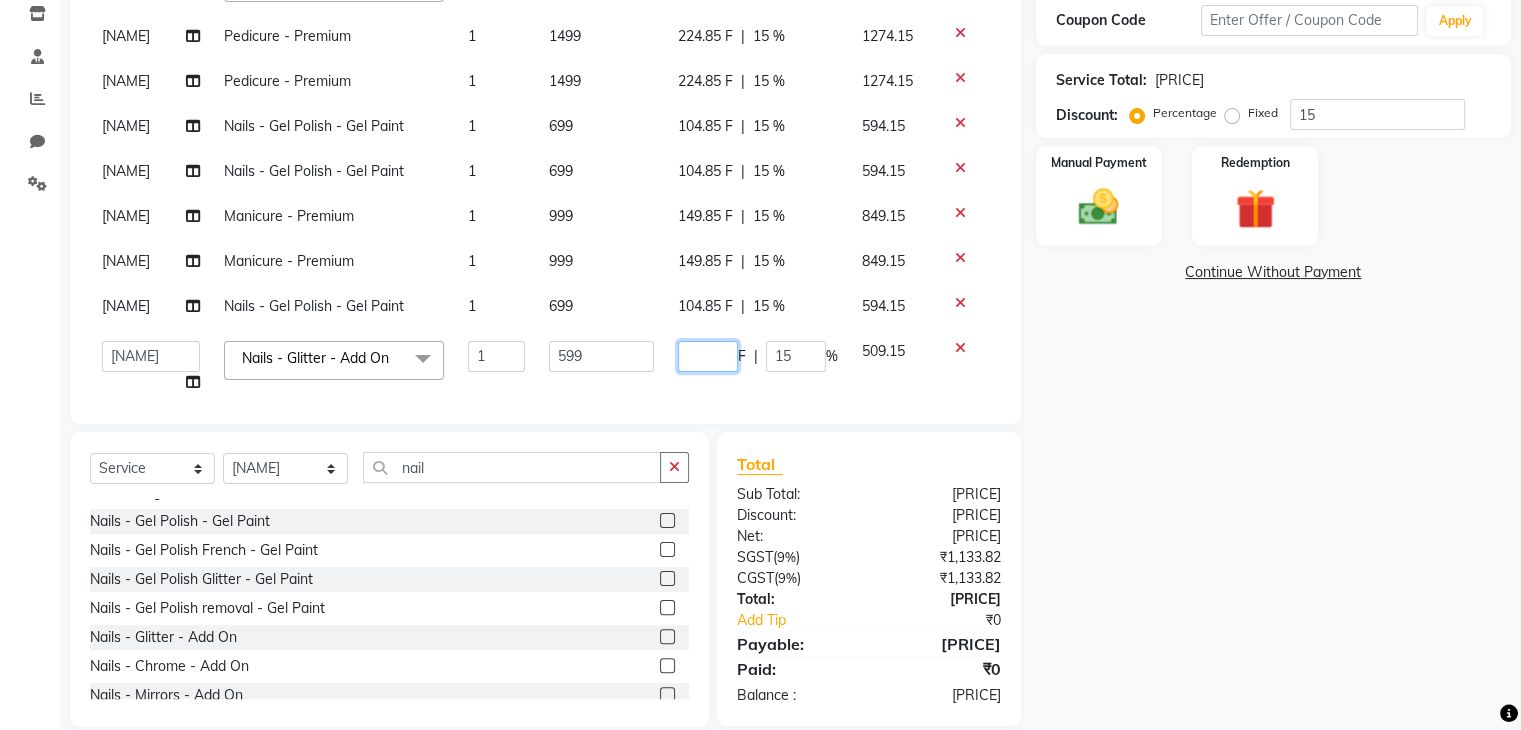 type on "0" 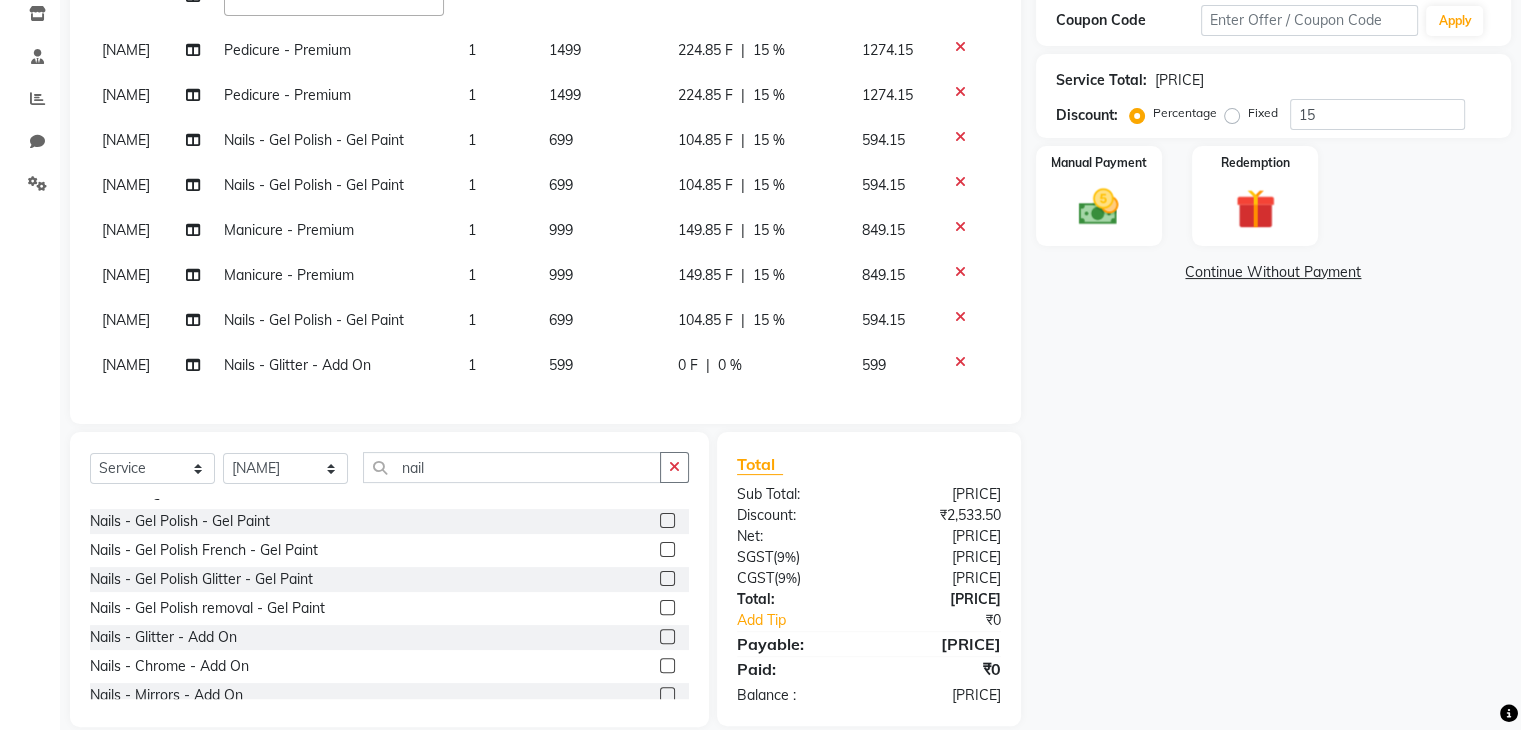 click on "104.85 F" 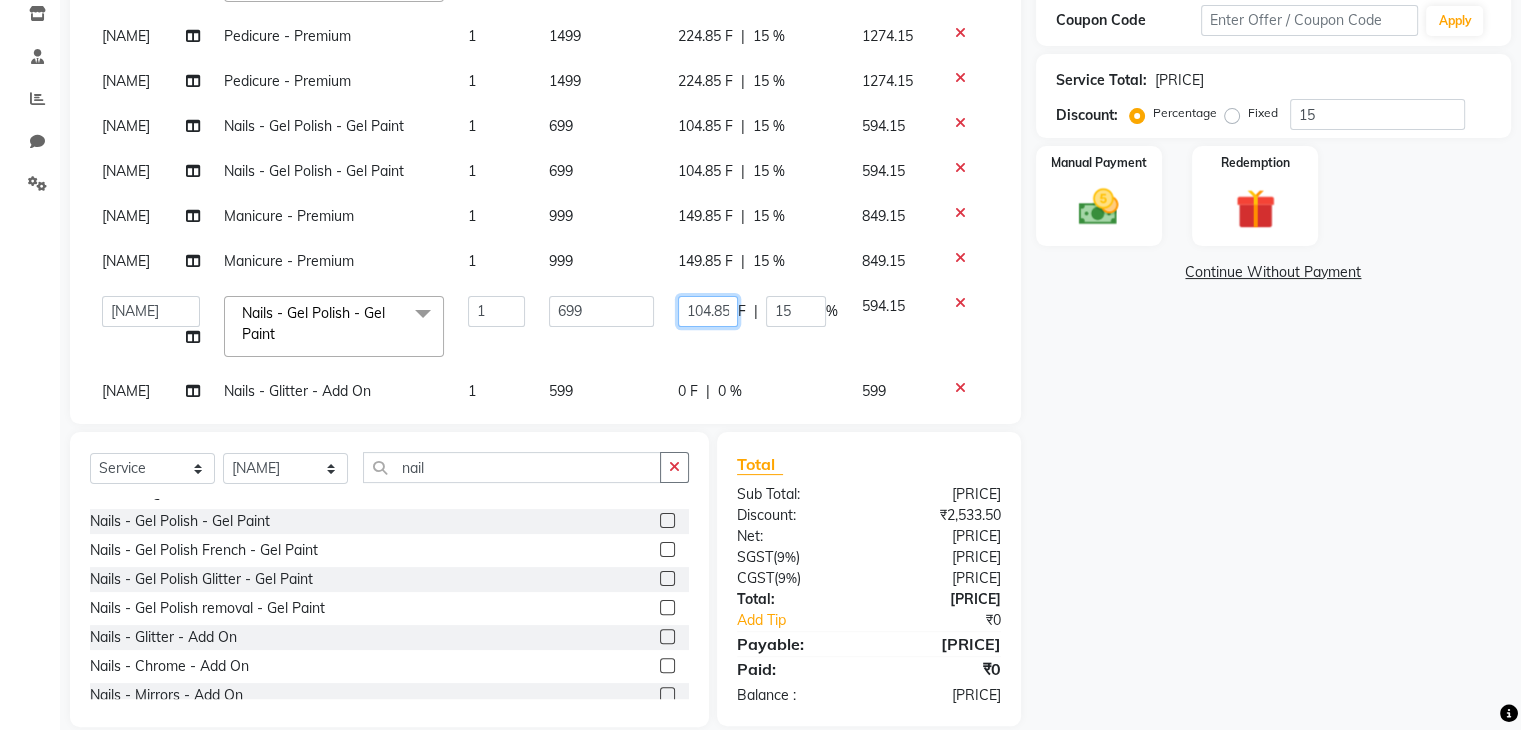 click on "104.85" 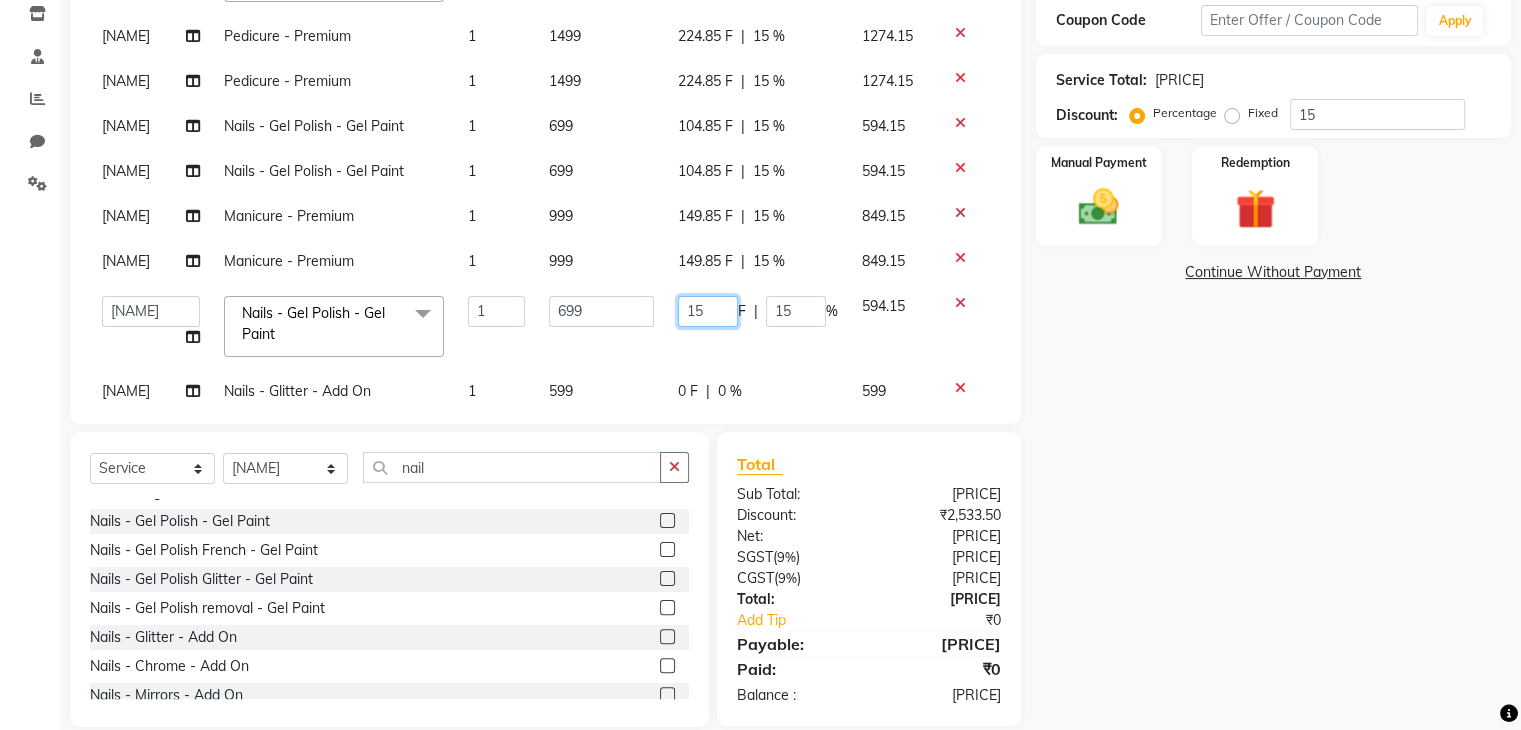 type on "5" 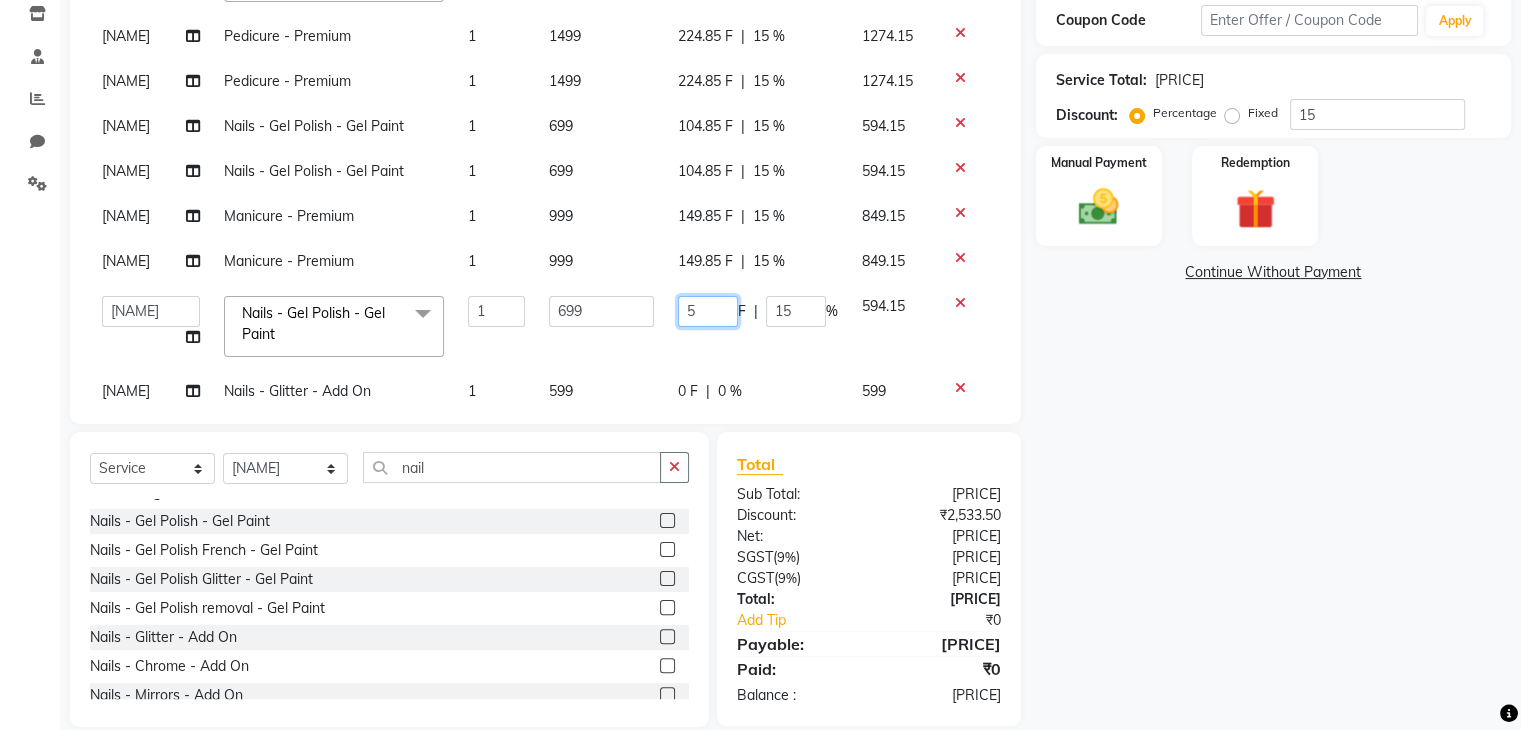 click on "5" 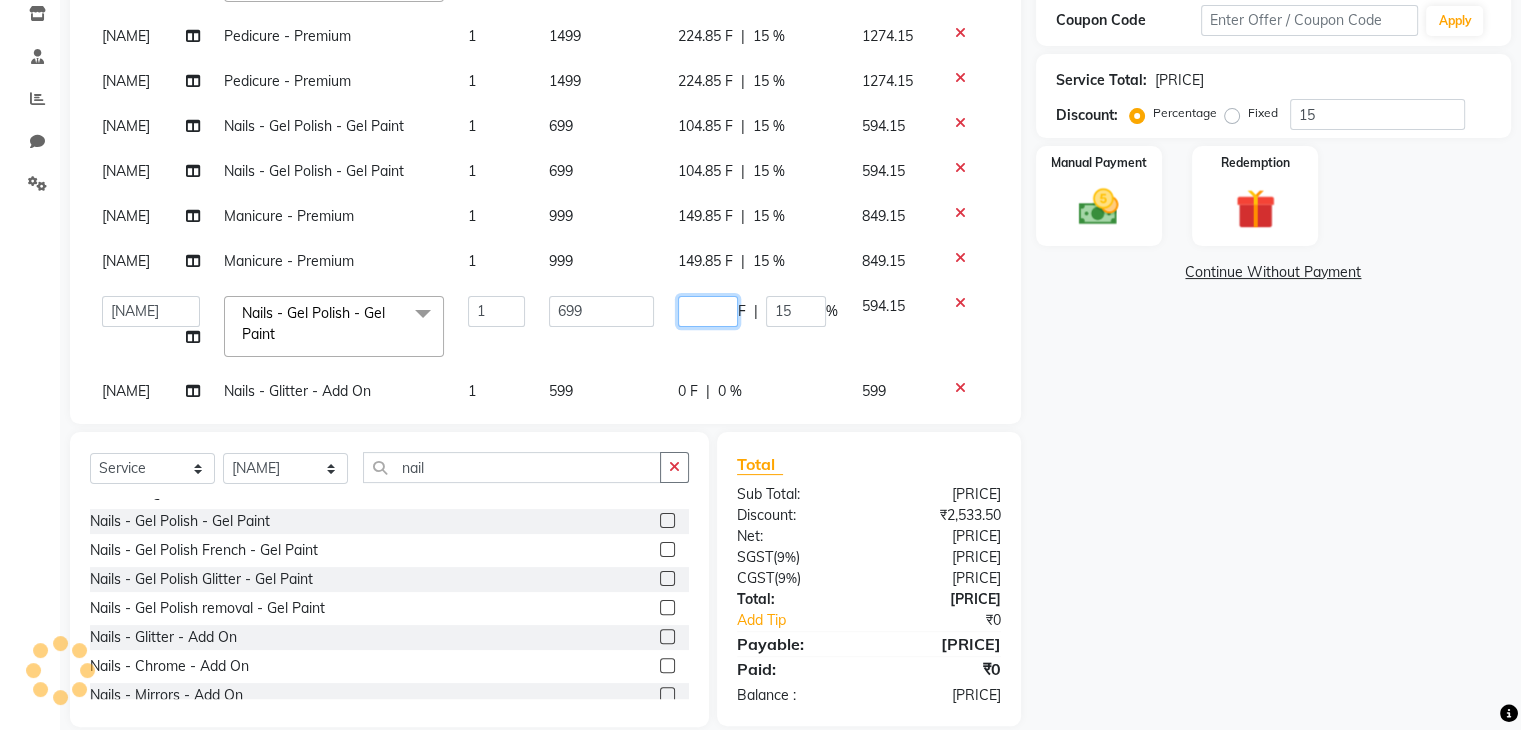 type on "0" 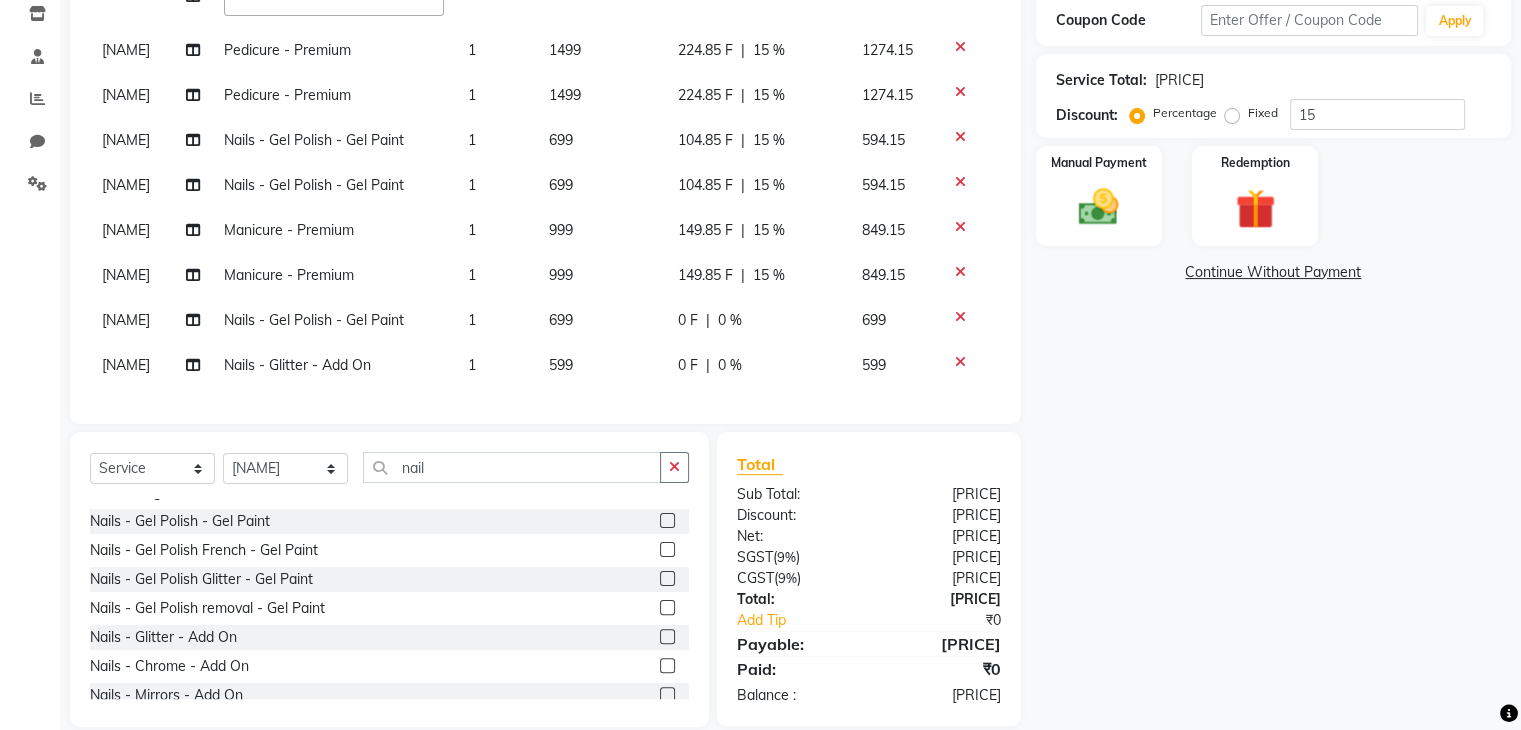 click on "Imran Hair Highlights - Partial highlights 2 1 5999 [PRICE] F | 15 % 5099.15 Imran Color for Women - Root Touch Up Premium 1 1799 [PRICE] F | 15 % 1529.15 [NAME] [NAME] [NAME] [NAME] [NAME] Nails - Soft gel - Extensions  x Pedicure - Express (30 mins) Pedicure - Premium Pedicure - Bombini pedi Pedicure - Luxury Pedicure - Bomb Pedicure (Luxury) D Tan ( Face & Nack ) D Tan ( Half Arms ) D Tan ( Half Leg ) D Tan ( Feet )  Classic Nail Extension Botolis Shampoo Botoliss Mask Manicure - Express (30 mins) Manicure - Premium Manicure - Bomb Manicure (Luxury) Waxing - Forehead/upperlip/chin Waxing - Jawline - Side Waxing - Face(full) Waxing - Eyebrow waxing Waxing - Bikini Line - Special Area Waxing - Brazilian - Special Area Waxing - Add on  - Special Area Waxing - Full face & neck - Face Waxing - Under Arms - Basic Waxing - Arms(Half) - Basic Waxing - Arms(Full) - Basic Waxing - Forehead/lowerlip/chin/upperlip - Threading Waxing - Eyebrows - Threading Waxing - Cheeks  - Threading Waxing - Under arms 1 F" 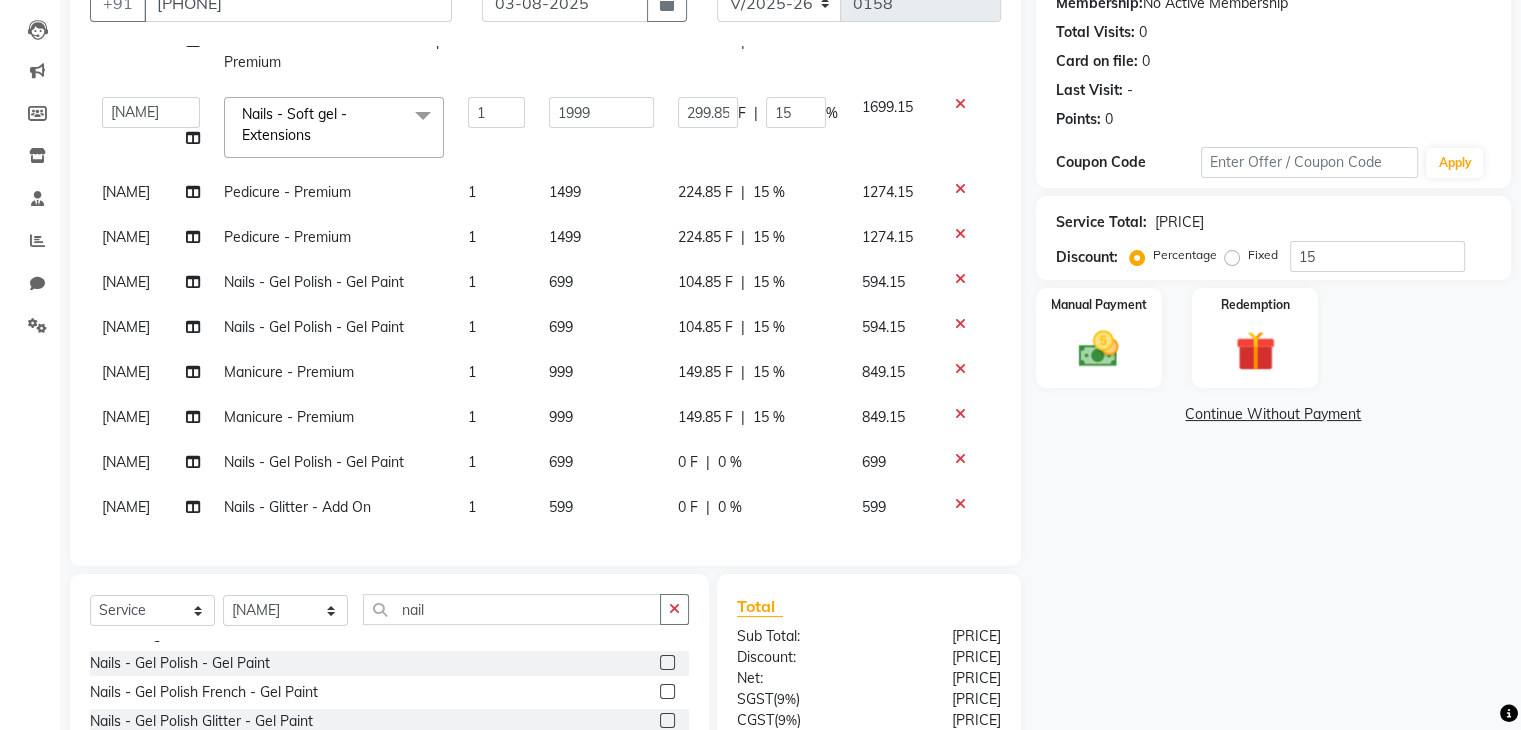 scroll, scrollTop: 200, scrollLeft: 0, axis: vertical 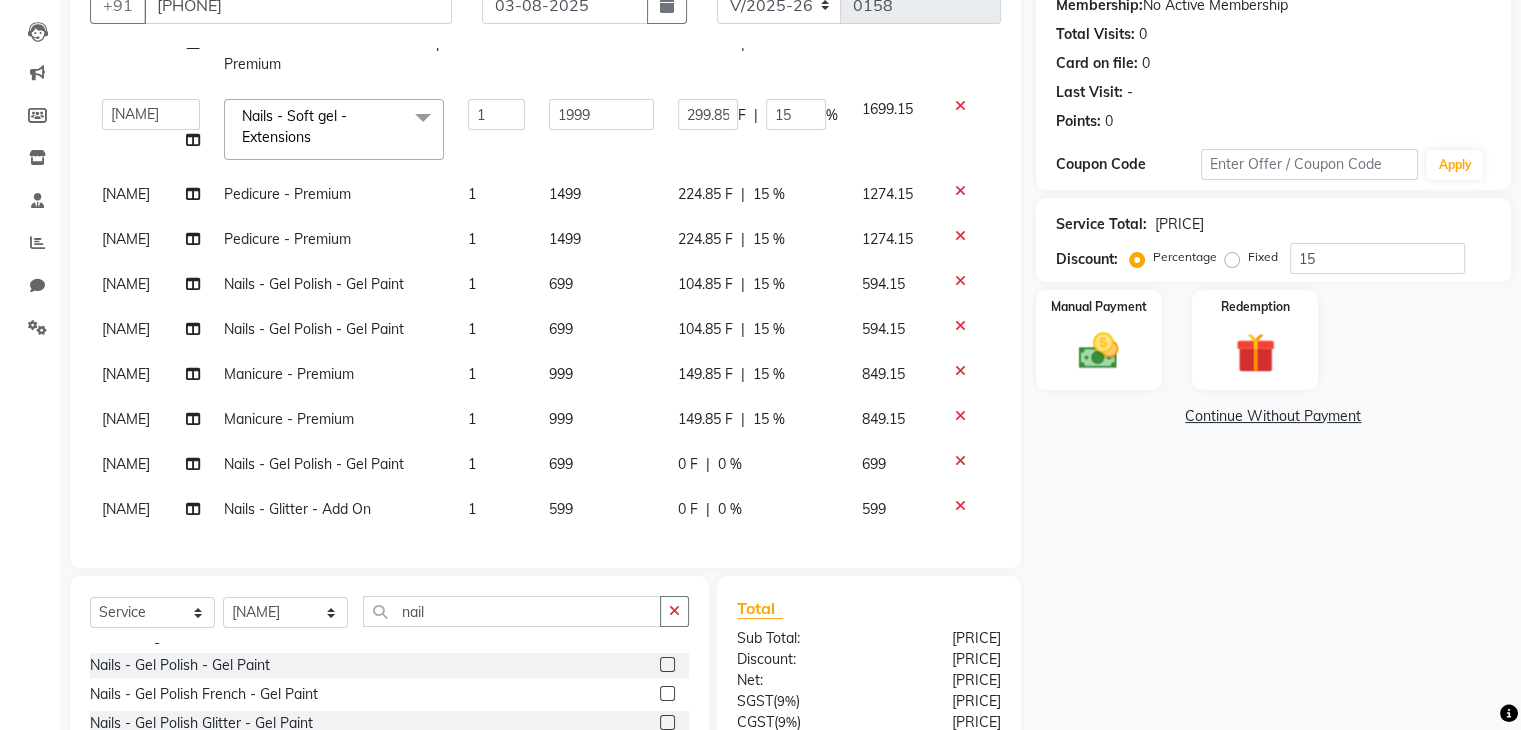 click on "104.85 F" 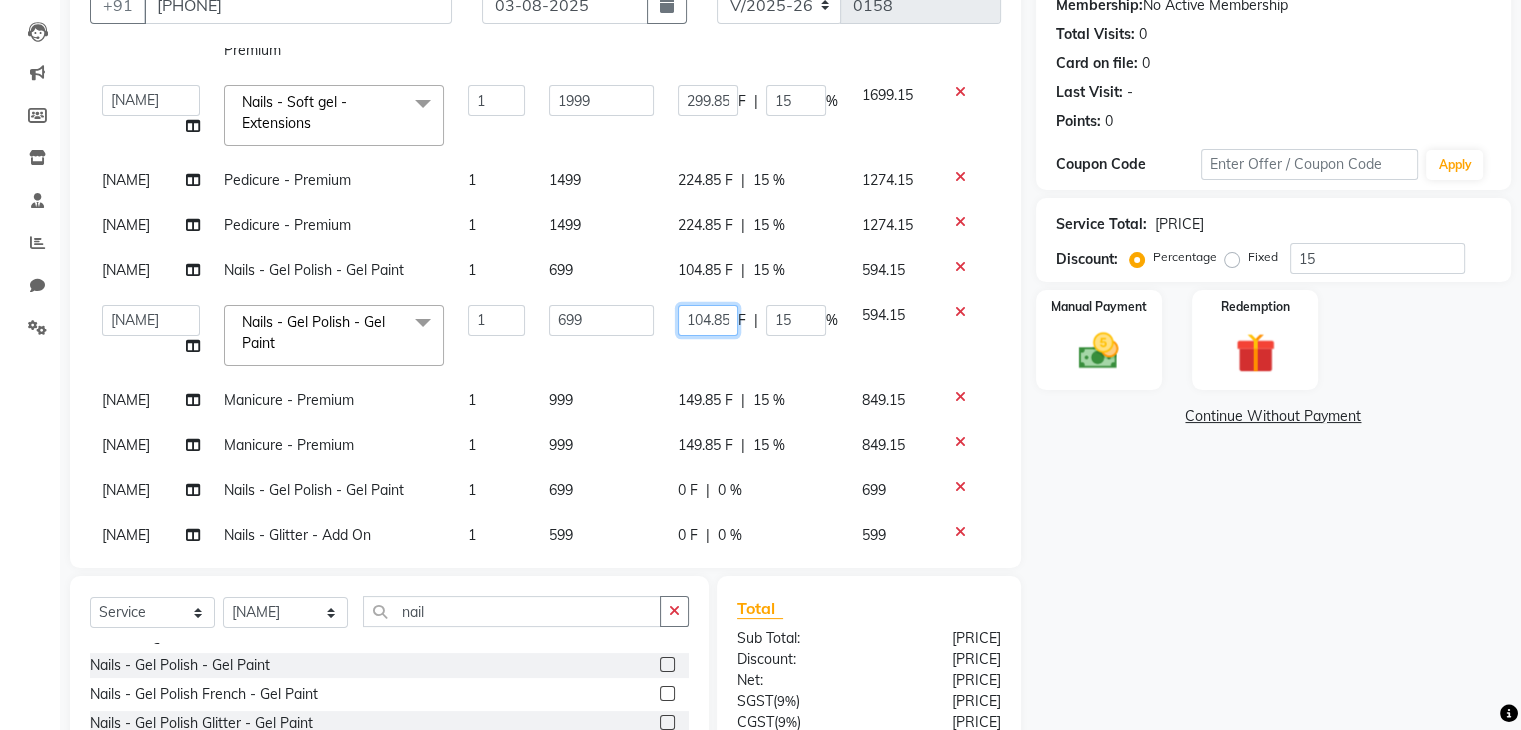 click on "104.85" 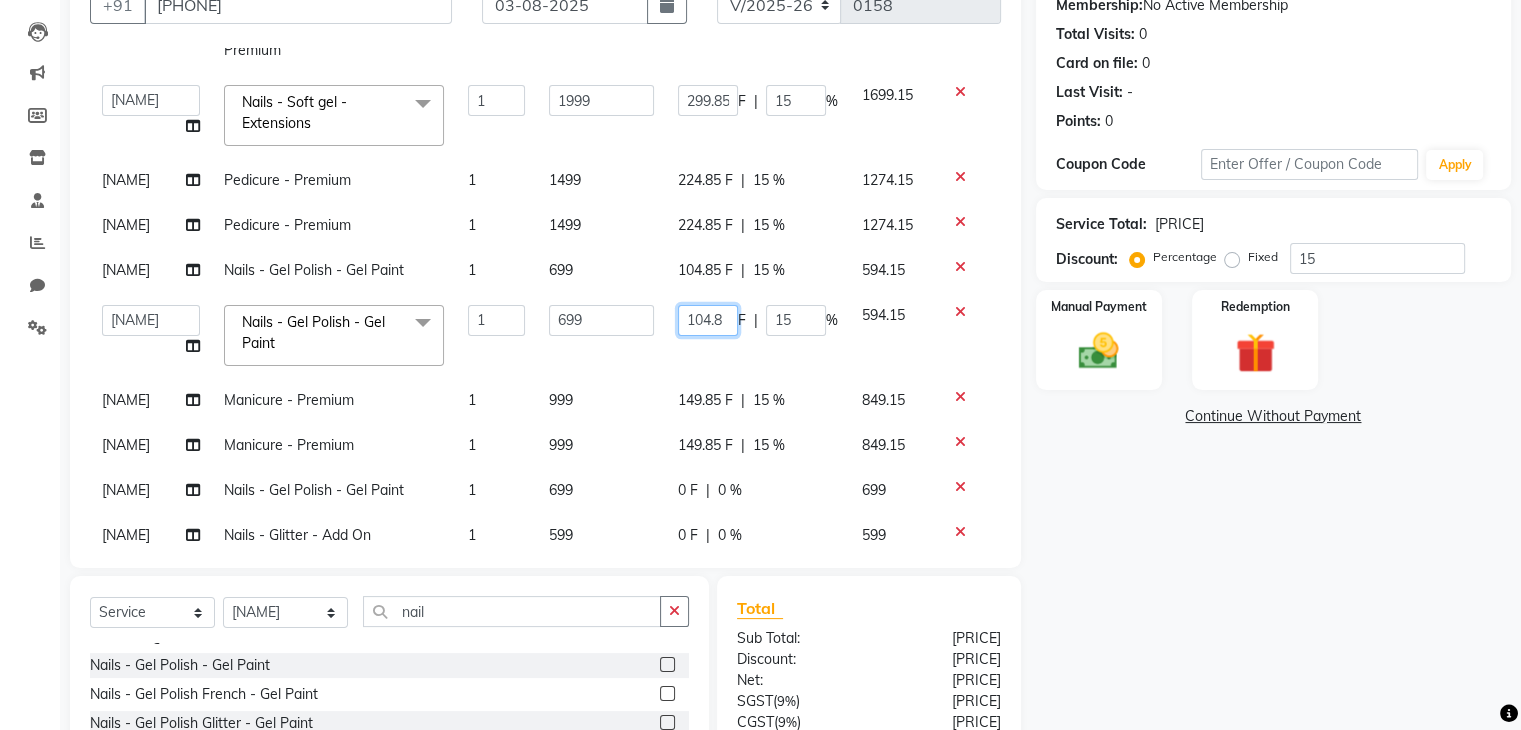 scroll, scrollTop: 0, scrollLeft: 0, axis: both 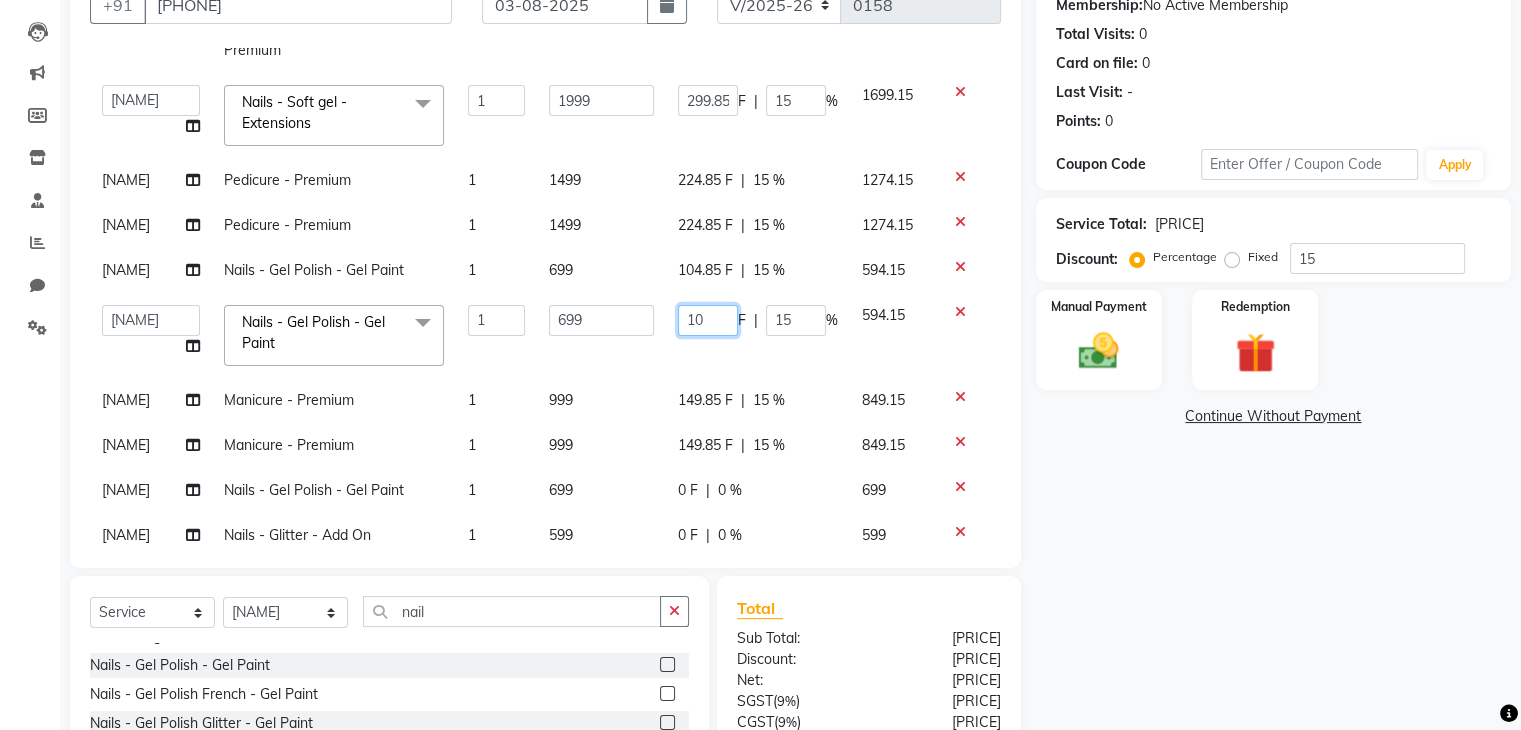 type on "1" 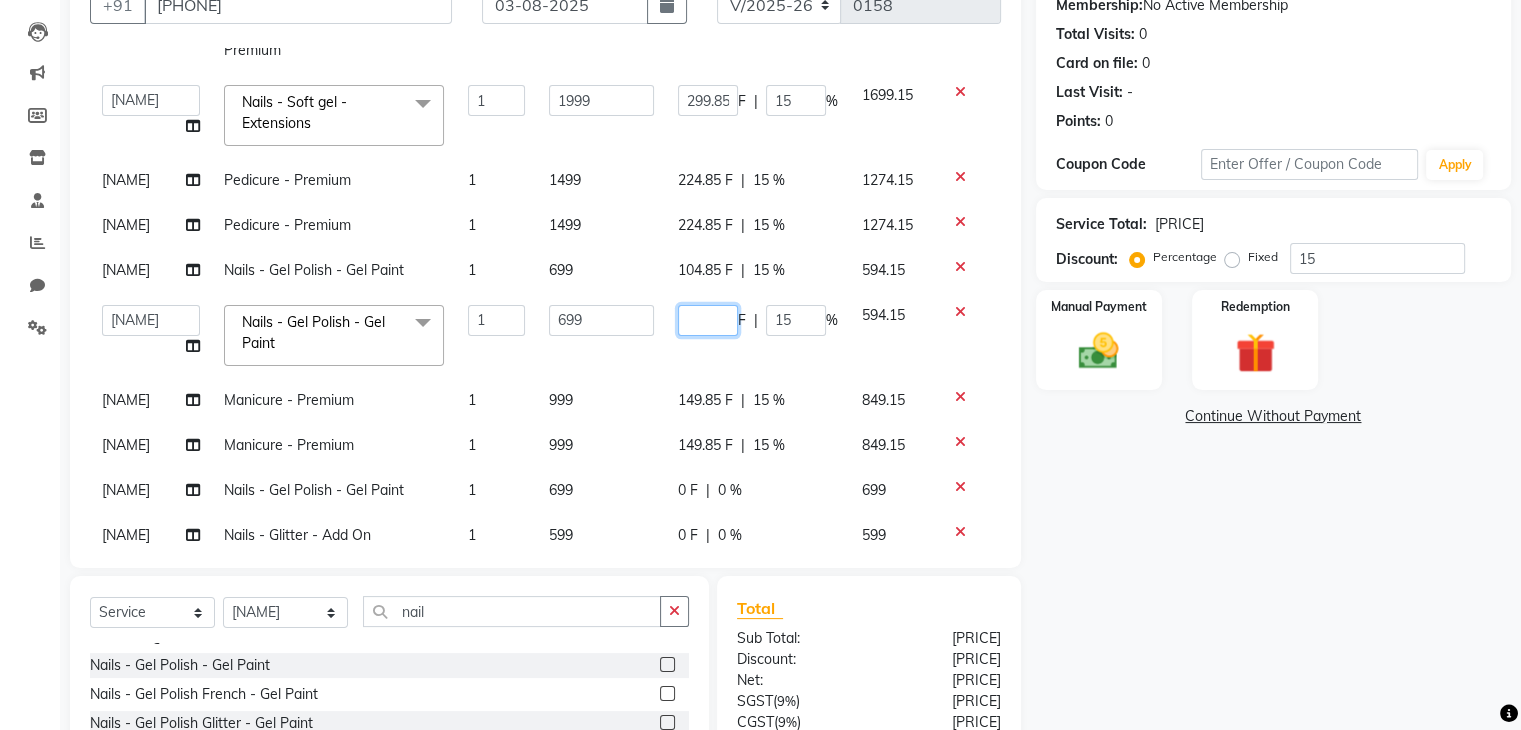 type on "0" 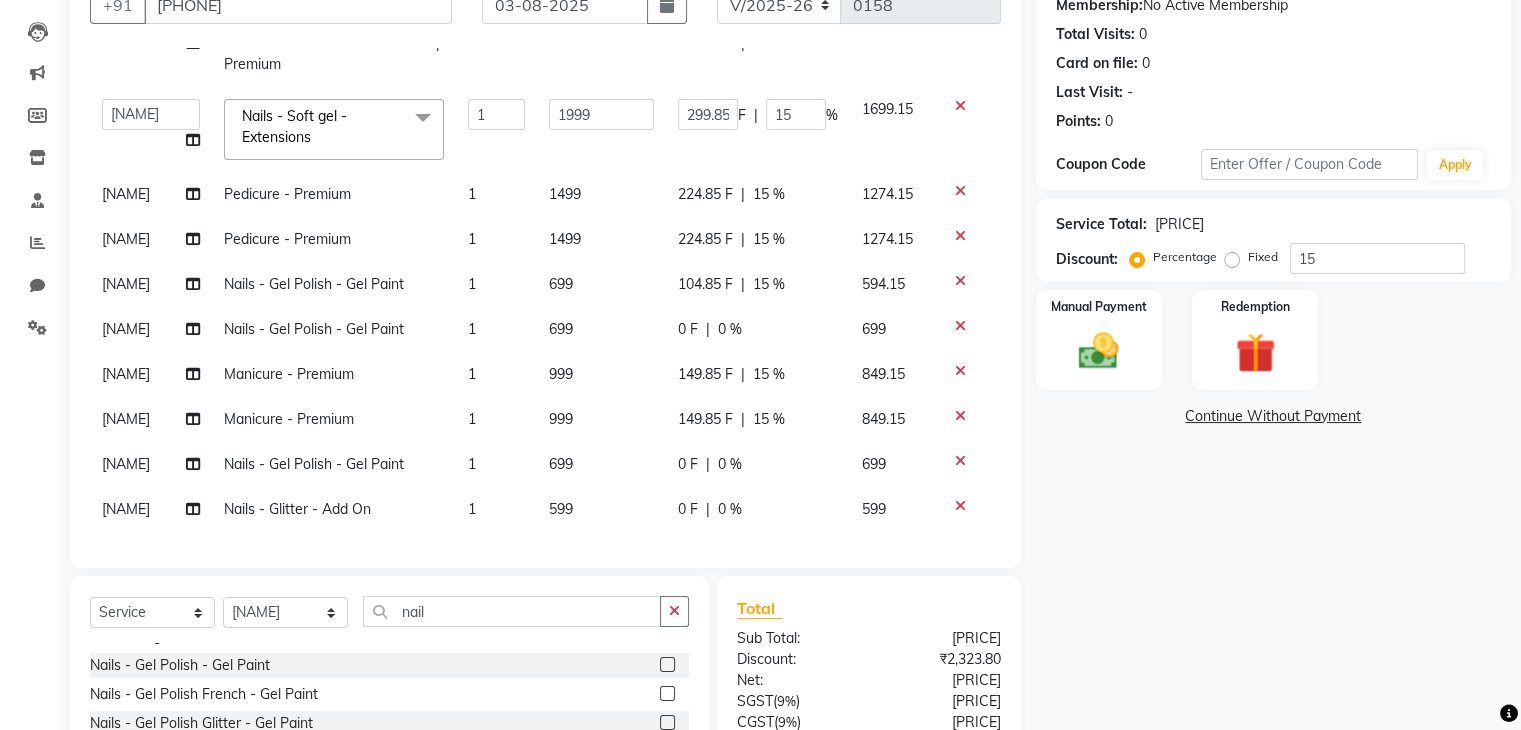 click on "104.85 F" 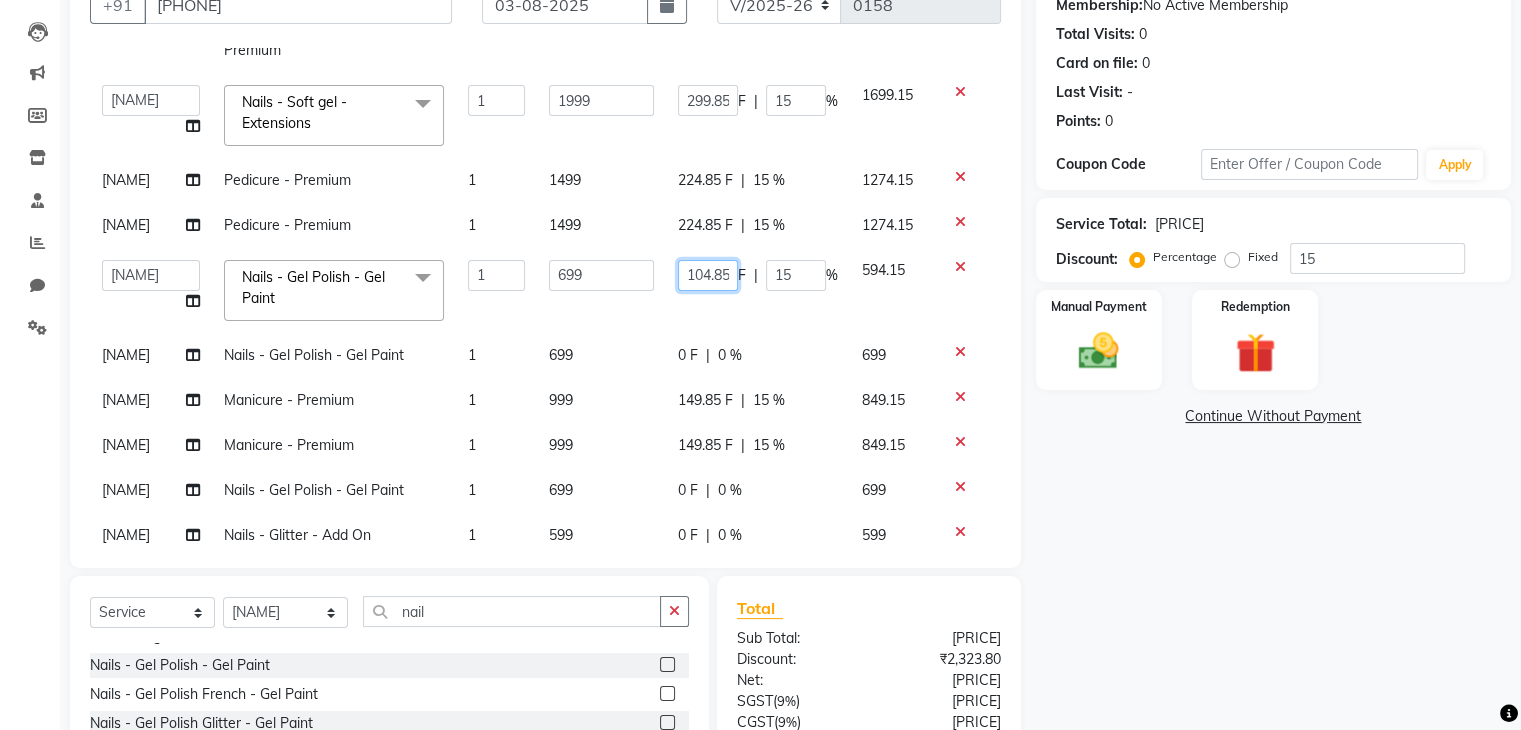 click on "104.85" 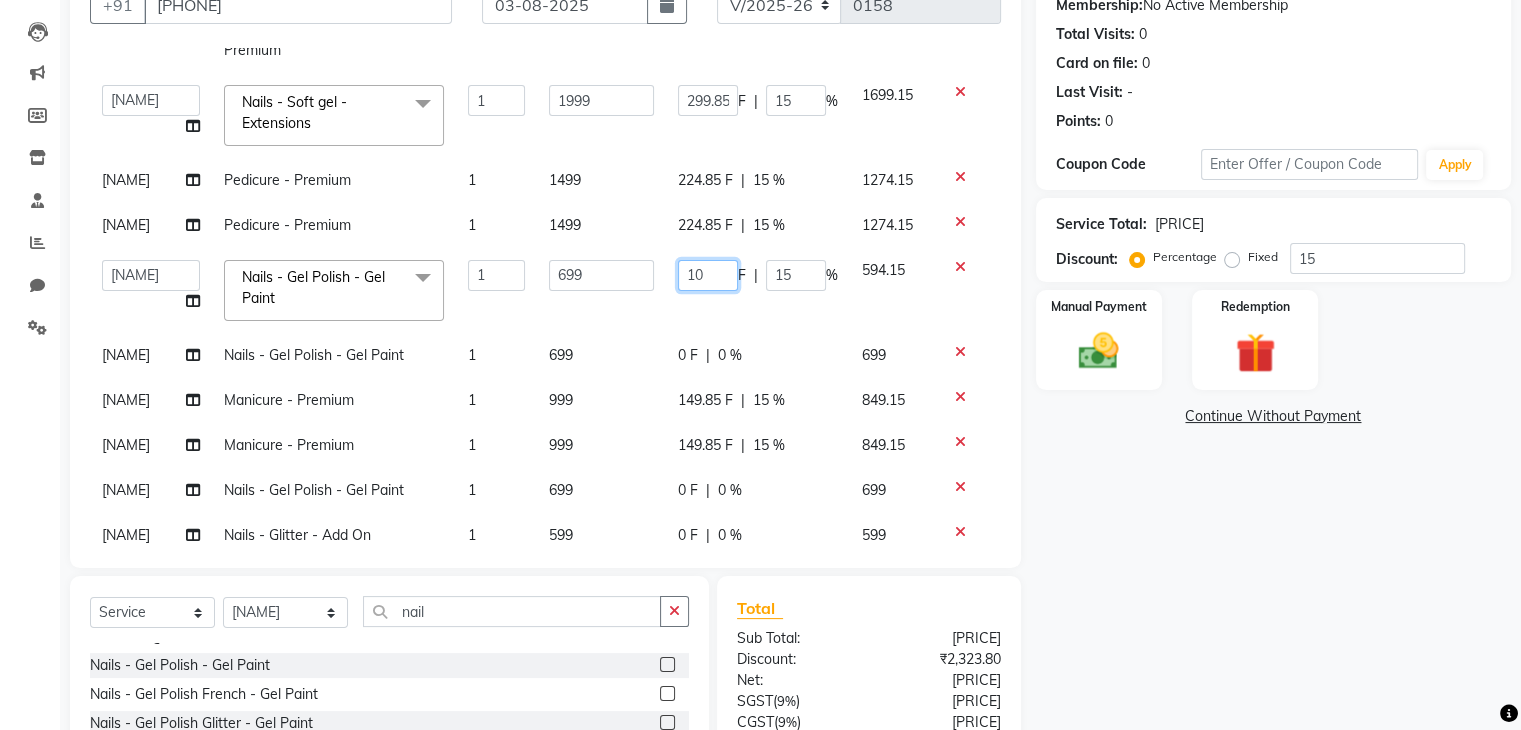 type on "1" 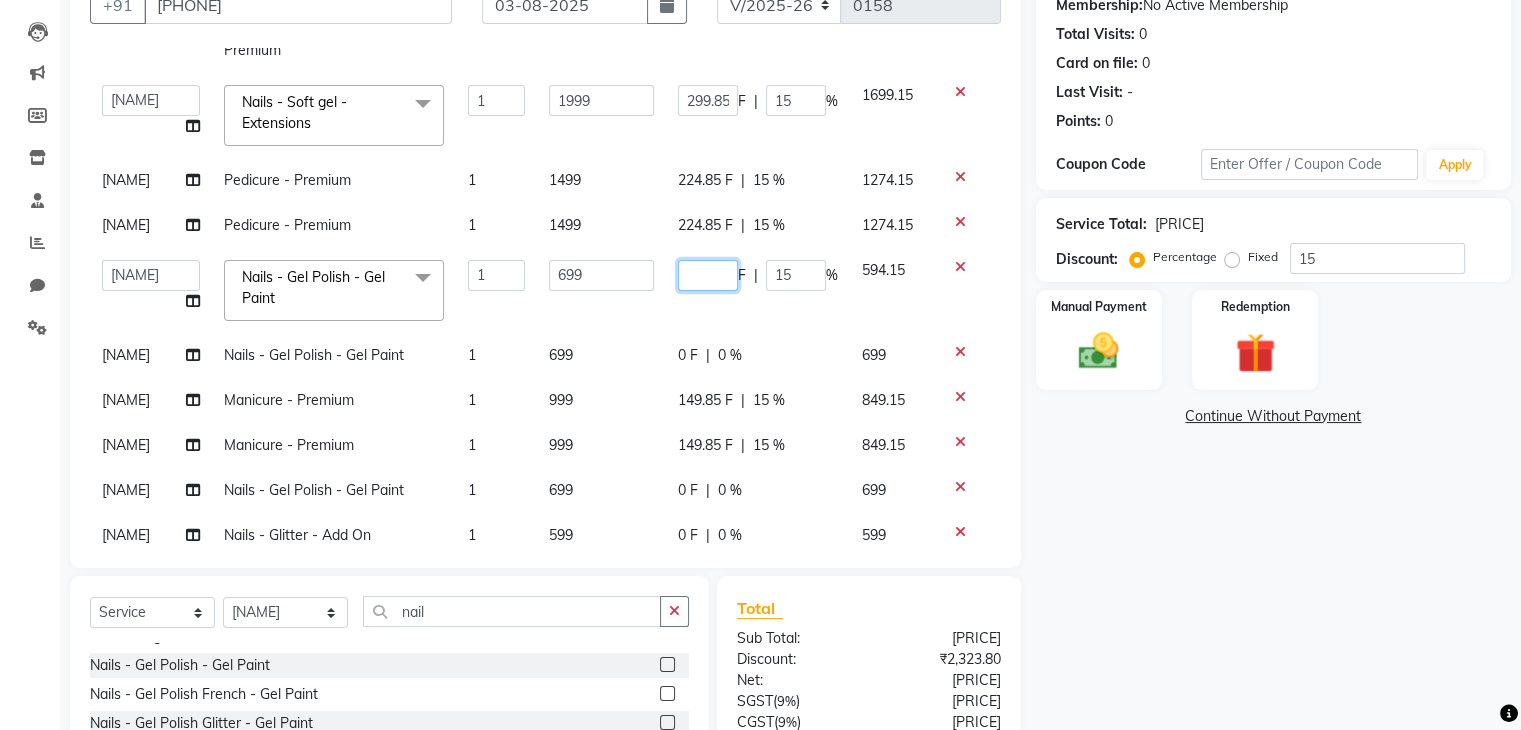 type on "0" 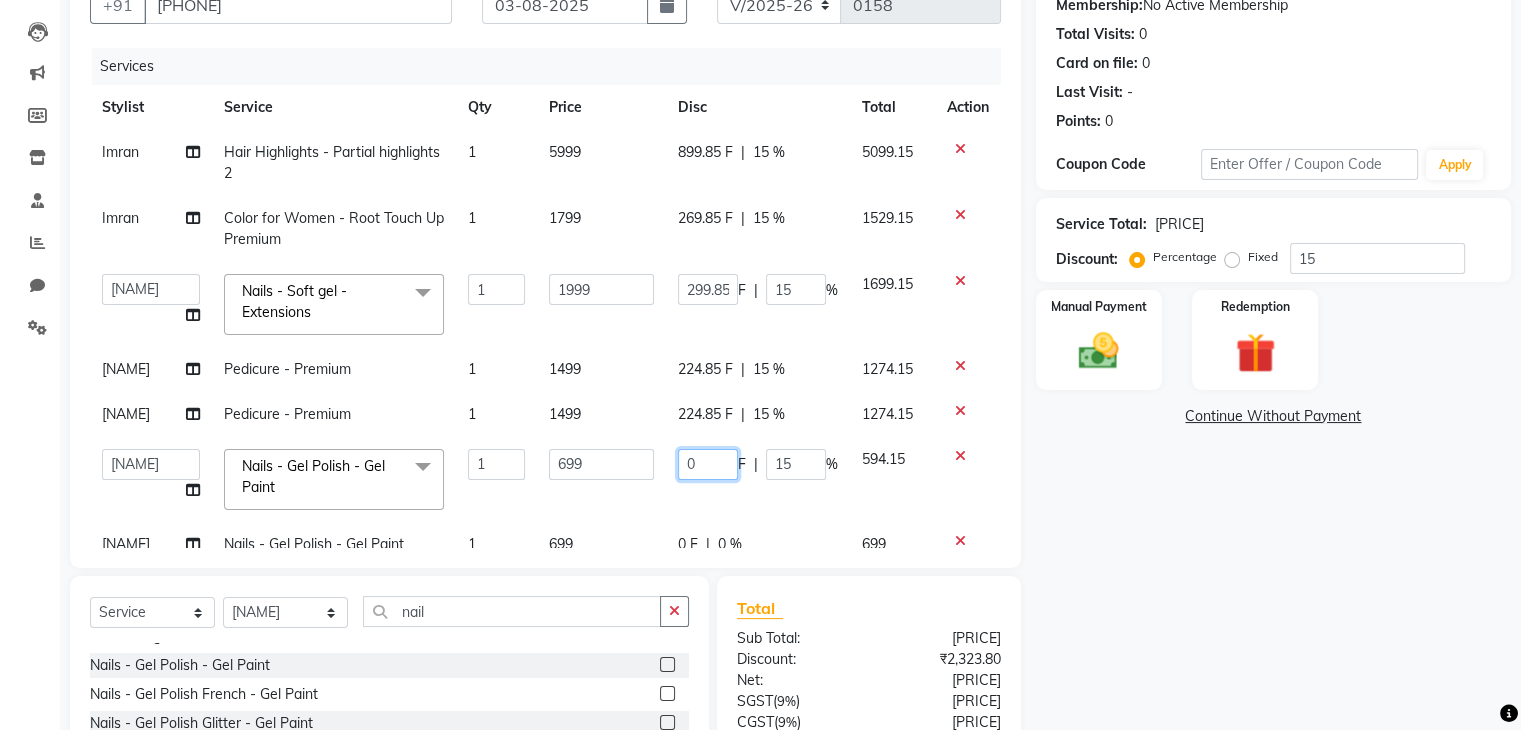 scroll, scrollTop: 0, scrollLeft: 0, axis: both 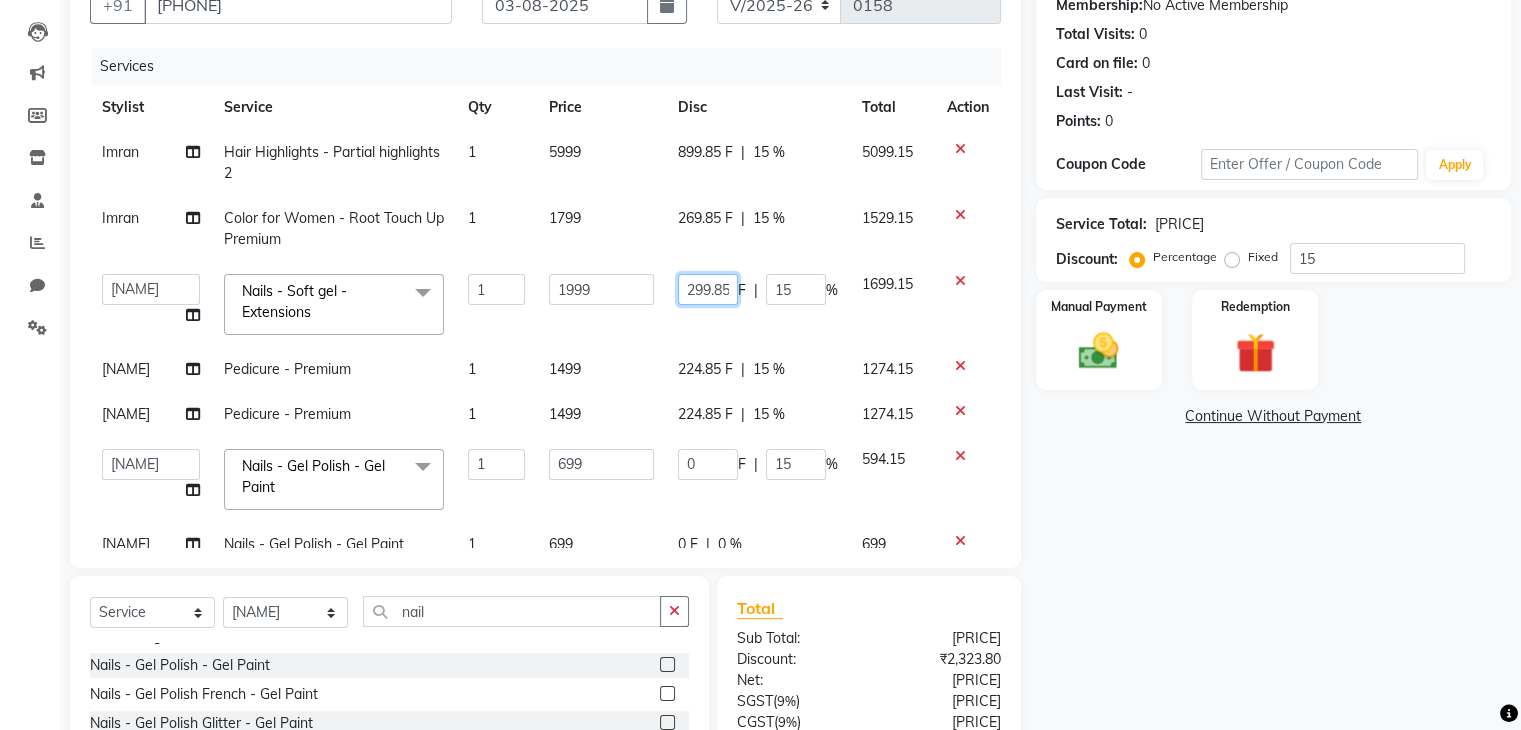 click on "299.85" 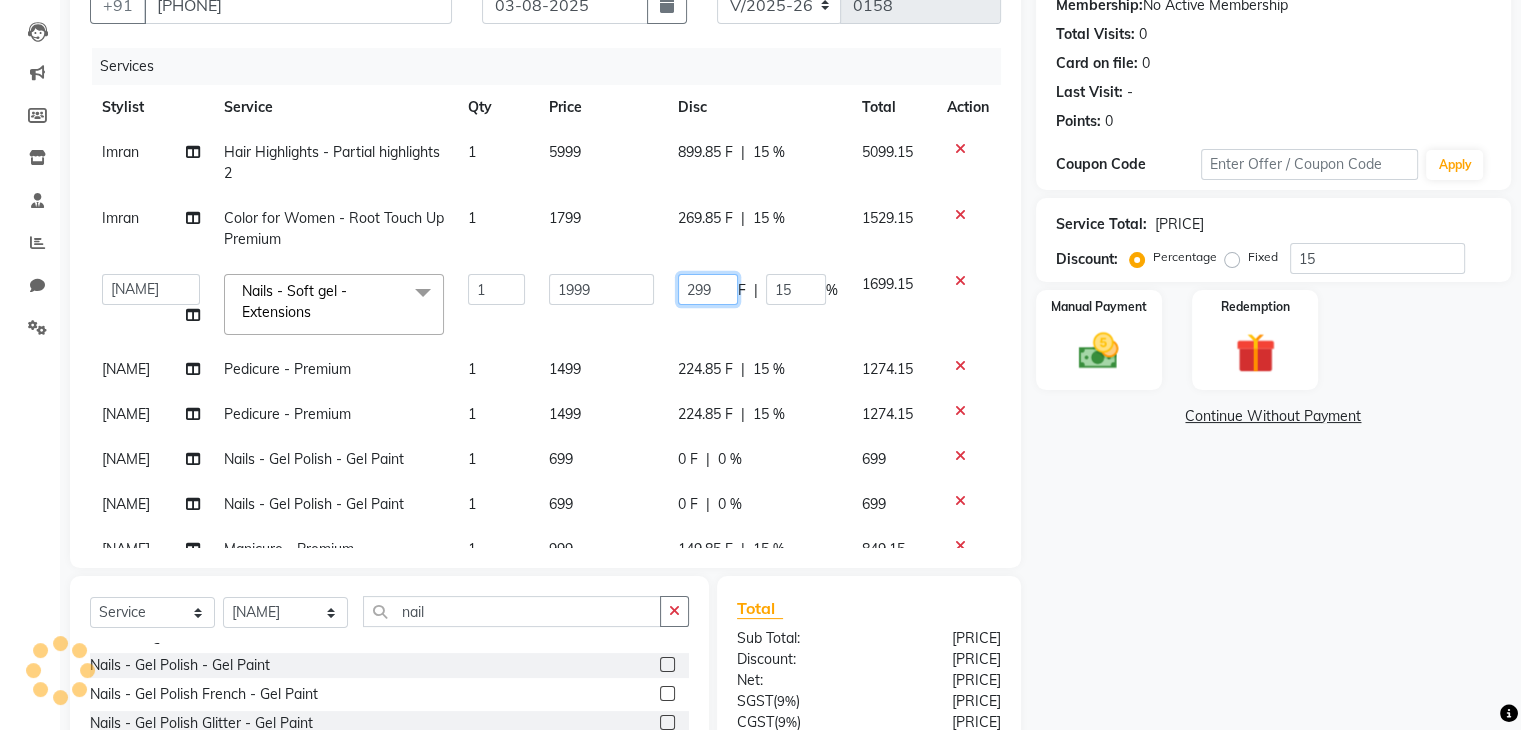 scroll, scrollTop: 0, scrollLeft: 0, axis: both 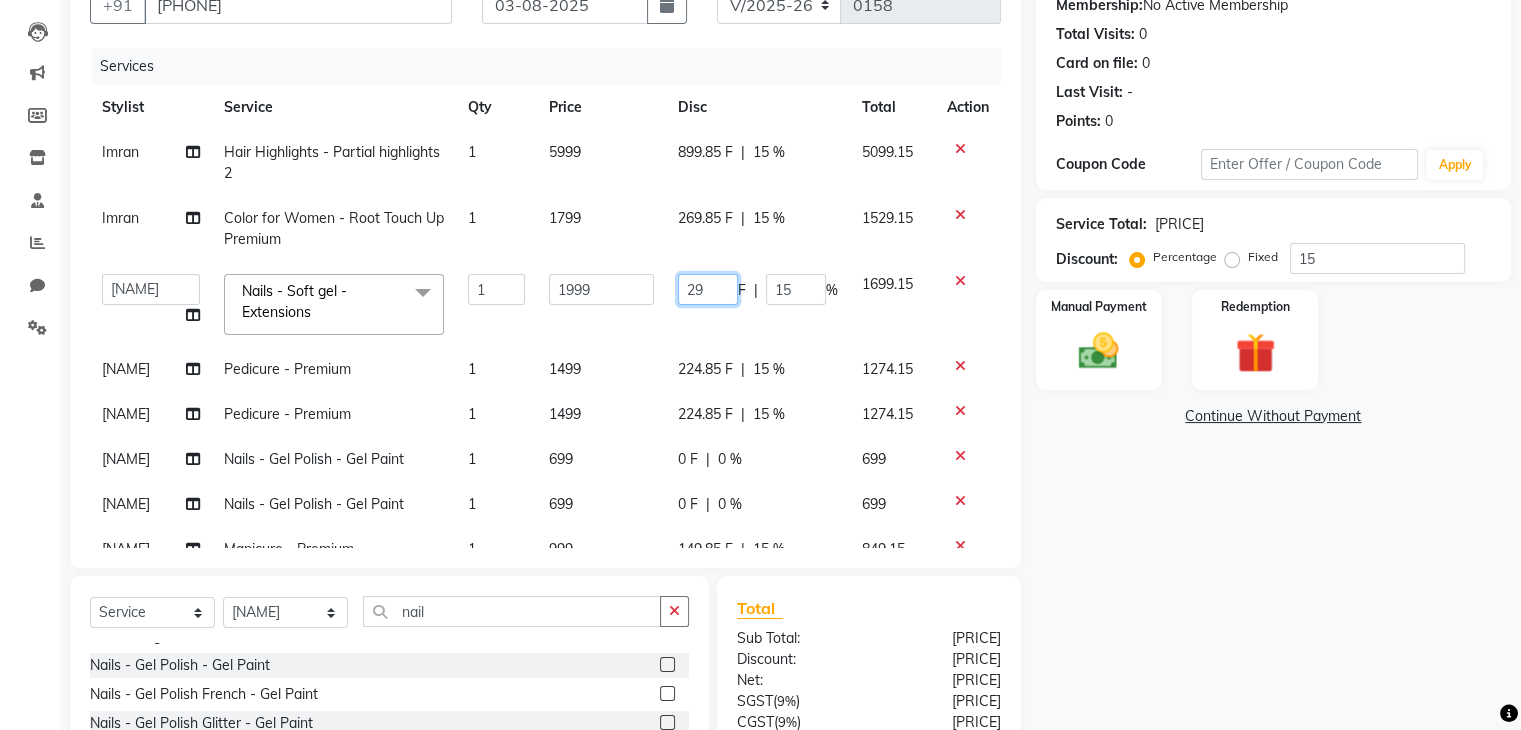 type on "2" 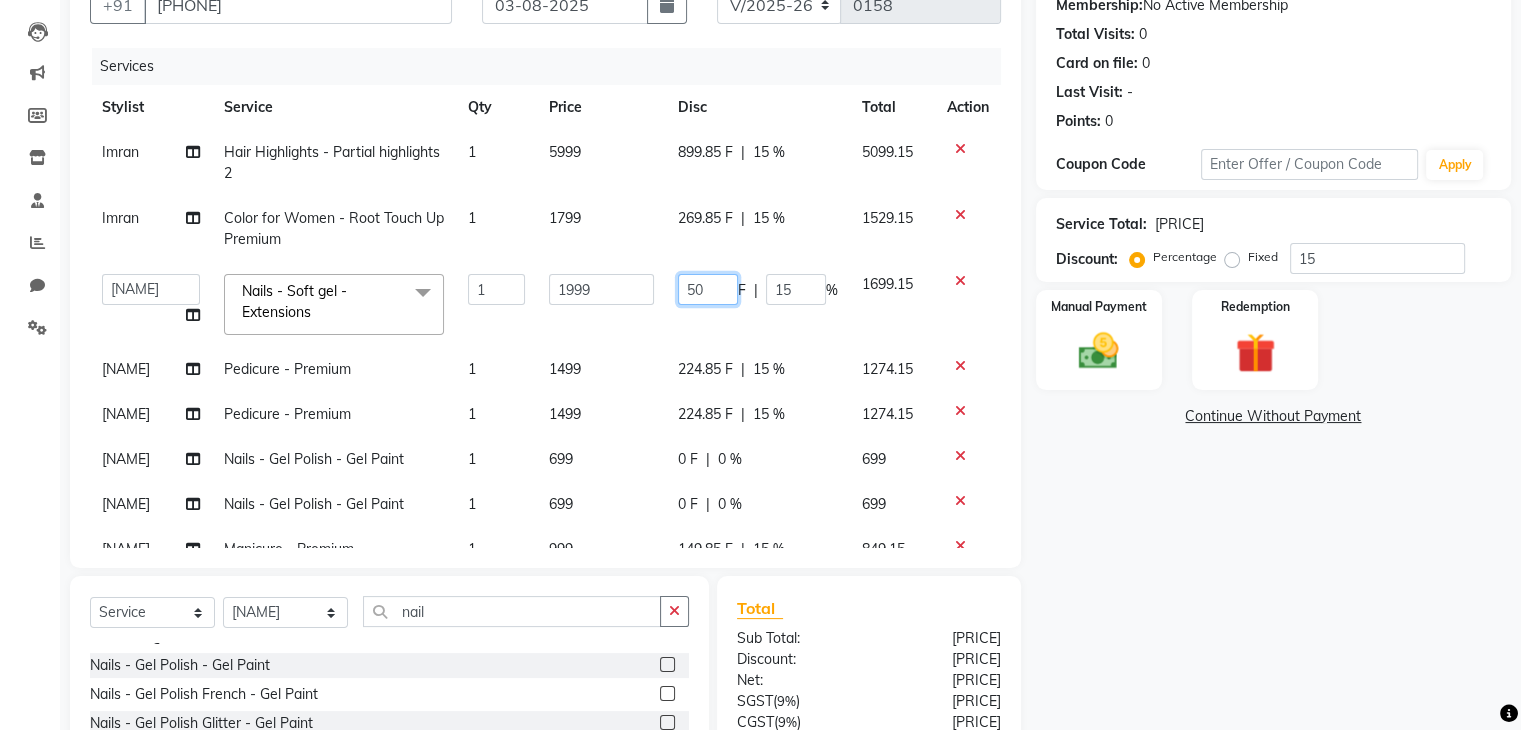 type on "500" 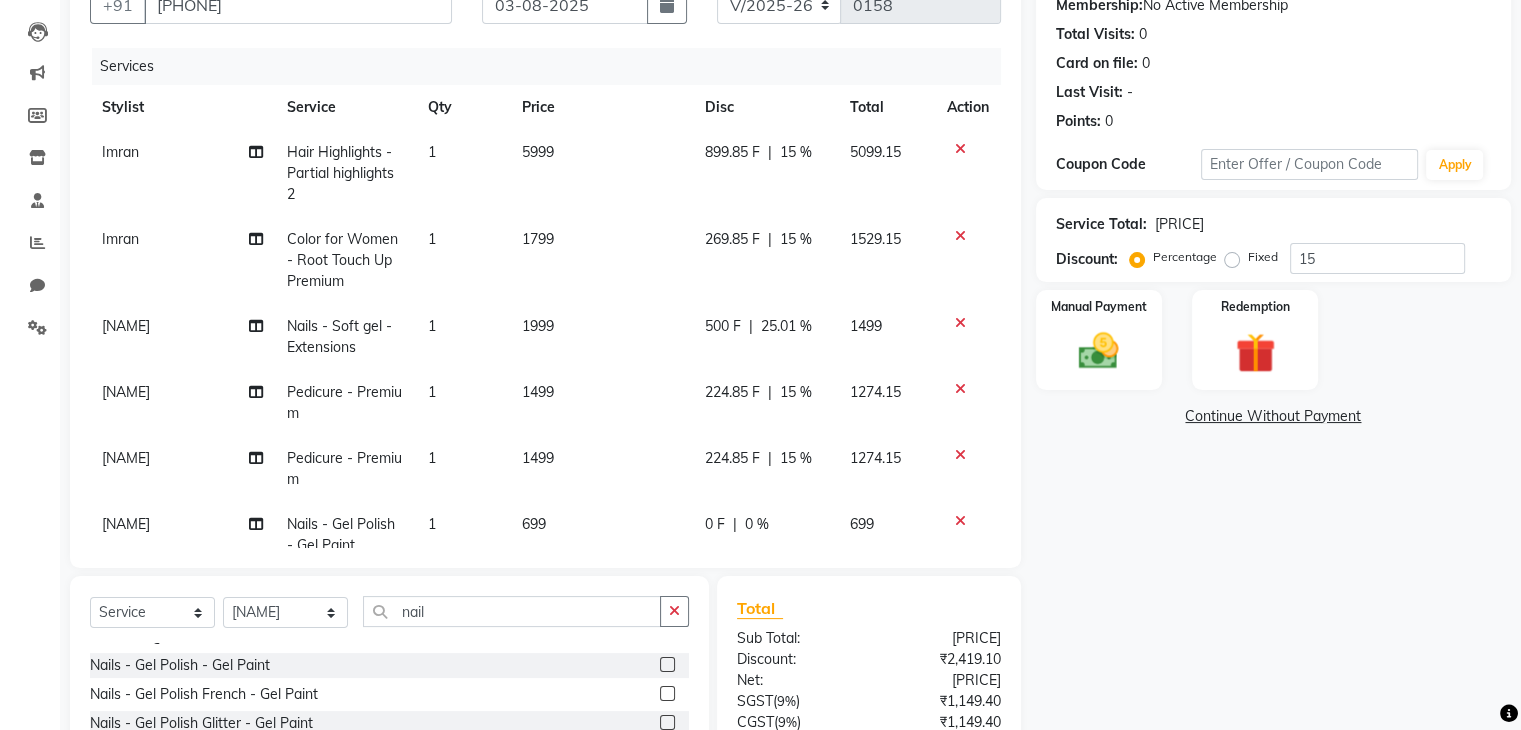 click on "[PRICE] F | 15 %" 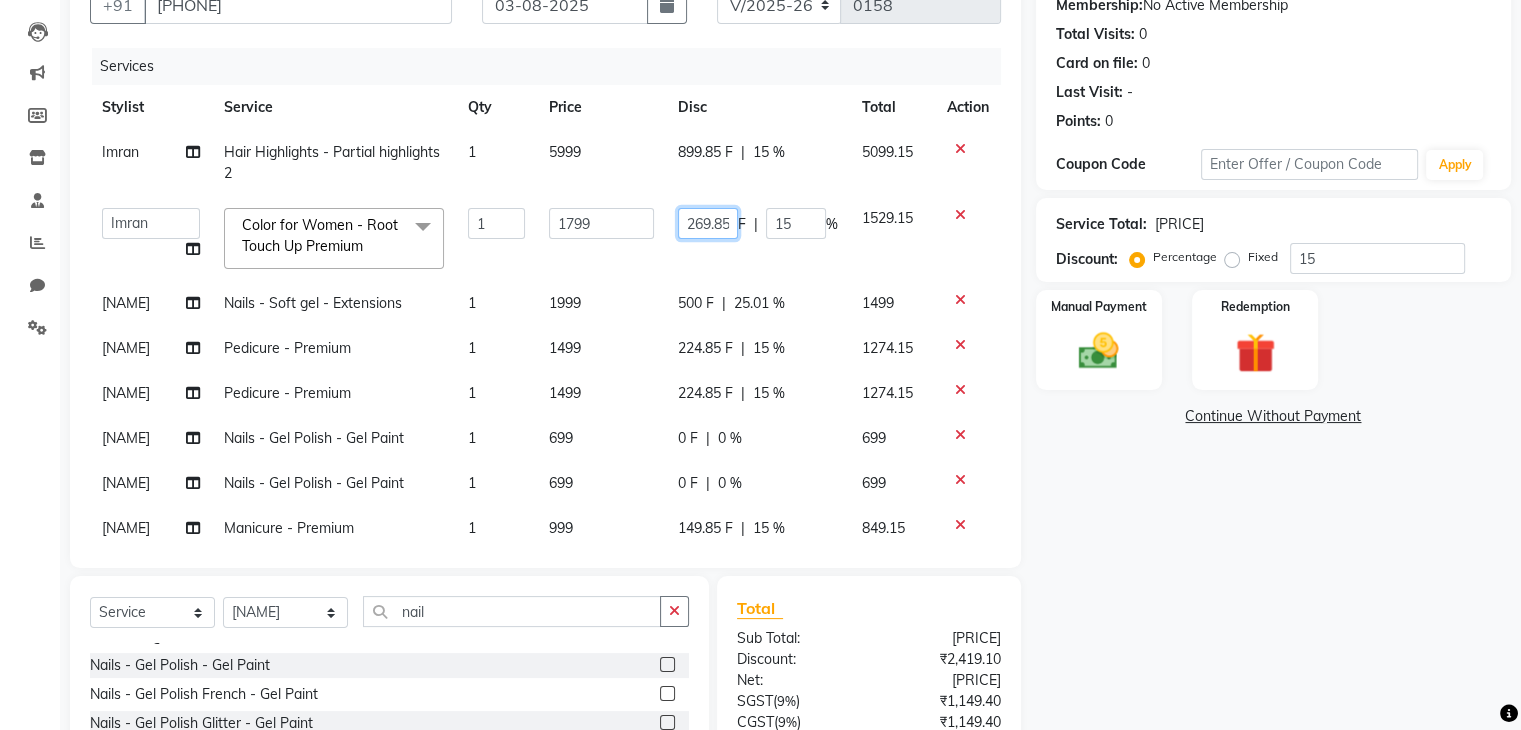 click on "269.85" 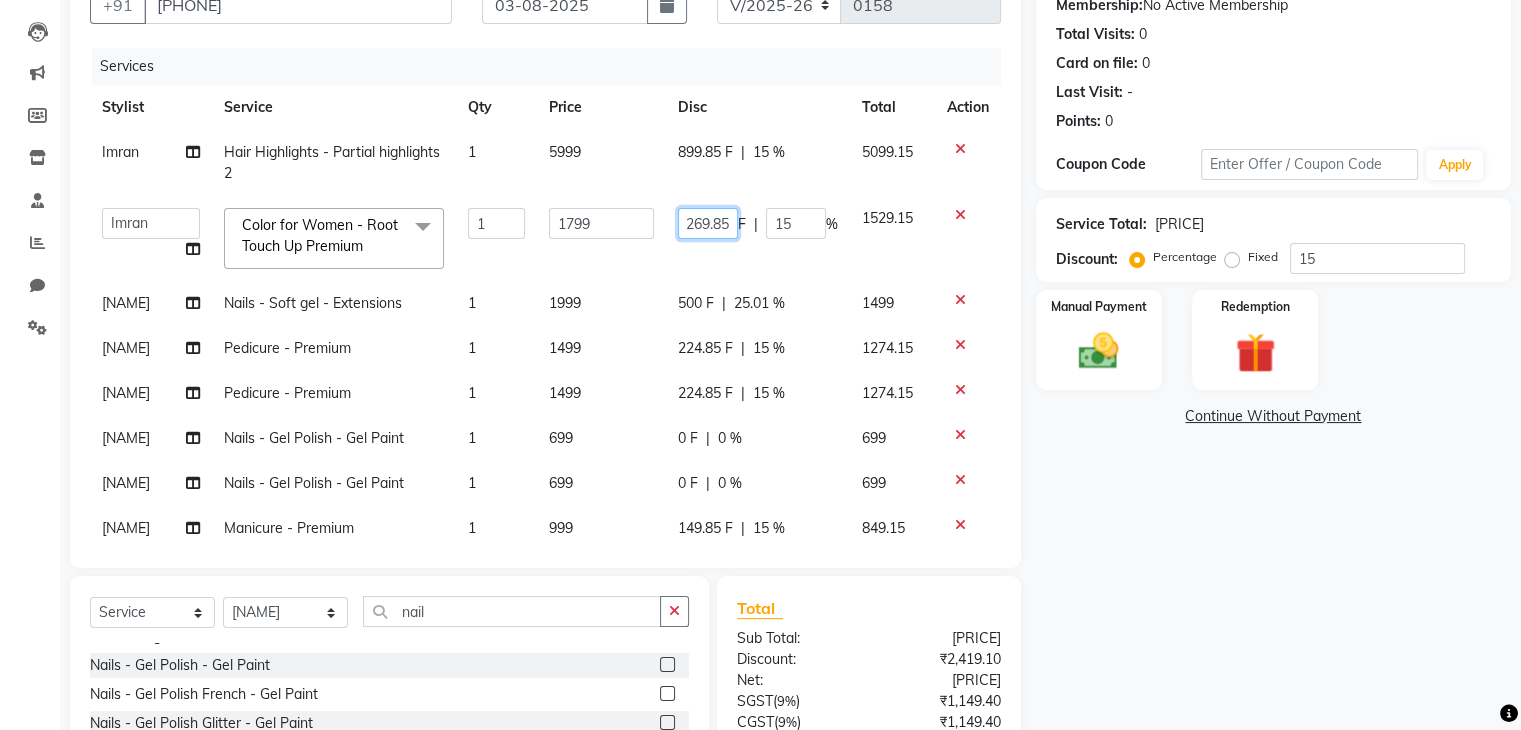 scroll, scrollTop: 0, scrollLeft: 0, axis: both 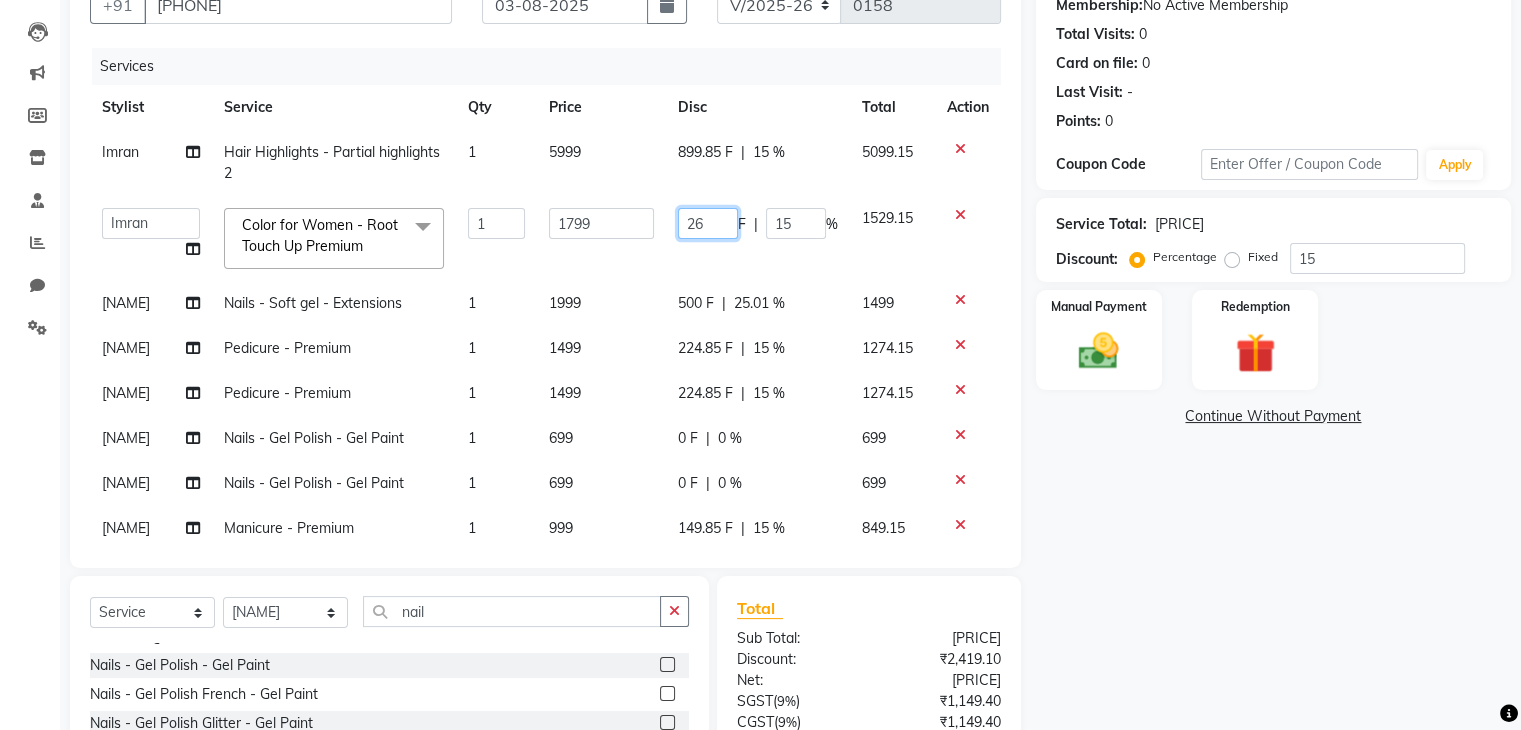 type on "2" 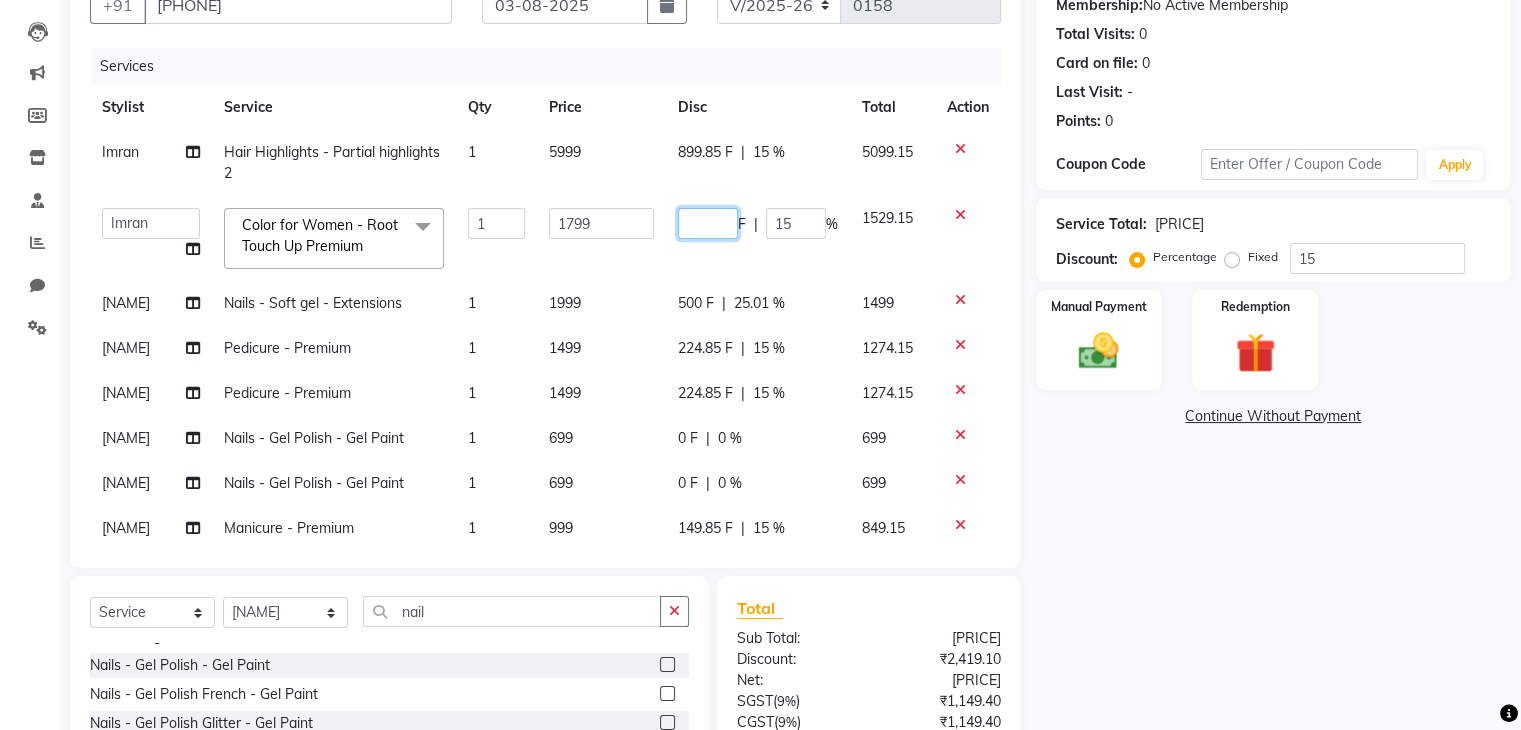 type on "0" 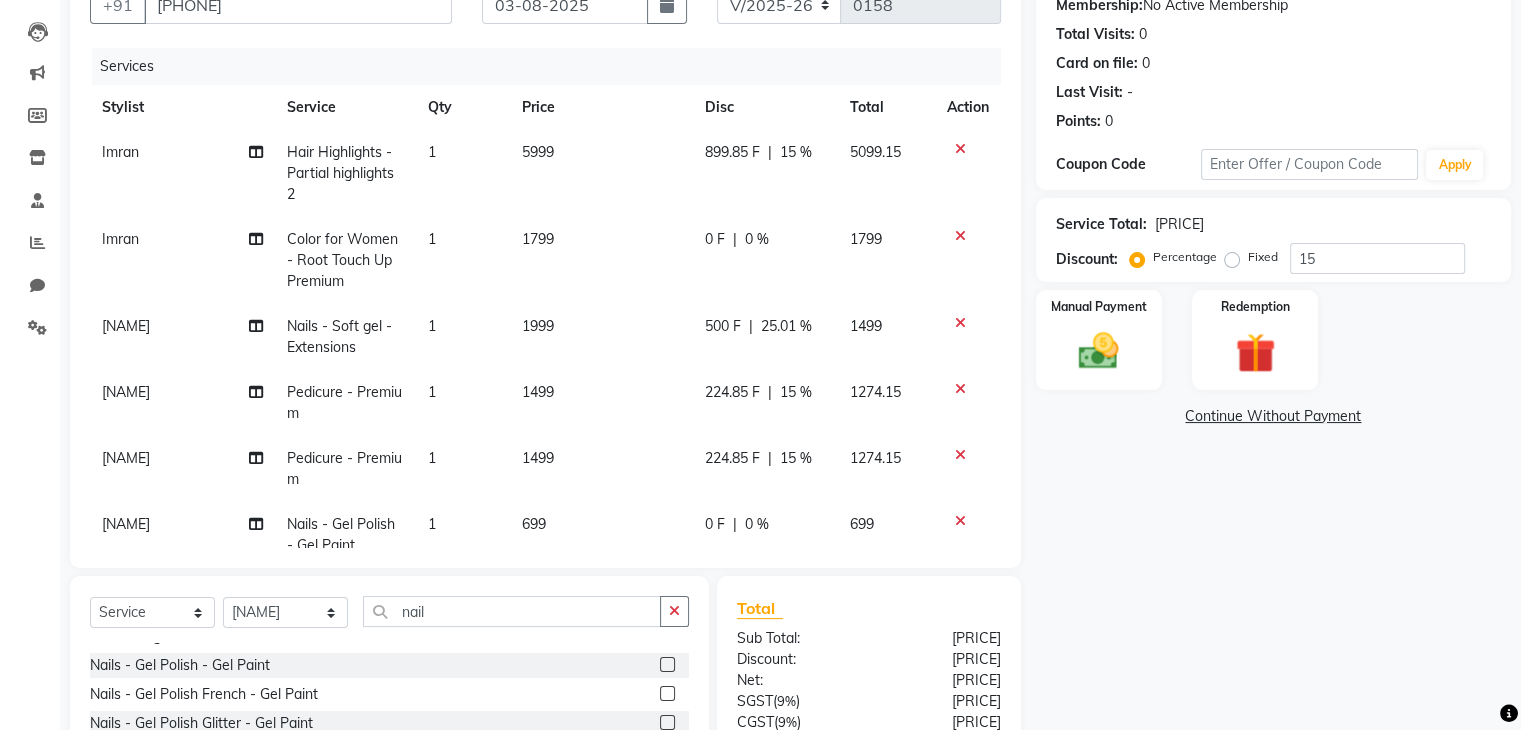 click on "[PRICE] F | 15 %" 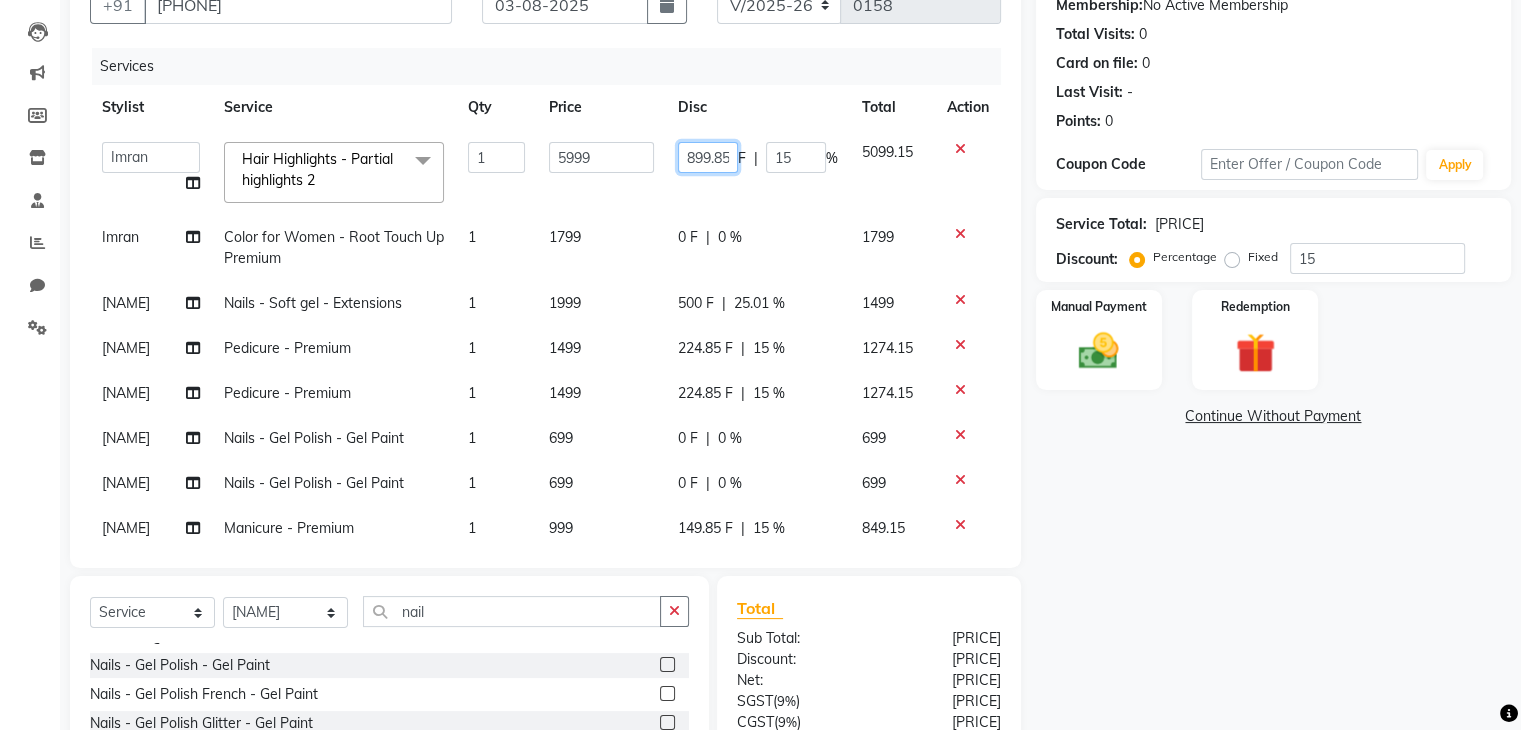 click on "899.85" 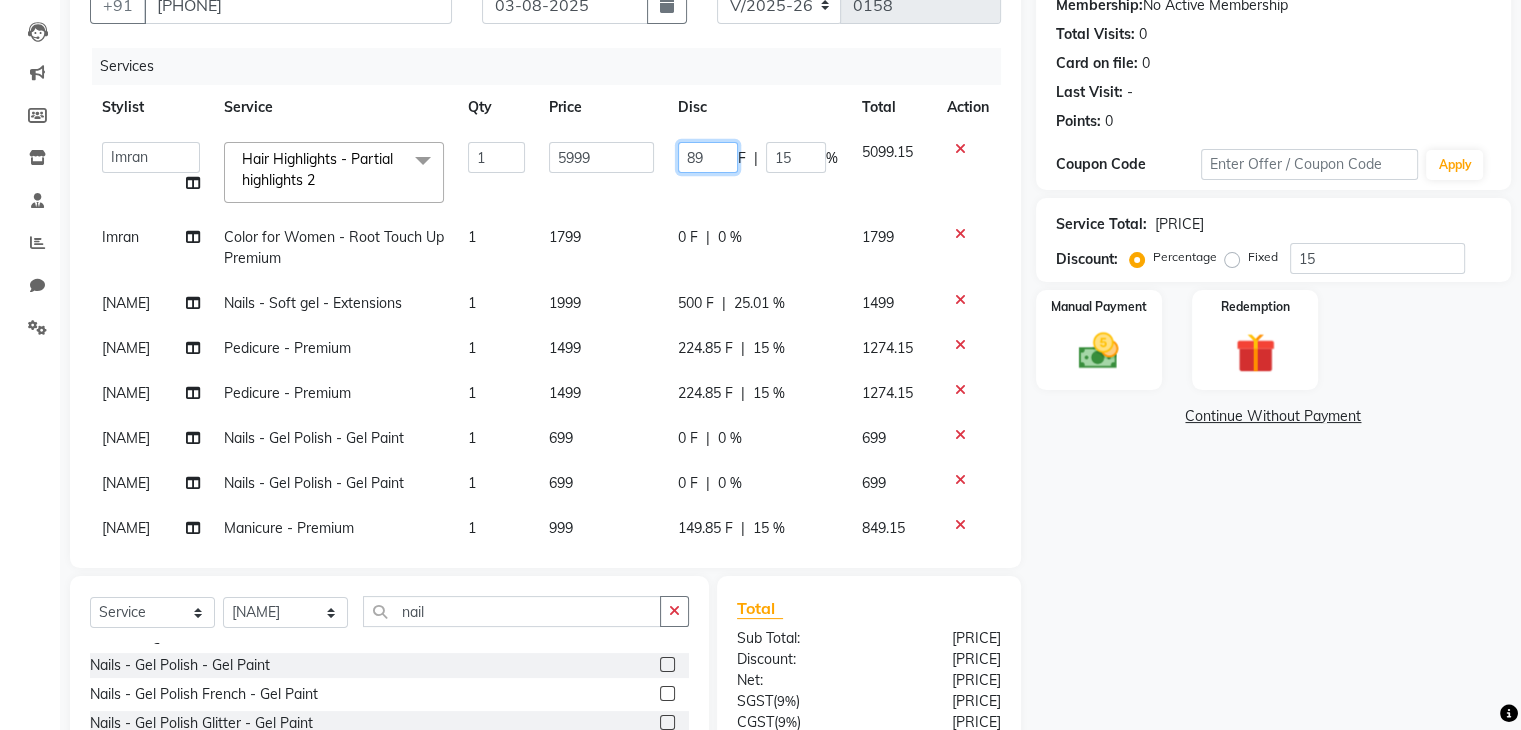 type on "8" 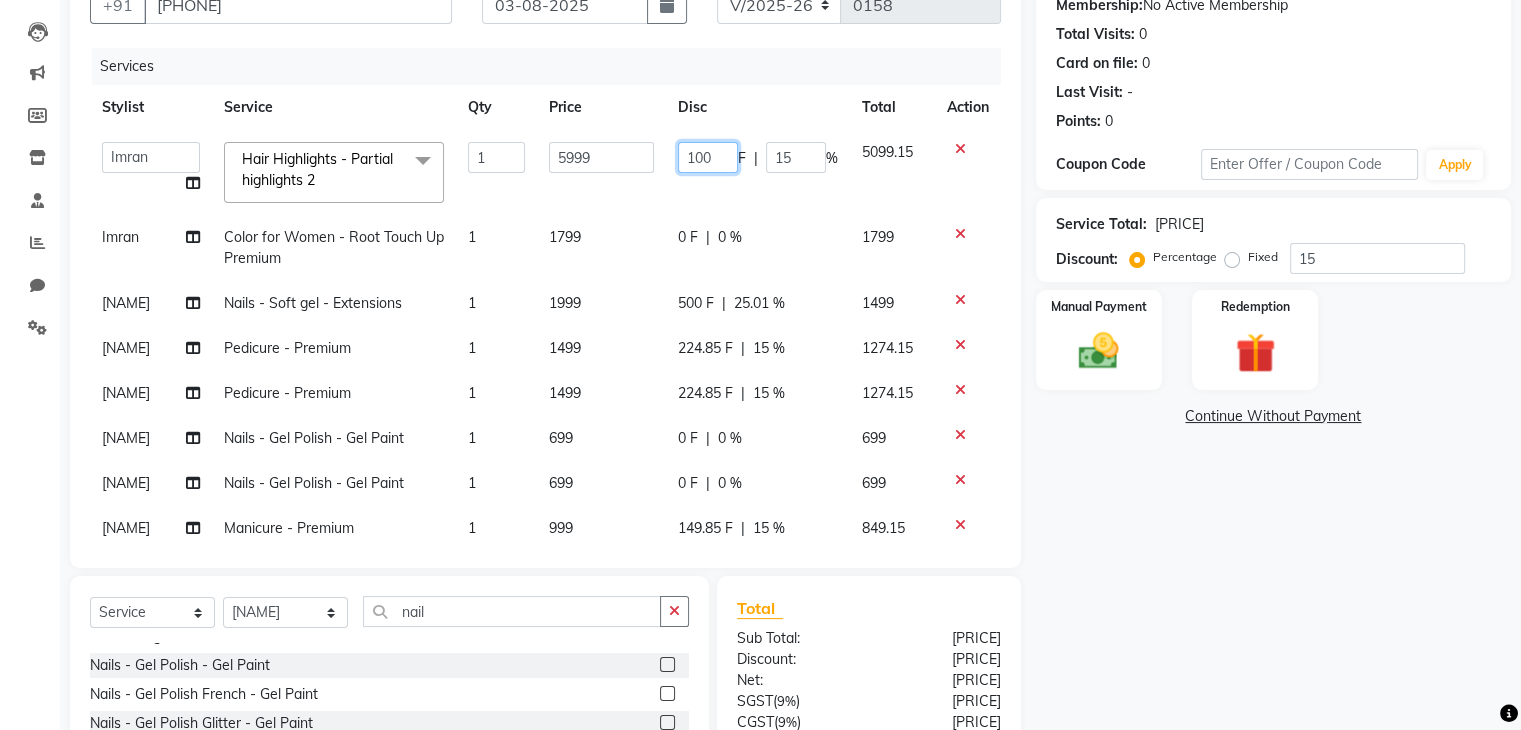 type on "1000" 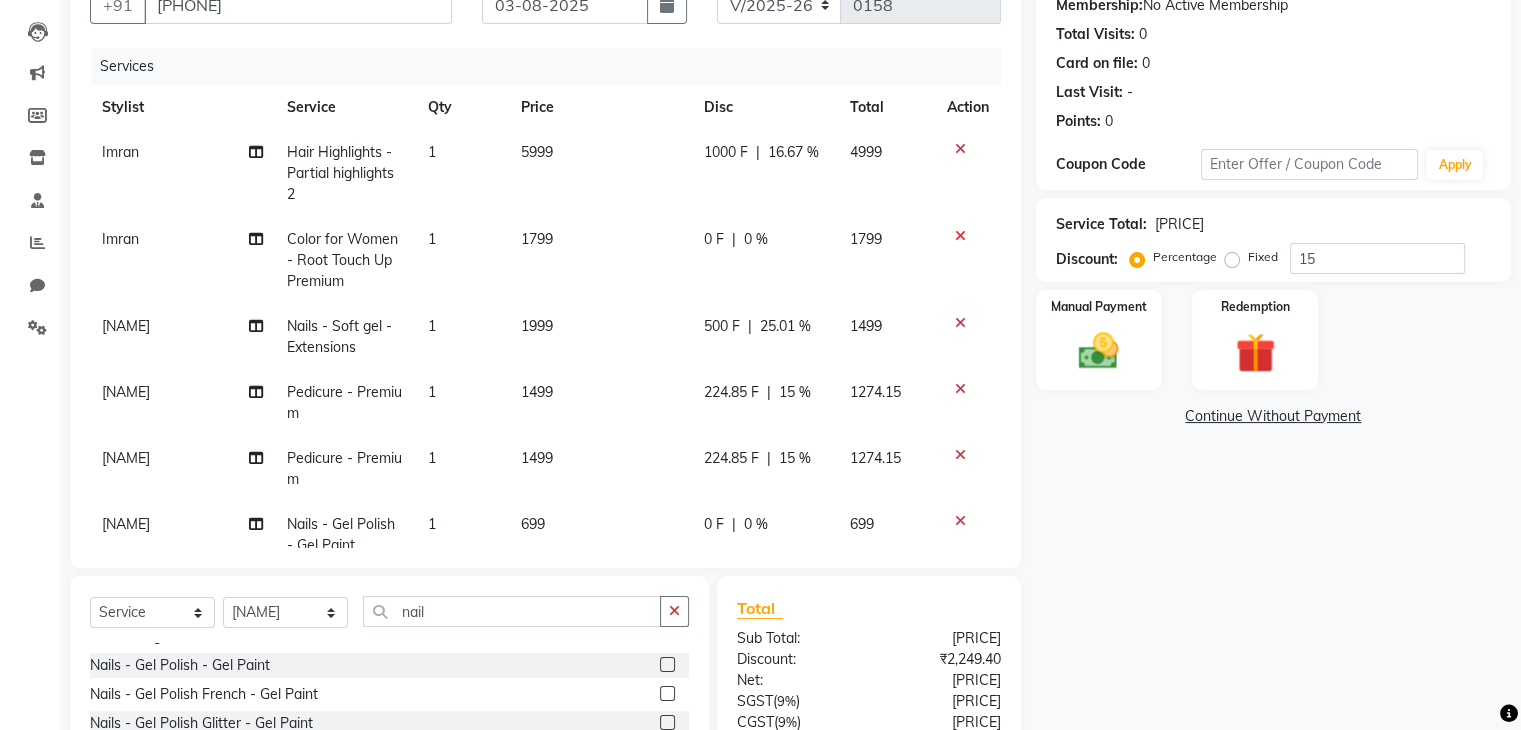 click on "1000 F | 16.67 %" 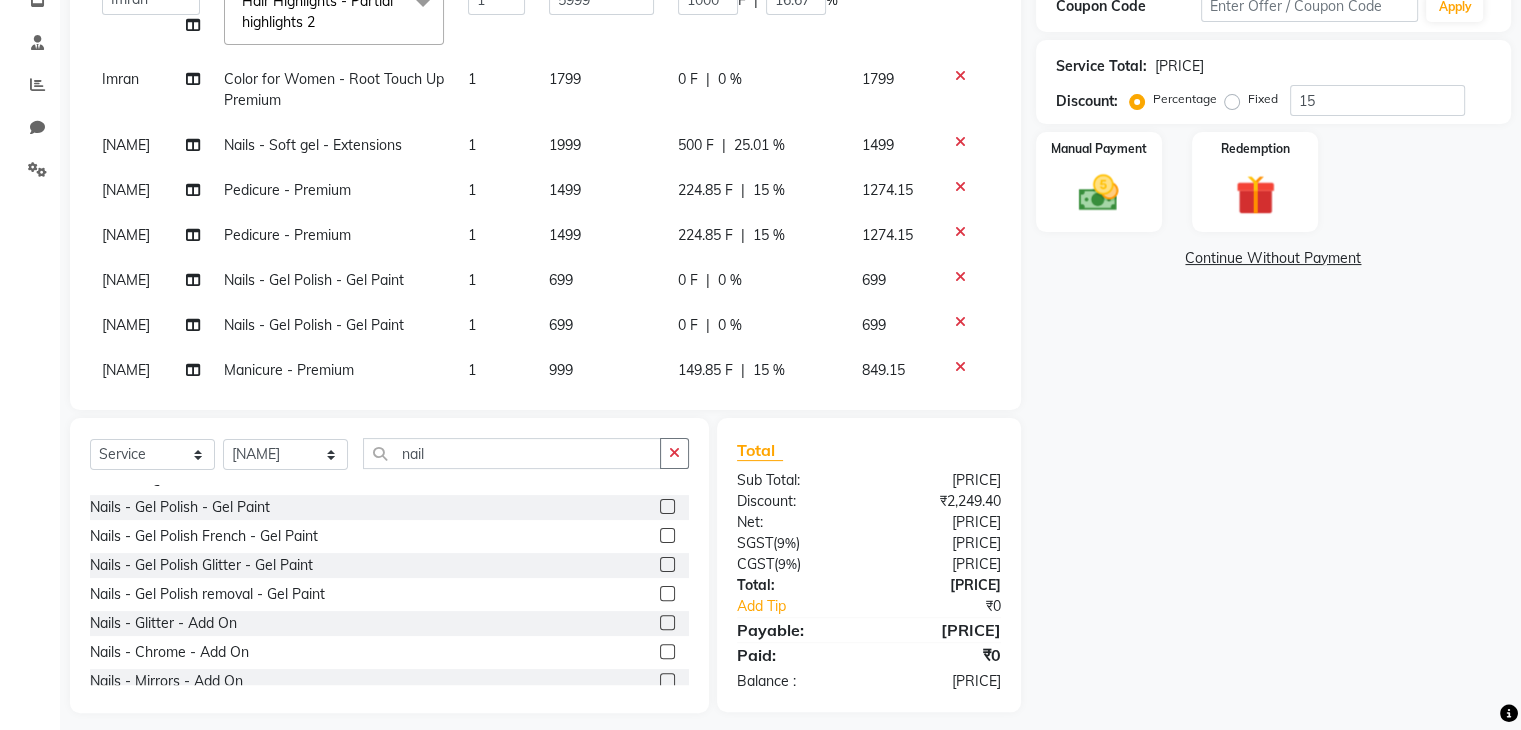 scroll, scrollTop: 372, scrollLeft: 0, axis: vertical 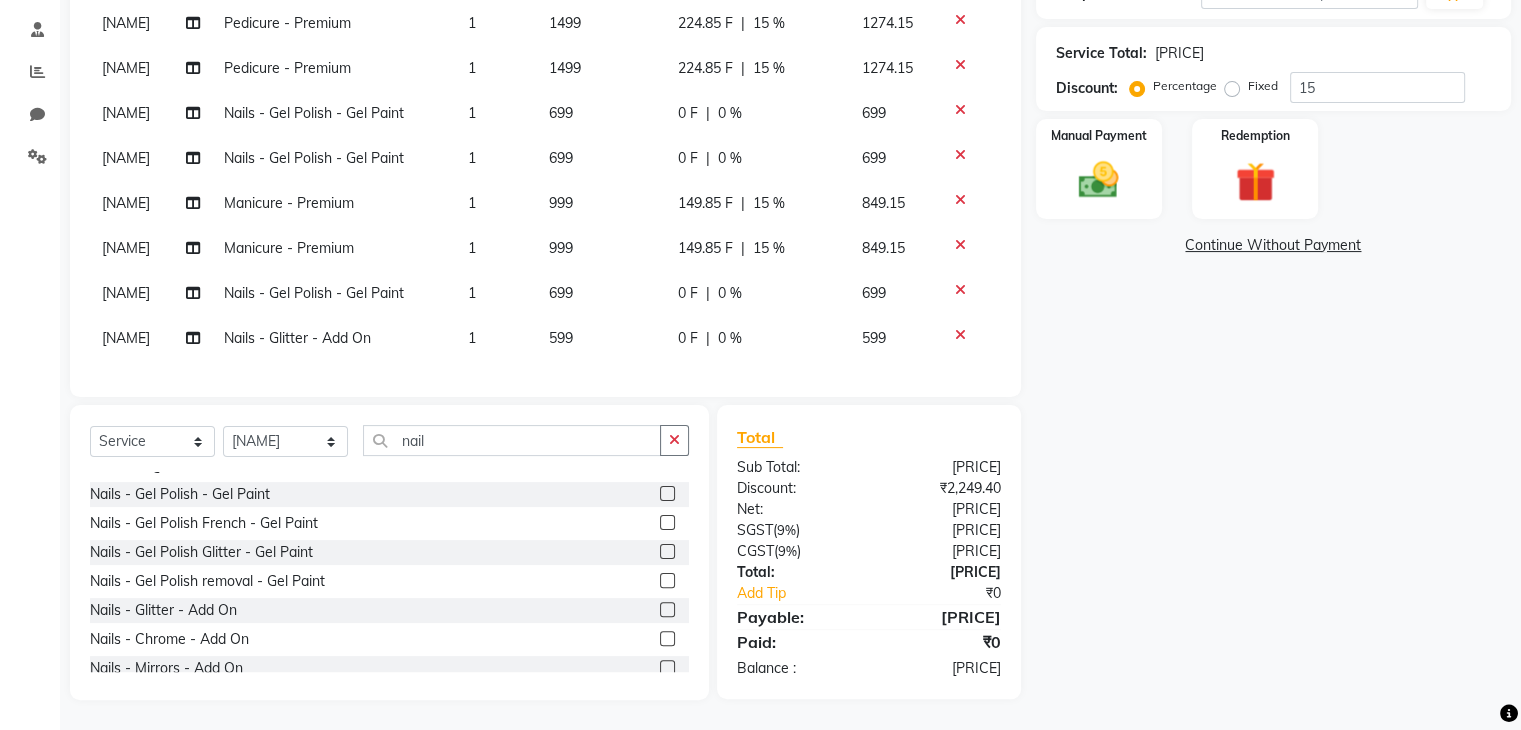 click on "Name: [NAME]  Membership:  No Active Membership  Total Visits:  0 Card on file:  0 Last Visit:   - Points:   0  Coupon Code Apply Service Total:  [PRICE]  Discount:  Percentage   Fixed  15 Manual Payment Redemption  Continue Without Payment" 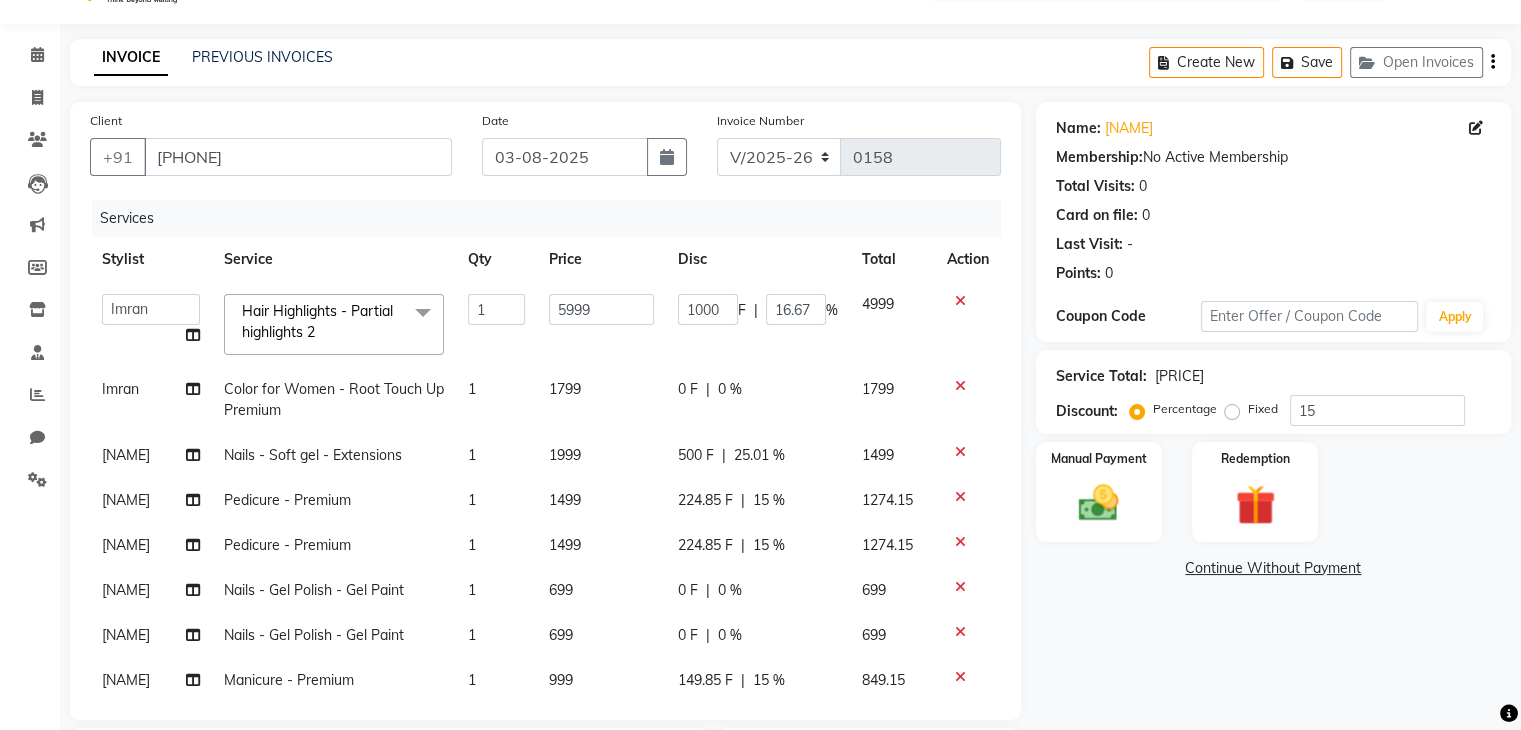 scroll, scrollTop: 0, scrollLeft: 0, axis: both 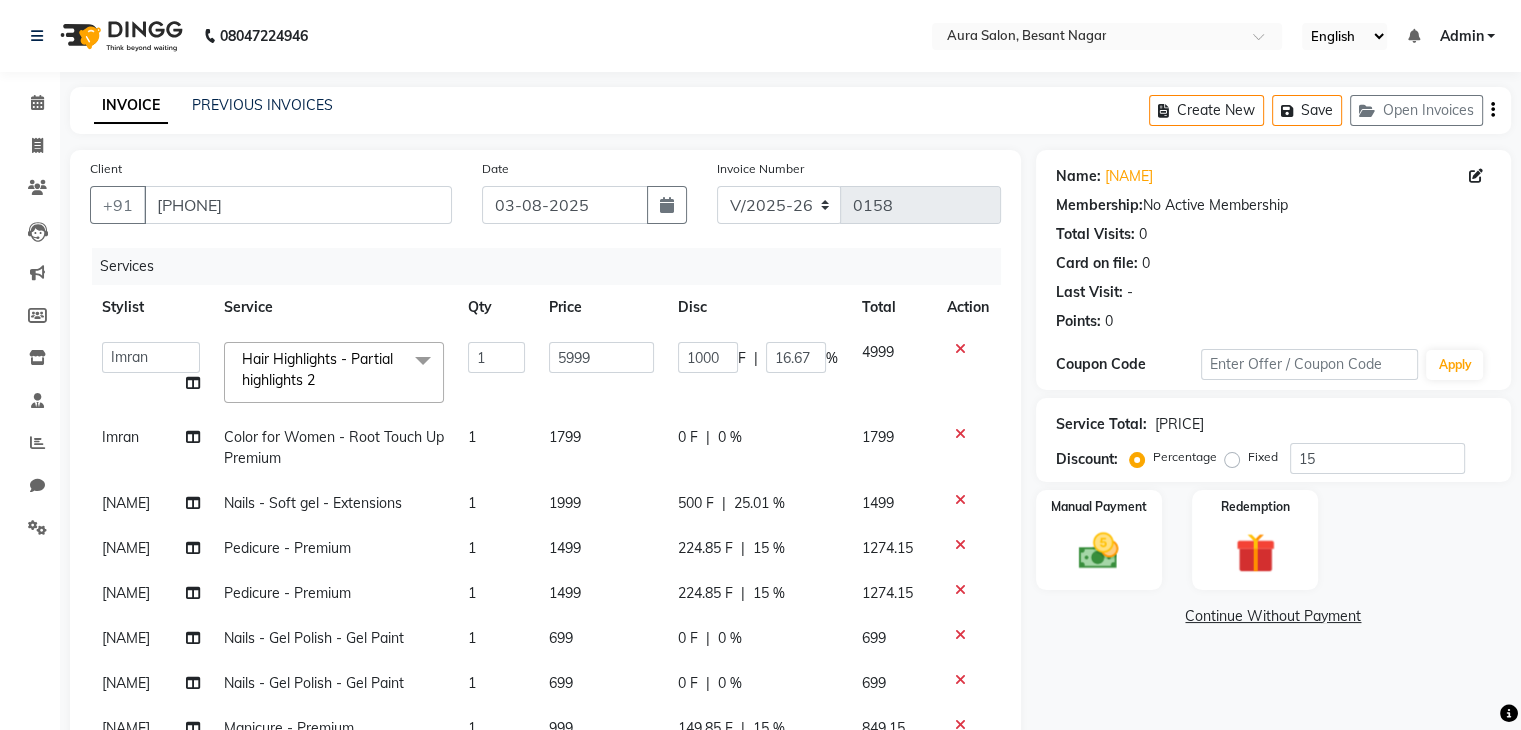 click on "Client +[PHONE] Date 03-08-2025 Invoice Number V/2025 V/2025-26 0158 Services Stylist Service Qty Price Disc Total Action  [NAME]   [NAME]   [NAME]   [NAME]   [NAME]  Hair Highlights - Partial highlights 2  x Pedicure - Express (30 mins) Pedicure - Premium Pedicure - Bombini pedi Pedicure - Luxury Pedicure - Bomb Pedicure (Luxury) D Tan ( Face & Nack ) D Tan ( Half Arms ) D Tan ( Half Leg ) D Tan ( Feet )  Classic Nail Extension Botolis Shampoo Botoliss Mask Manicure - Express (30 mins) Manicure - Premium Manicure - Bomb Manicure (Luxury) Waxing - Forehead/upperlip/chin Waxing - Jawline - Side Waxing - Face(full) Waxing - Eyebrow waxing Waxing - Bikini Line - Special Area Waxing - Brazilian - Special Area Waxing - Add on  - Special Area Waxing - Full face & neck - Face Waxing - Under Arms - Basic Waxing - Arms(Half) - Basic Waxing - Arms(Full) - Basic Waxing - Forehead/lowerlip/chin/upperlip - Threading Waxing - Eyebrows - Threading Waxing - Cheeks  - Threading Waxing - Side & Jawline - Threading Waxing - Full Face - Threading Waxing - Under arms Waxing - Arms(Half) Waxing - Half 1 F" 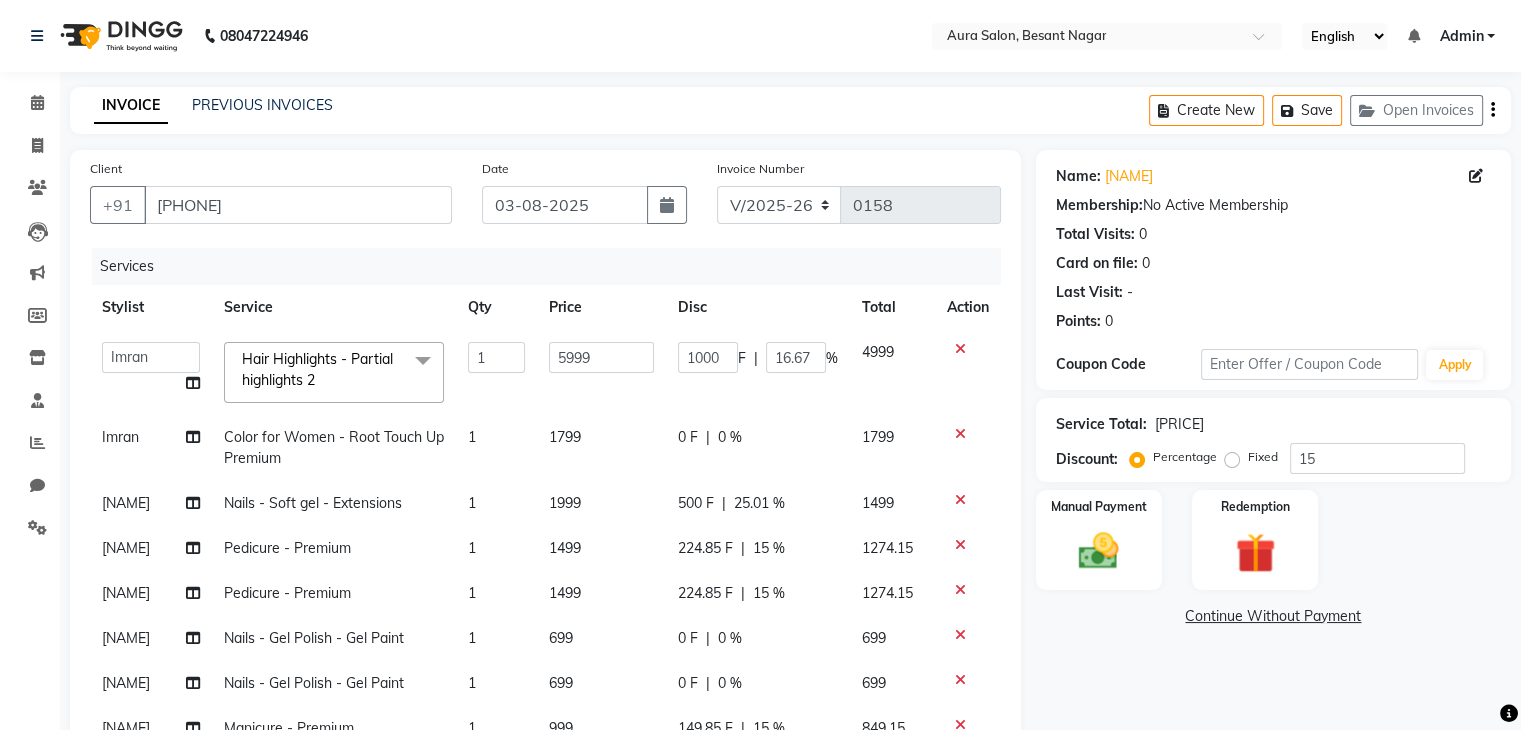 scroll, scrollTop: 168, scrollLeft: 0, axis: vertical 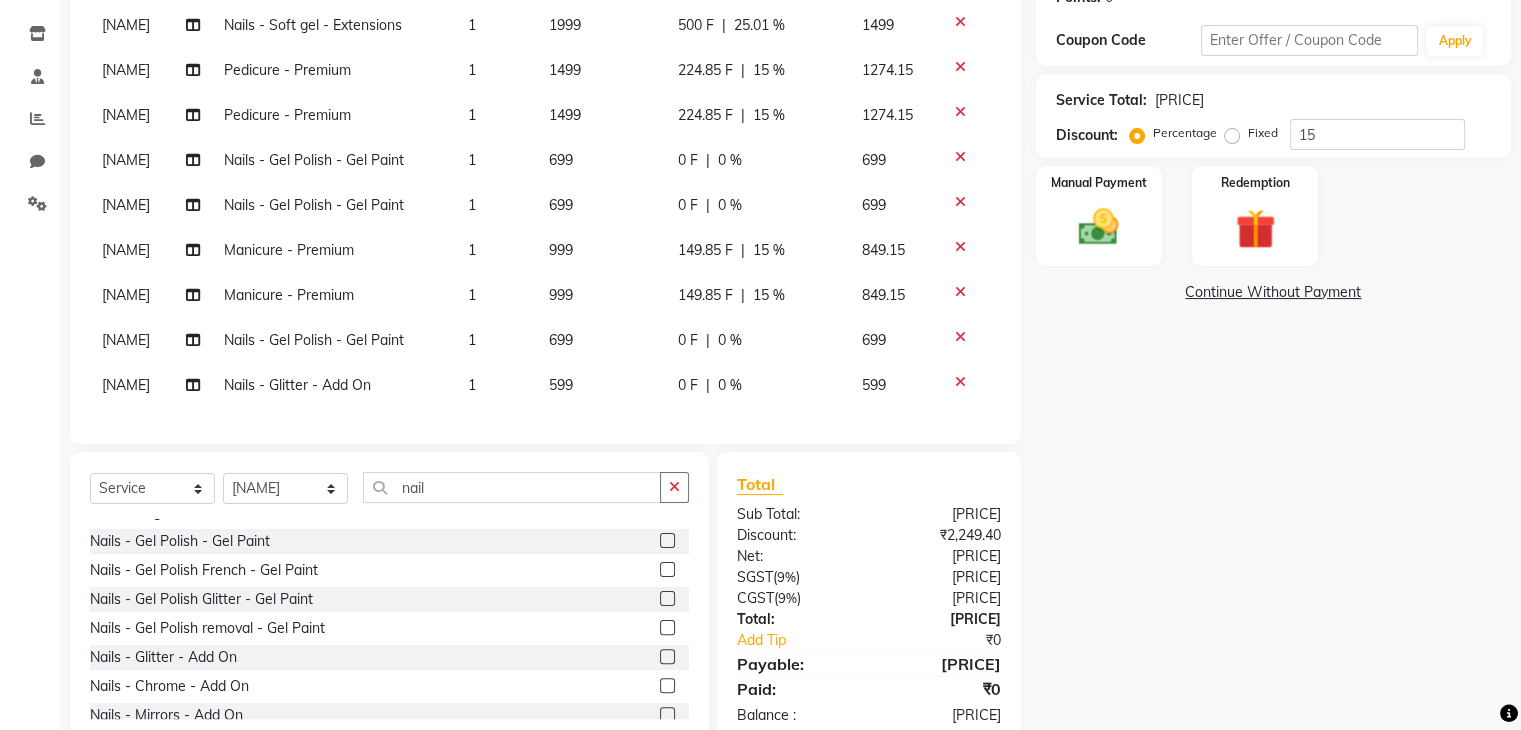 click on "0 F | 0 %" 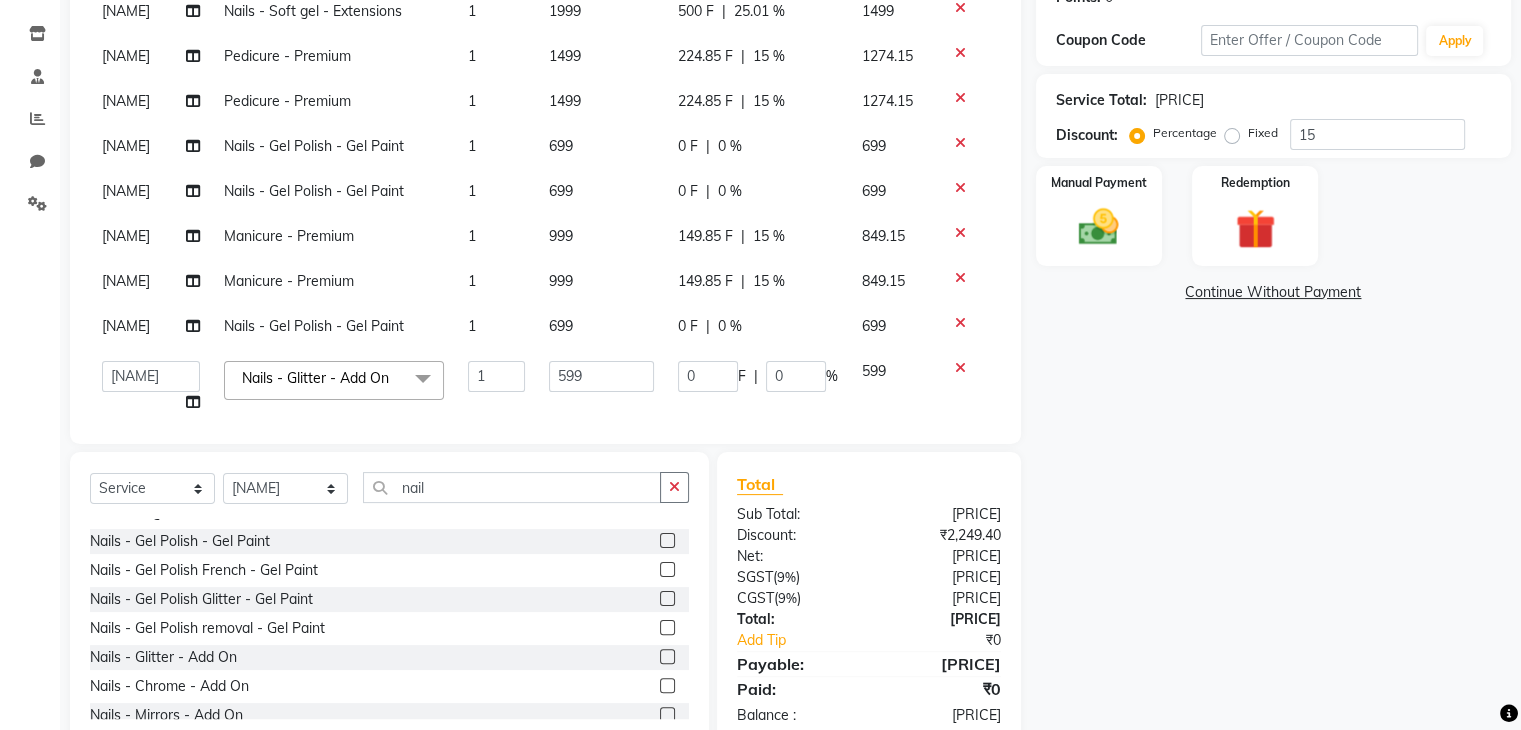 click on "Name: [NAME]  Membership:  No Active Membership  Total Visits:  0 Card on file:  0 Last Visit:   - Points:   0  Coupon Code Apply Service Total:  [PRICE]  Discount:  Percentage   Fixed  15 Manual Payment Redemption  Continue Without Payment" 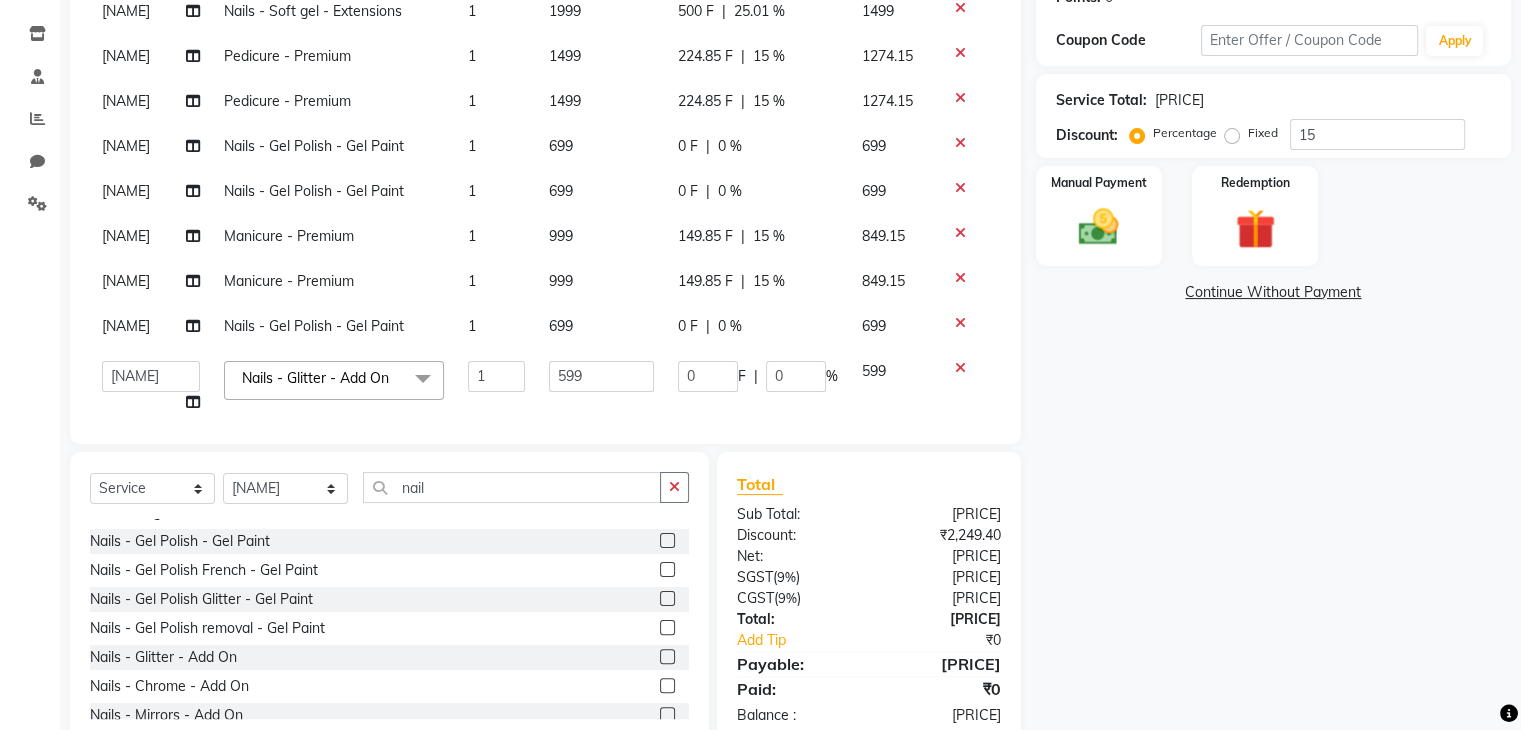 scroll, scrollTop: 0, scrollLeft: 0, axis: both 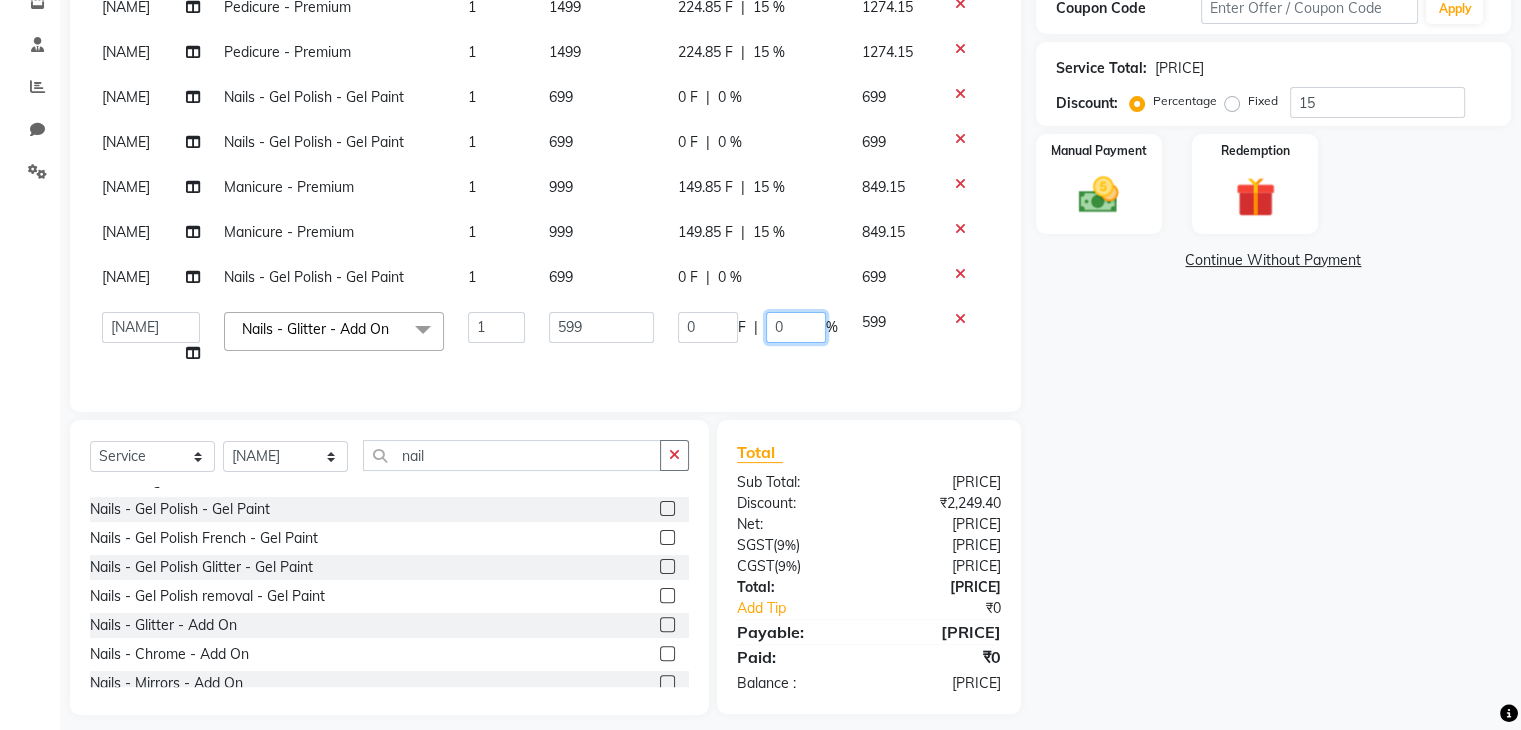 click on "0" 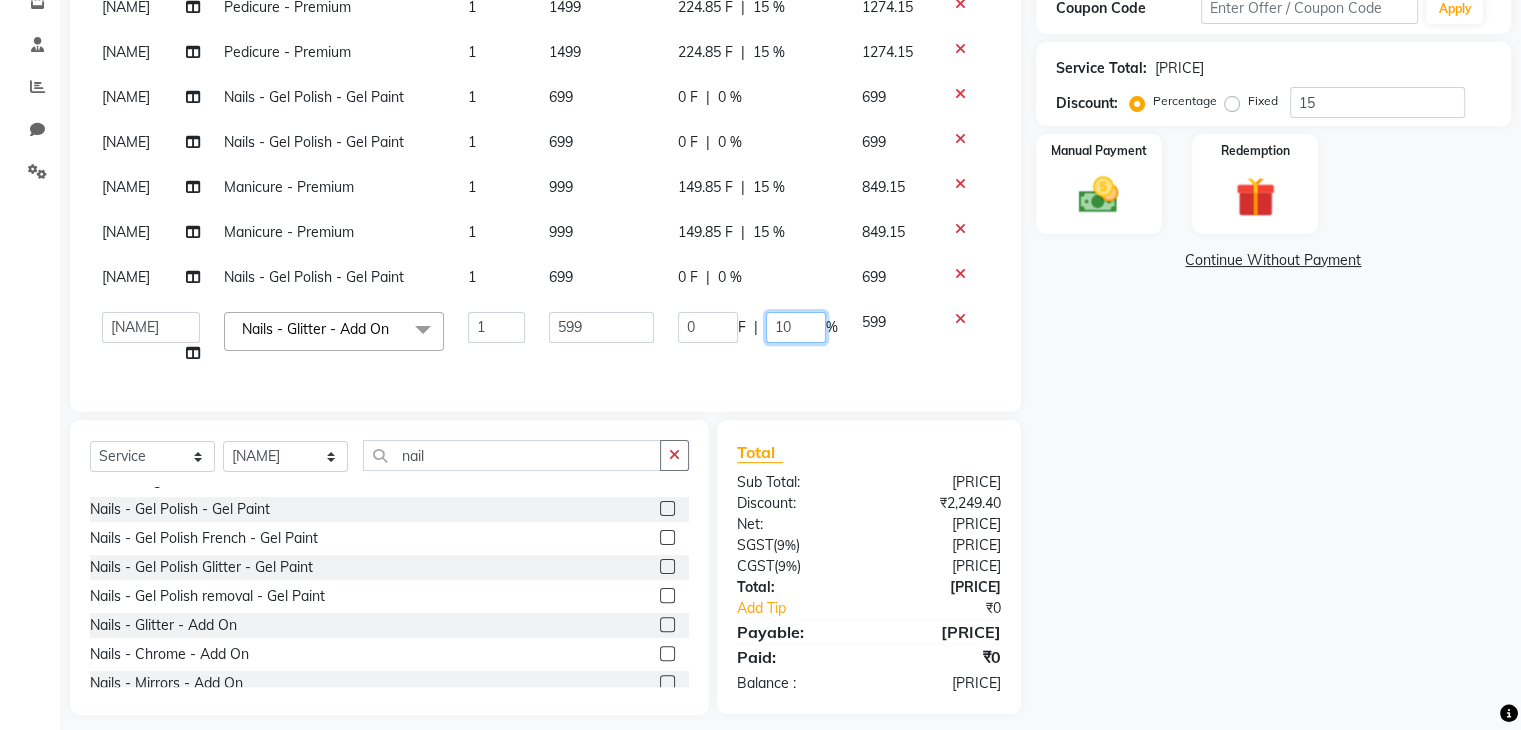 type on "100" 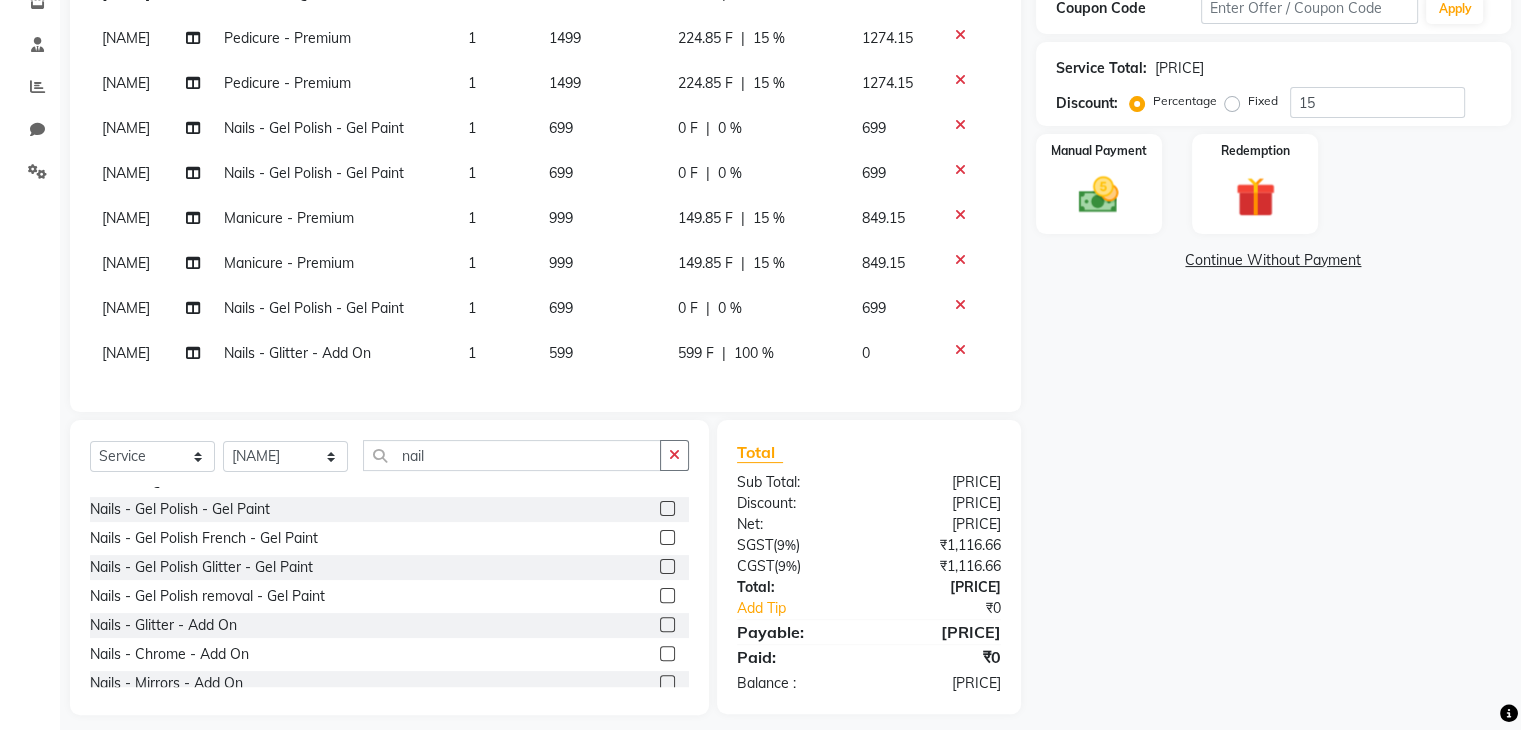 click on "[PRICE] F | 100 %" 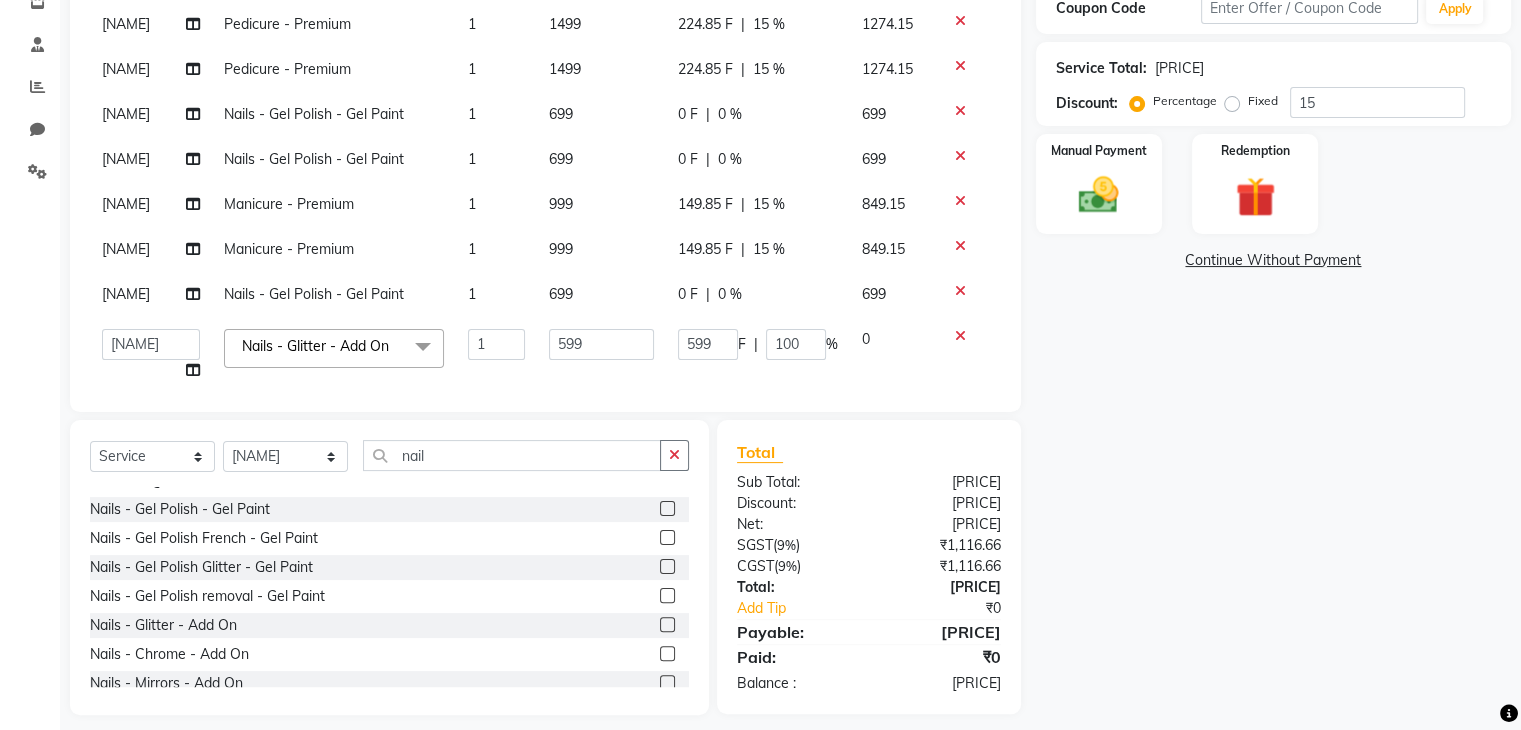 scroll, scrollTop: 200, scrollLeft: 0, axis: vertical 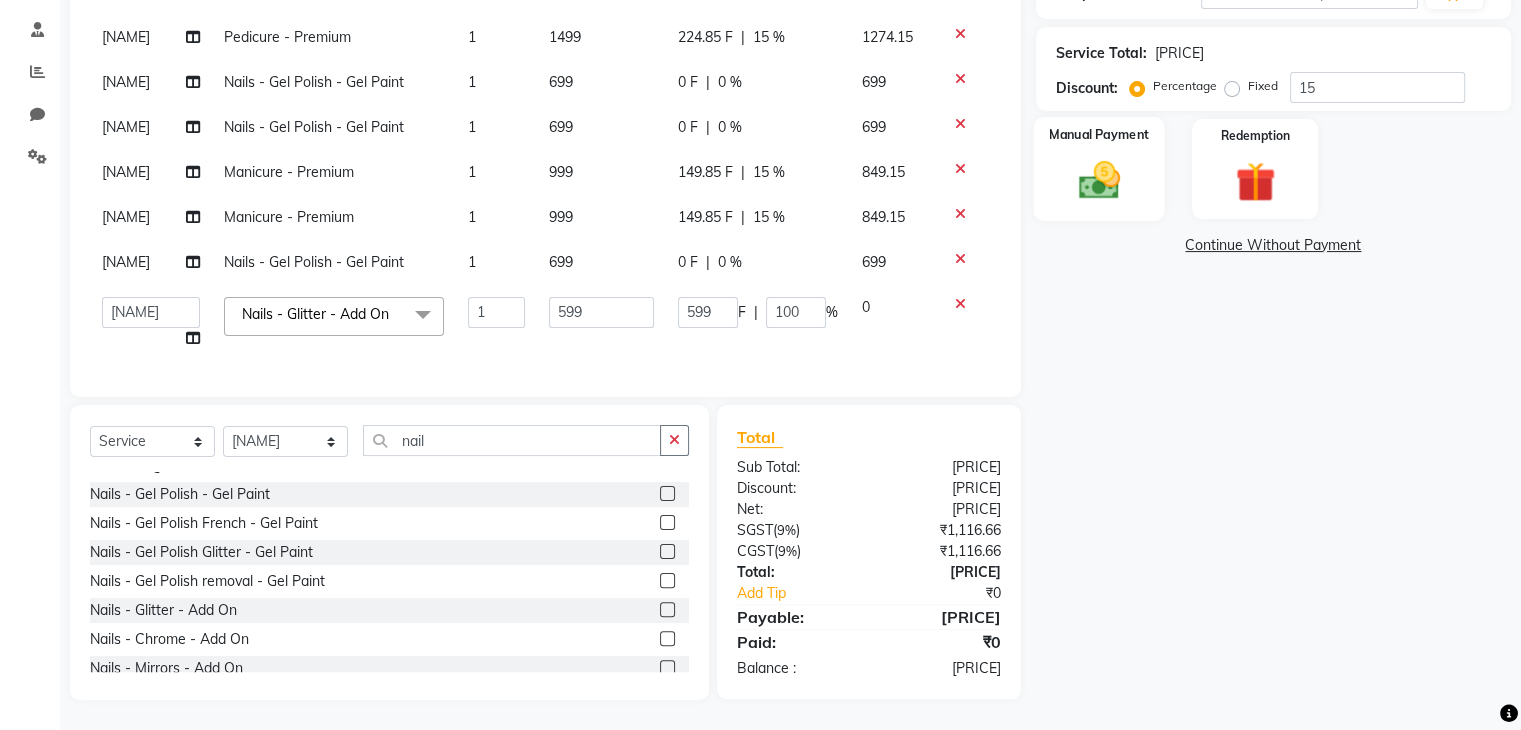 click 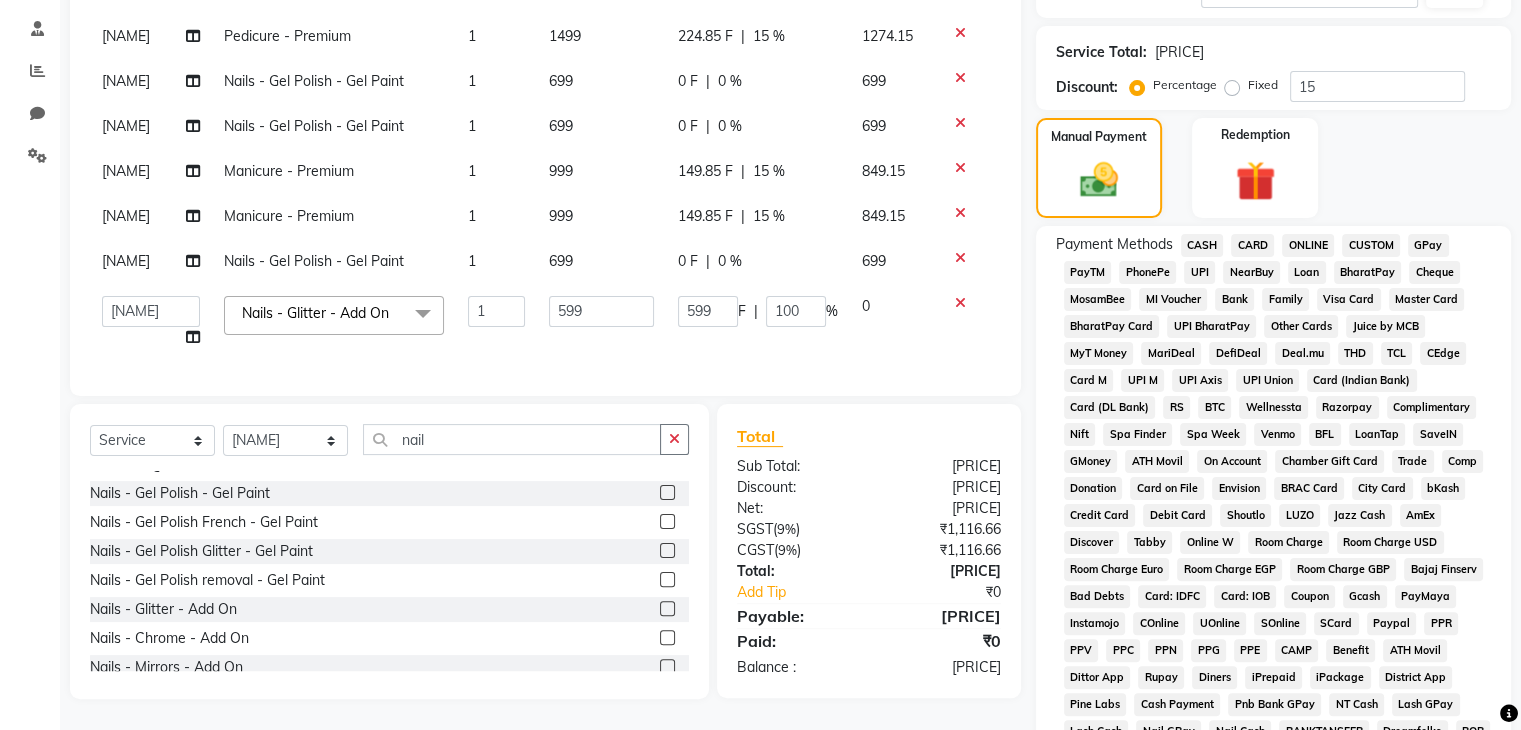click on "PhonePe" 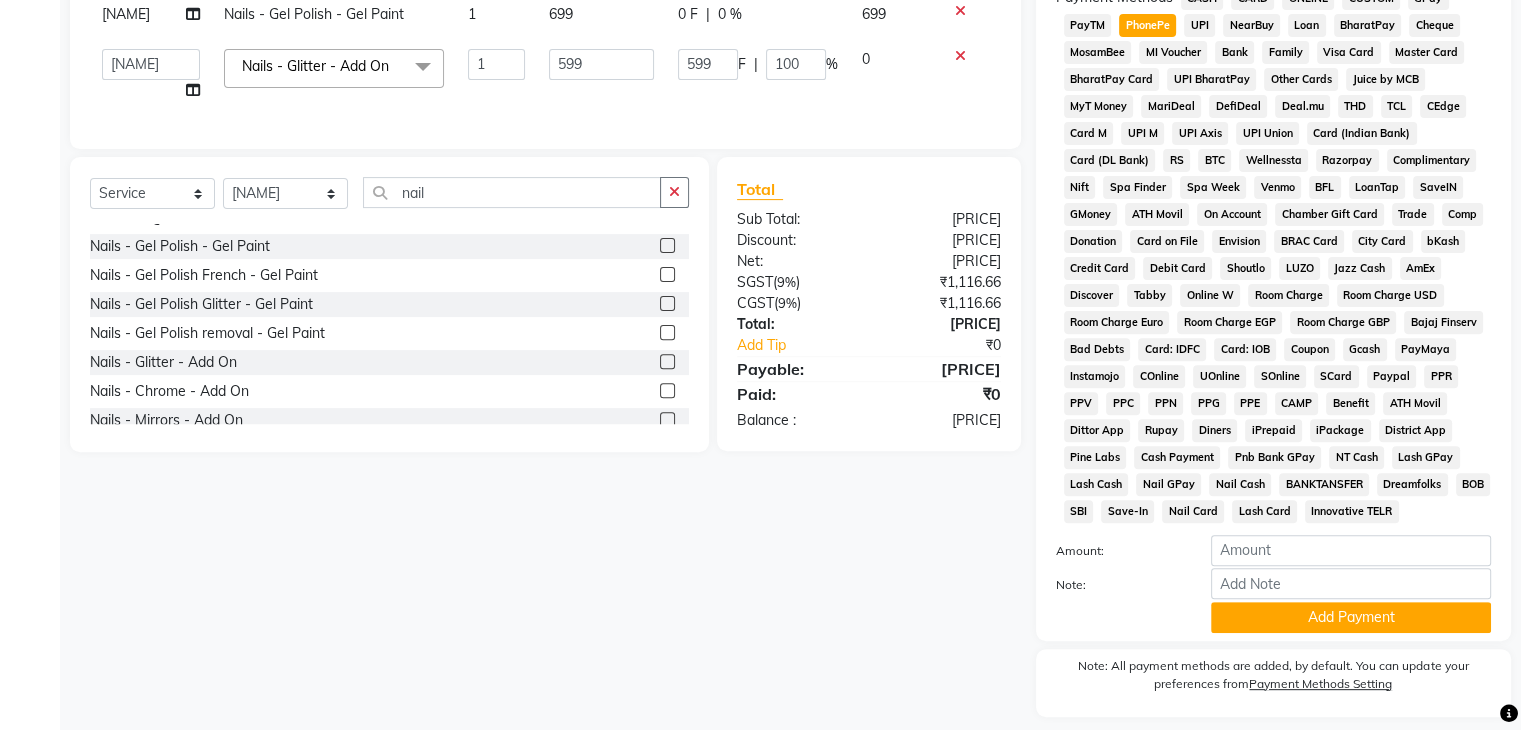 scroll, scrollTop: 511, scrollLeft: 0, axis: vertical 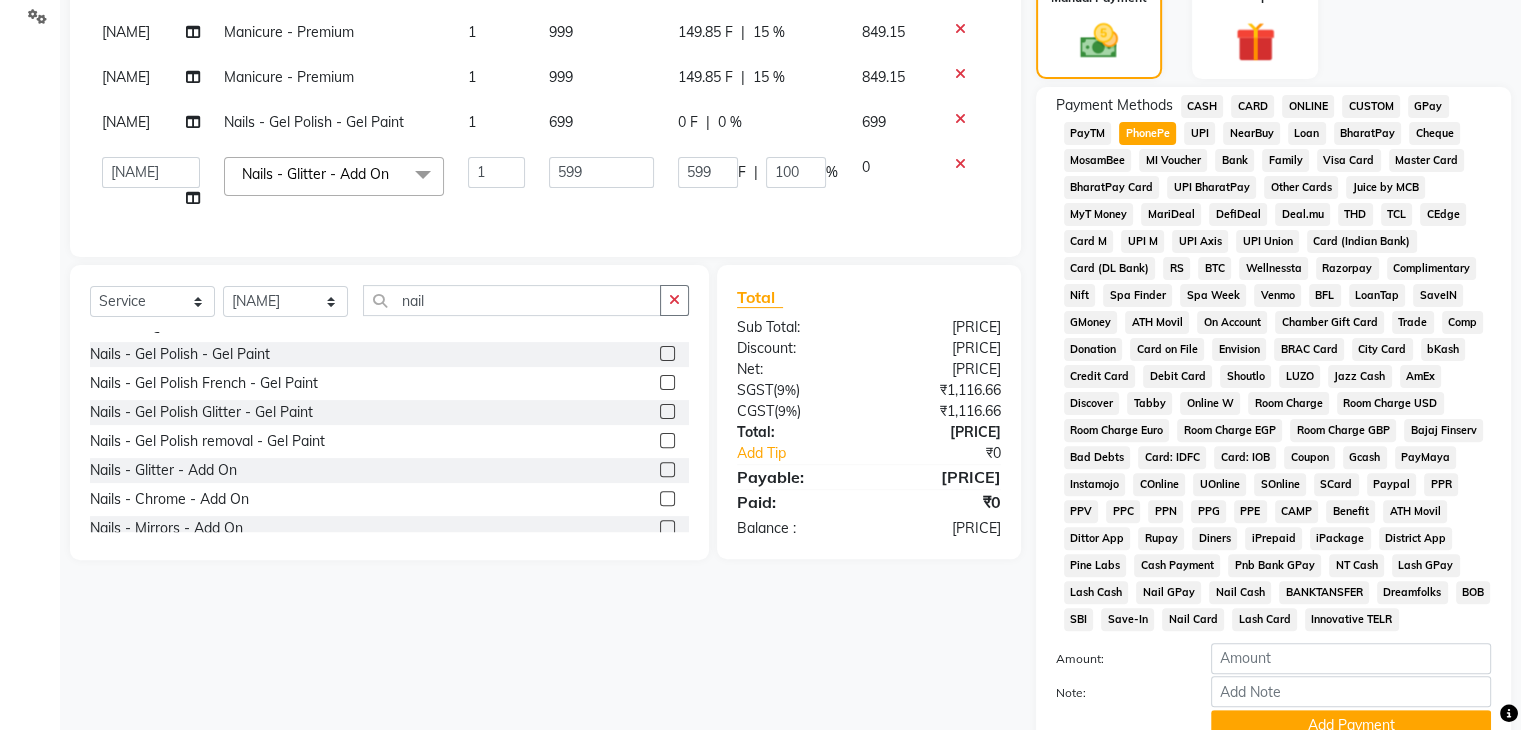 click on "CARD" 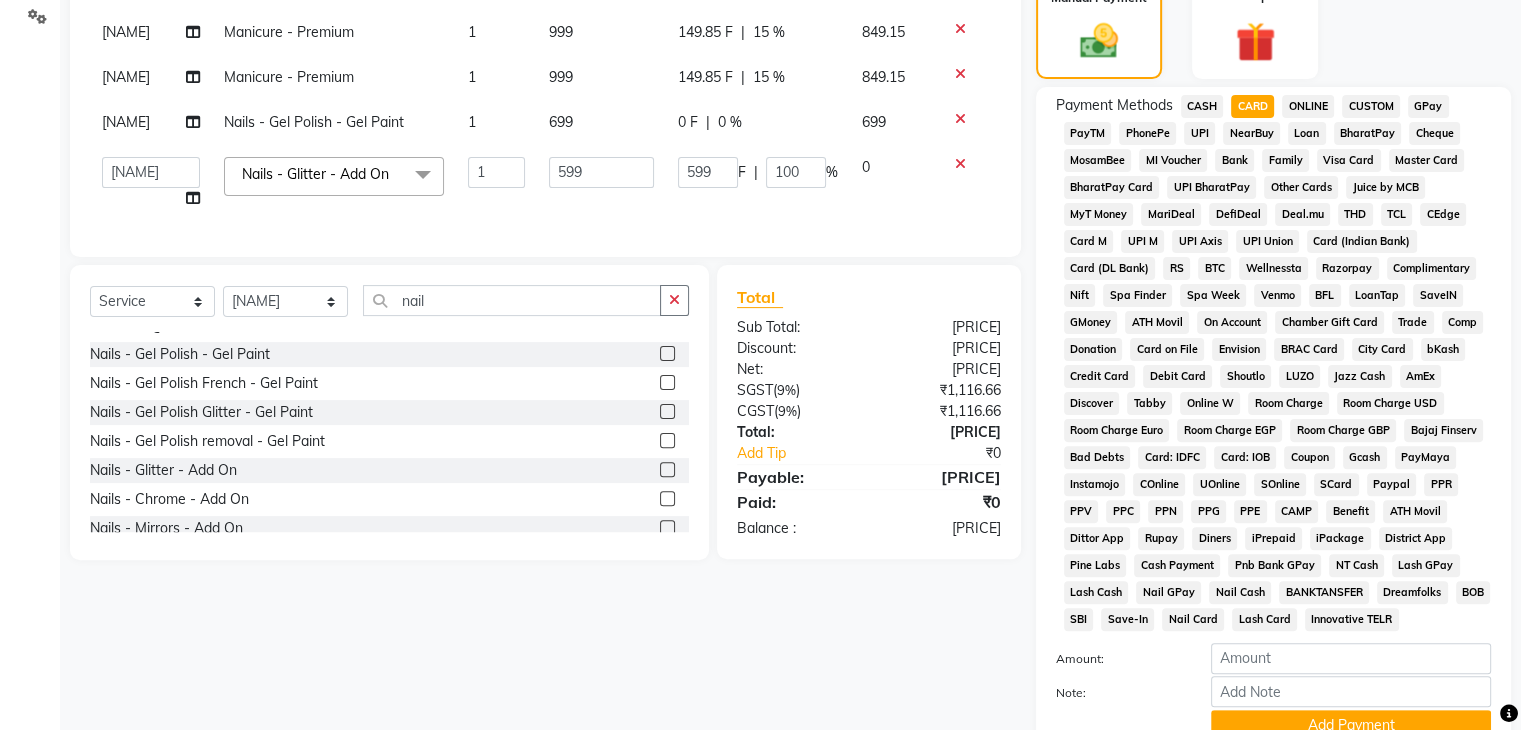 scroll, scrollTop: 693, scrollLeft: 0, axis: vertical 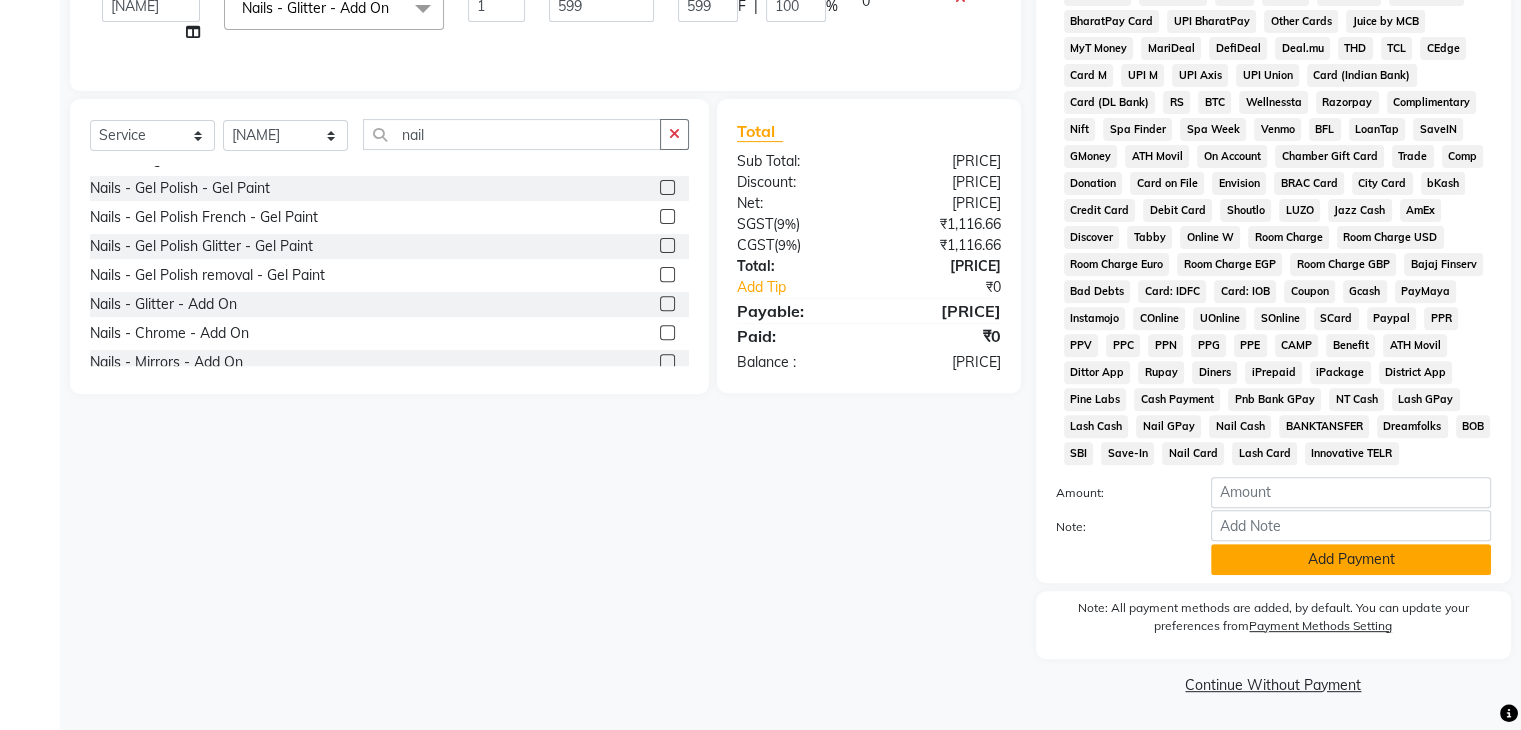click on "Add Payment" 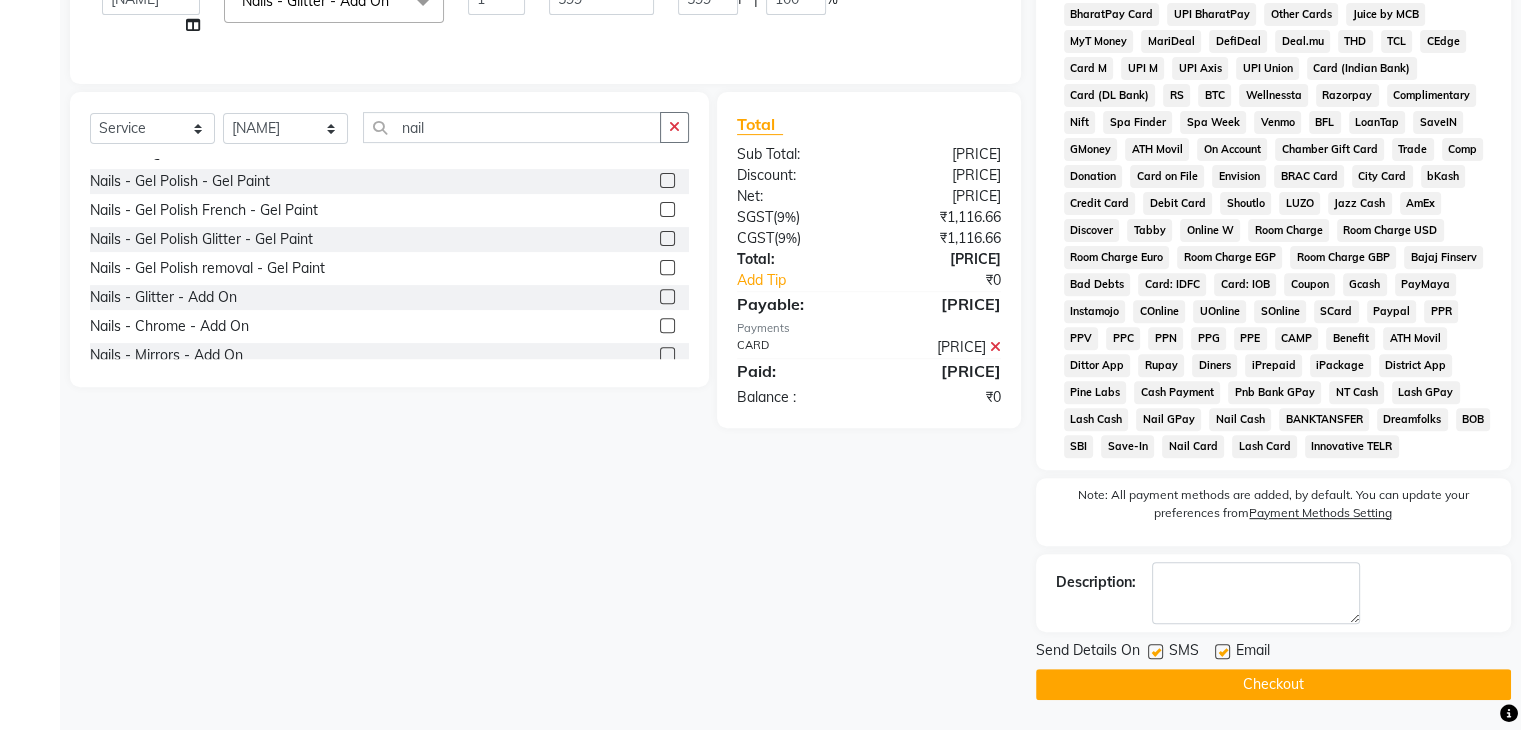 scroll, scrollTop: 699, scrollLeft: 0, axis: vertical 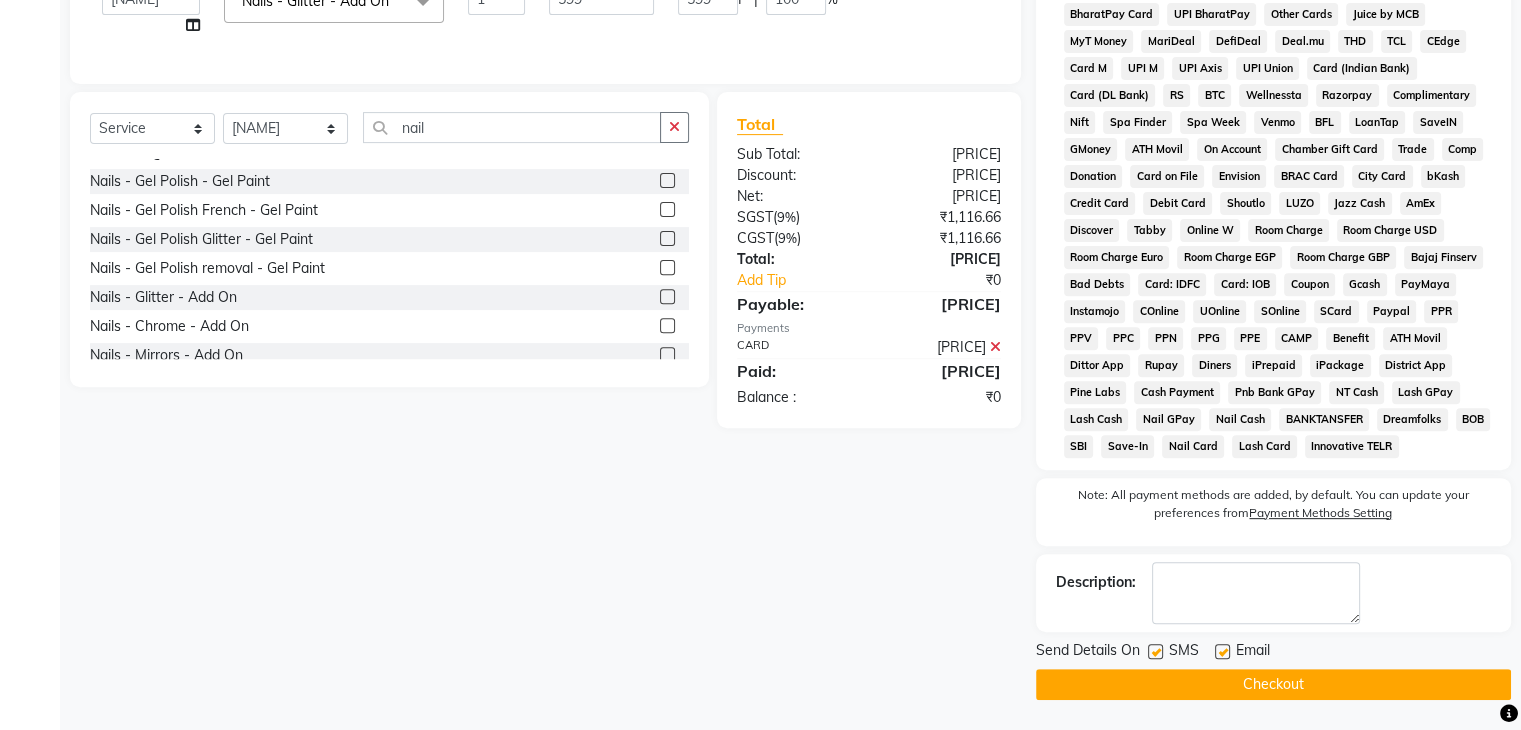 click on "Checkout" 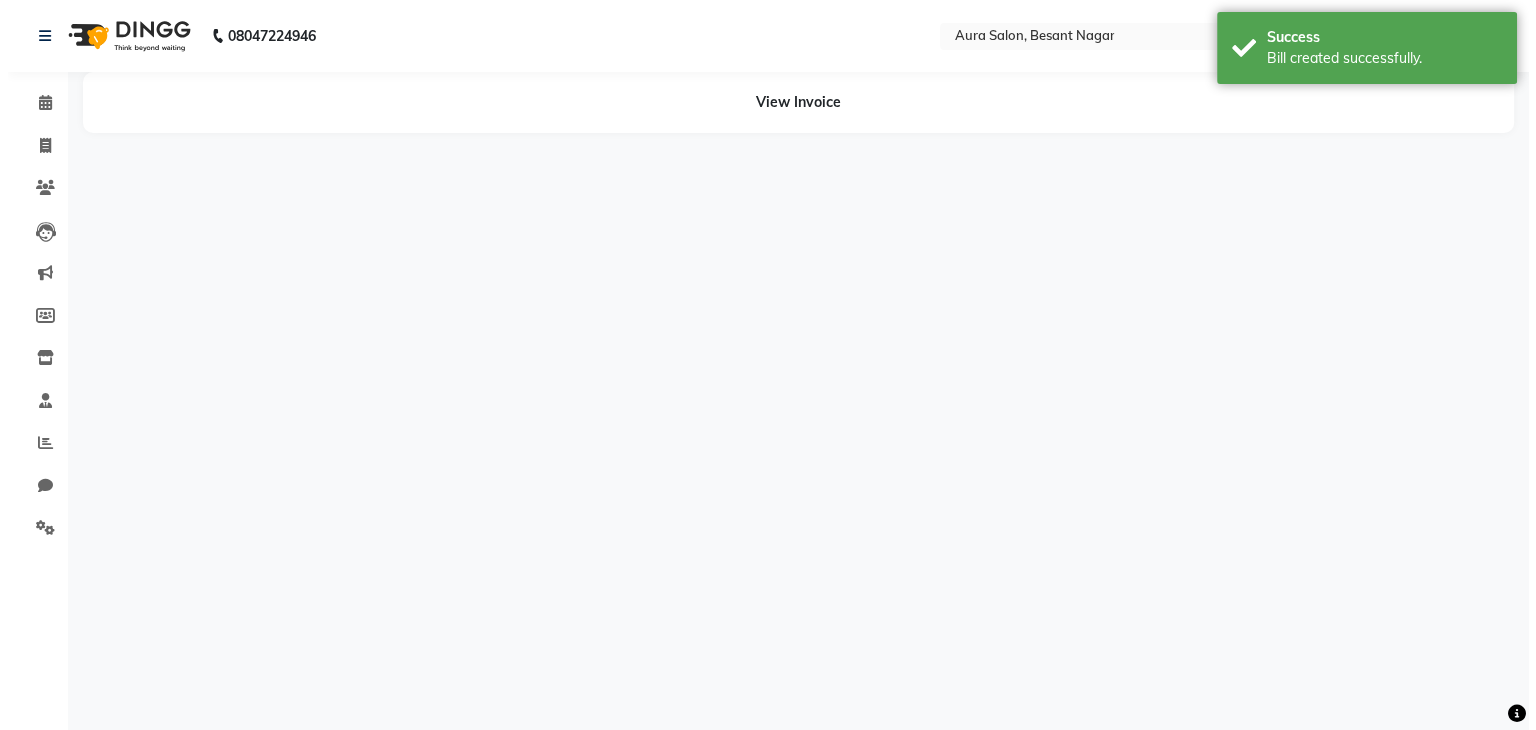 scroll, scrollTop: 0, scrollLeft: 0, axis: both 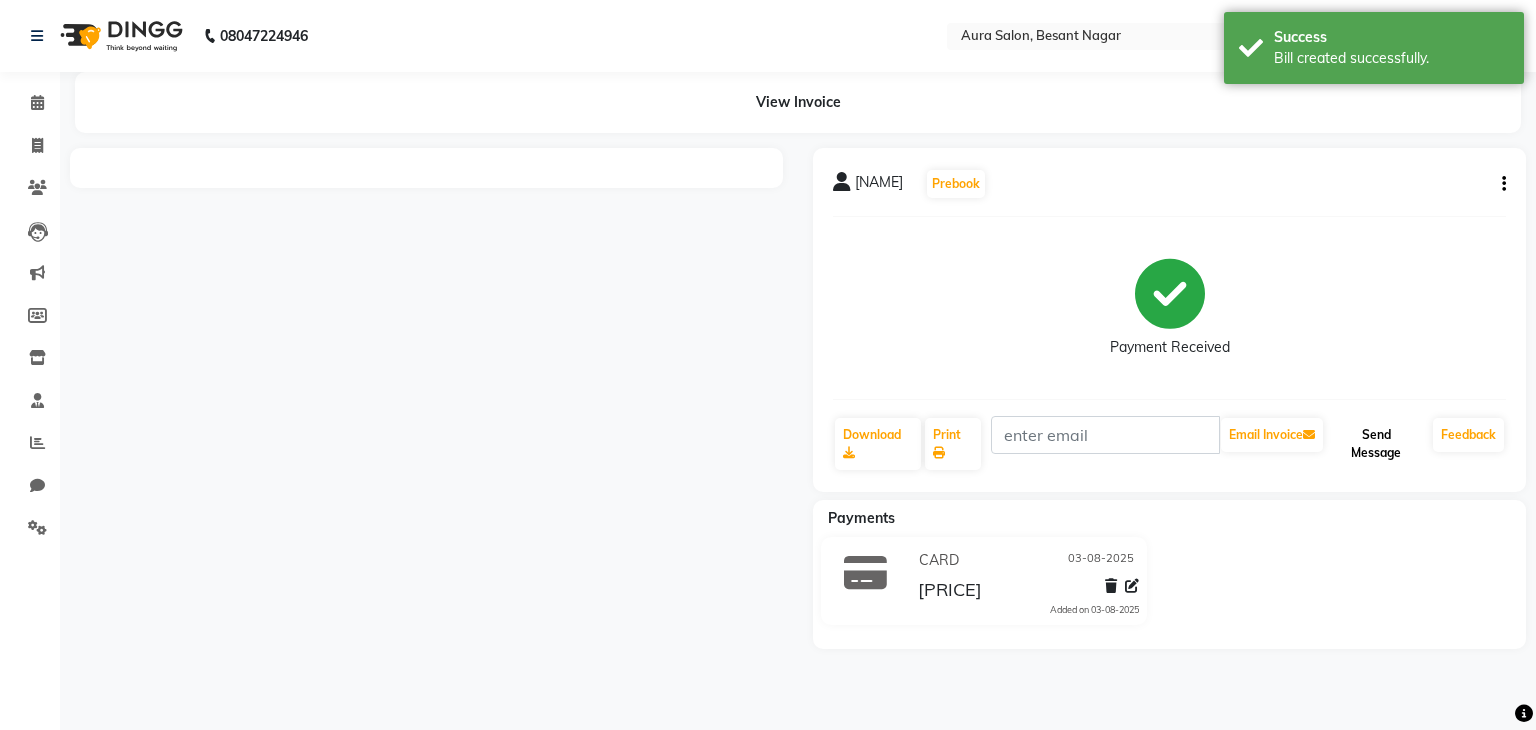 click on "Send Message" 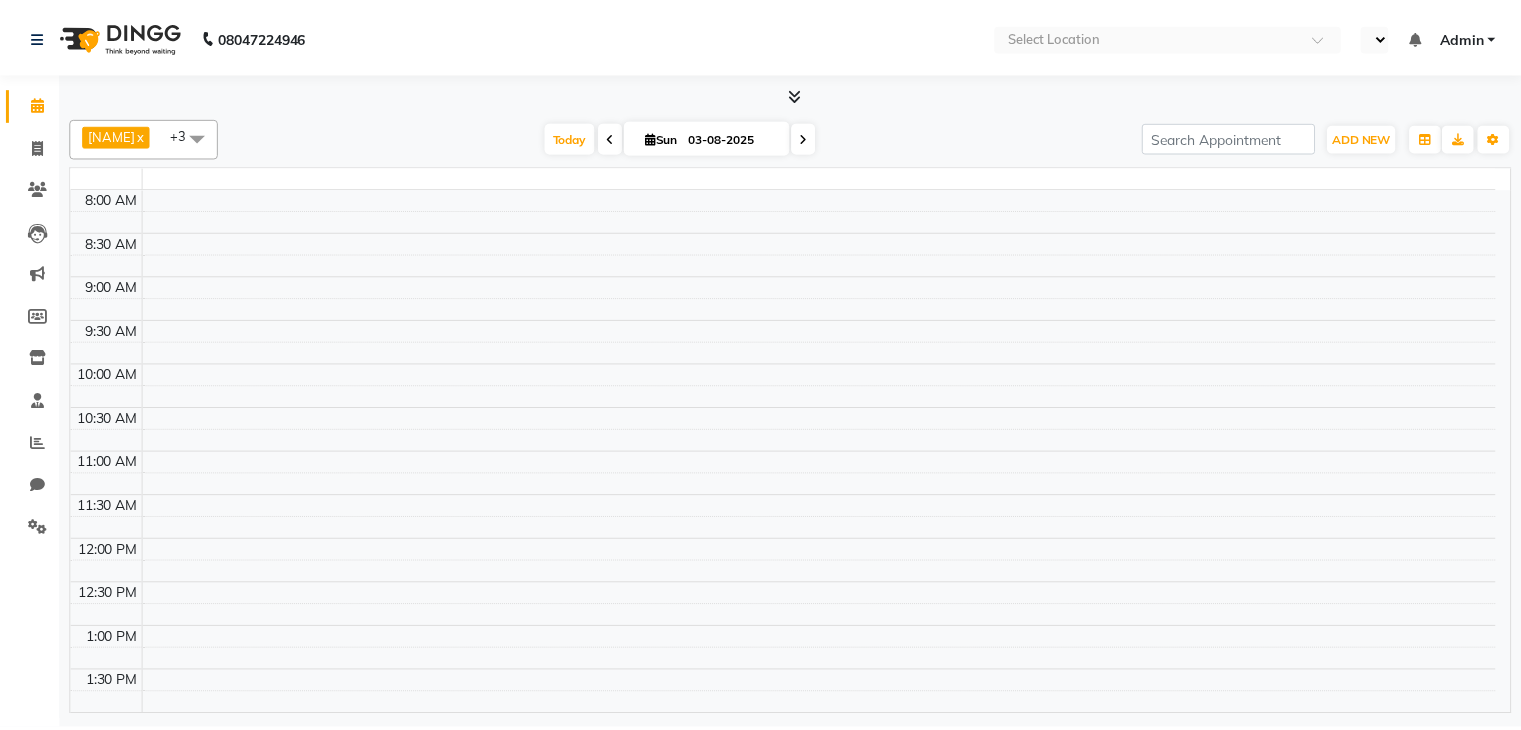 scroll, scrollTop: 0, scrollLeft: 0, axis: both 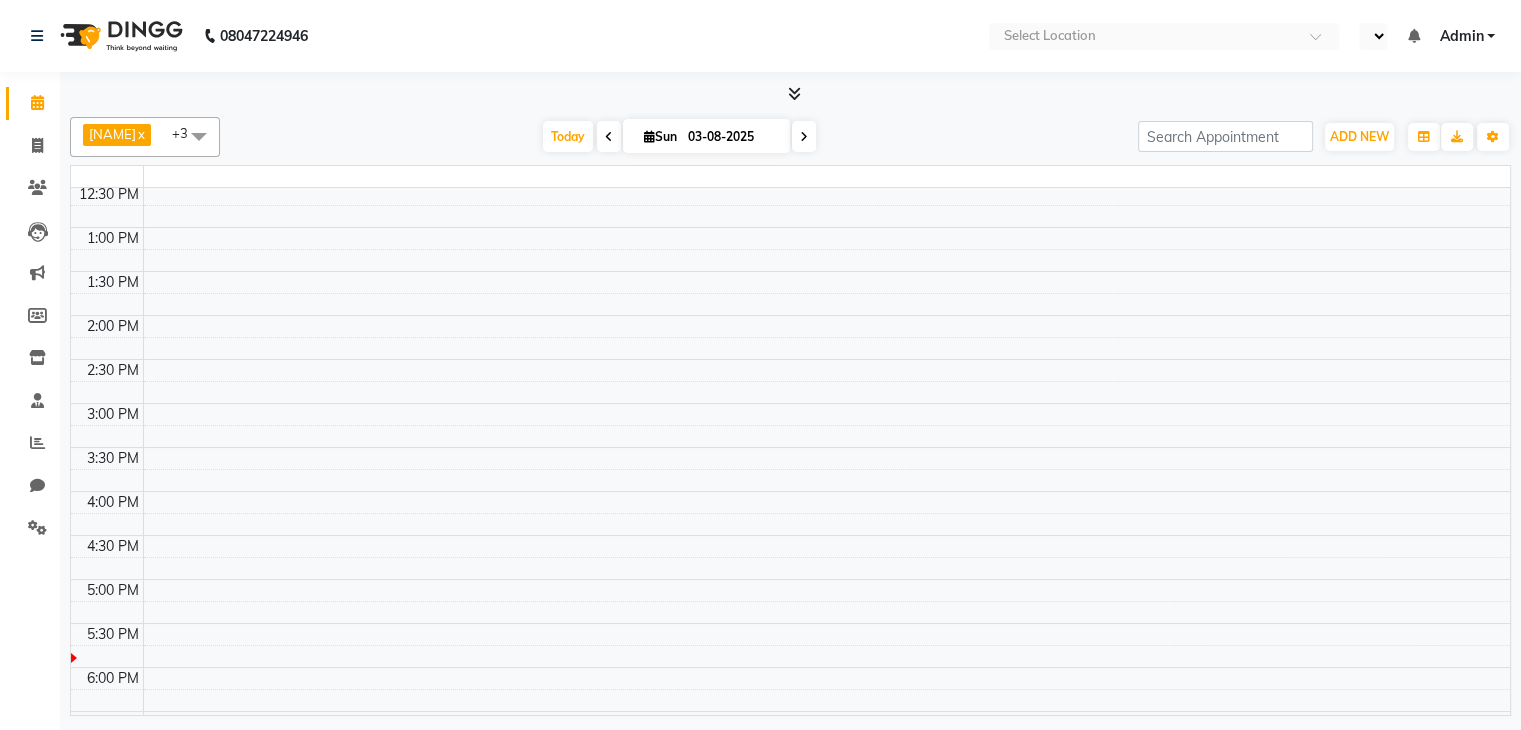 select on "en" 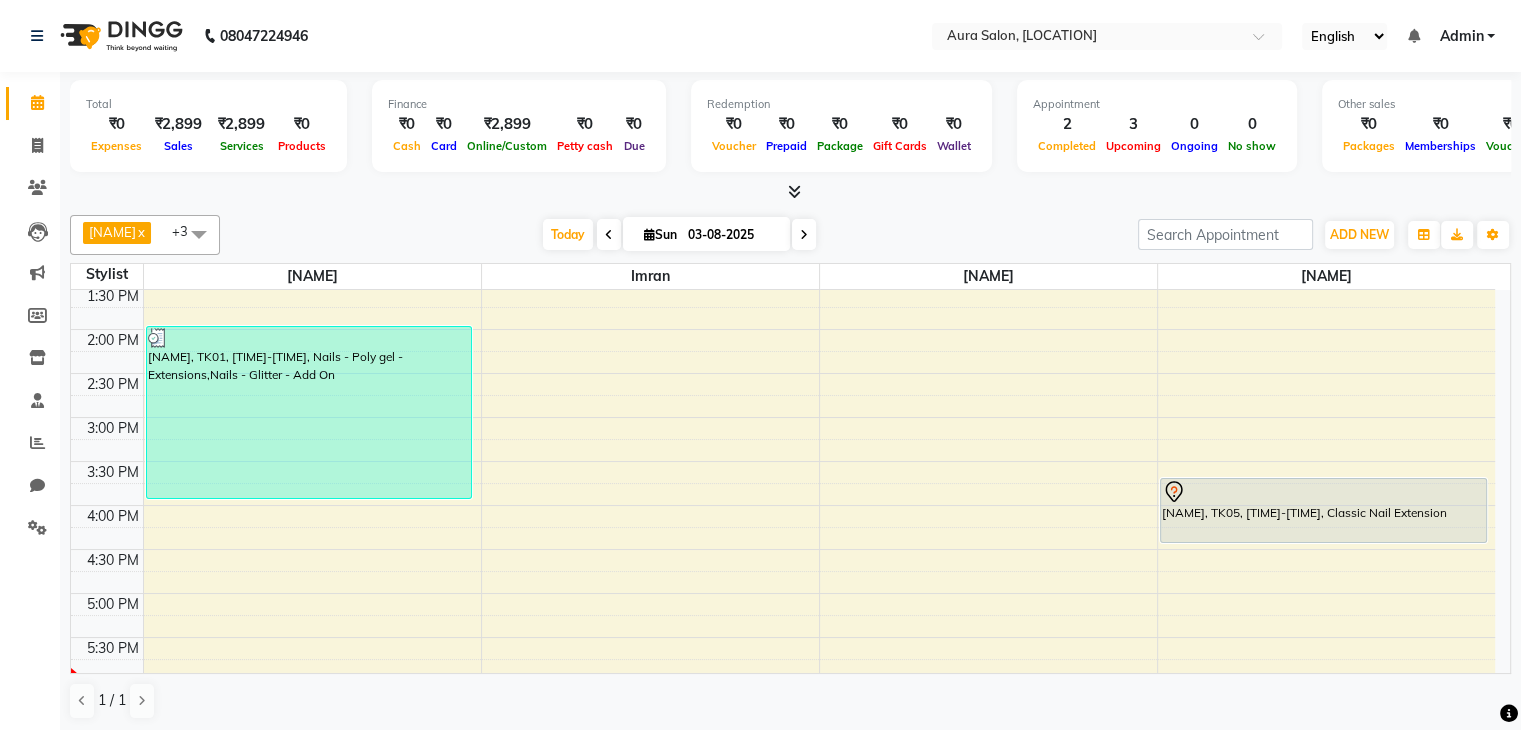 scroll, scrollTop: 488, scrollLeft: 0, axis: vertical 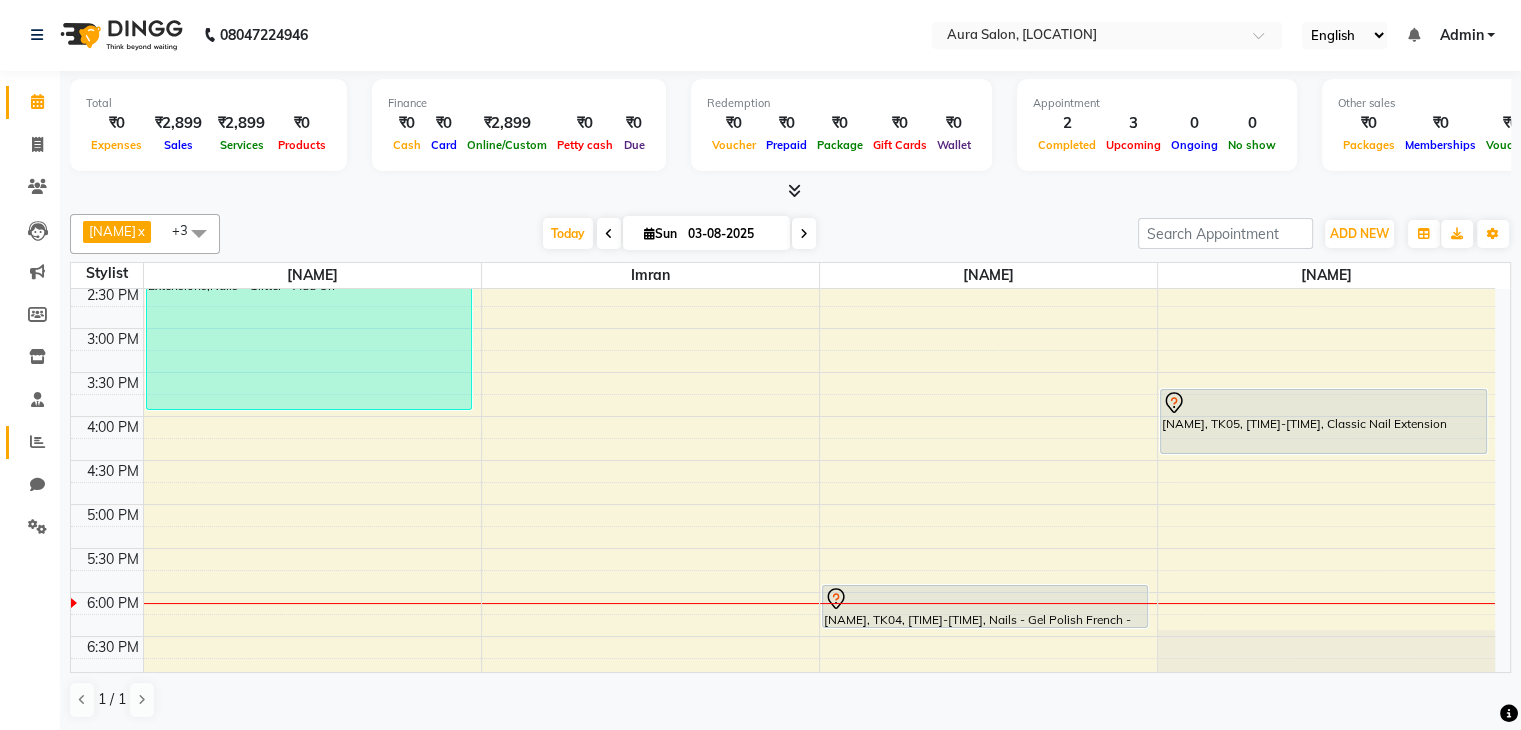 click on "Reports" 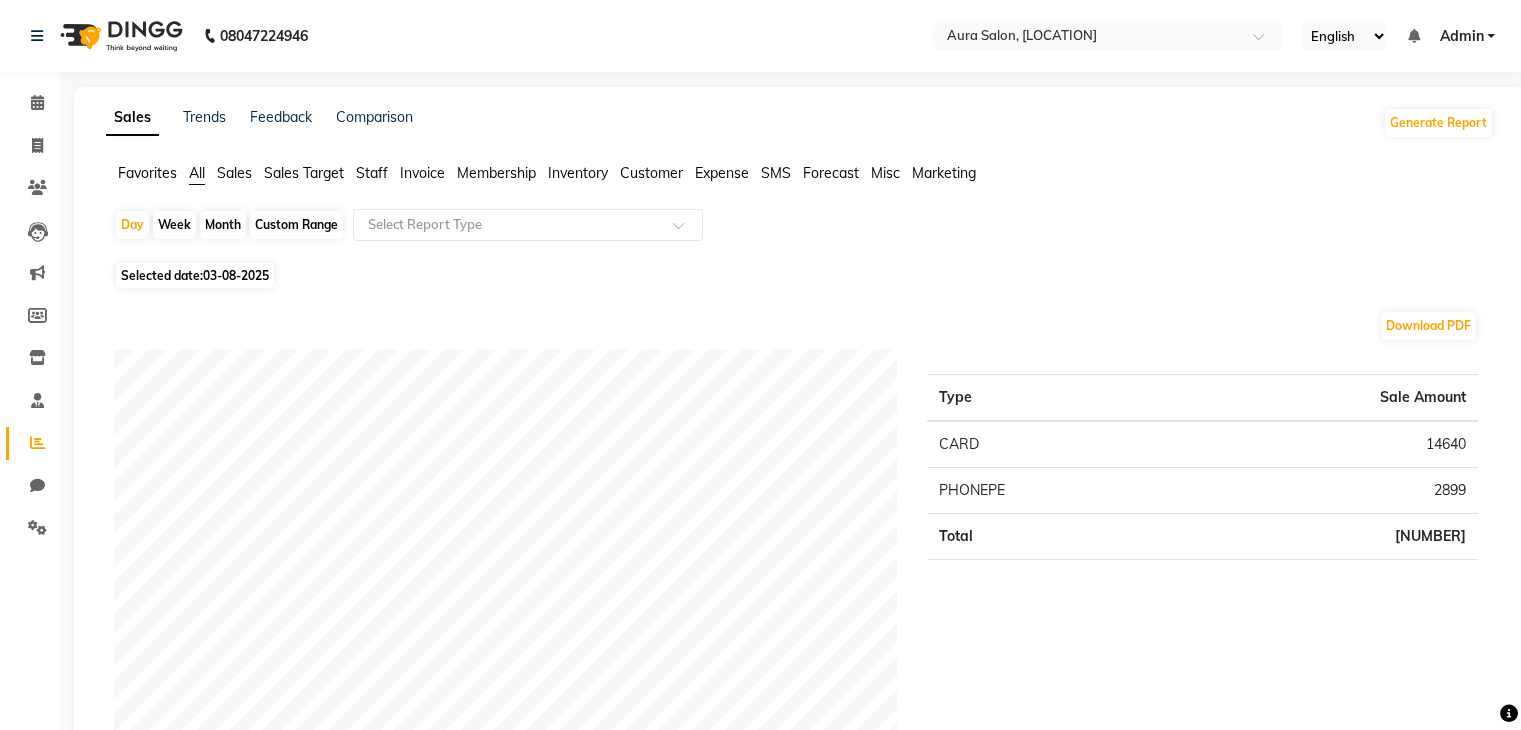 click on "Month" 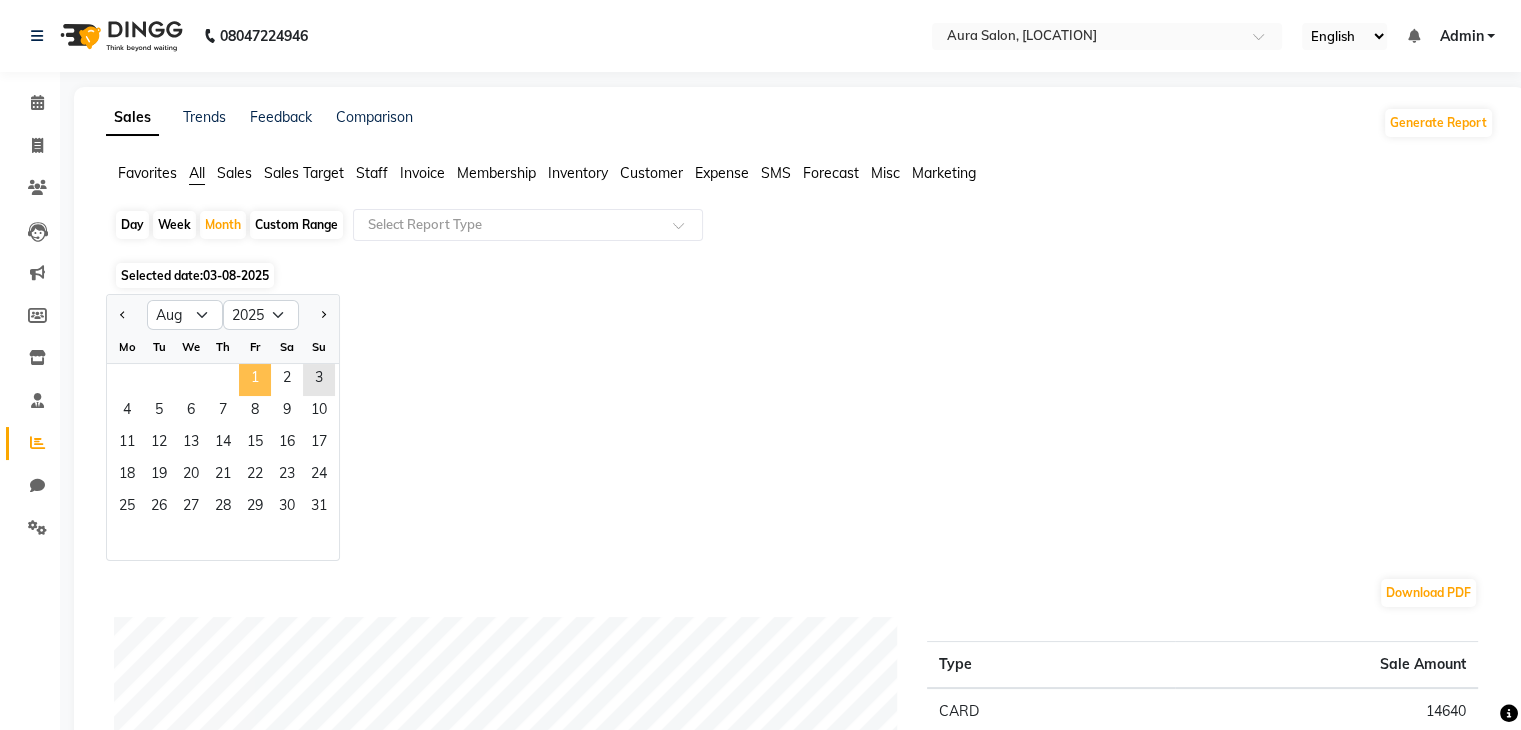 click on "1" 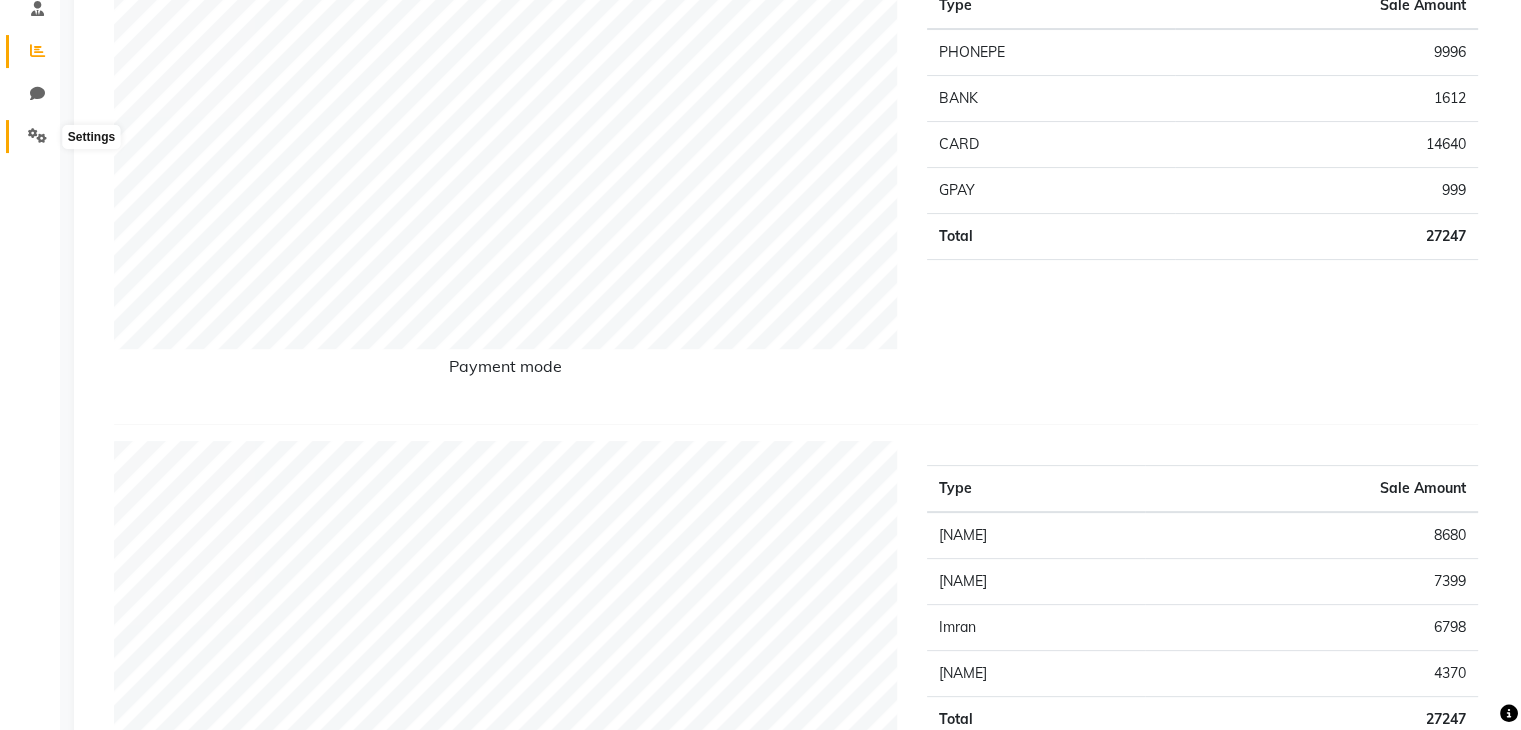 scroll, scrollTop: 0, scrollLeft: 0, axis: both 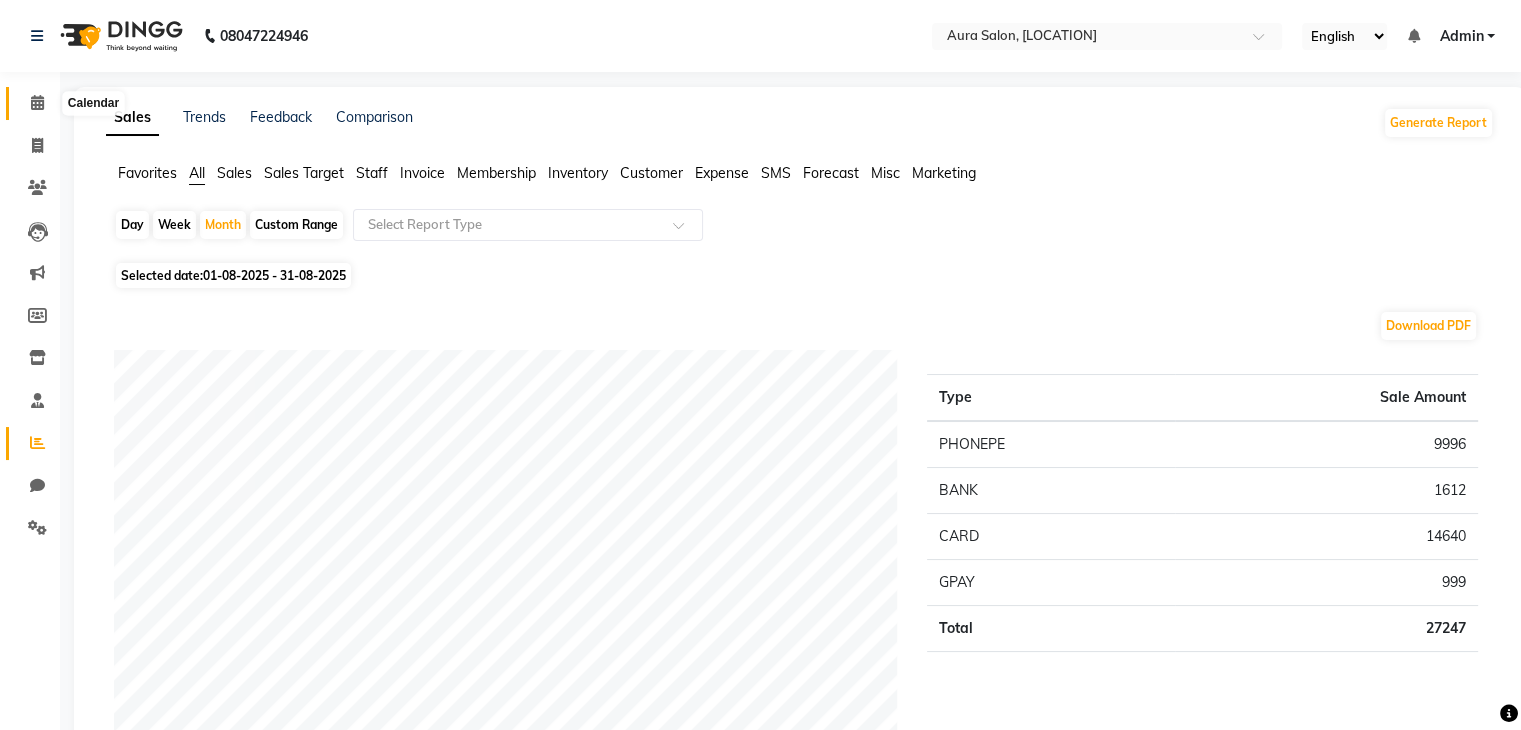 click 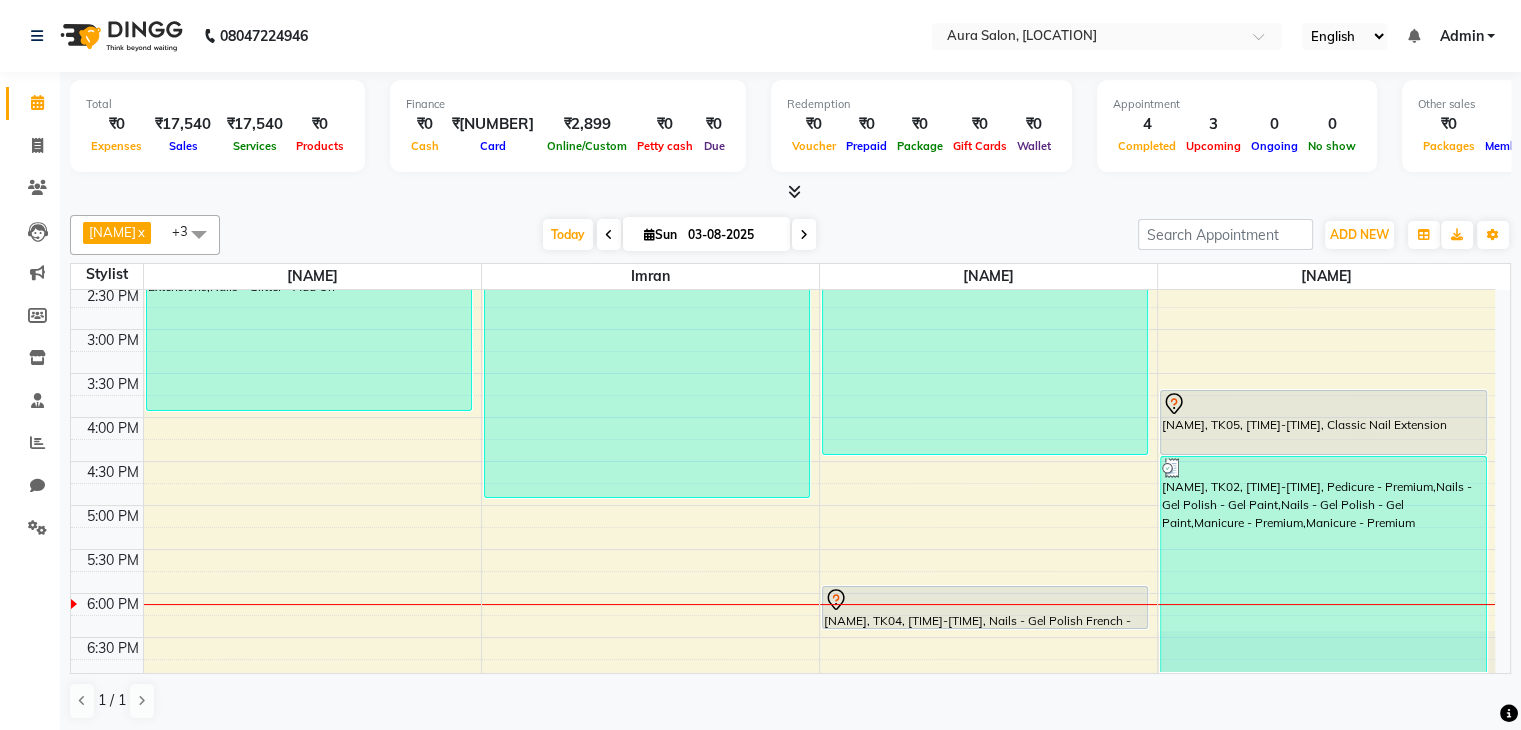 scroll, scrollTop: 487, scrollLeft: 0, axis: vertical 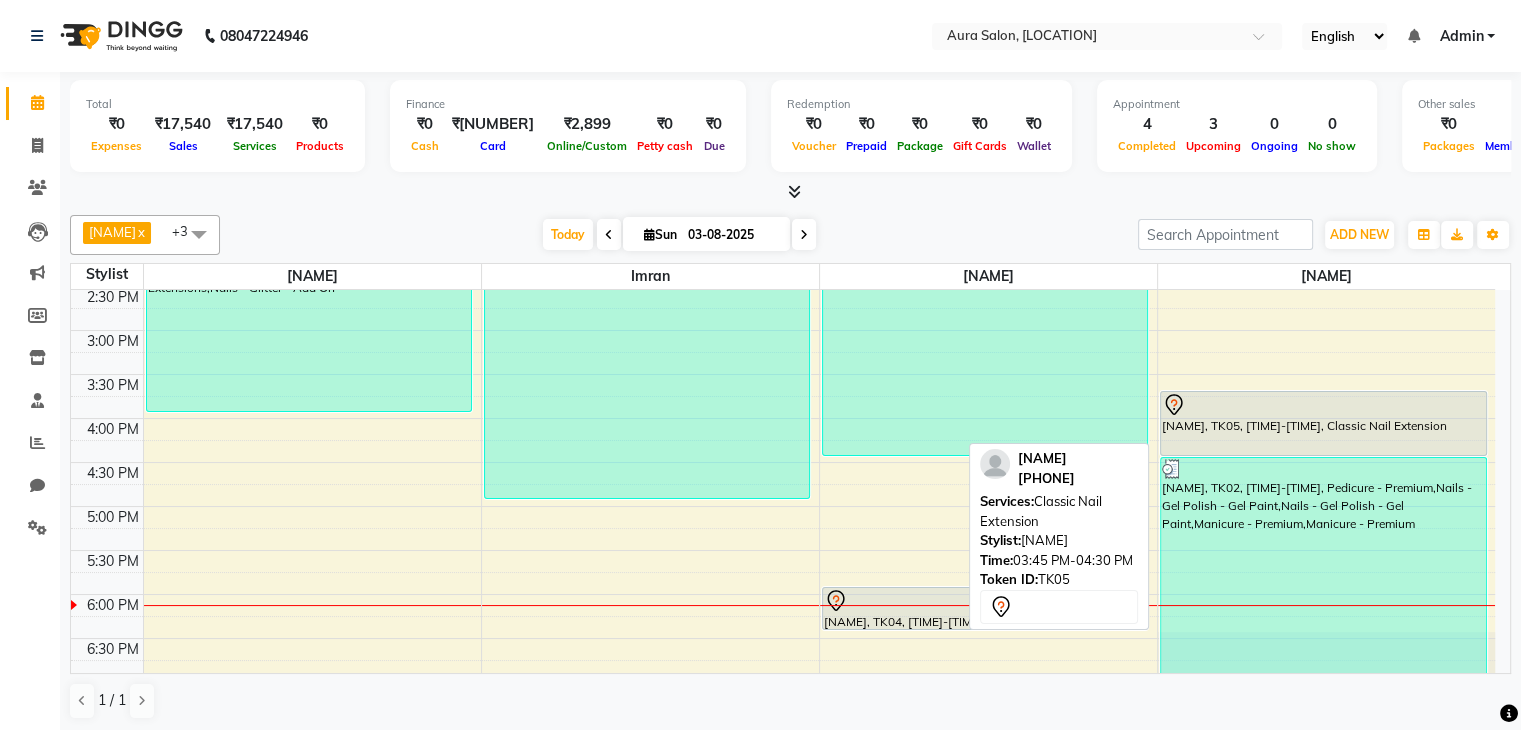 click on "[NAME], TK05, 03:45 PM-04:30 PM, Classic Nail Extension" at bounding box center [1323, 423] 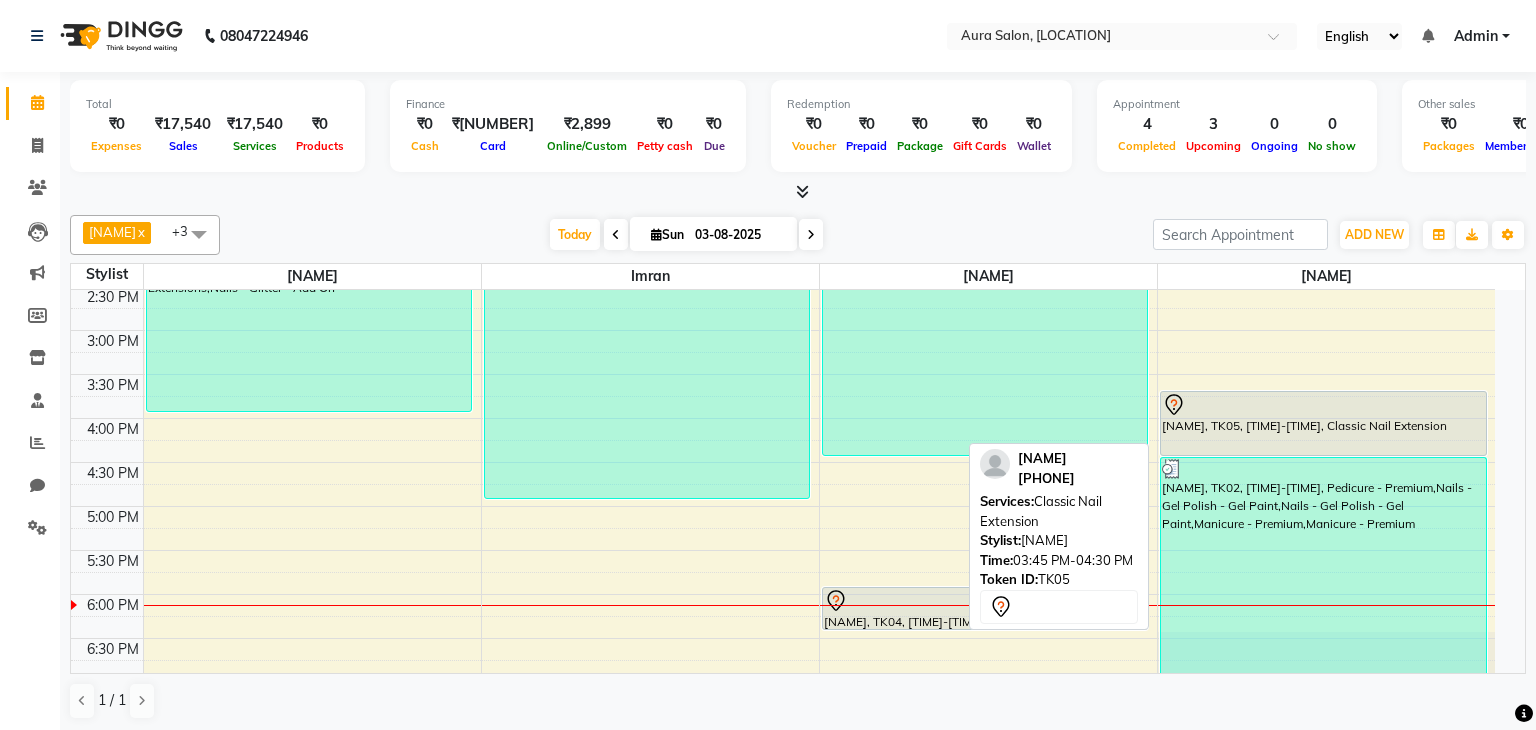 select on "7" 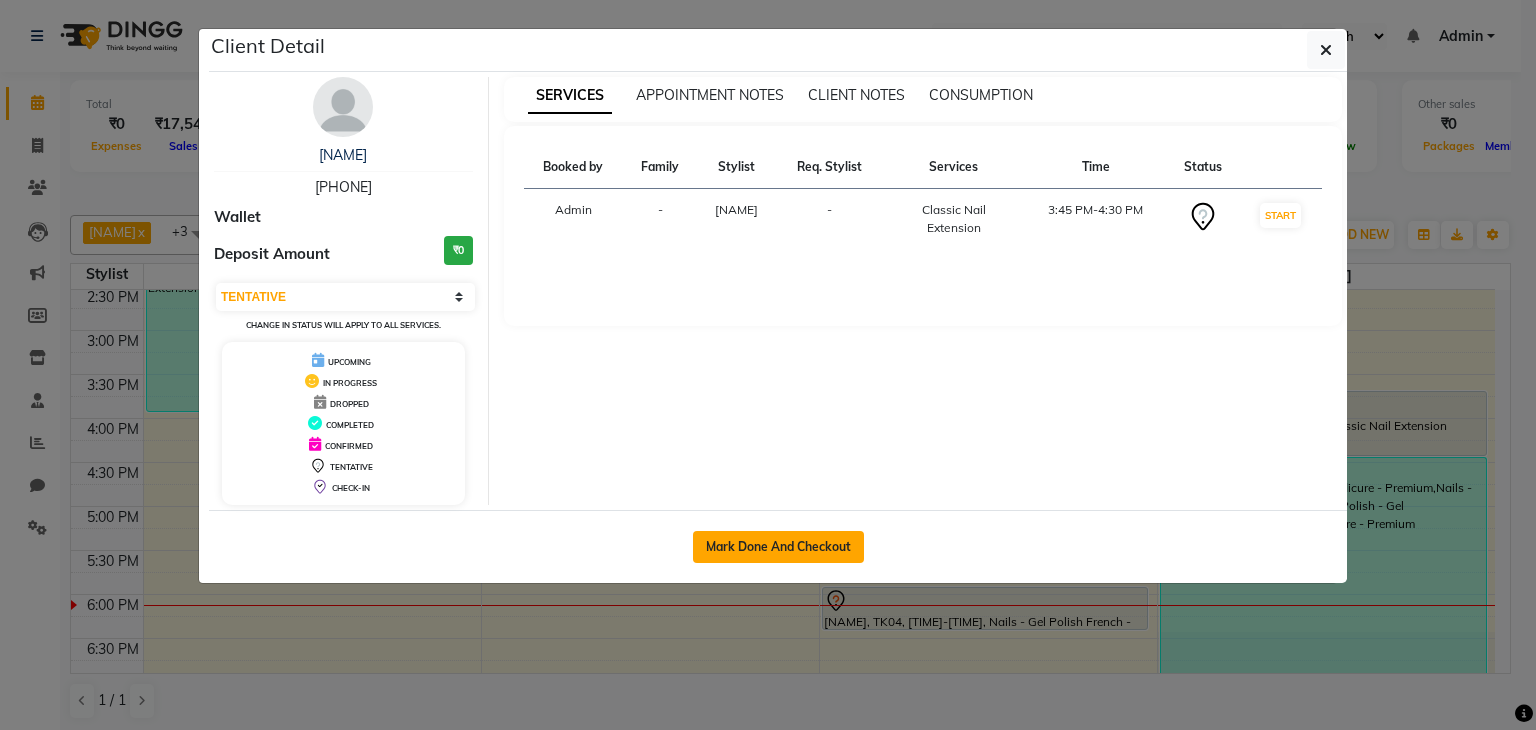 click on "Mark Done And Checkout" 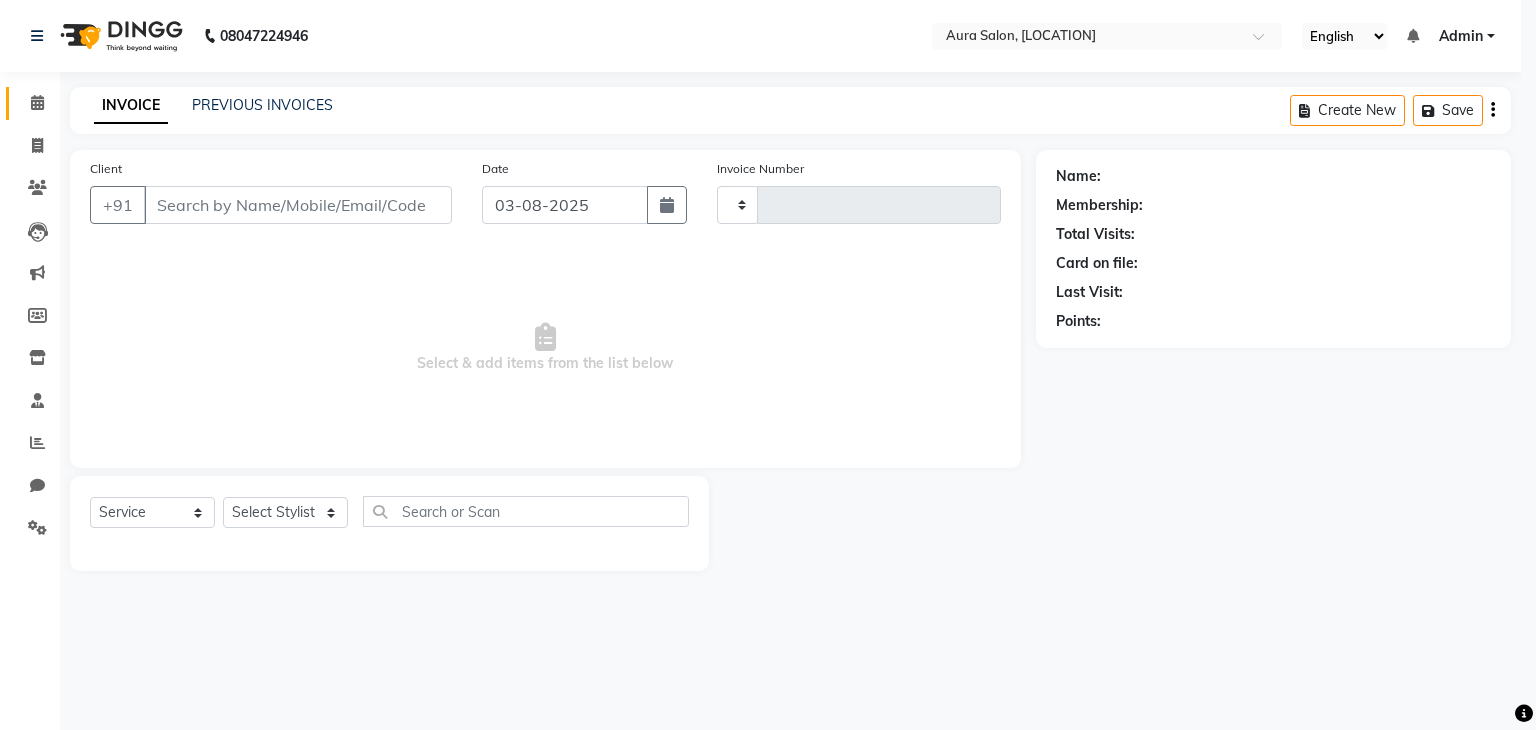 type on "0159" 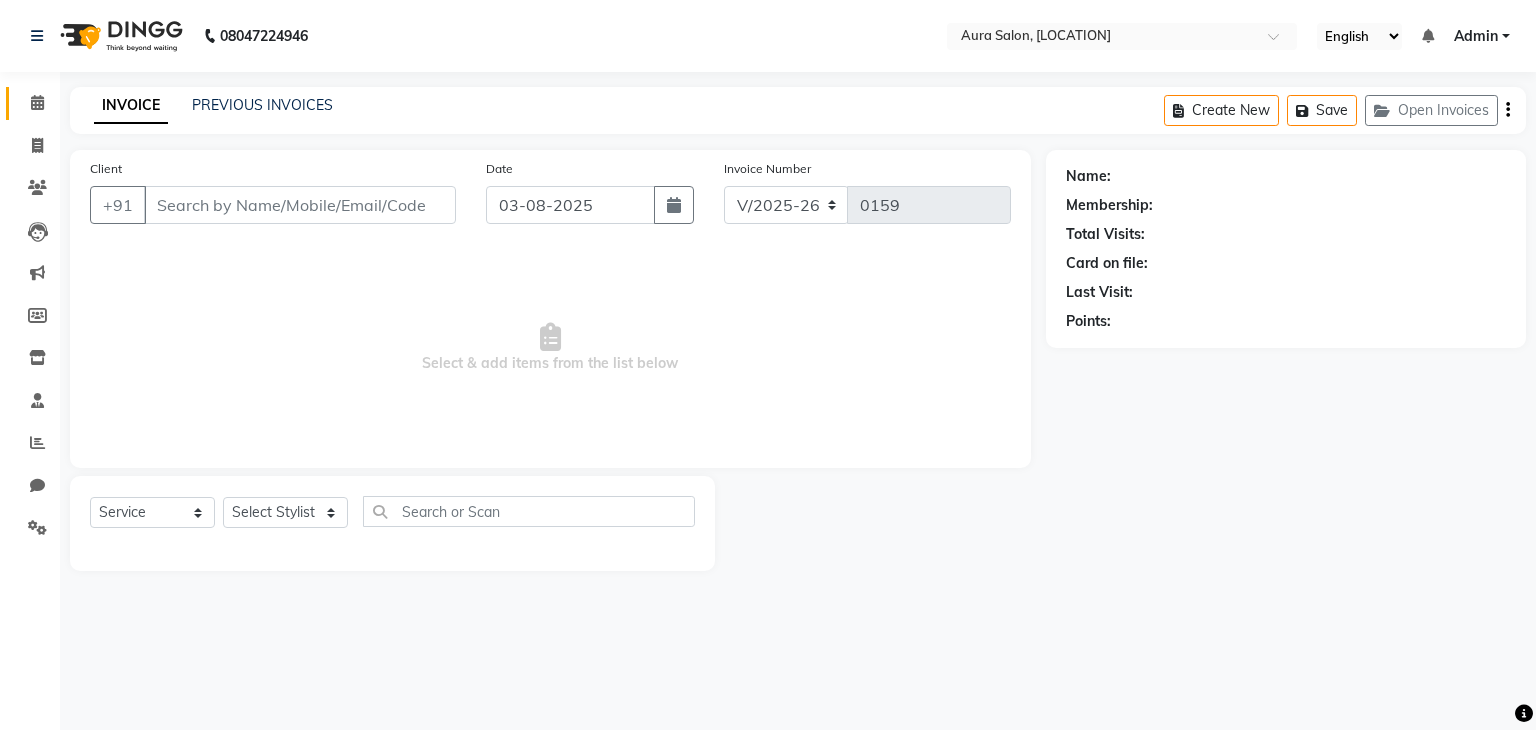 type on "[PHONE]" 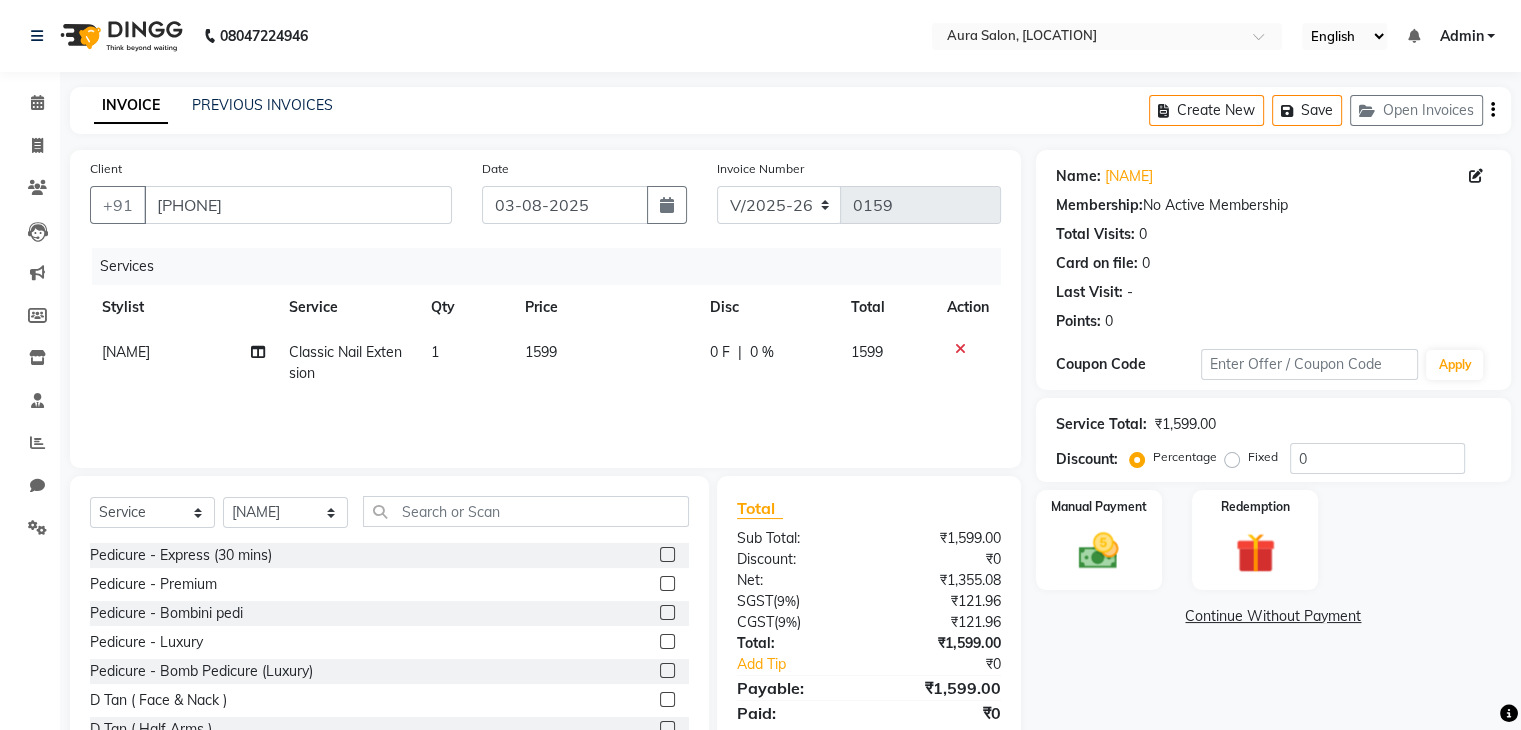 click on "Classic Nail Extension" 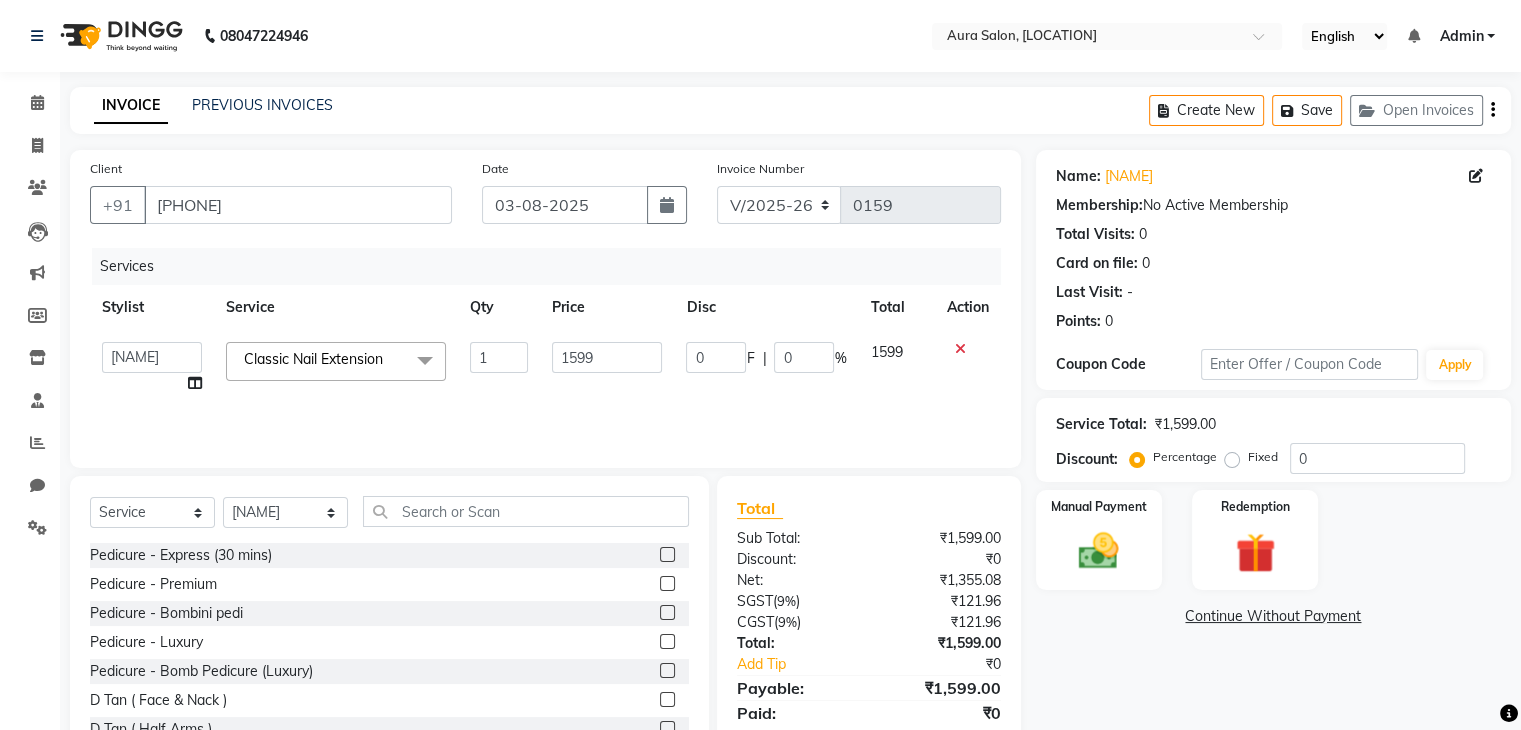click on "Classic Nail Extension" 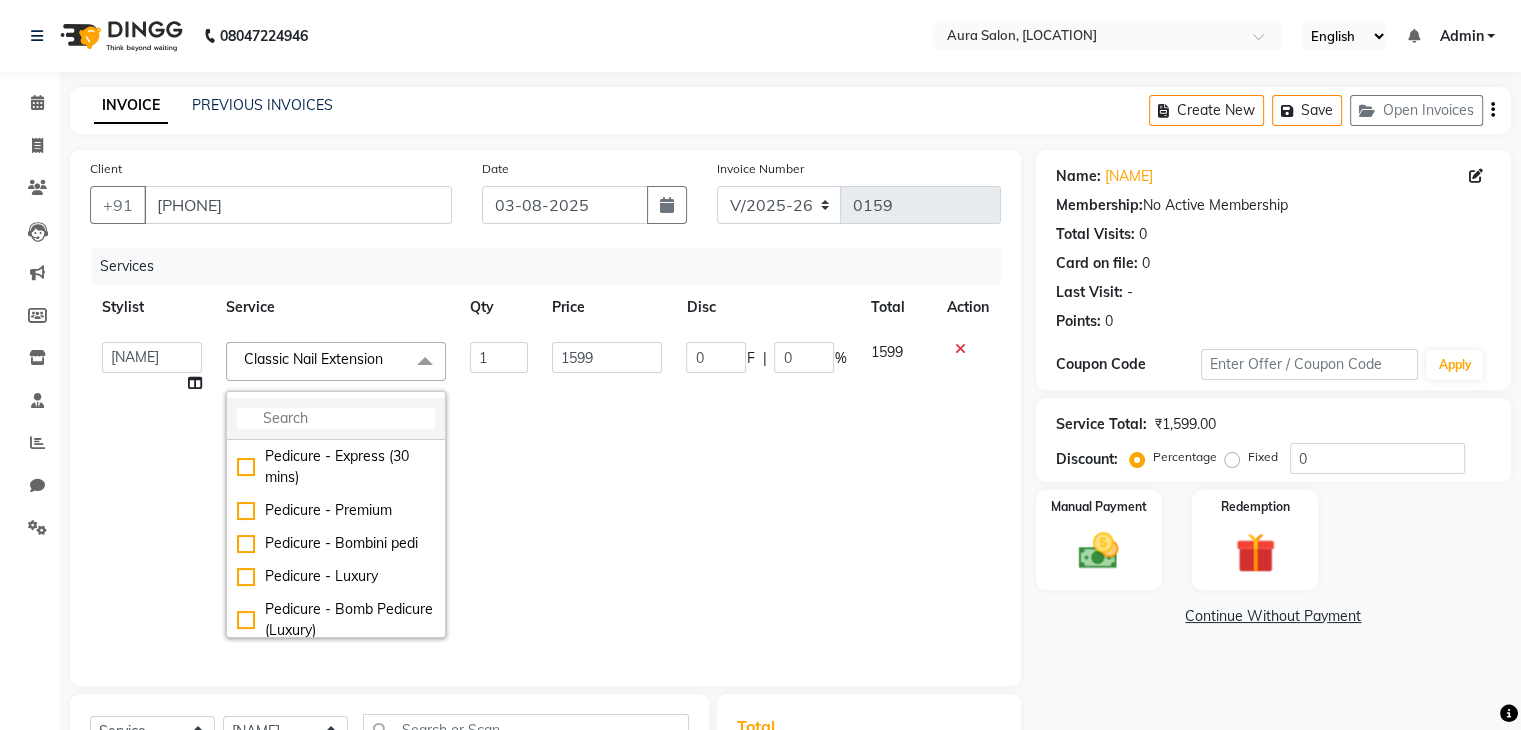 click 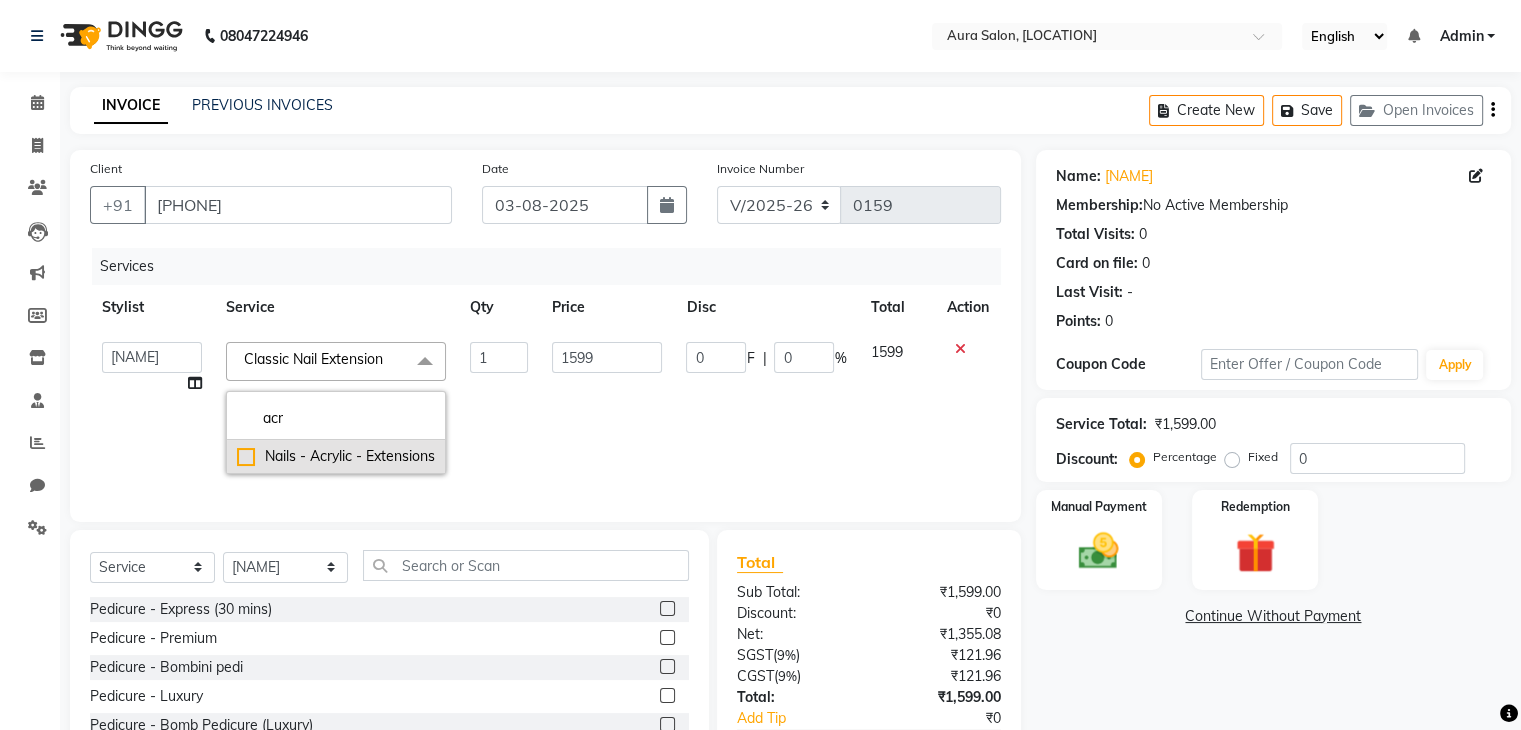 type on "acr" 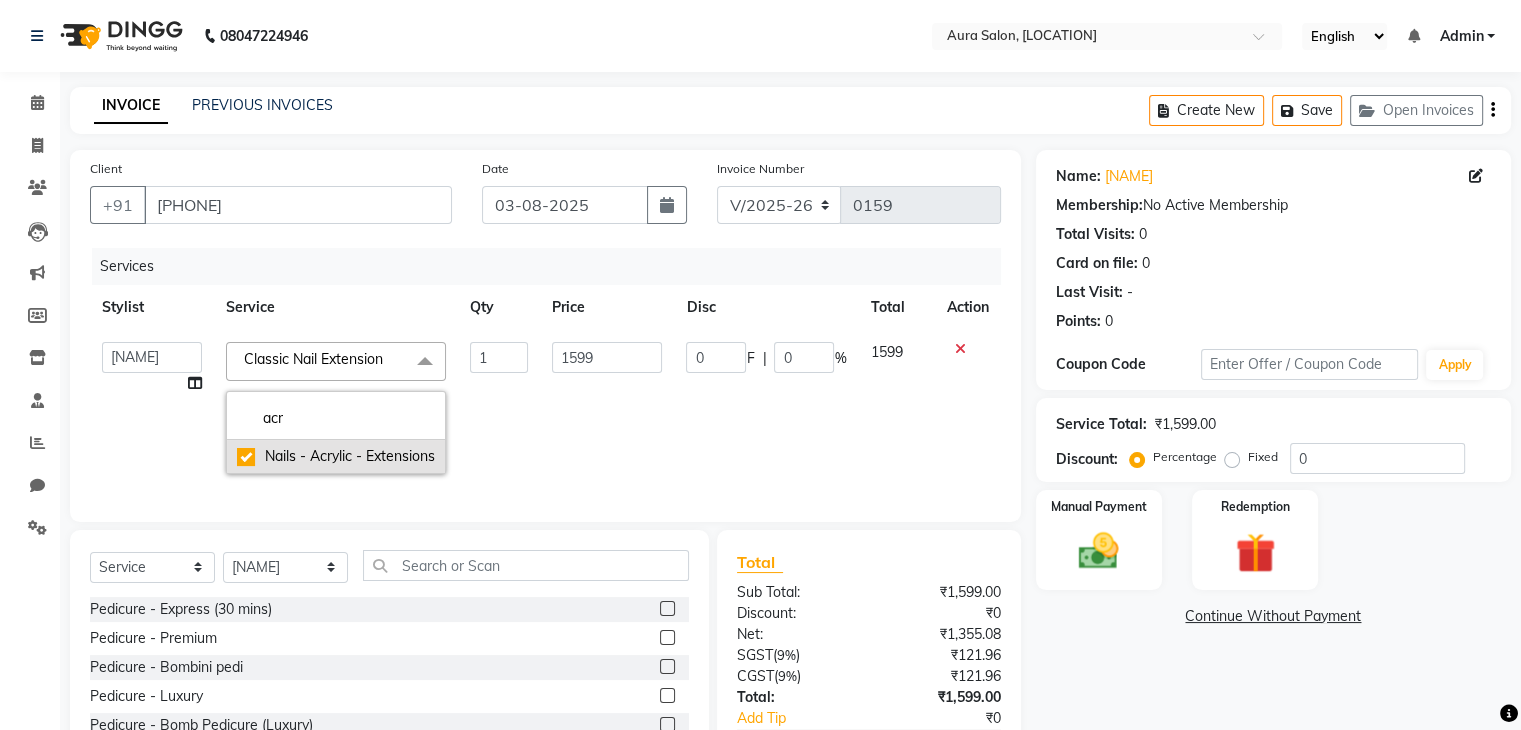 checkbox on "true" 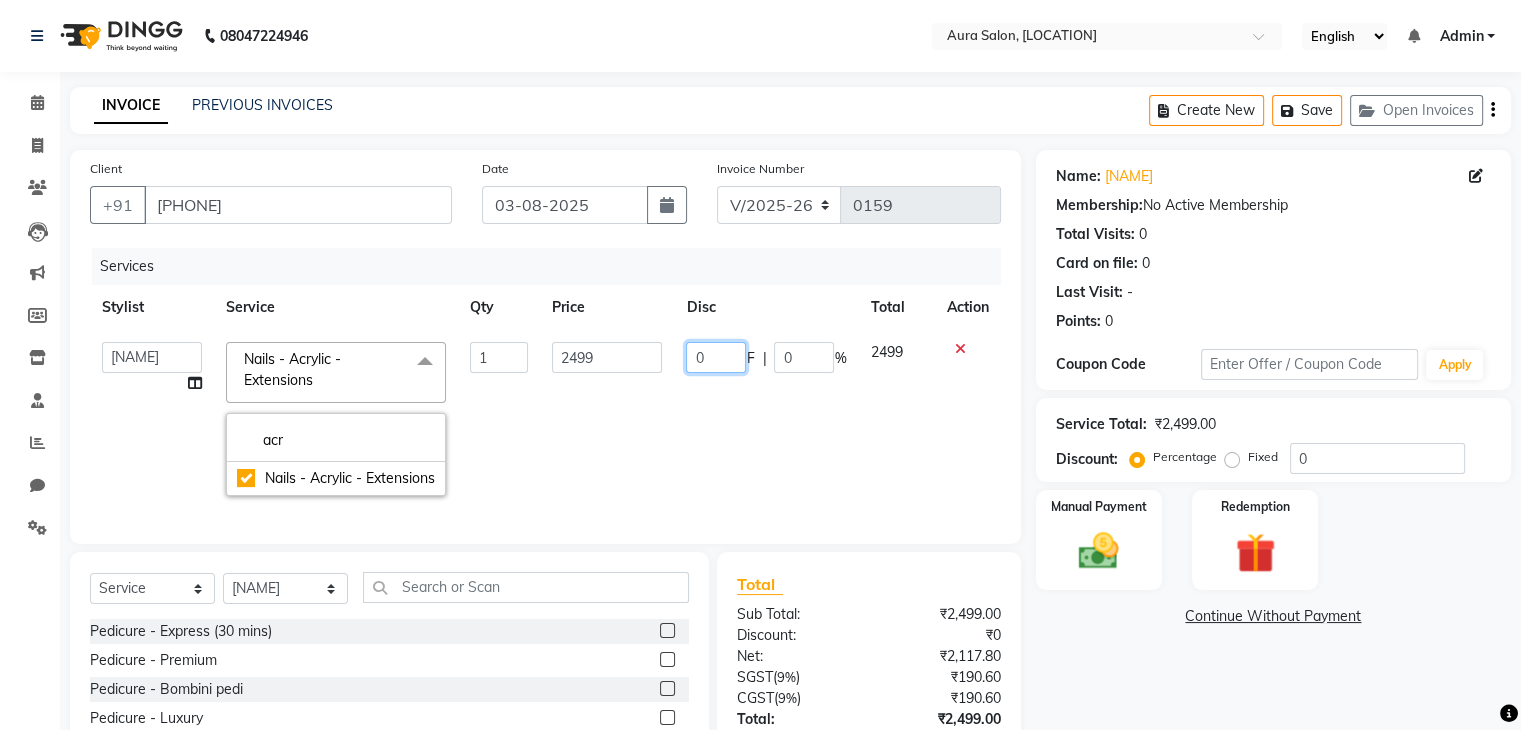click on "0" 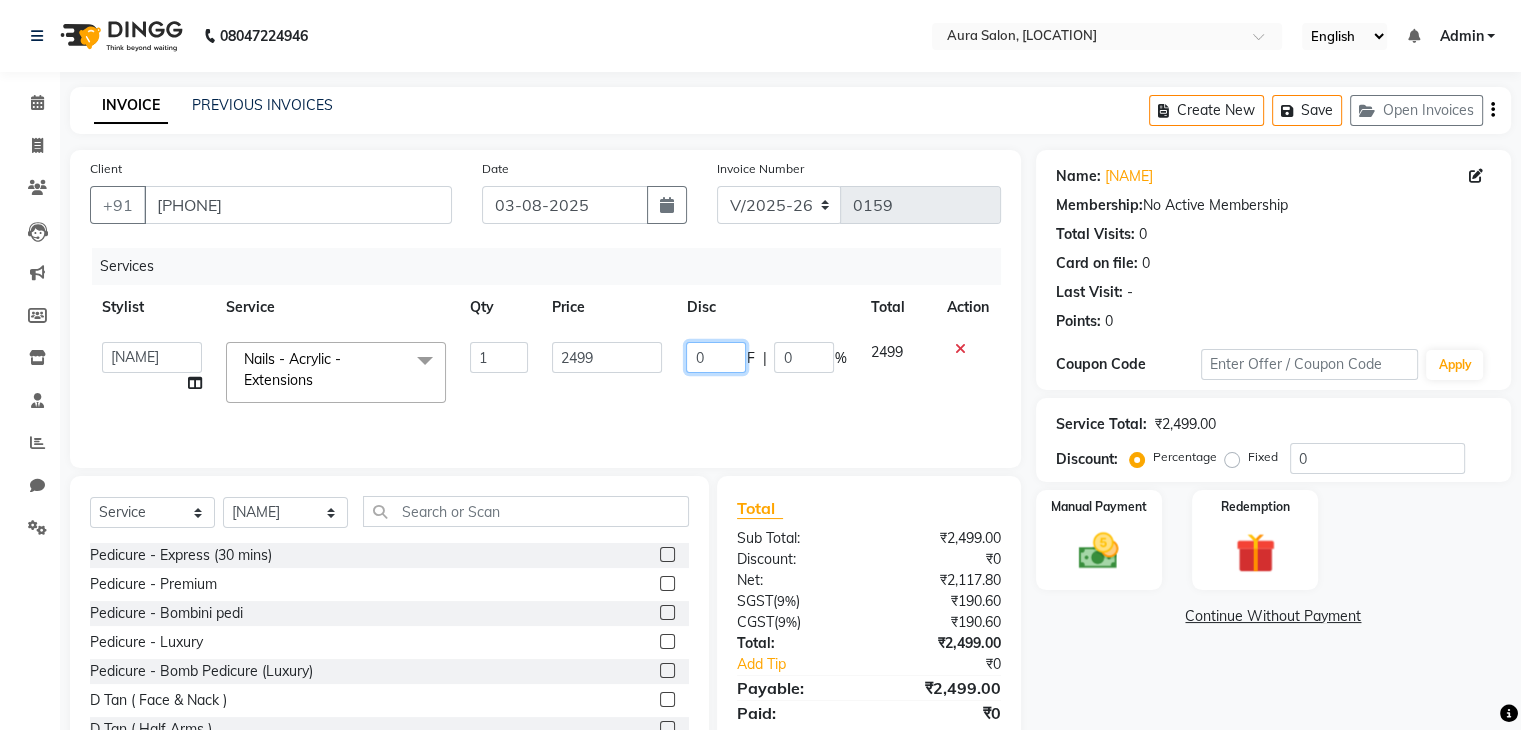 type 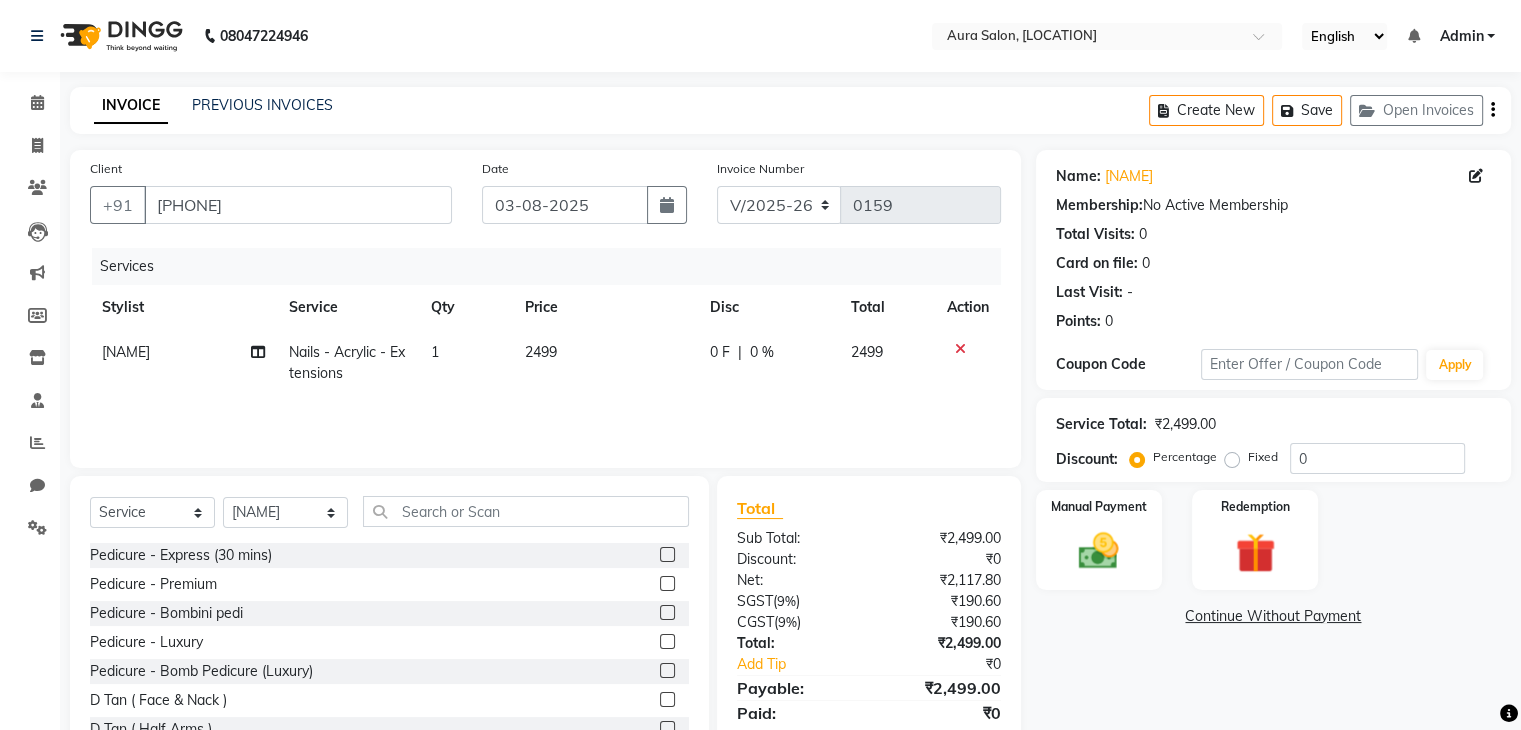 click on "Nails - Acrylic - Extensions" 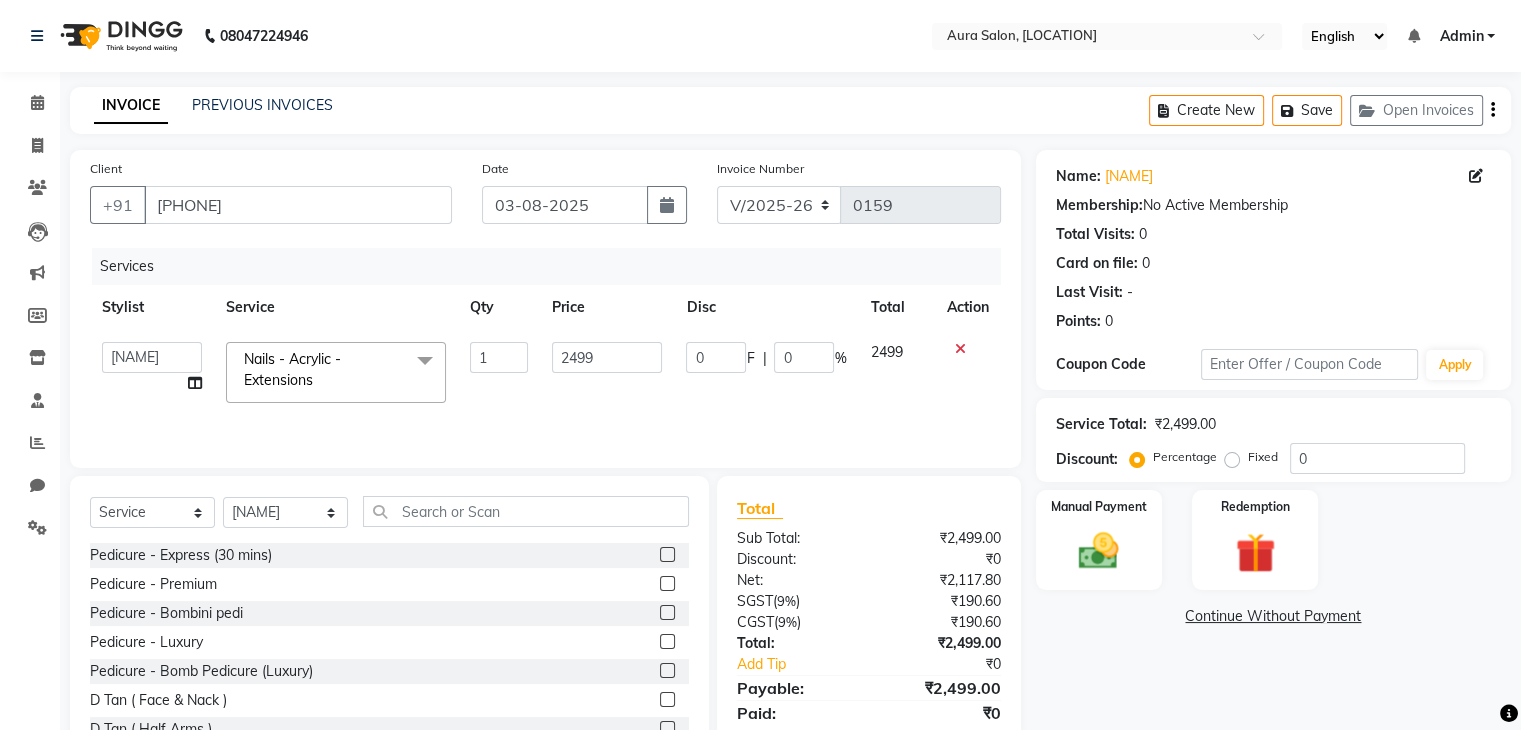 click on "Nails - Acrylic - Extensions  x" 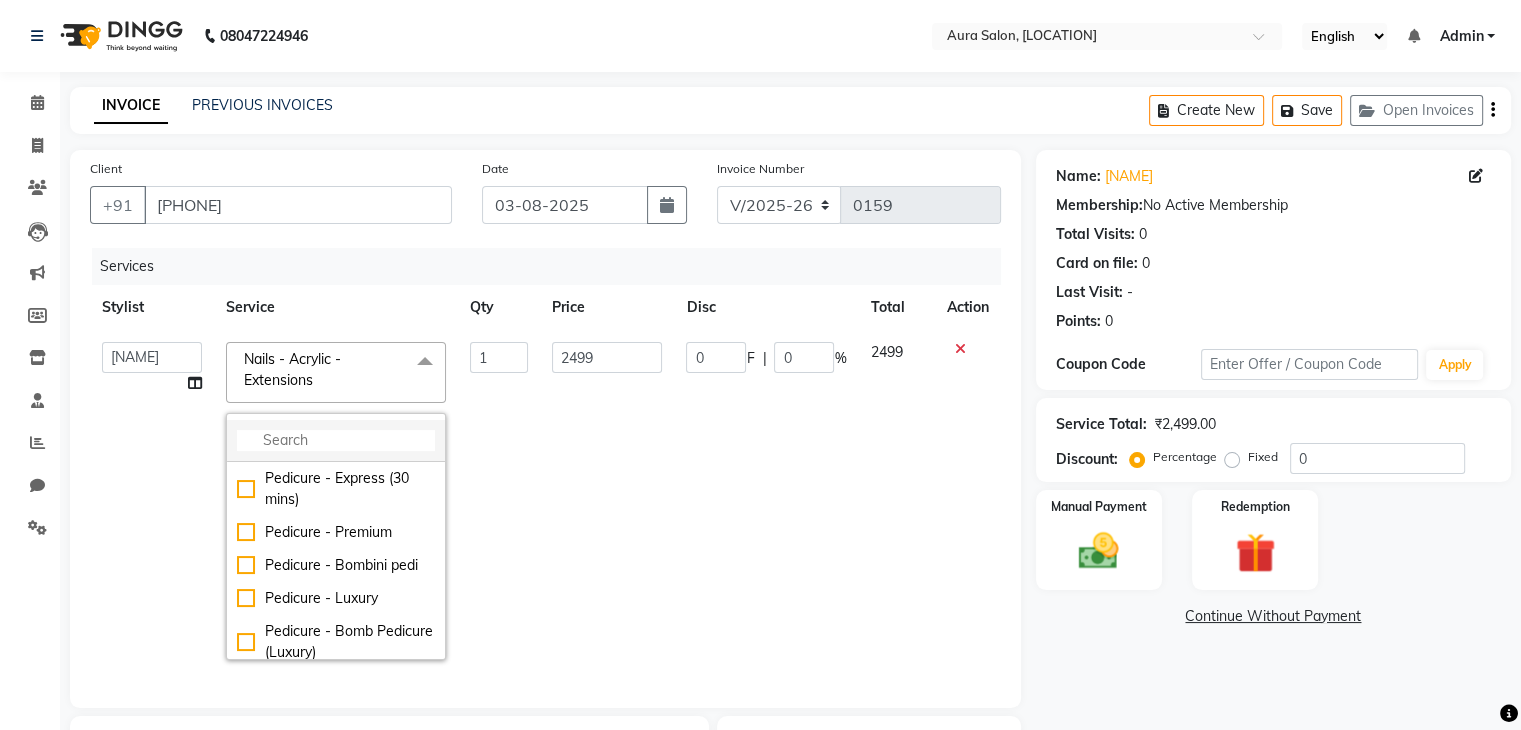 click 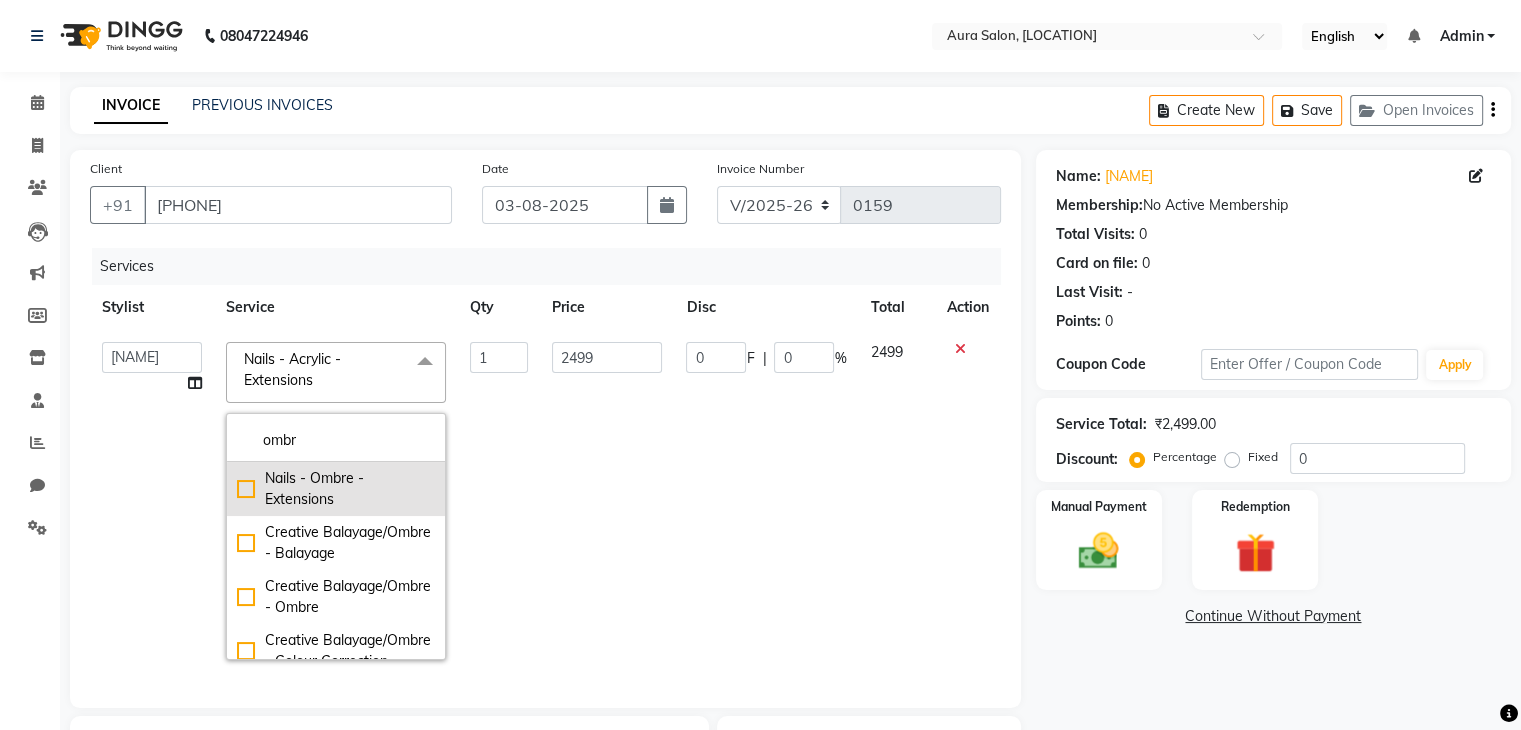 type on "ombr" 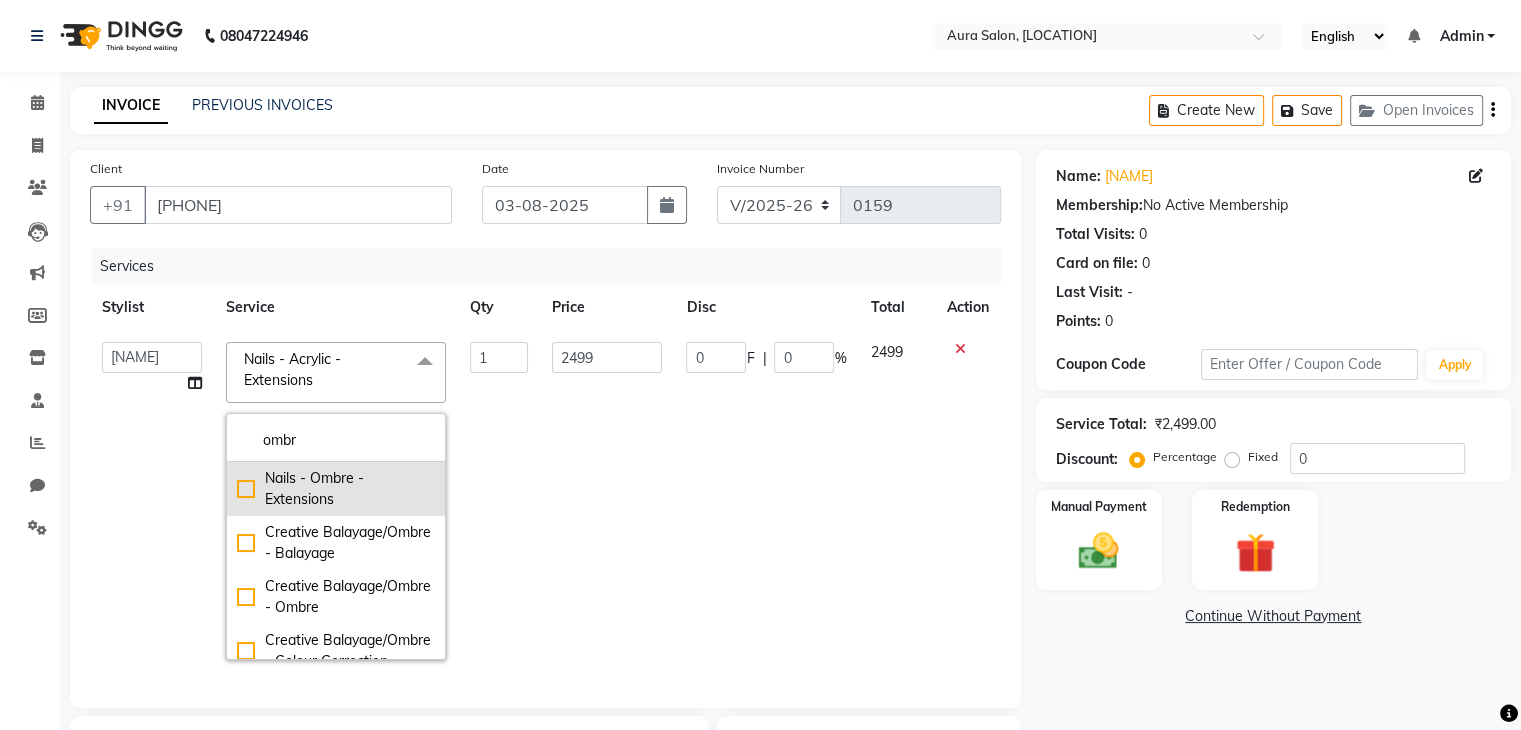 click on "Nails - Ombre - Extensions" 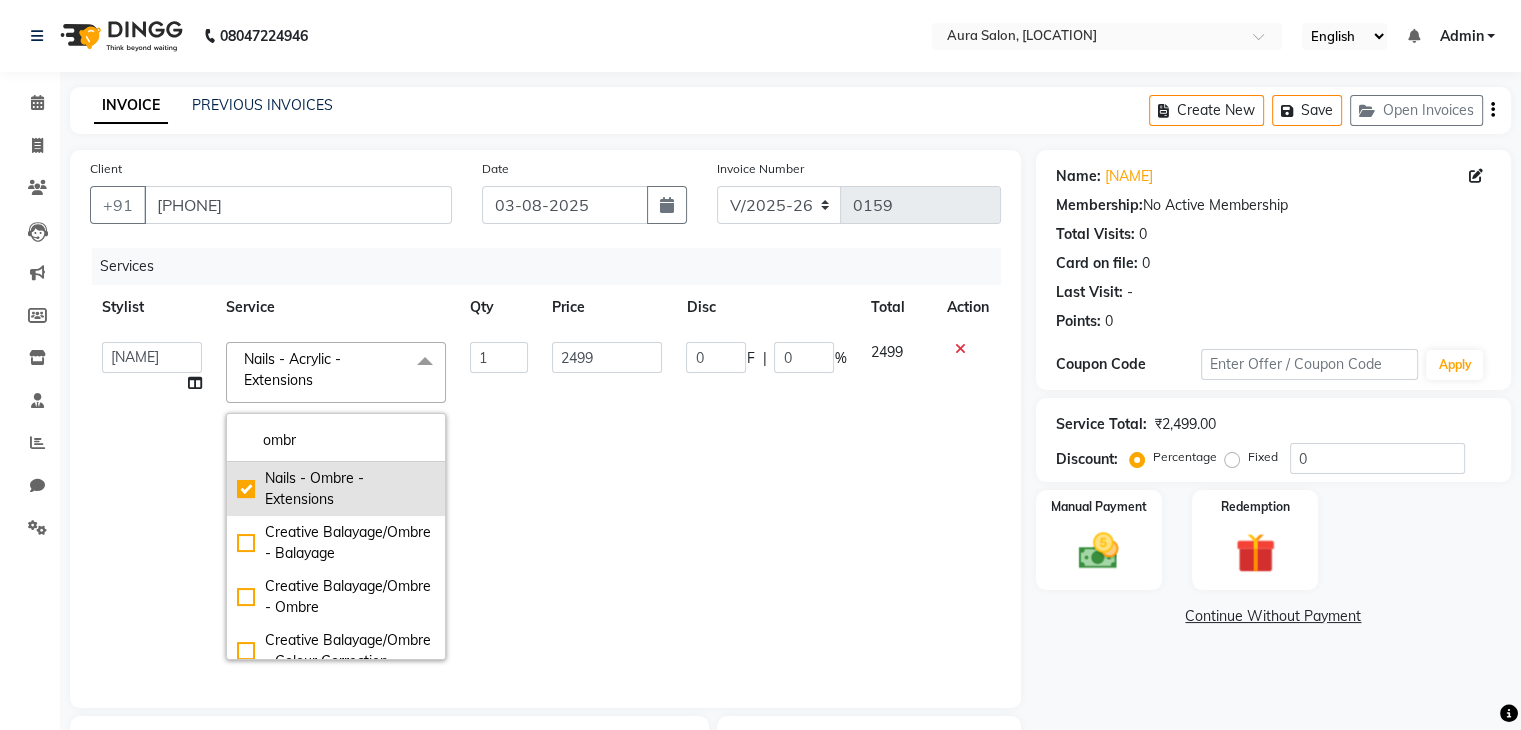 type on "2999" 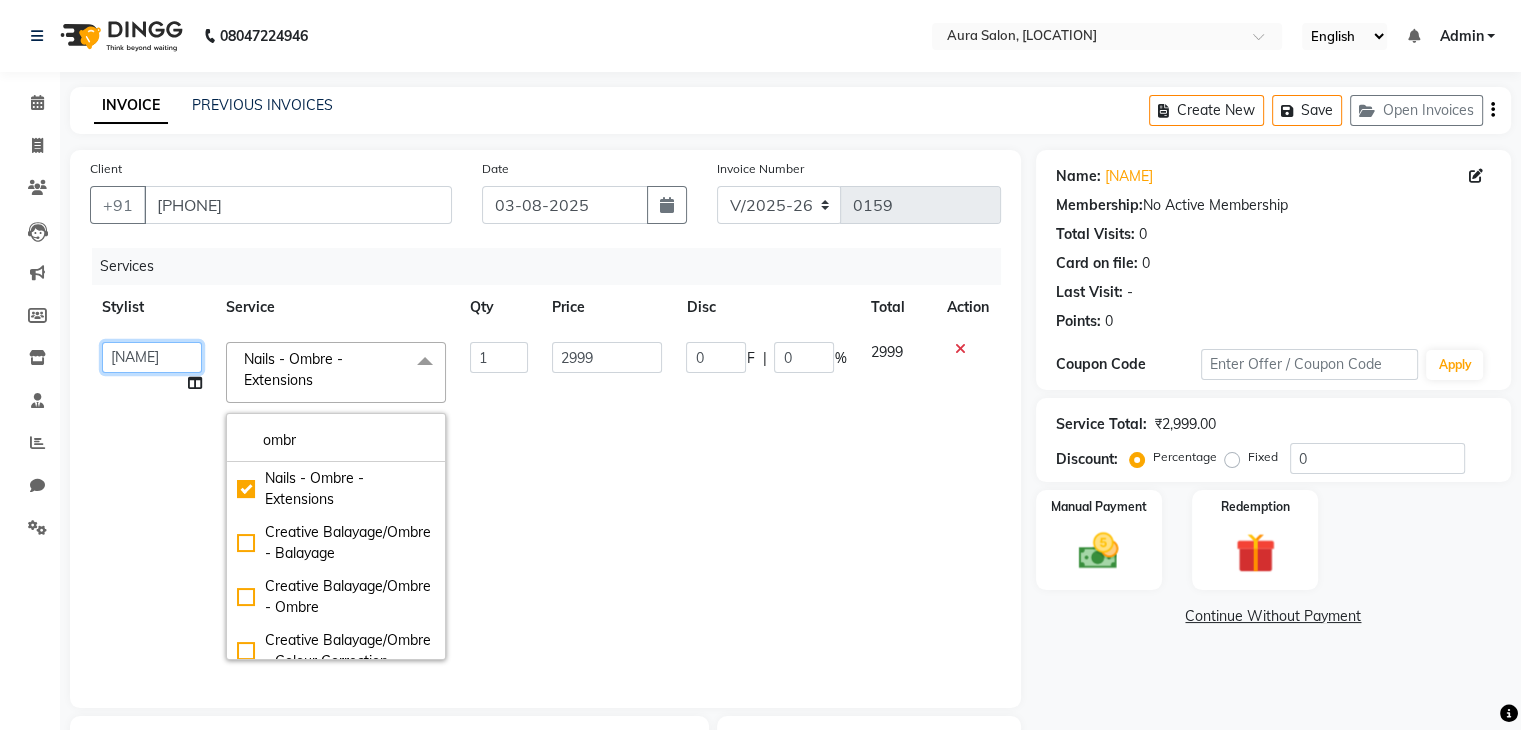 click on "Boi Kim   Elizabeth   Imran   Jeni   Sruthi" 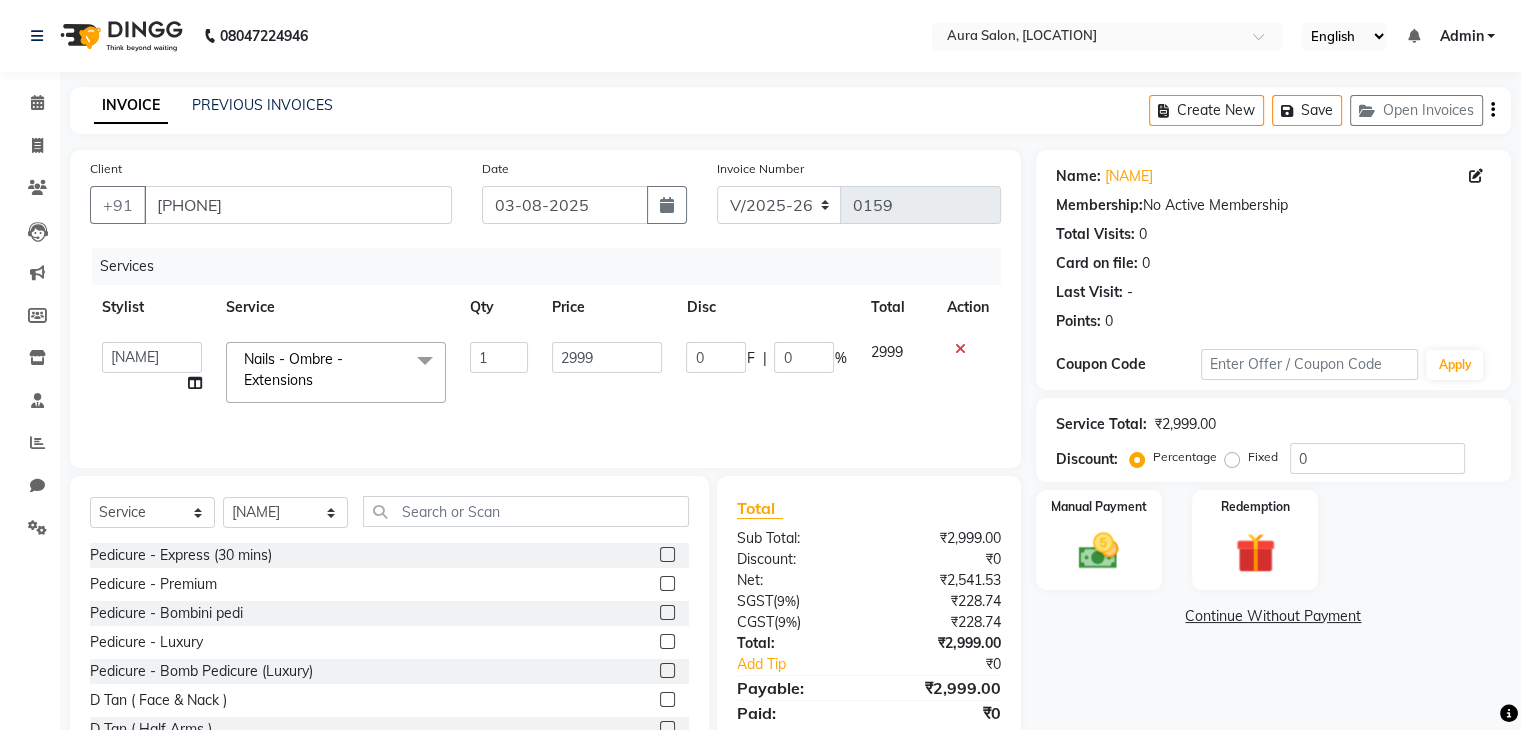 select on "66359" 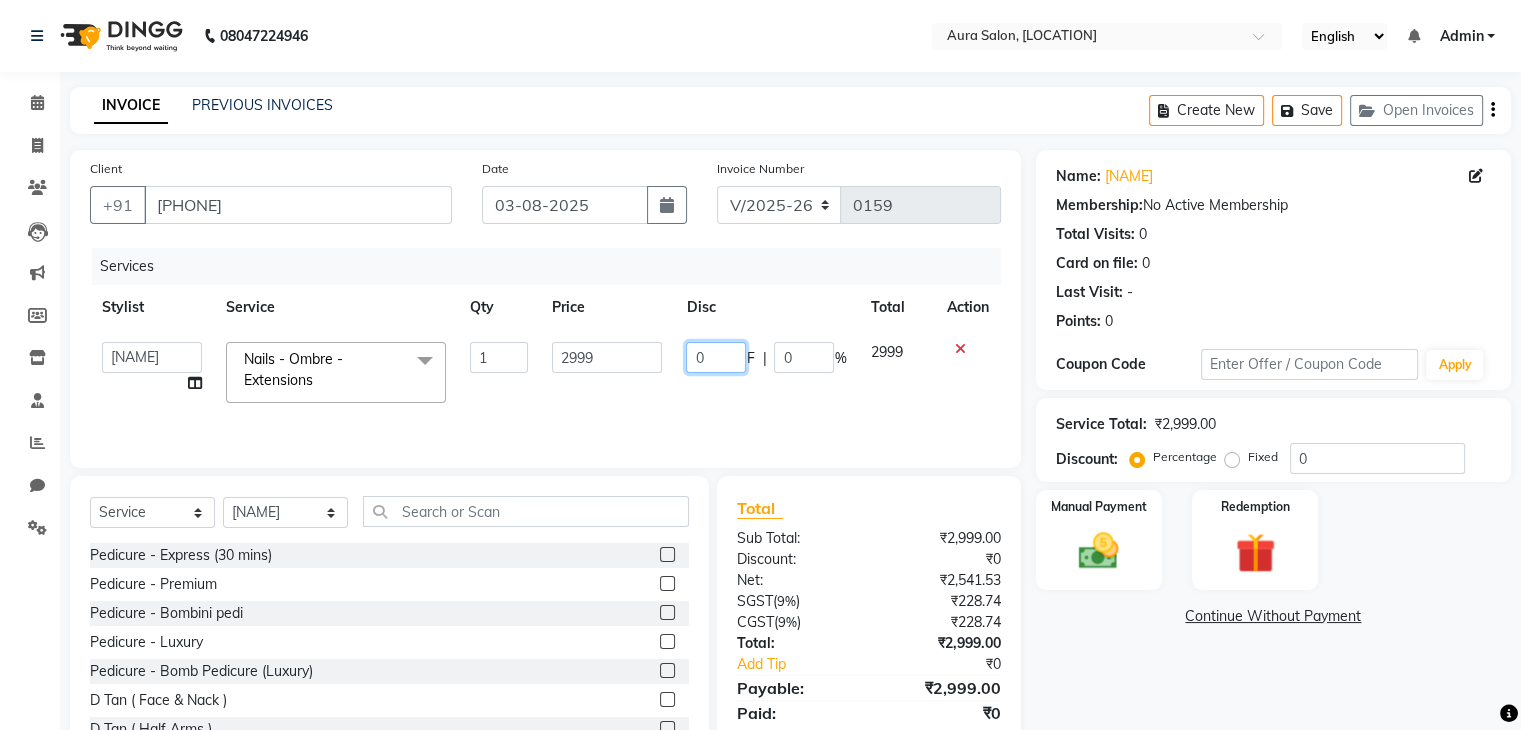click on "0" 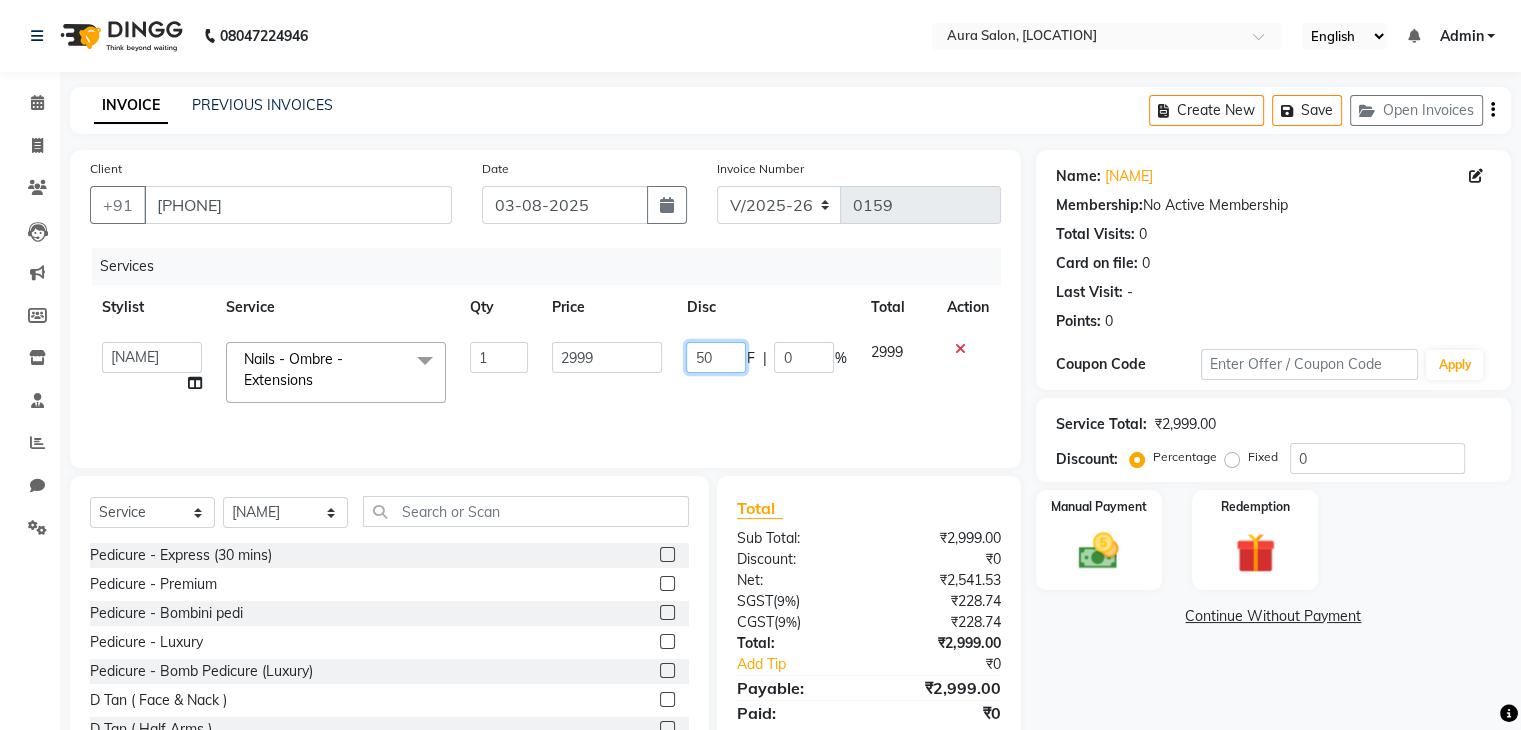 type on "500" 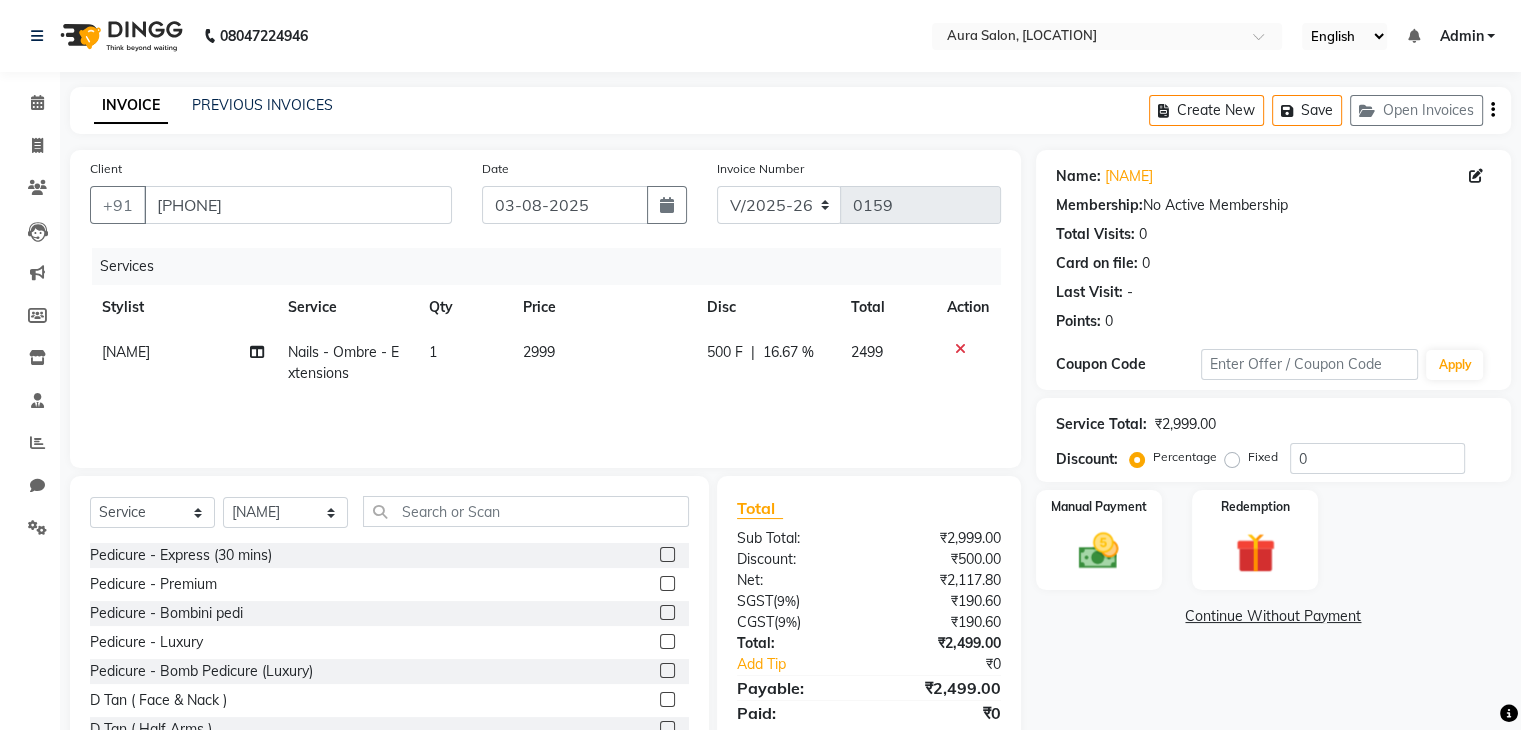 click on "Services Stylist Service Qty Price Disc Total Action Elizabeth Nails - Ombre - Extensions 1 2999 500 F | 16.67 % 2499" 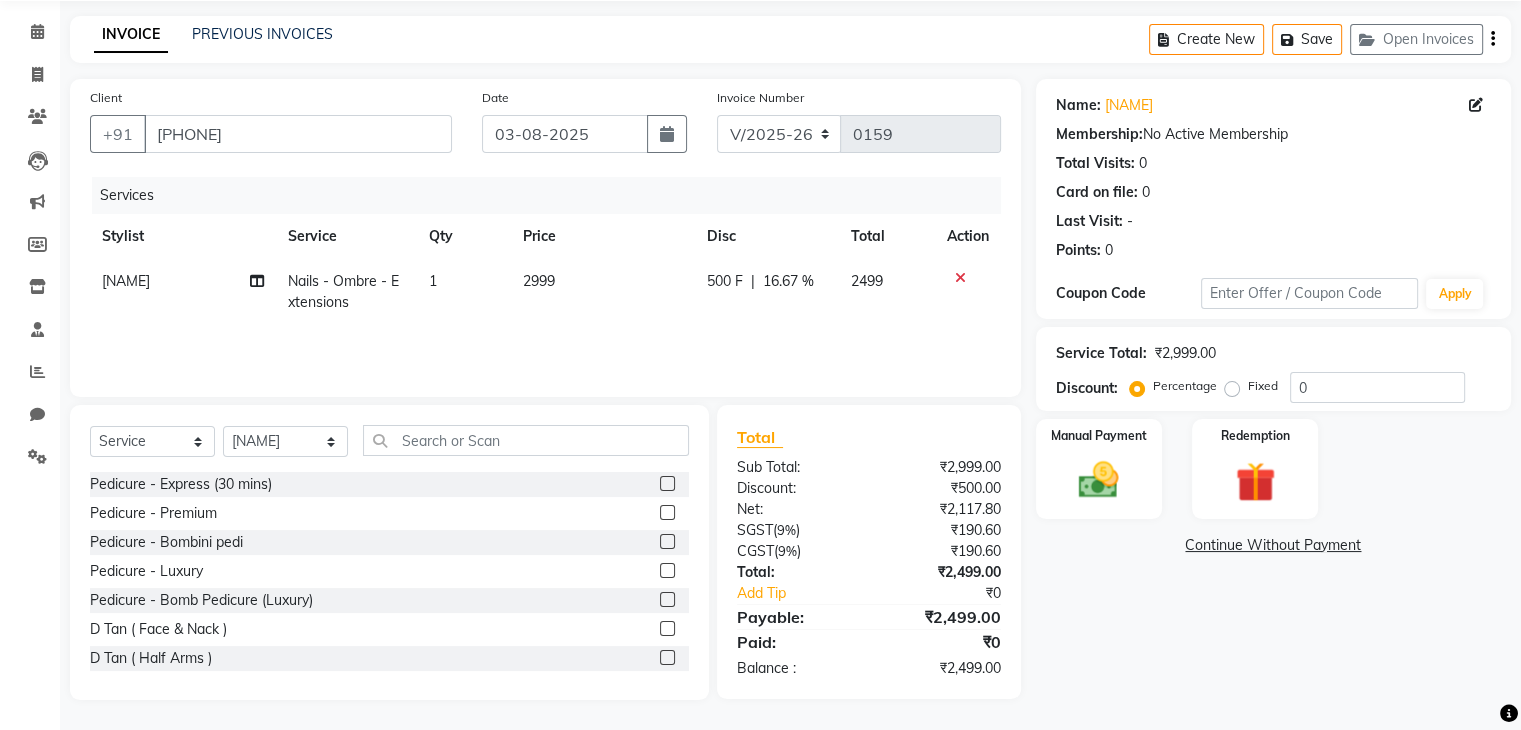 click on "Name: Riia  Membership:  No Active Membership  Total Visits:  0 Card on file:  0 Last Visit:   - Points:   0  Coupon Code Apply Service Total:  ₹2,999.00  Discount:  Percentage   Fixed  0 Manual Payment Redemption  Continue Without Payment" 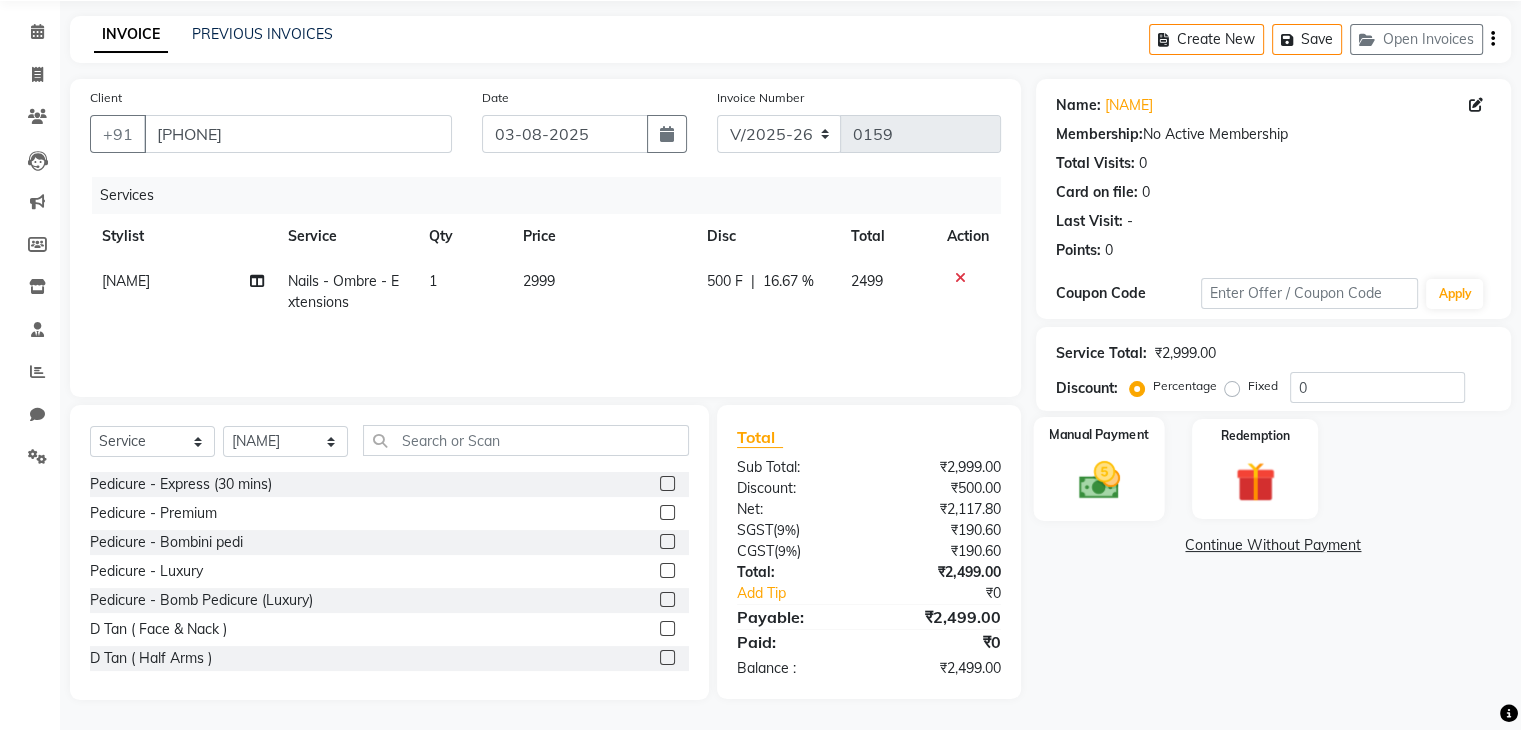 click 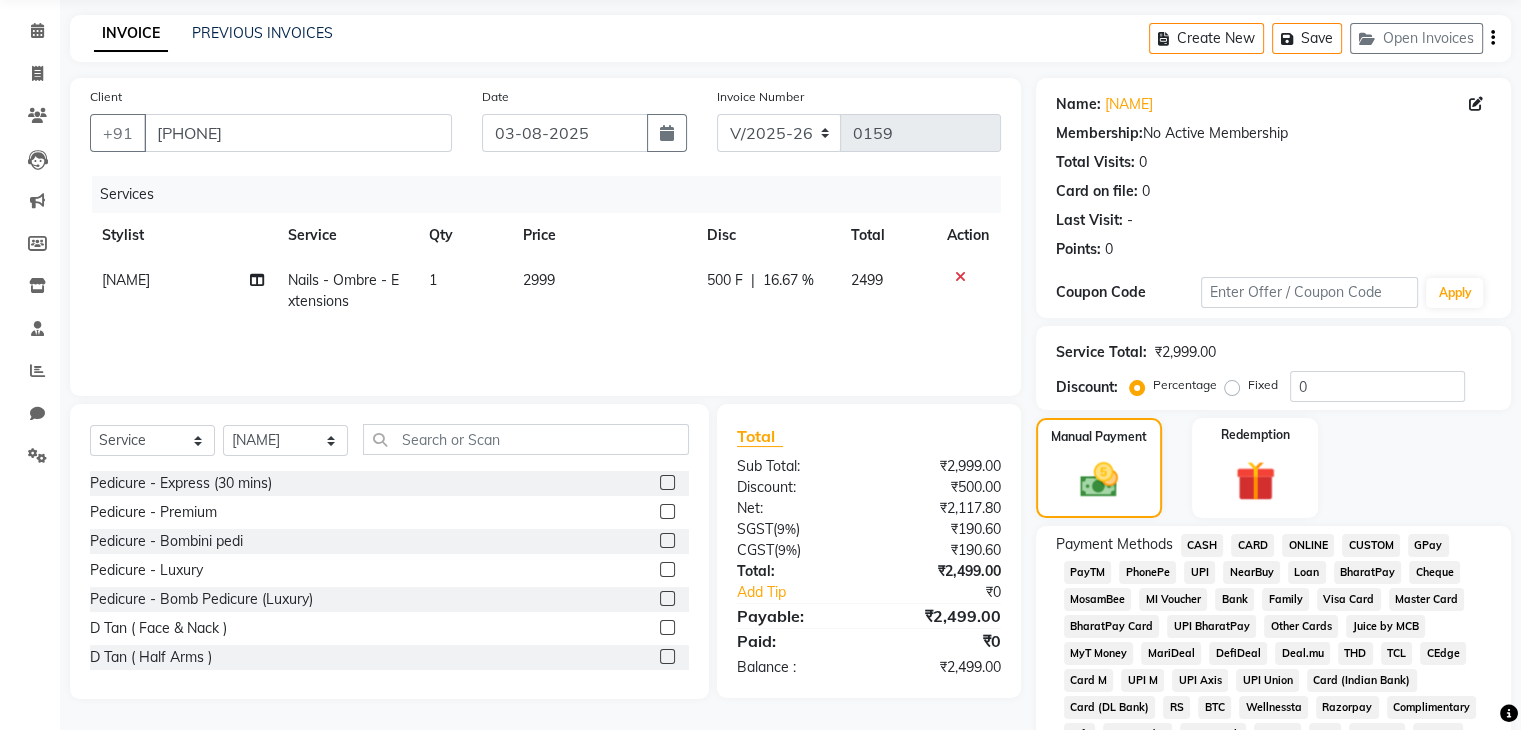 click on "PhonePe" 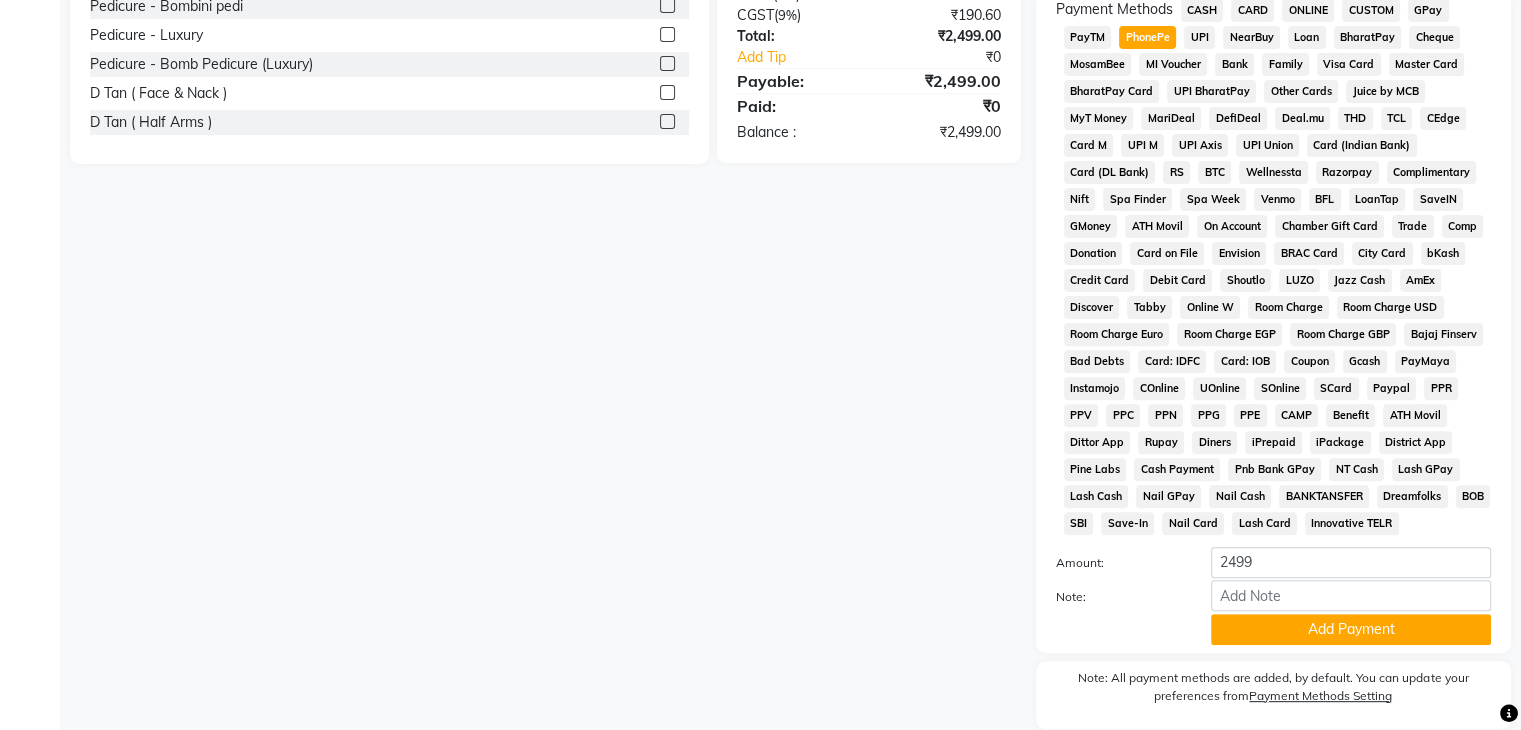 scroll, scrollTop: 632, scrollLeft: 0, axis: vertical 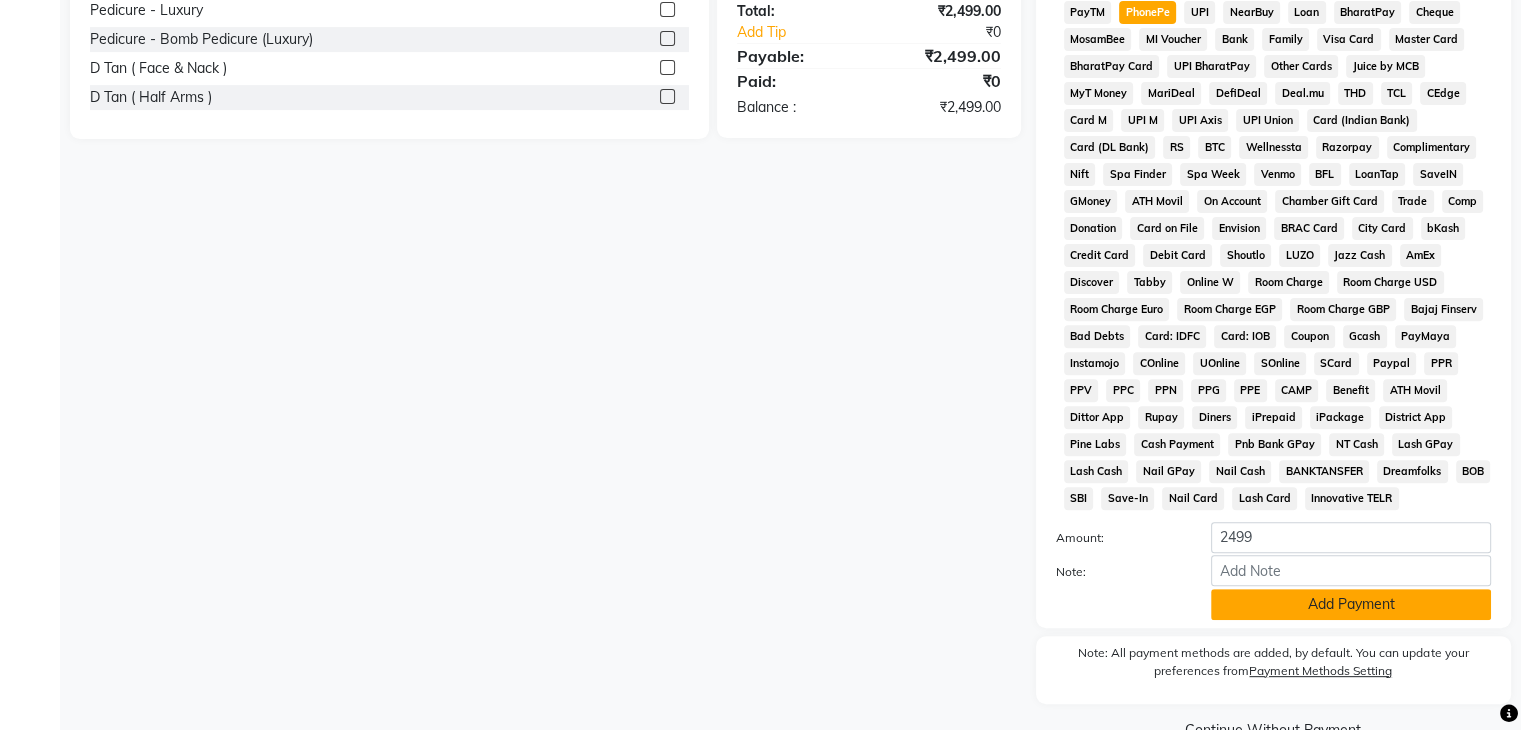click on "Add Payment" 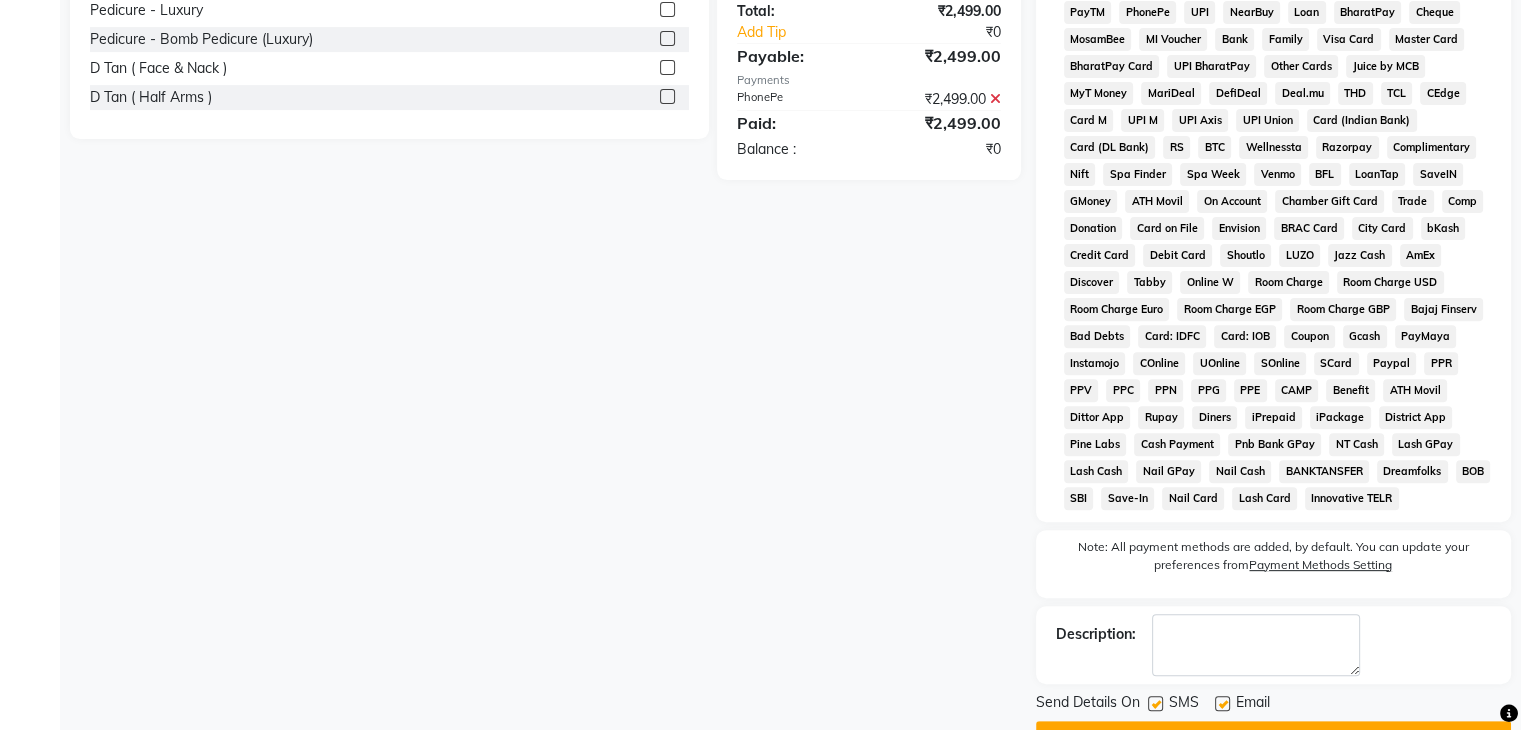 scroll, scrollTop: 699, scrollLeft: 0, axis: vertical 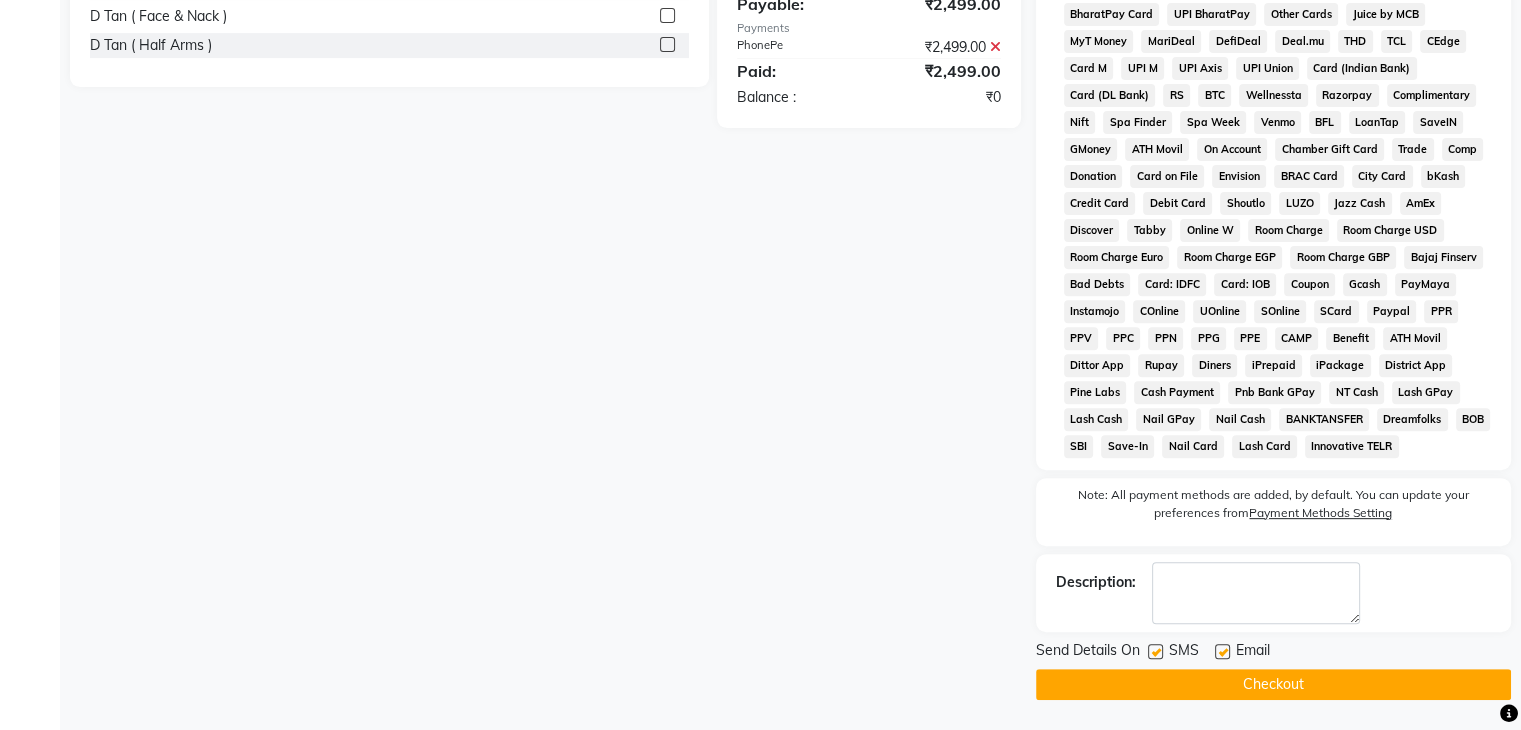 click on "Checkout" 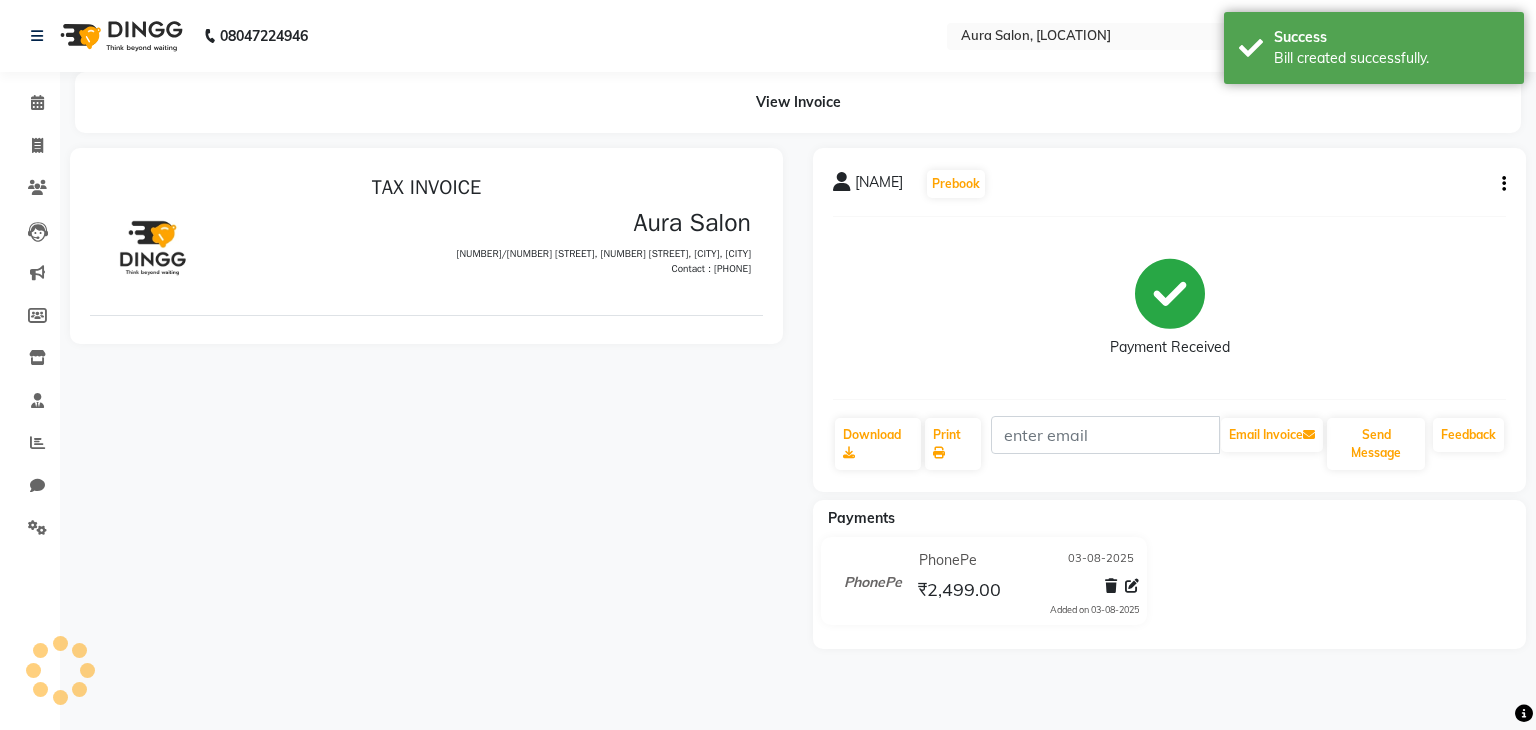 scroll, scrollTop: 0, scrollLeft: 0, axis: both 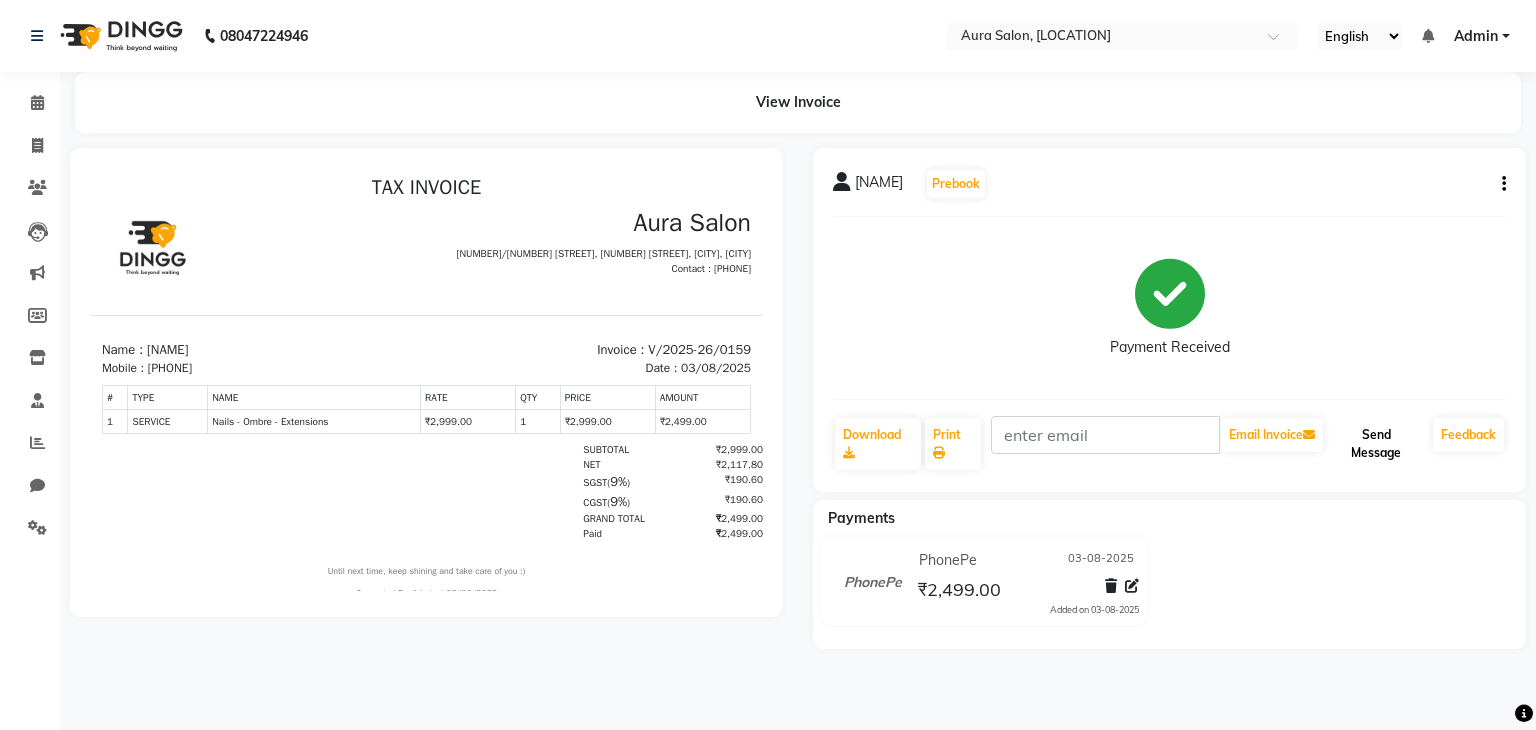 click on "Send Message" 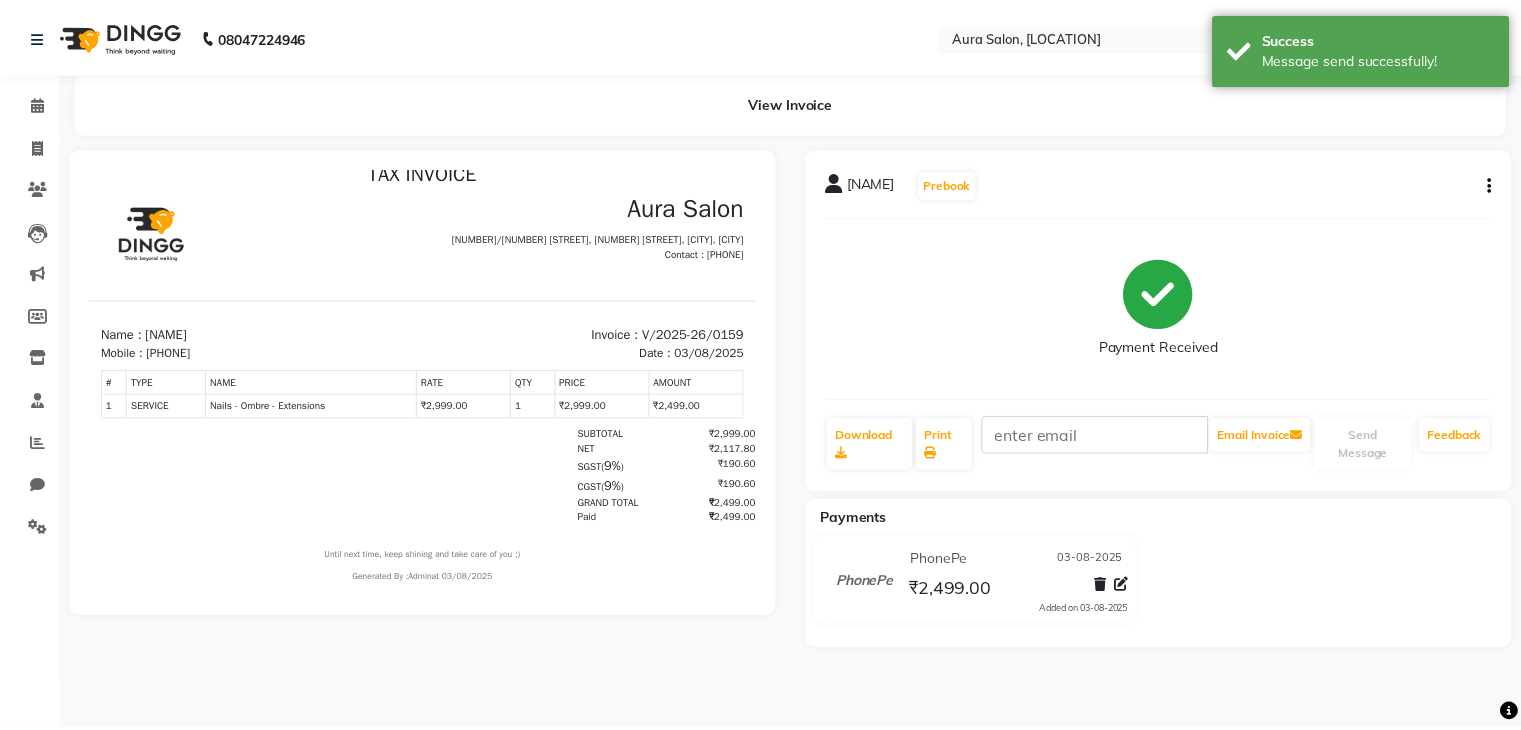 scroll, scrollTop: 0, scrollLeft: 0, axis: both 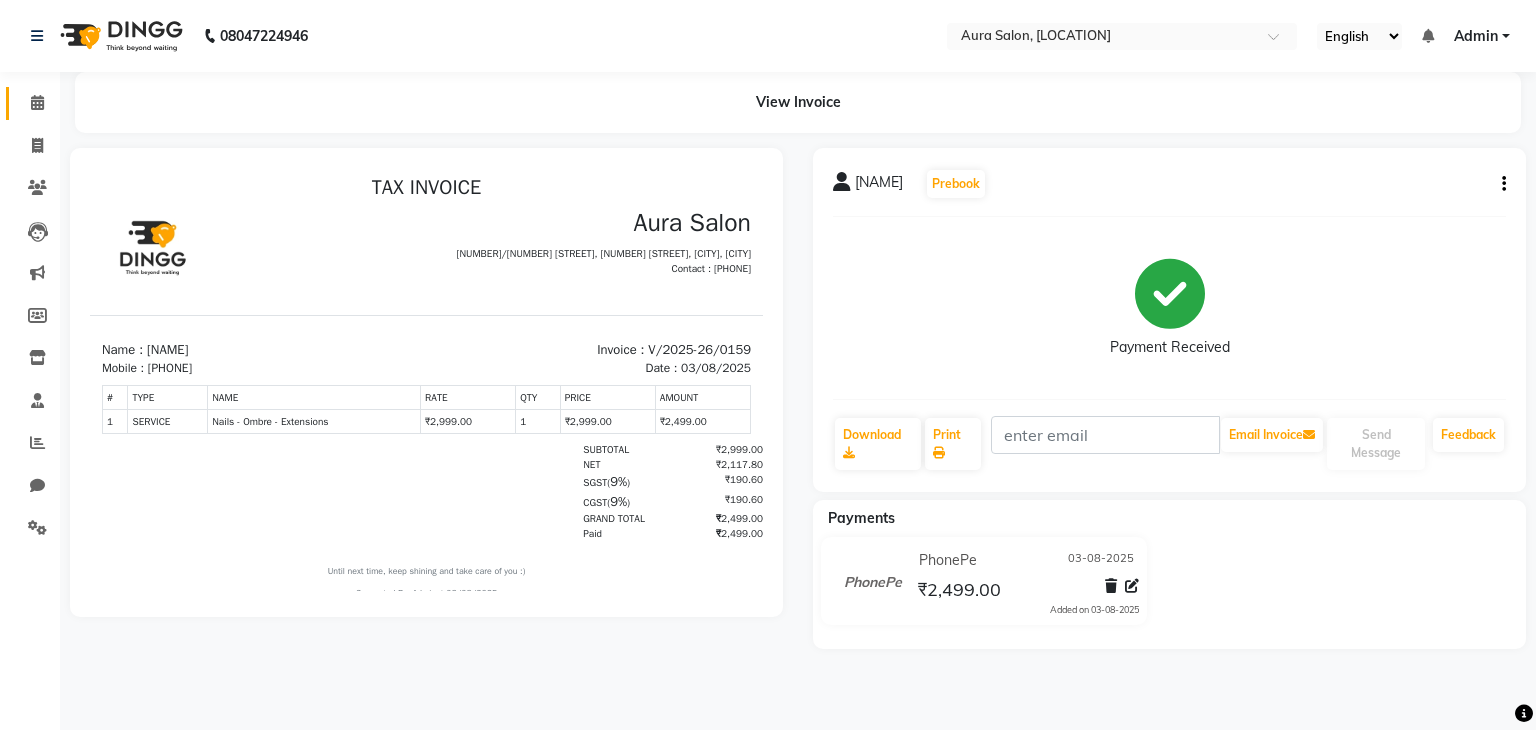 click on "Calendar" 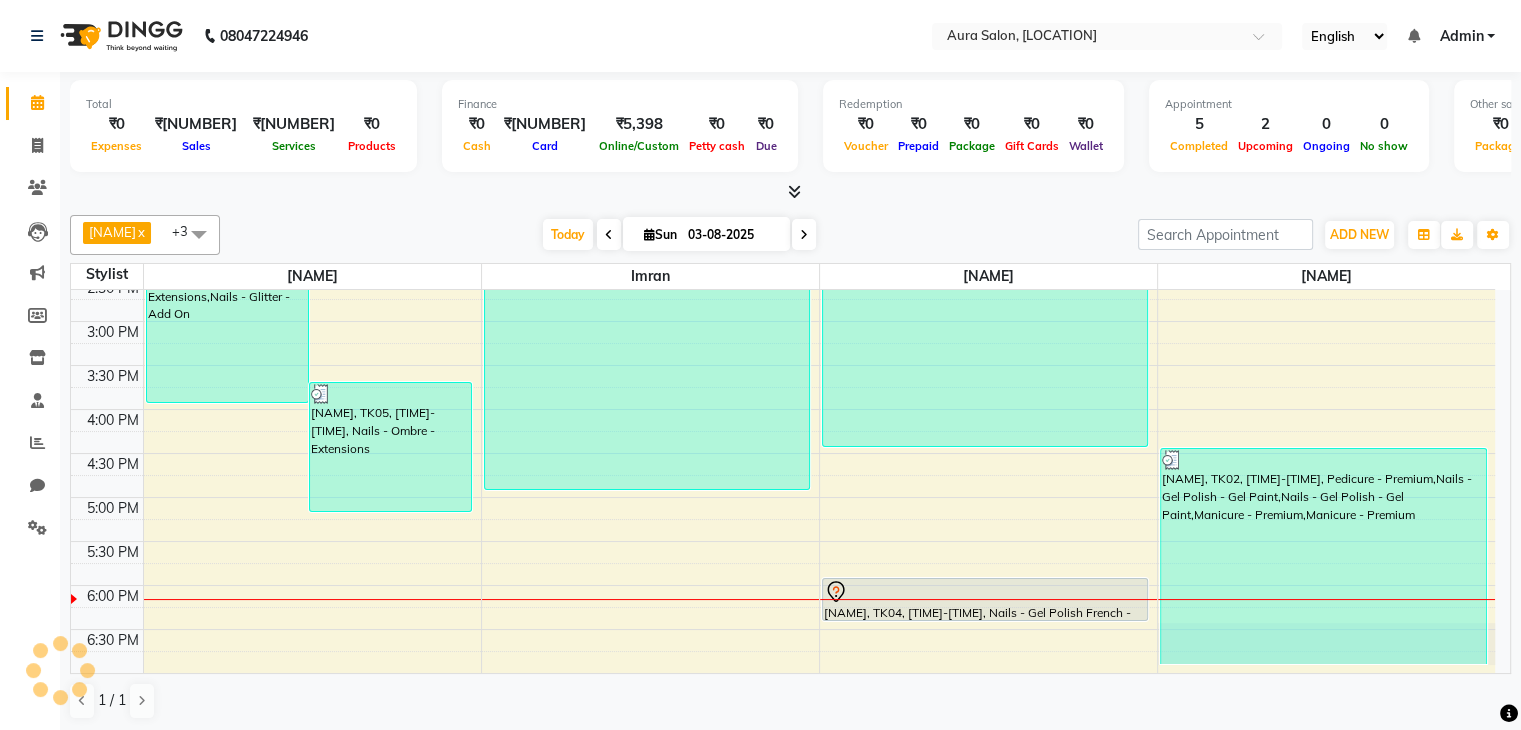scroll, scrollTop: 0, scrollLeft: 0, axis: both 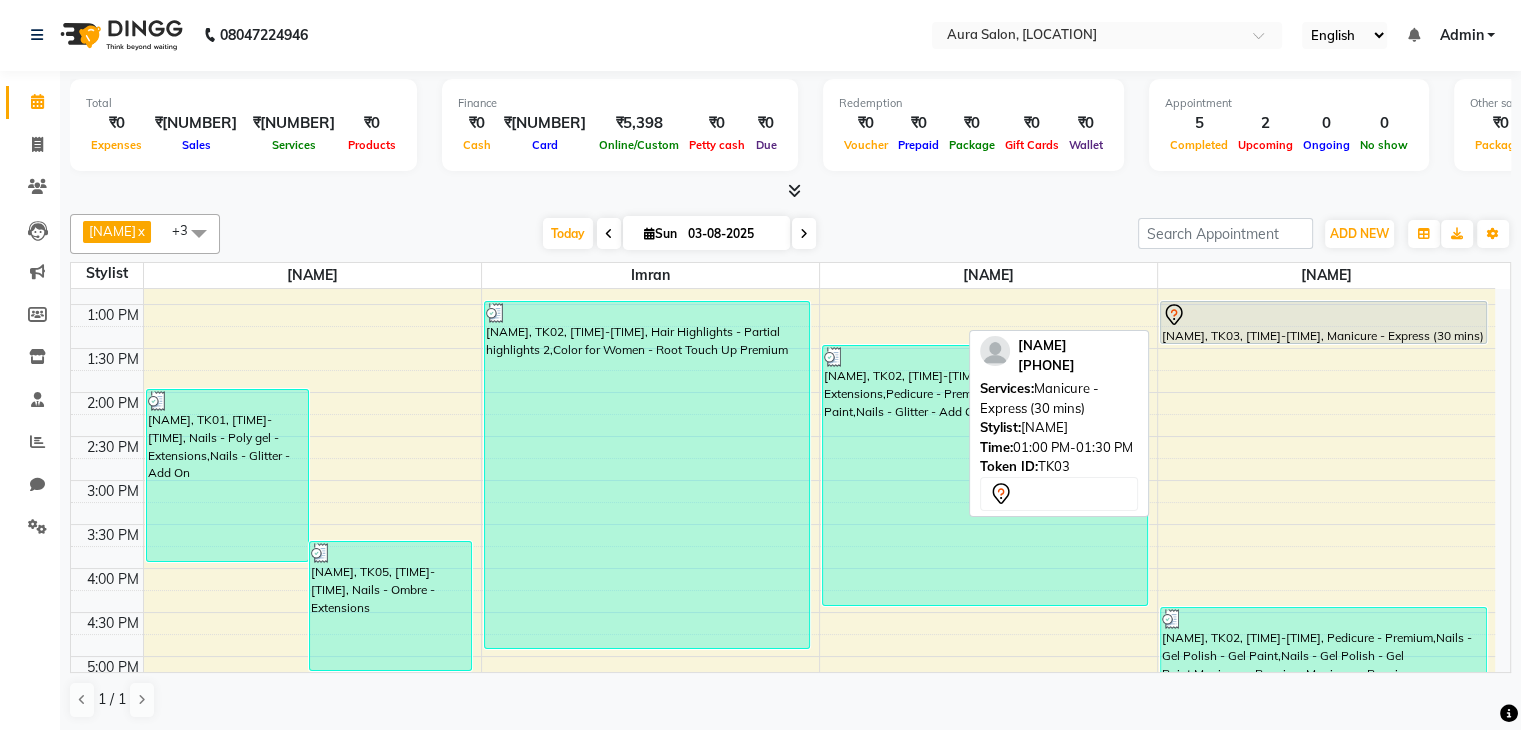 click on "[NAME], TK03, 01:00 PM-01:30 PM, Manicure - Express (30 mins)" at bounding box center (1323, 322) 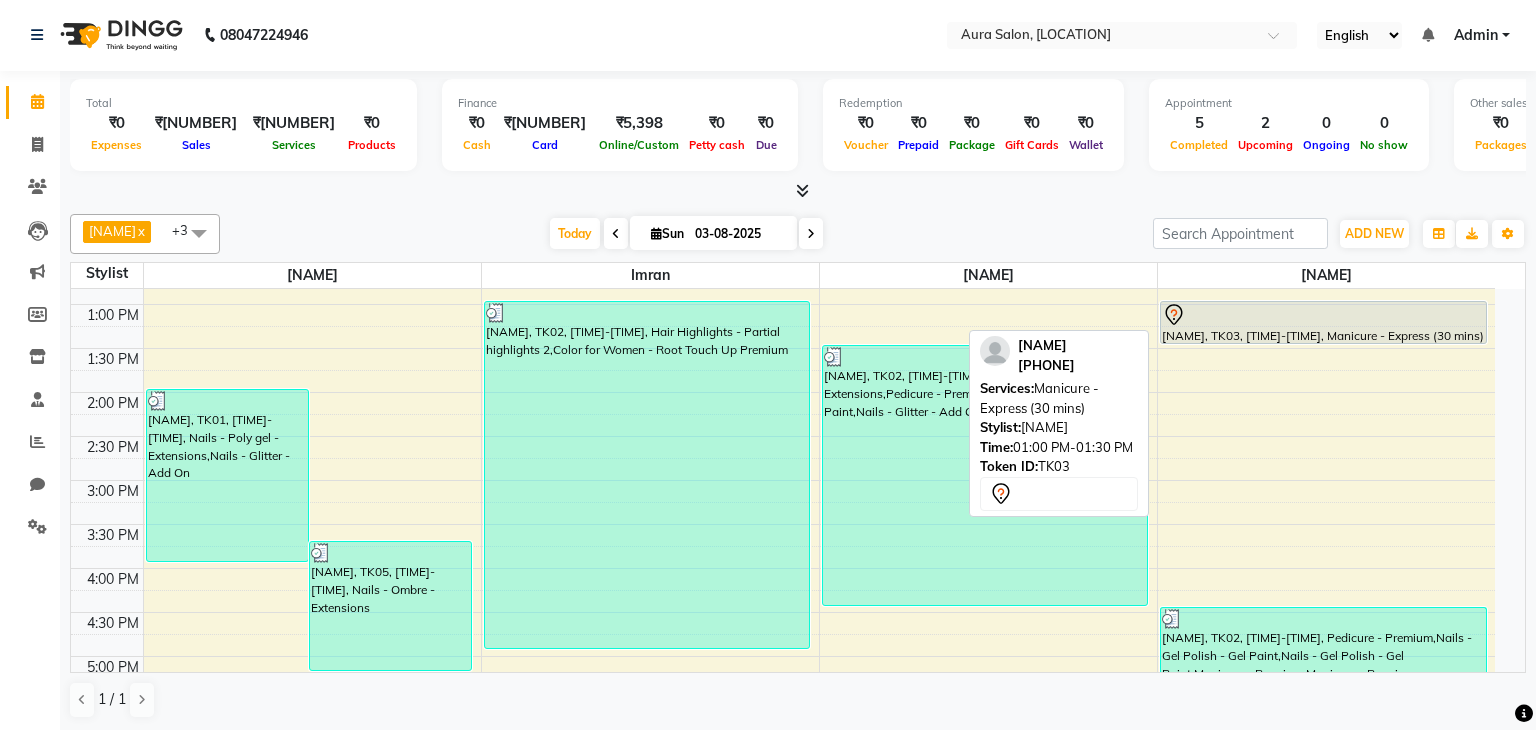 select on "7" 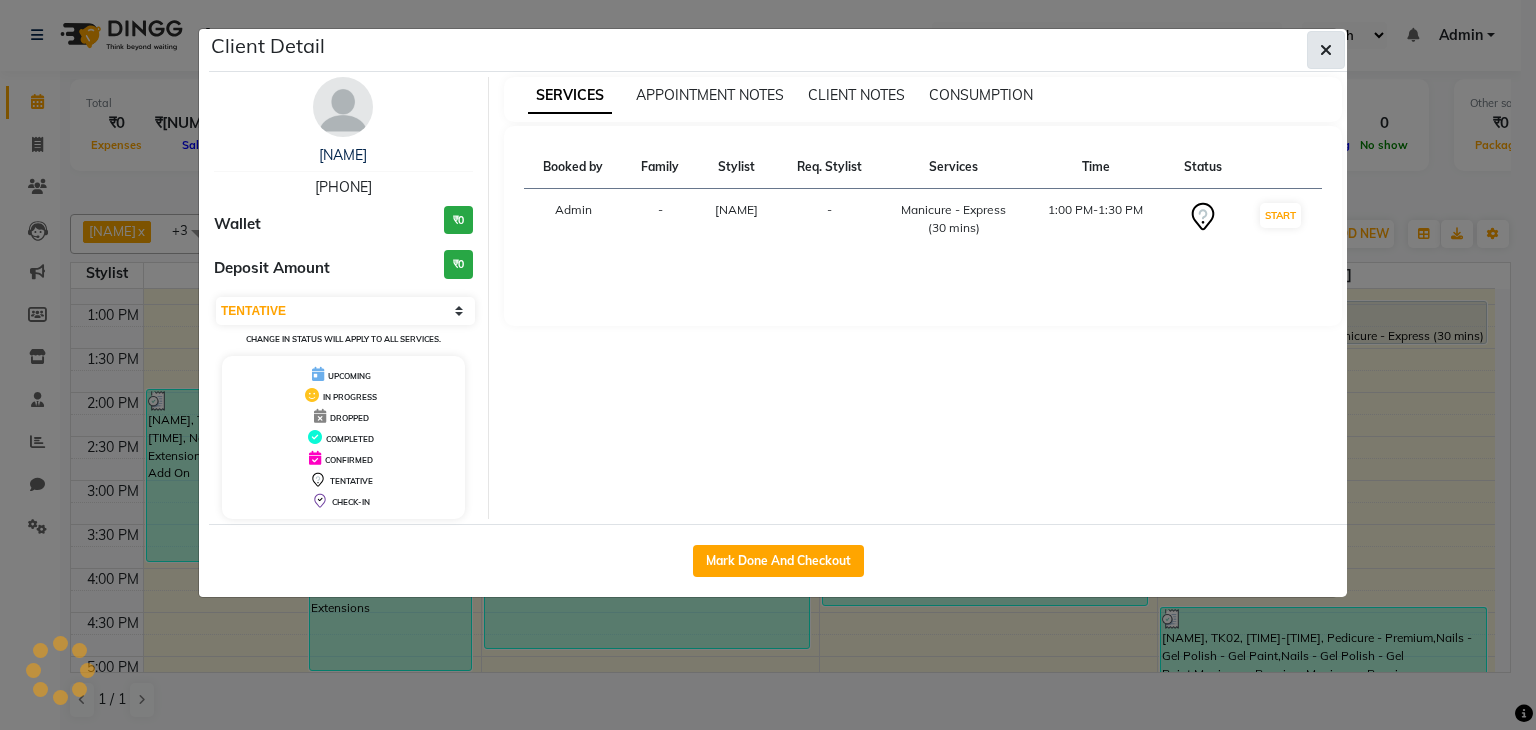 click 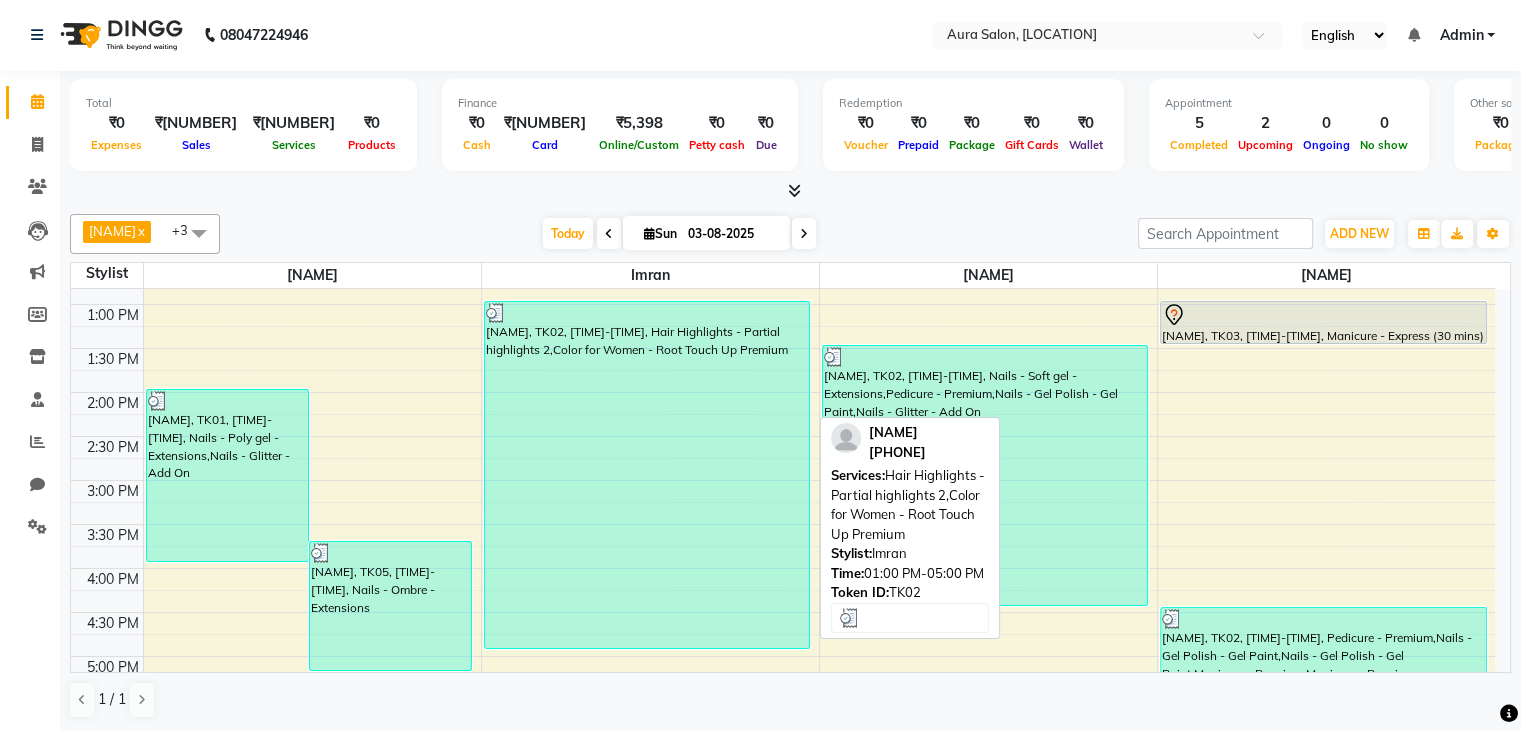 scroll, scrollTop: 488, scrollLeft: 0, axis: vertical 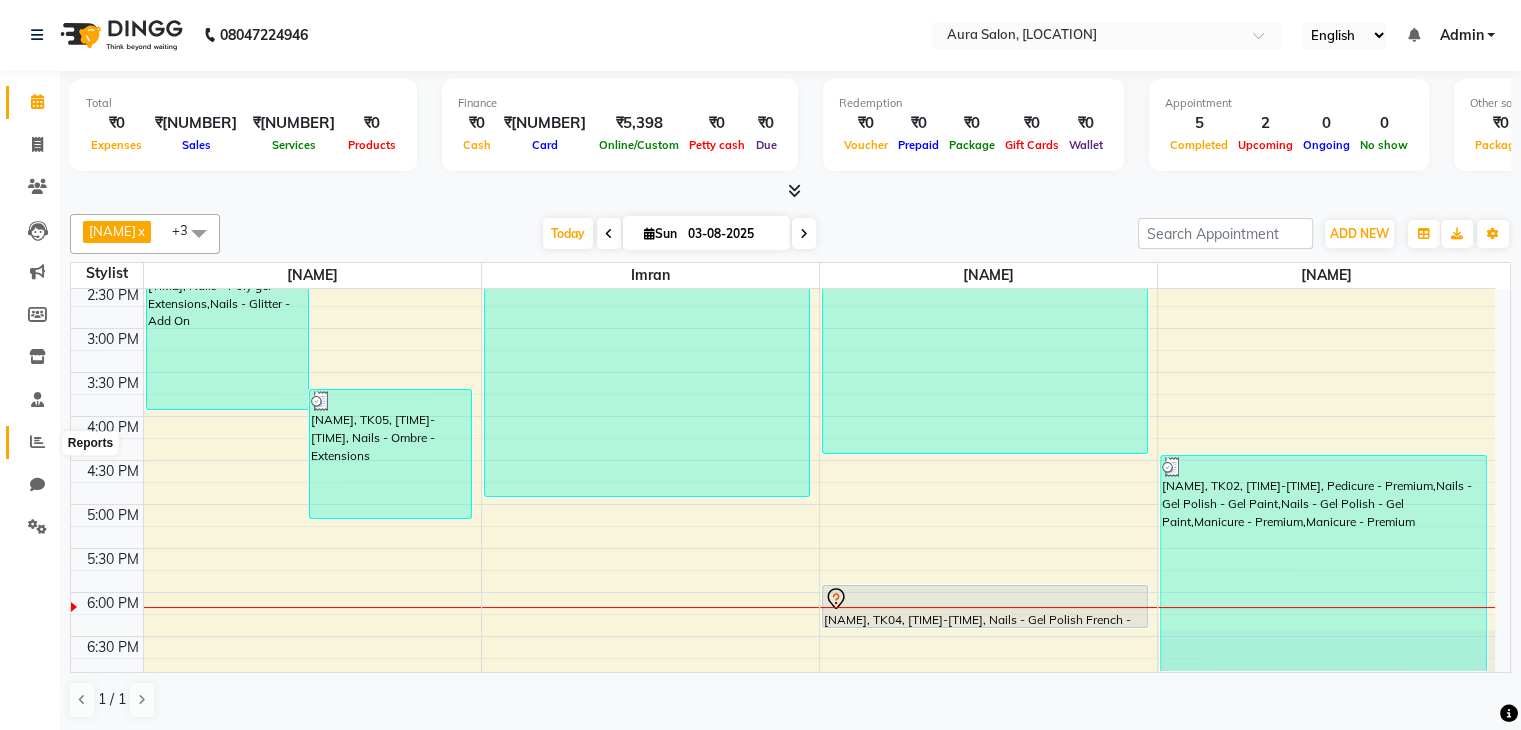 click 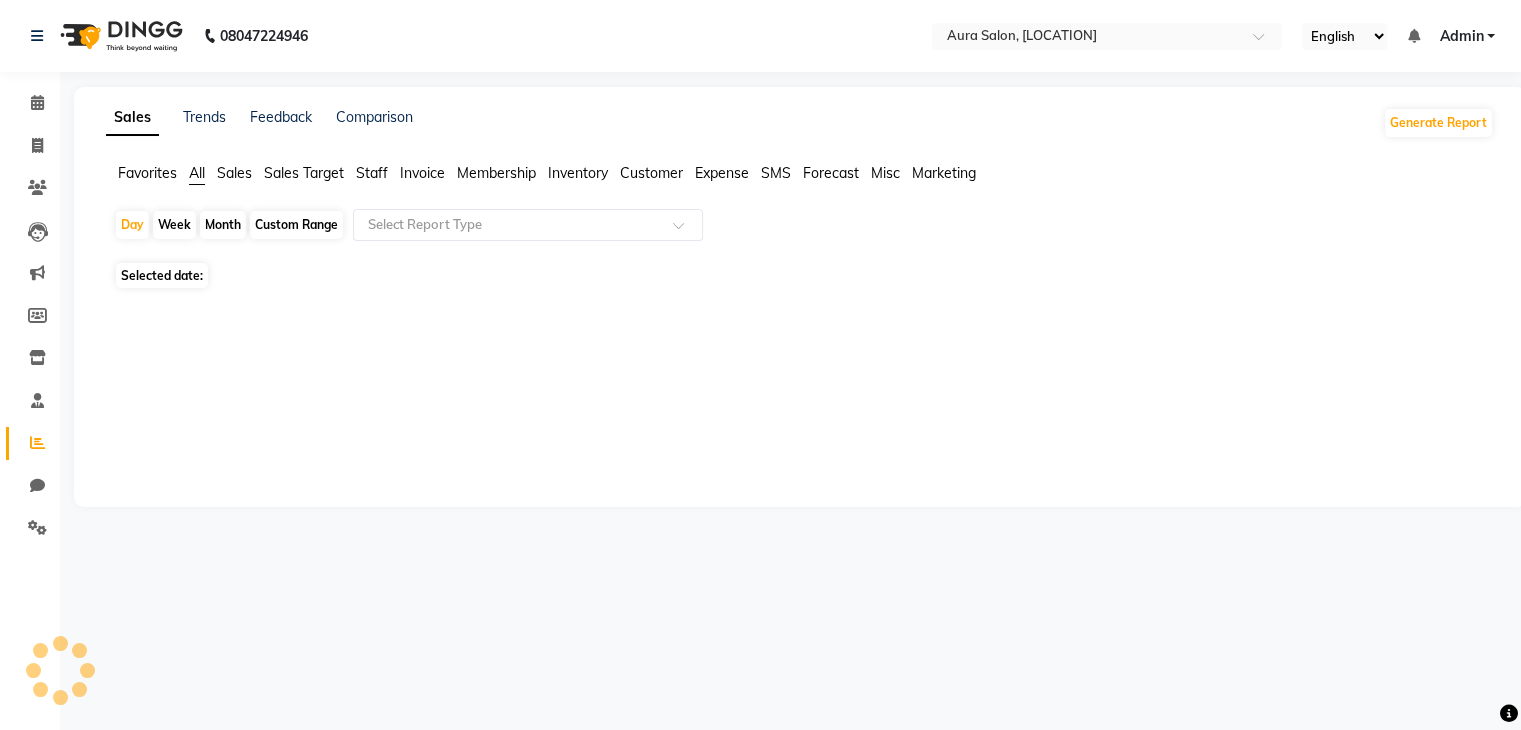 scroll, scrollTop: 0, scrollLeft: 0, axis: both 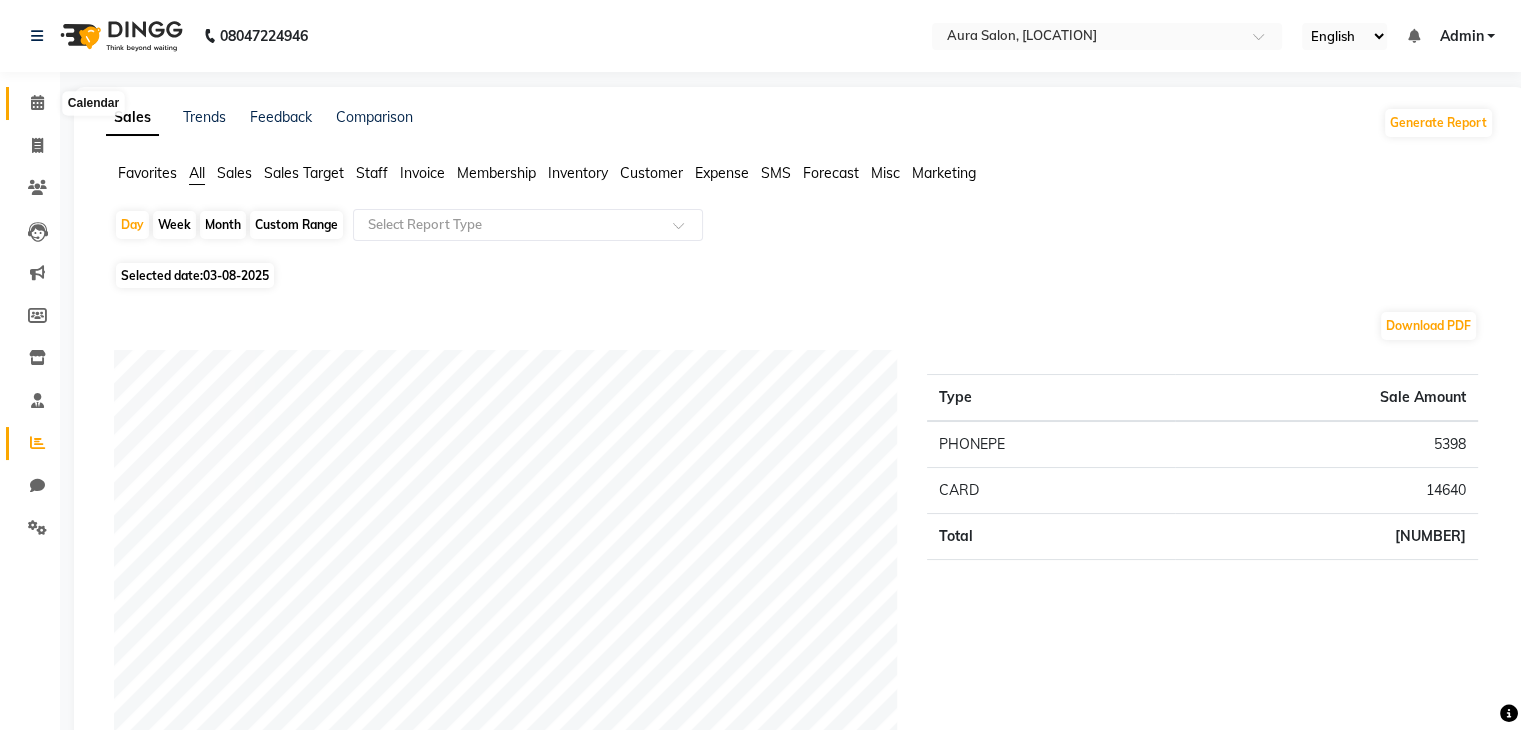 click 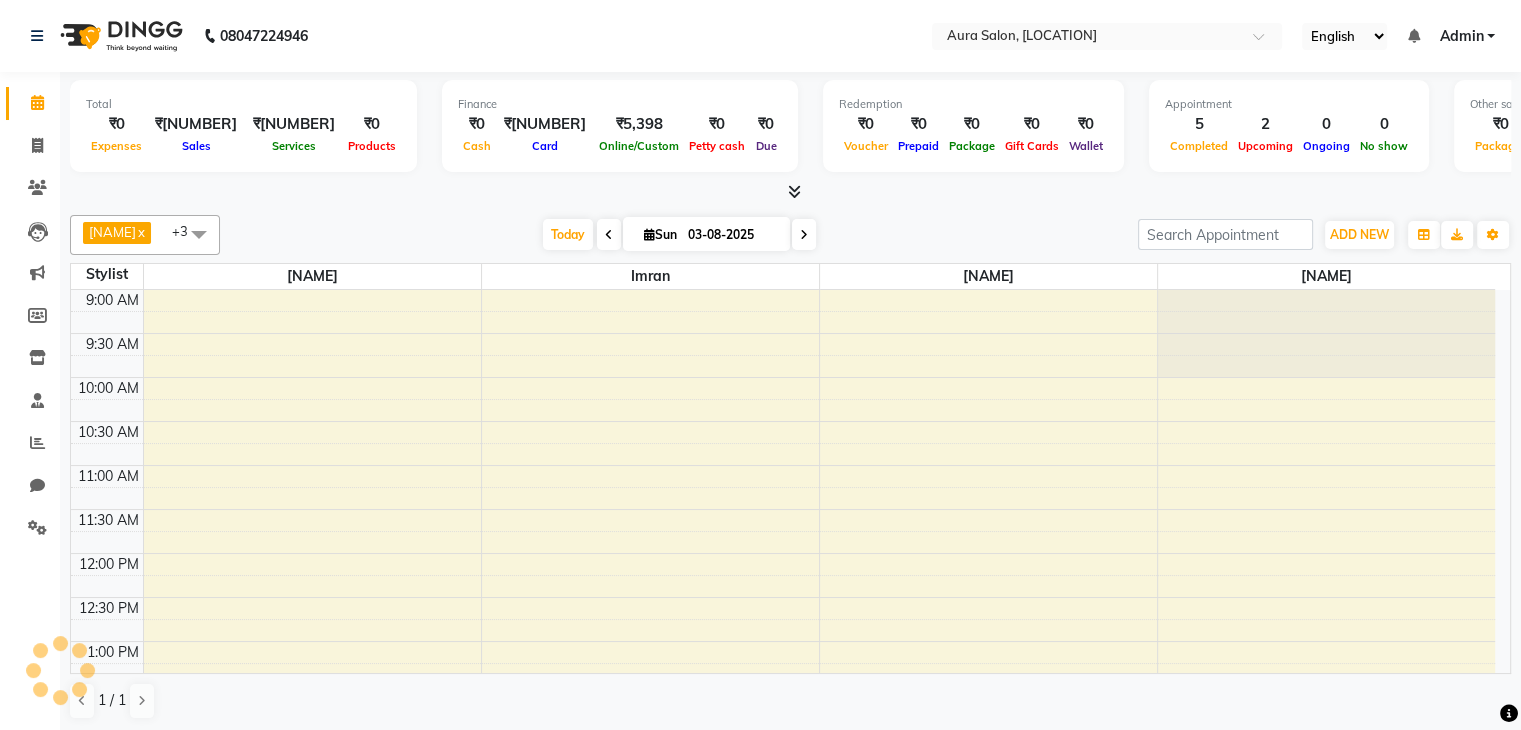 scroll, scrollTop: 0, scrollLeft: 0, axis: both 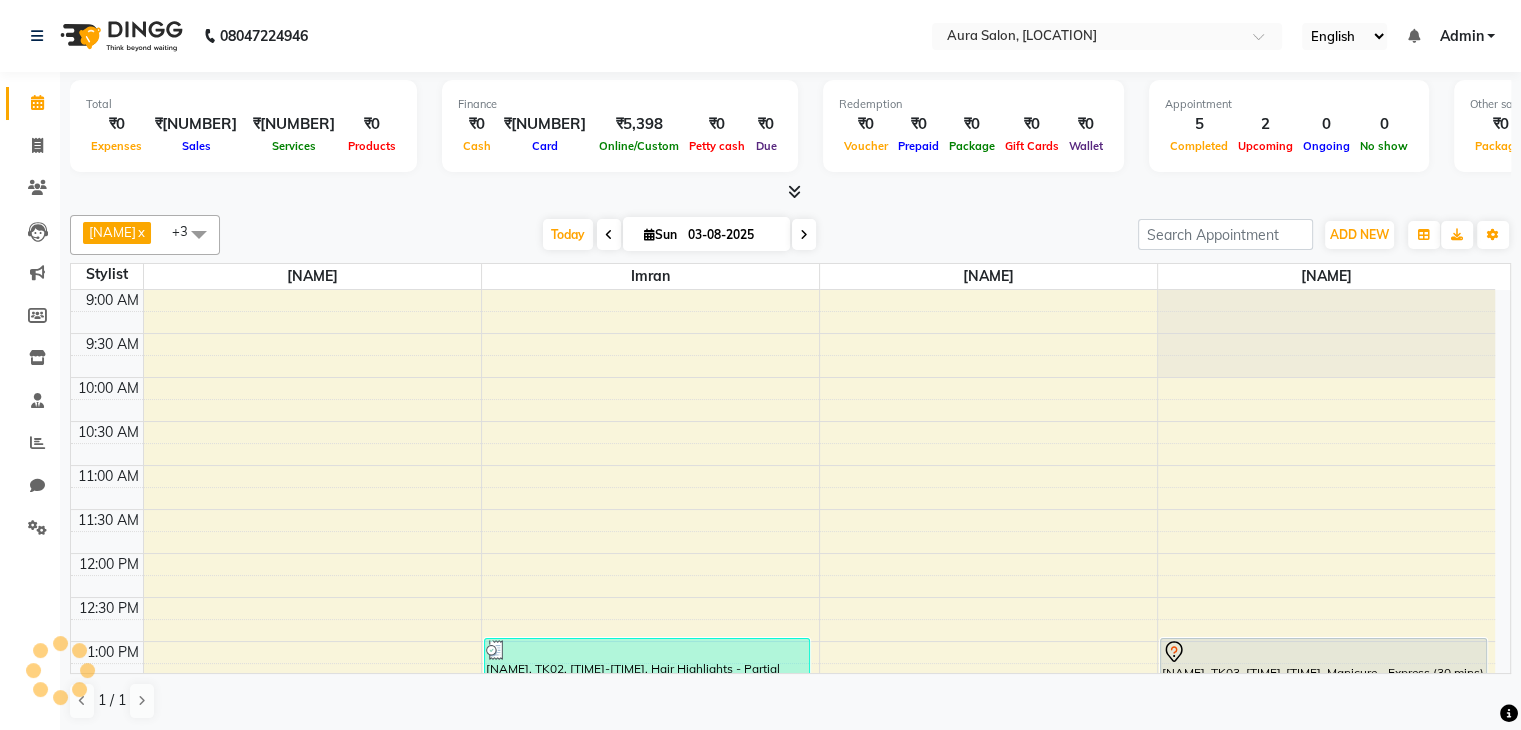 click on "08047224946 Select Location × Aura Salon, Besant Nagar English ENGLISH Español العربية मराठी हिंदी ગુજરાતી தமிழ் 中文 Notifications nothing to show Admin Manage Profile Change Password Sign out  Version:3.15.11" 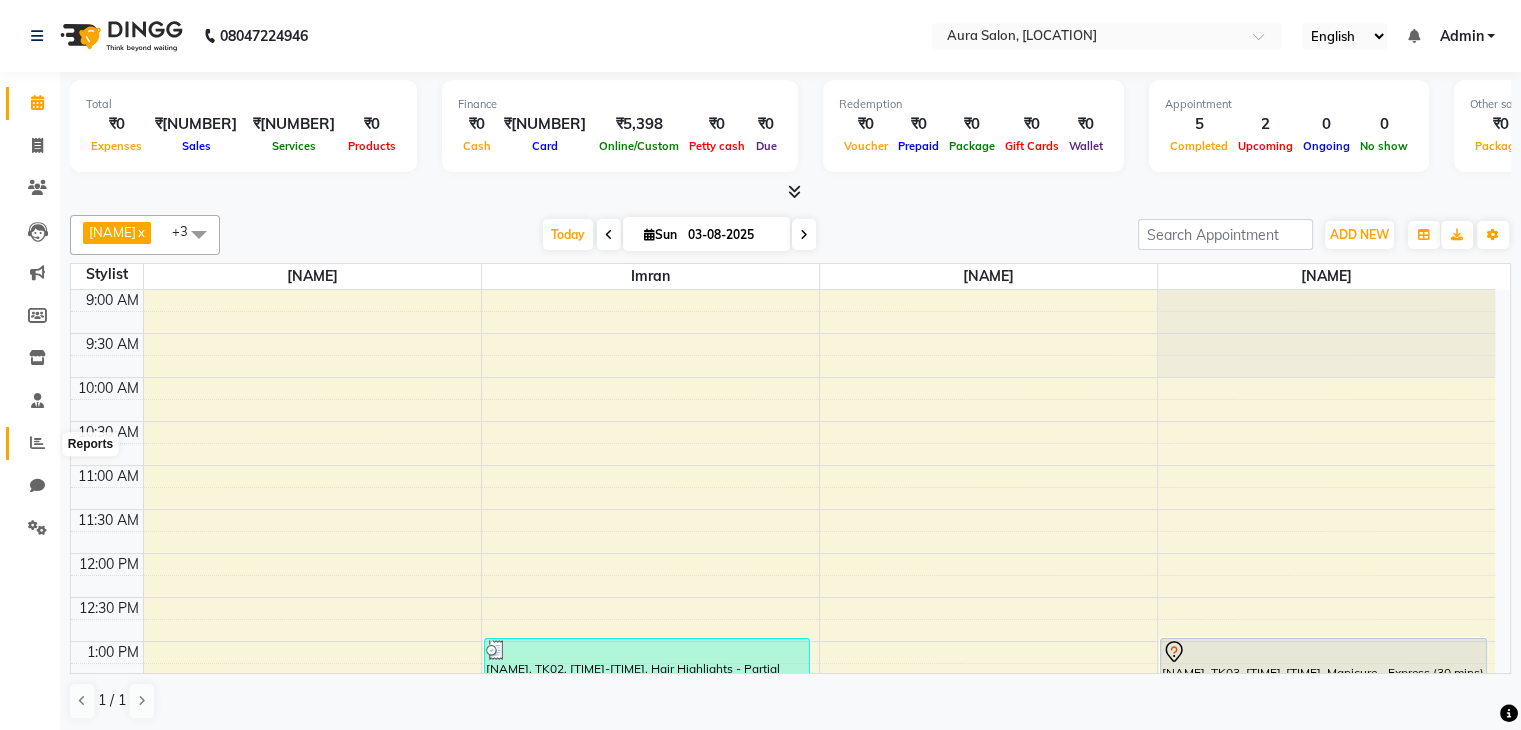 click 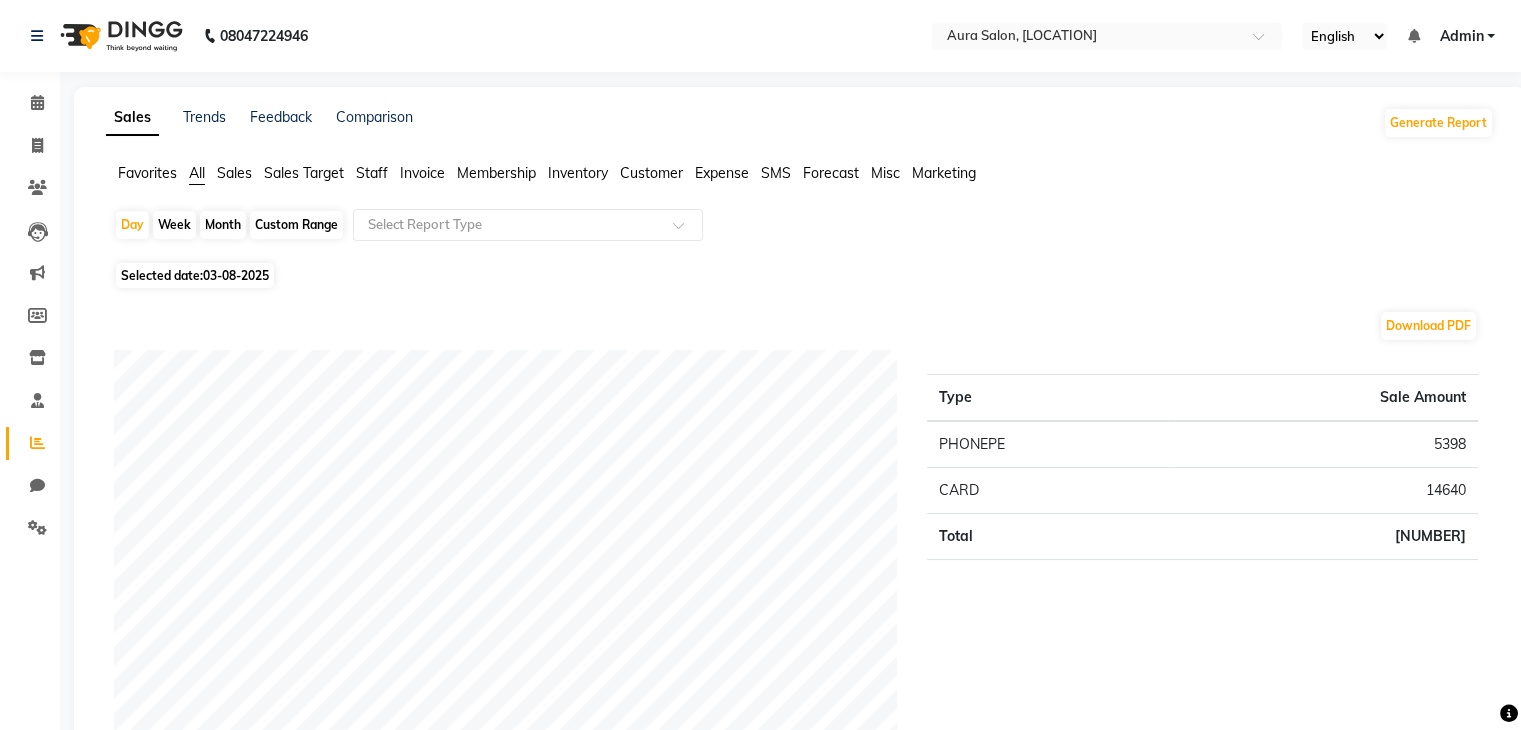 click on "Month" 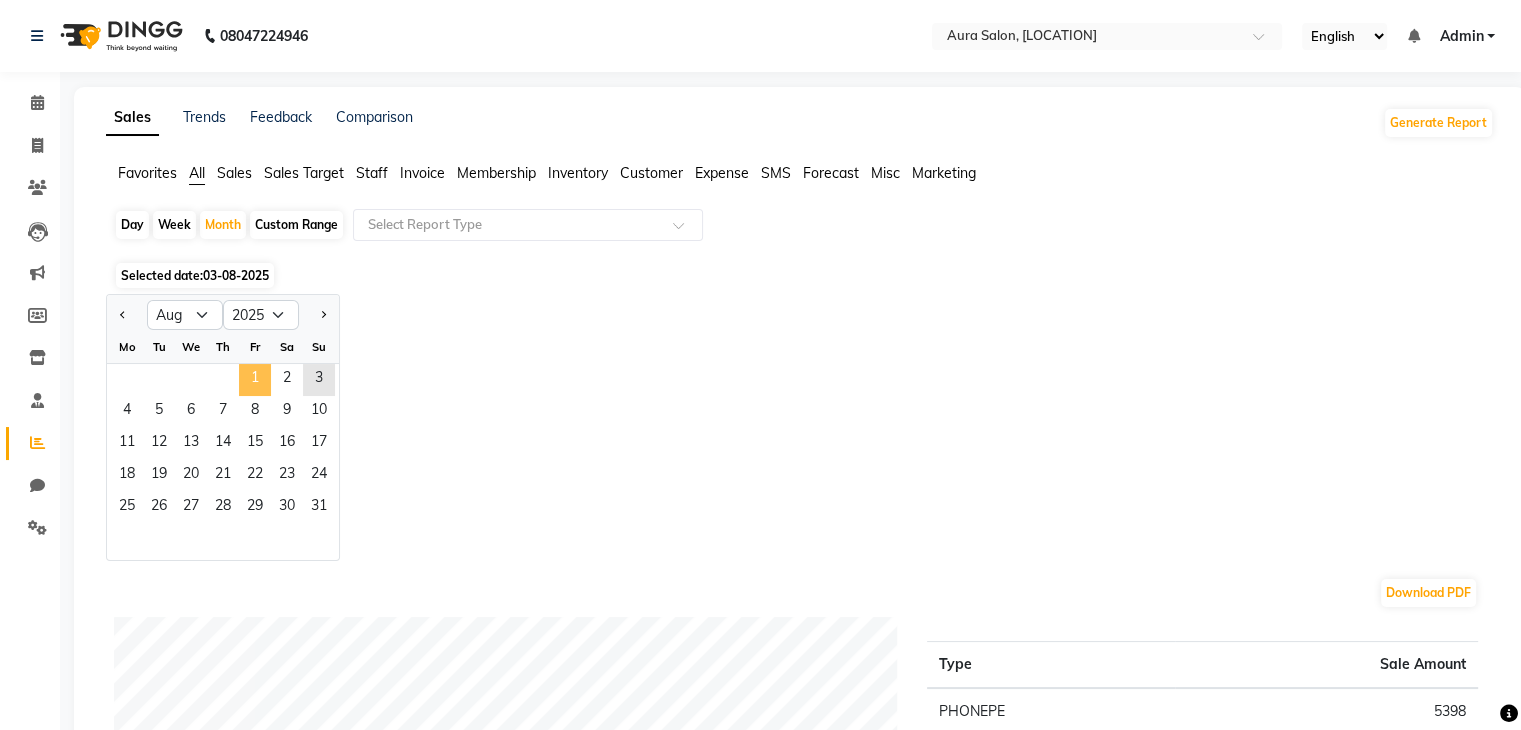 click on "1" 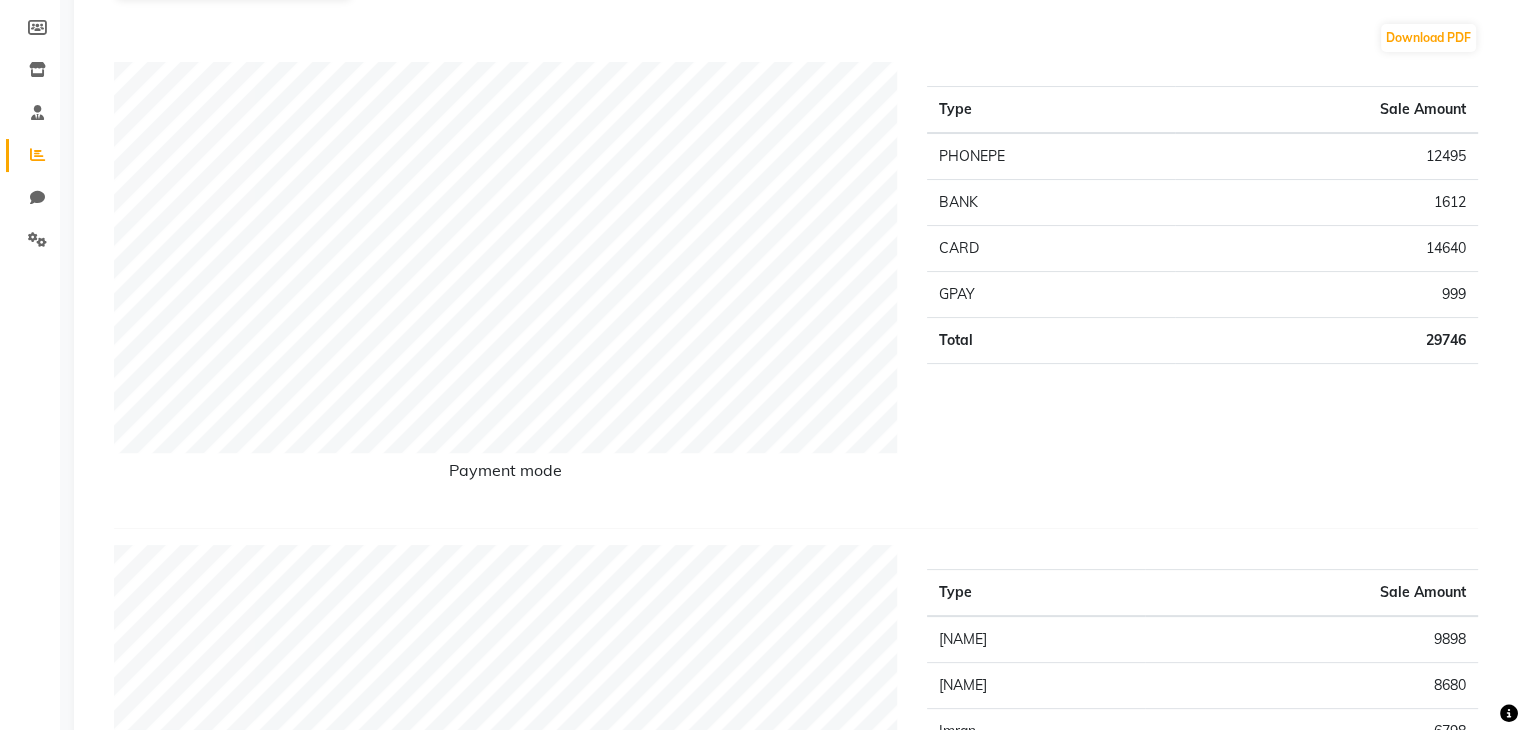 scroll, scrollTop: 292, scrollLeft: 0, axis: vertical 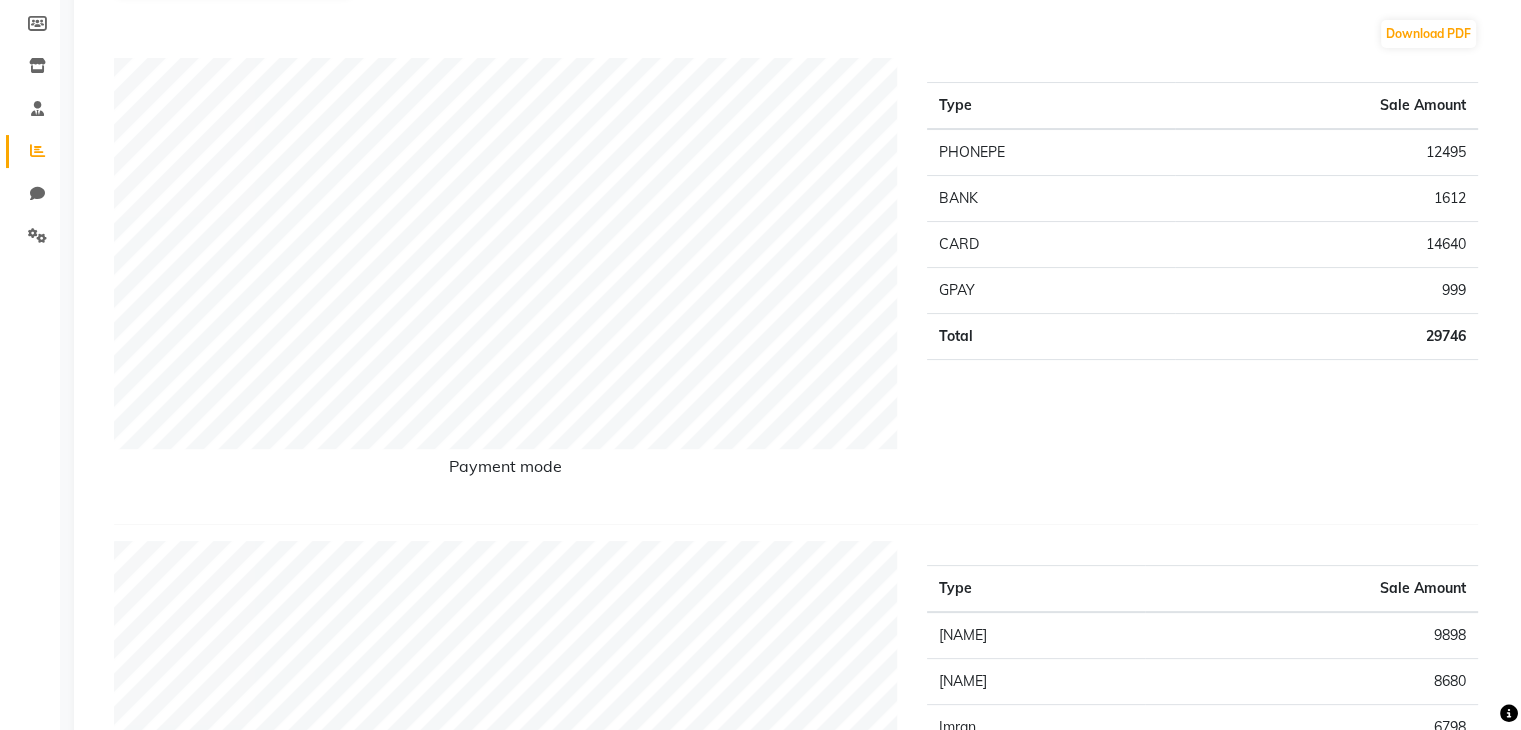 drag, startPoint x: 912, startPoint y: 462, endPoint x: 932, endPoint y: 453, distance: 21.931713 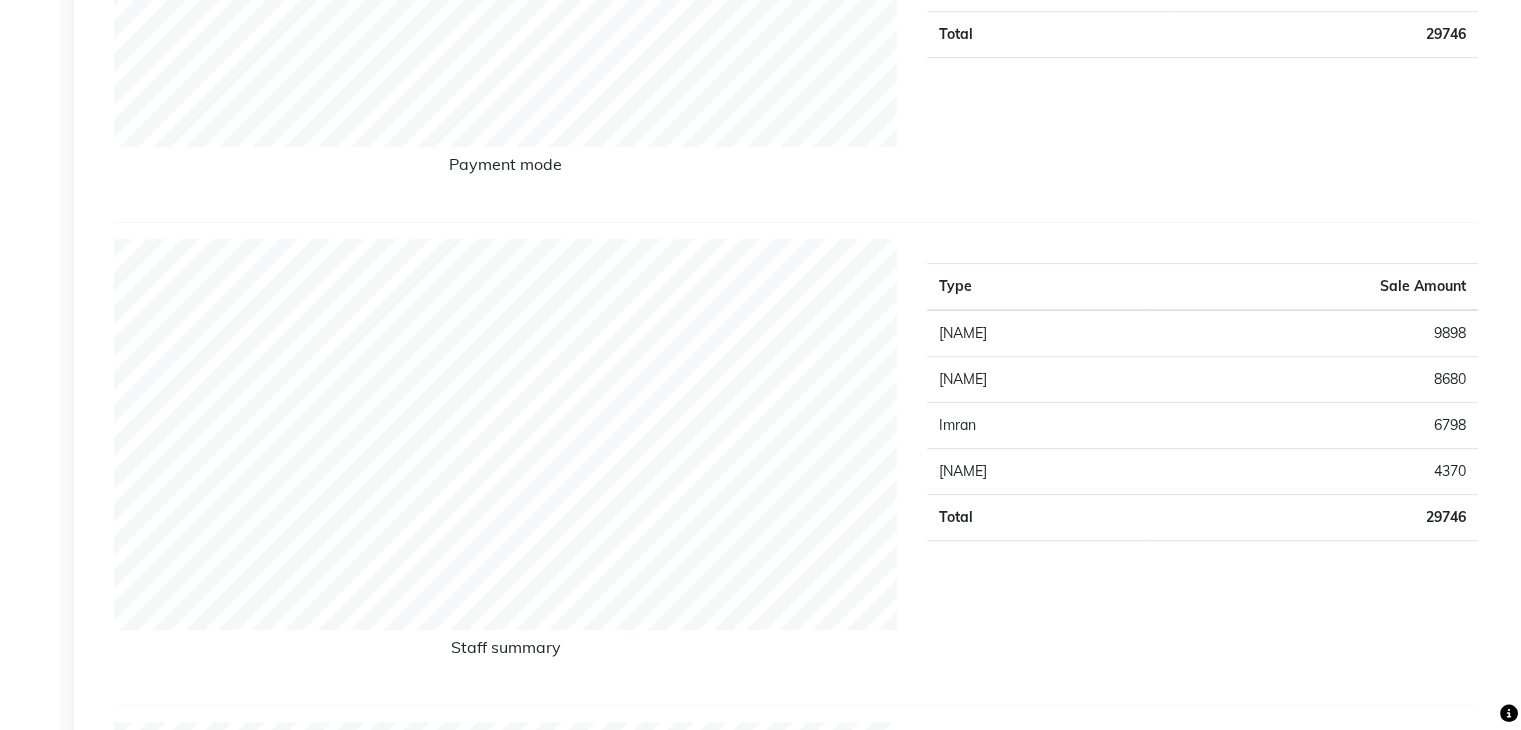 scroll, scrollTop: 593, scrollLeft: 0, axis: vertical 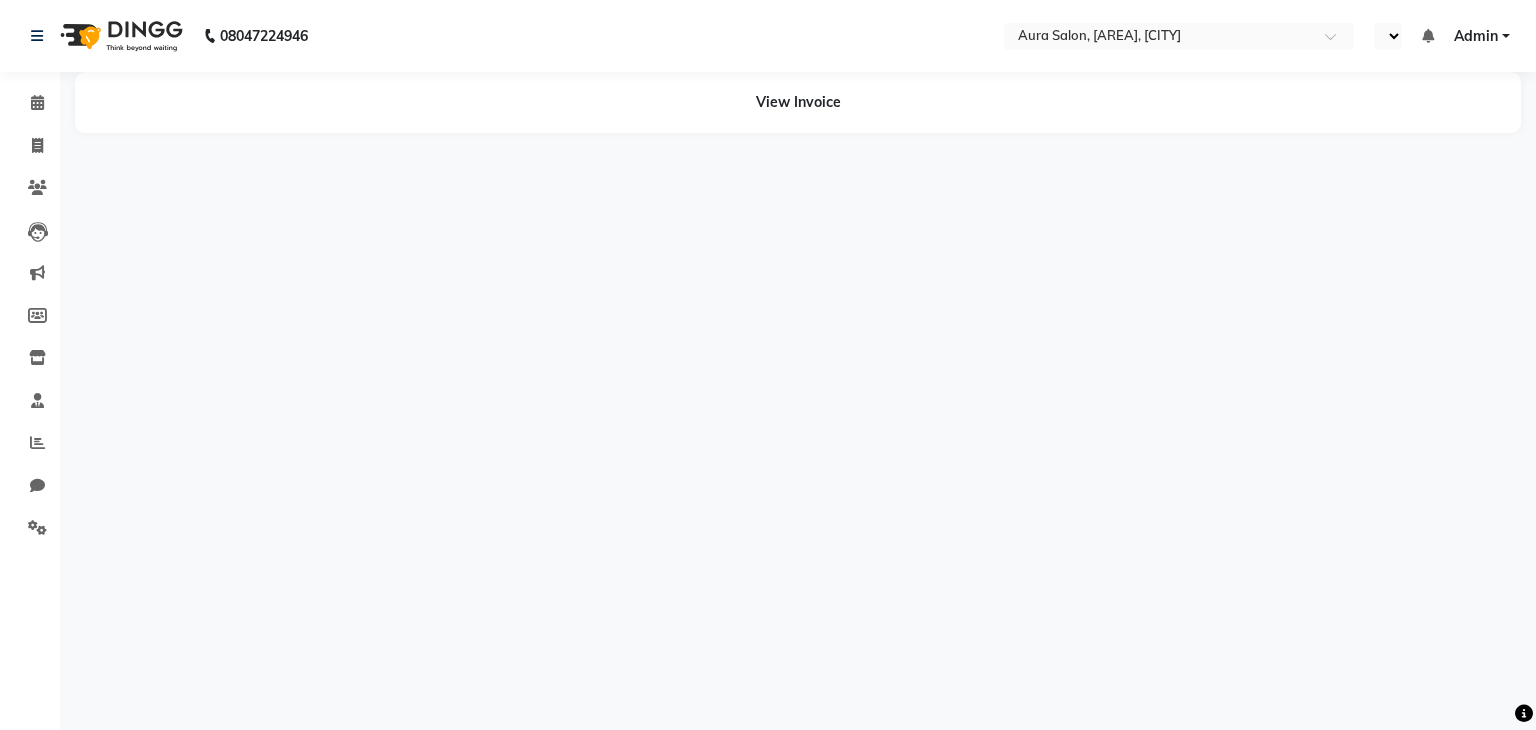 select on "en" 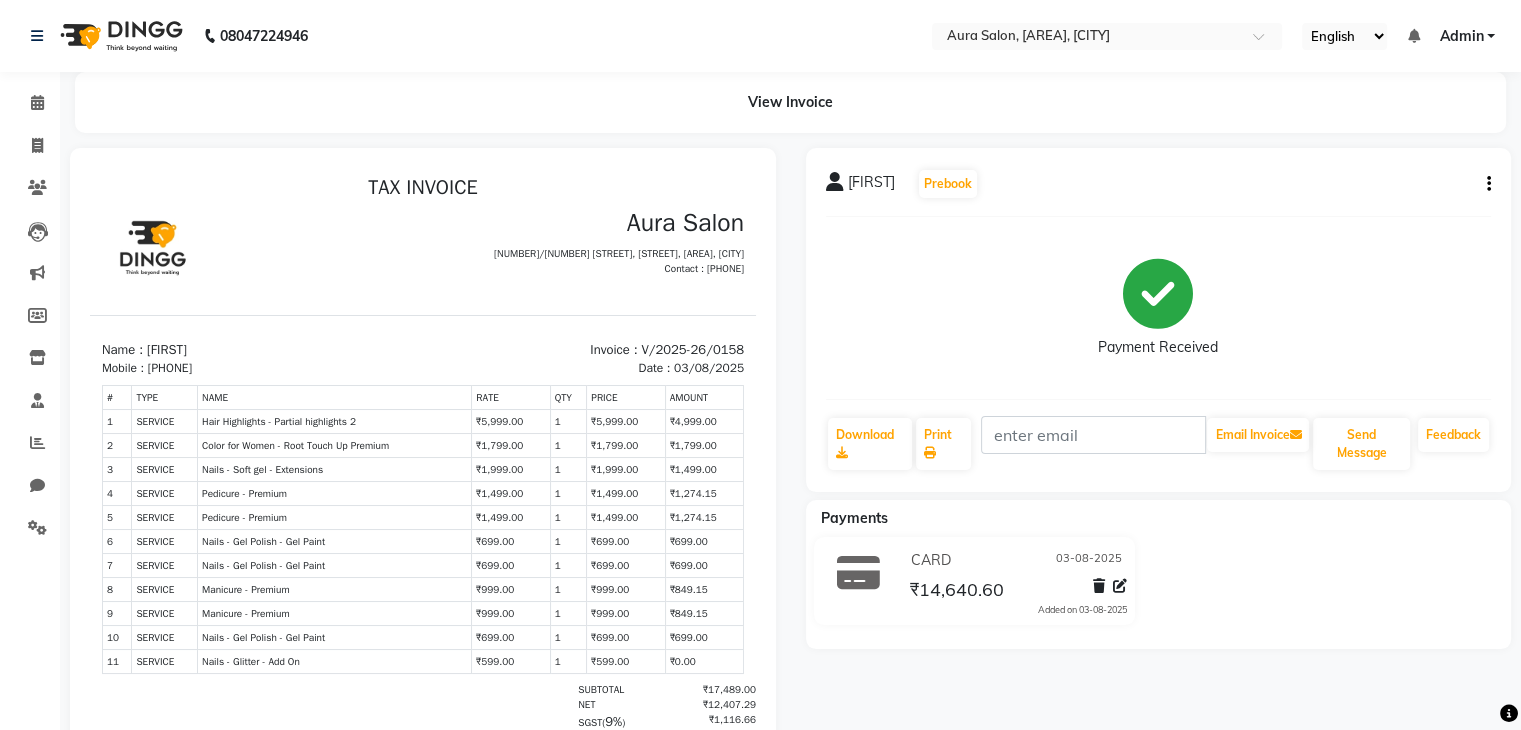 scroll, scrollTop: 0, scrollLeft: 0, axis: both 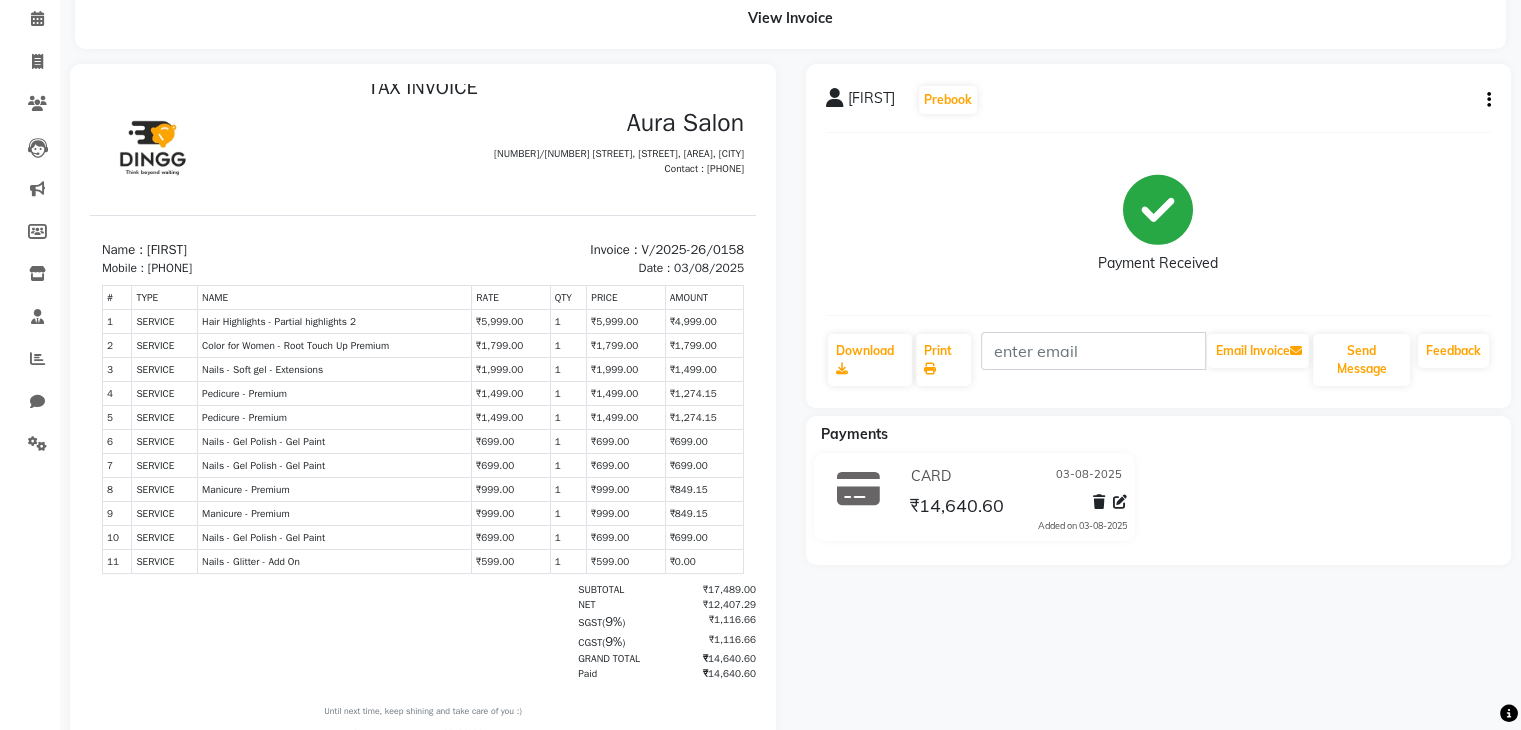 click on "[FIRST]   Prebook   Payment Received  Download  Print   Email Invoice   Send Message Feedback" 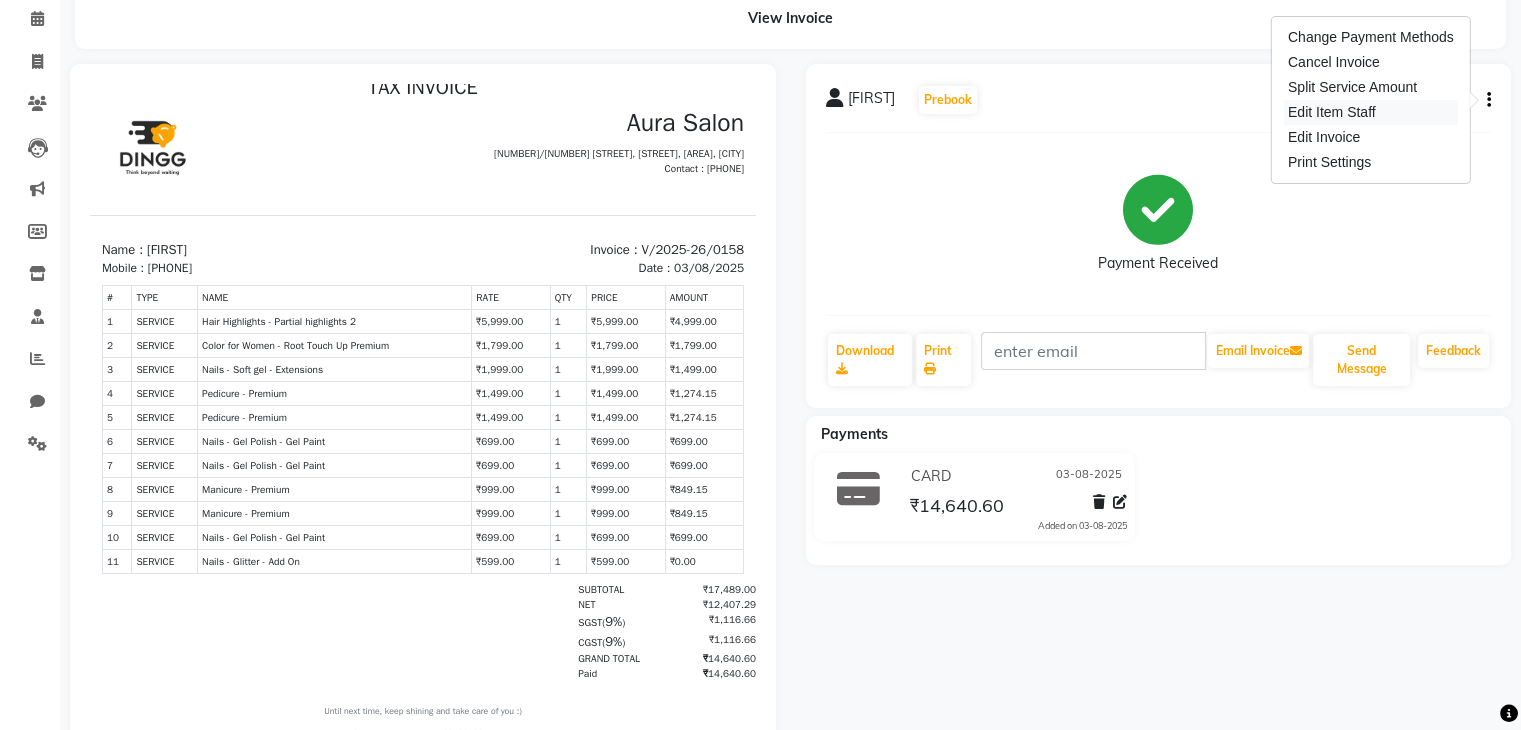 click on "Edit Item Staff" at bounding box center [1371, 112] 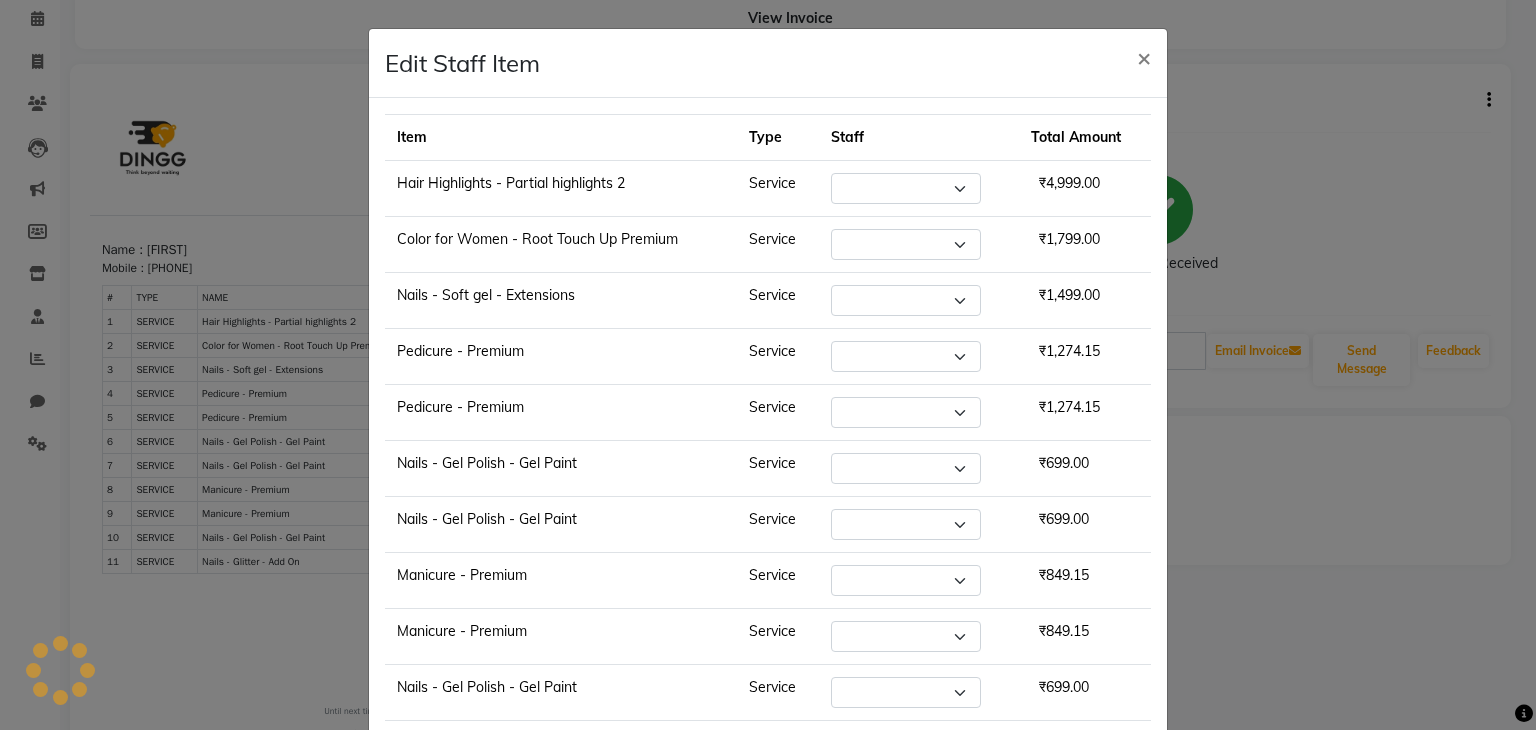 select on "66362" 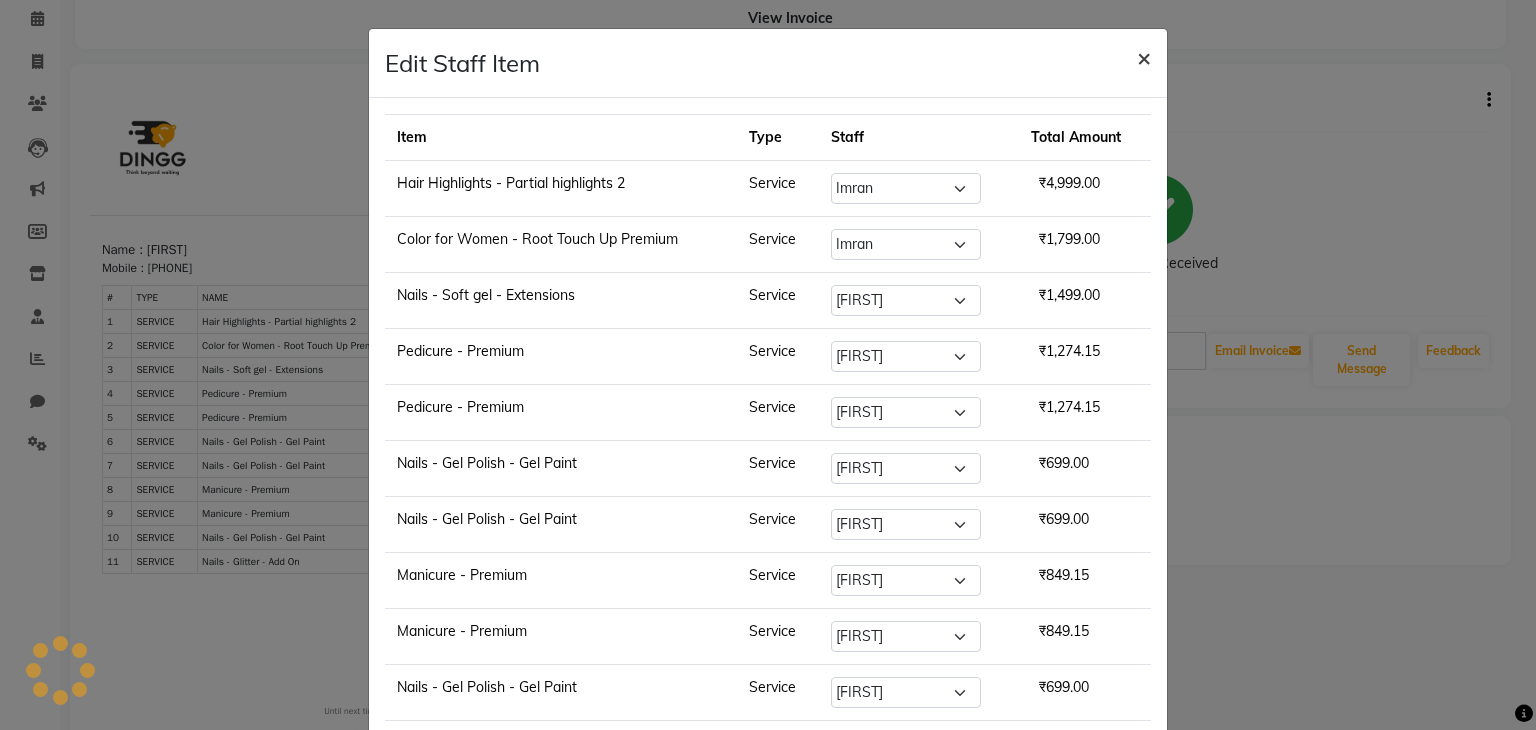 click on "×" 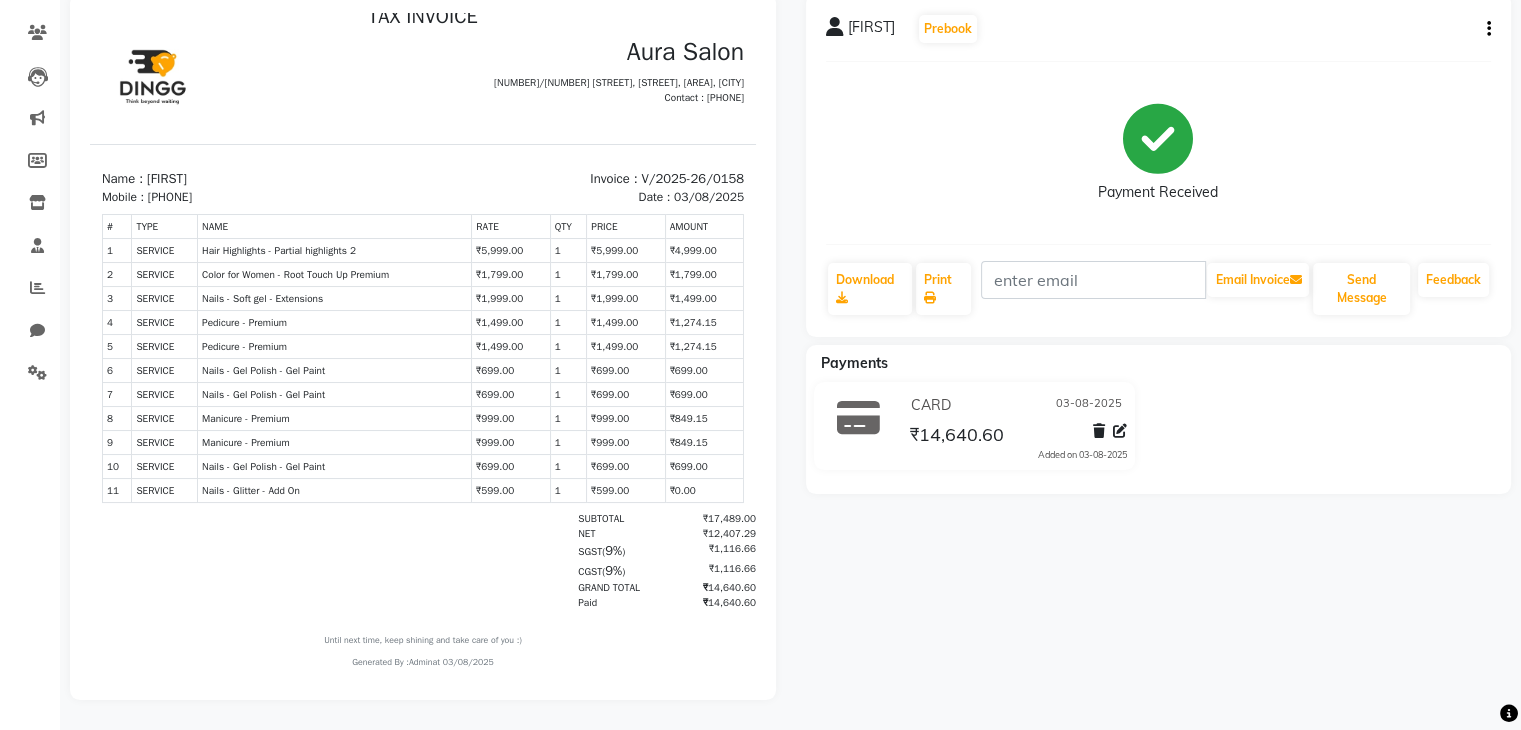 scroll, scrollTop: 0, scrollLeft: 0, axis: both 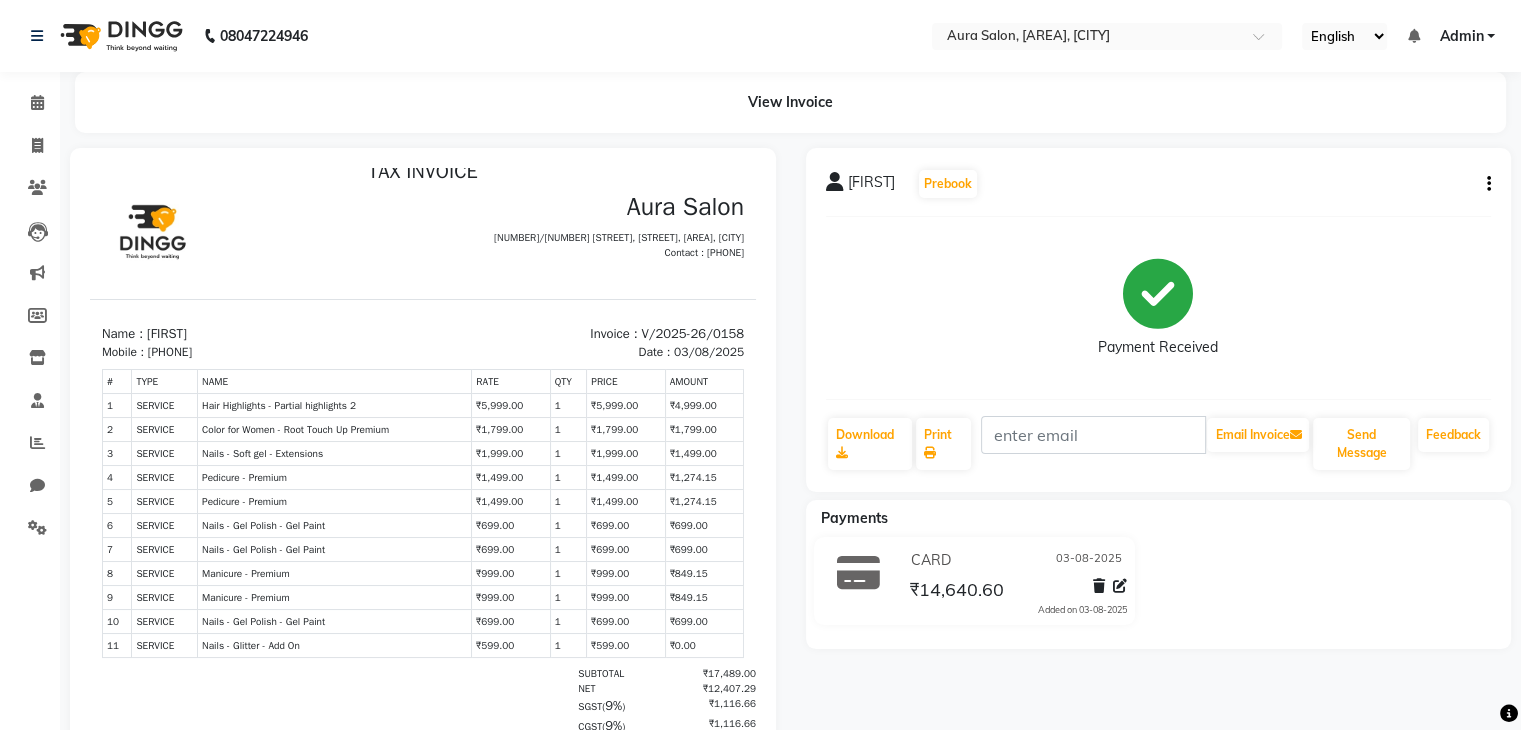 click on "Calendar" 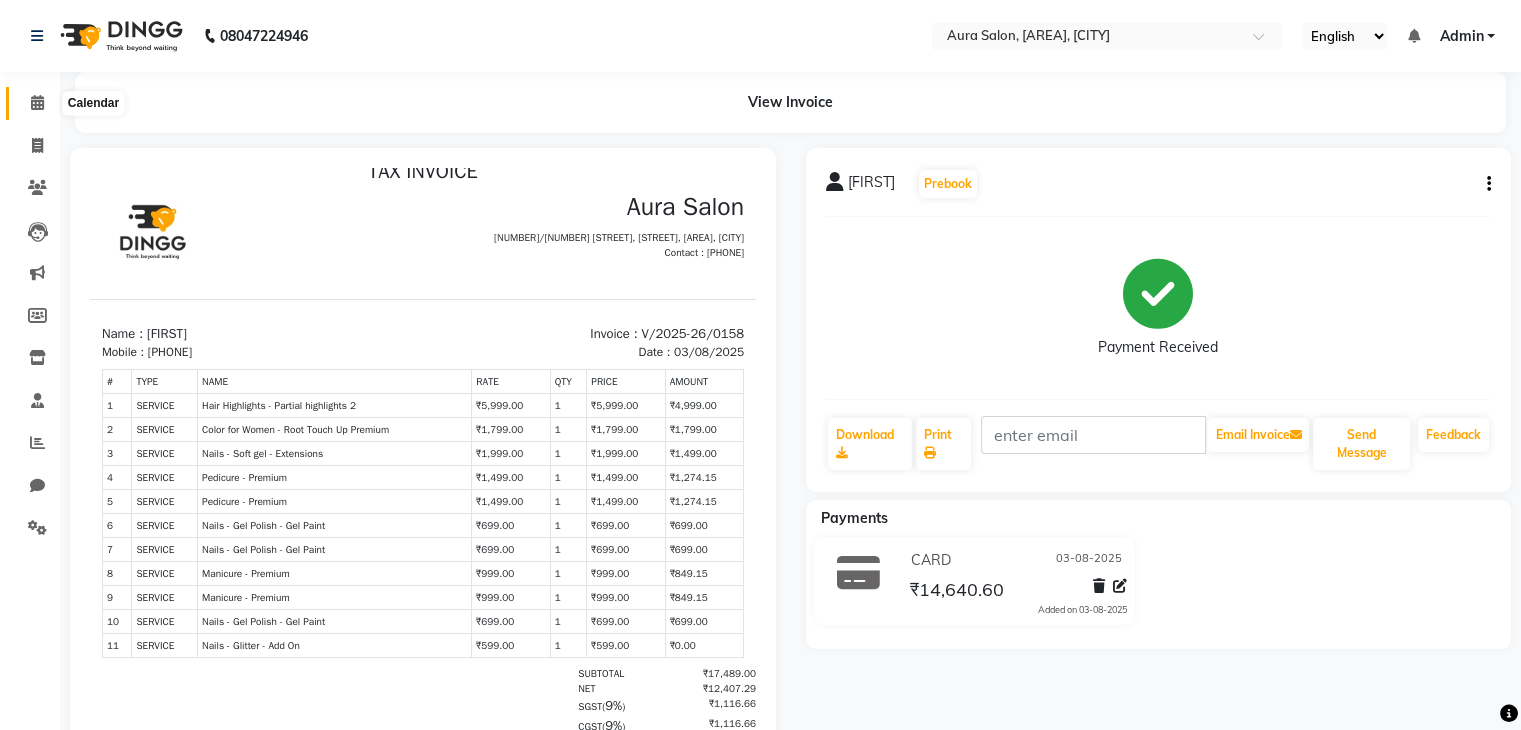 click 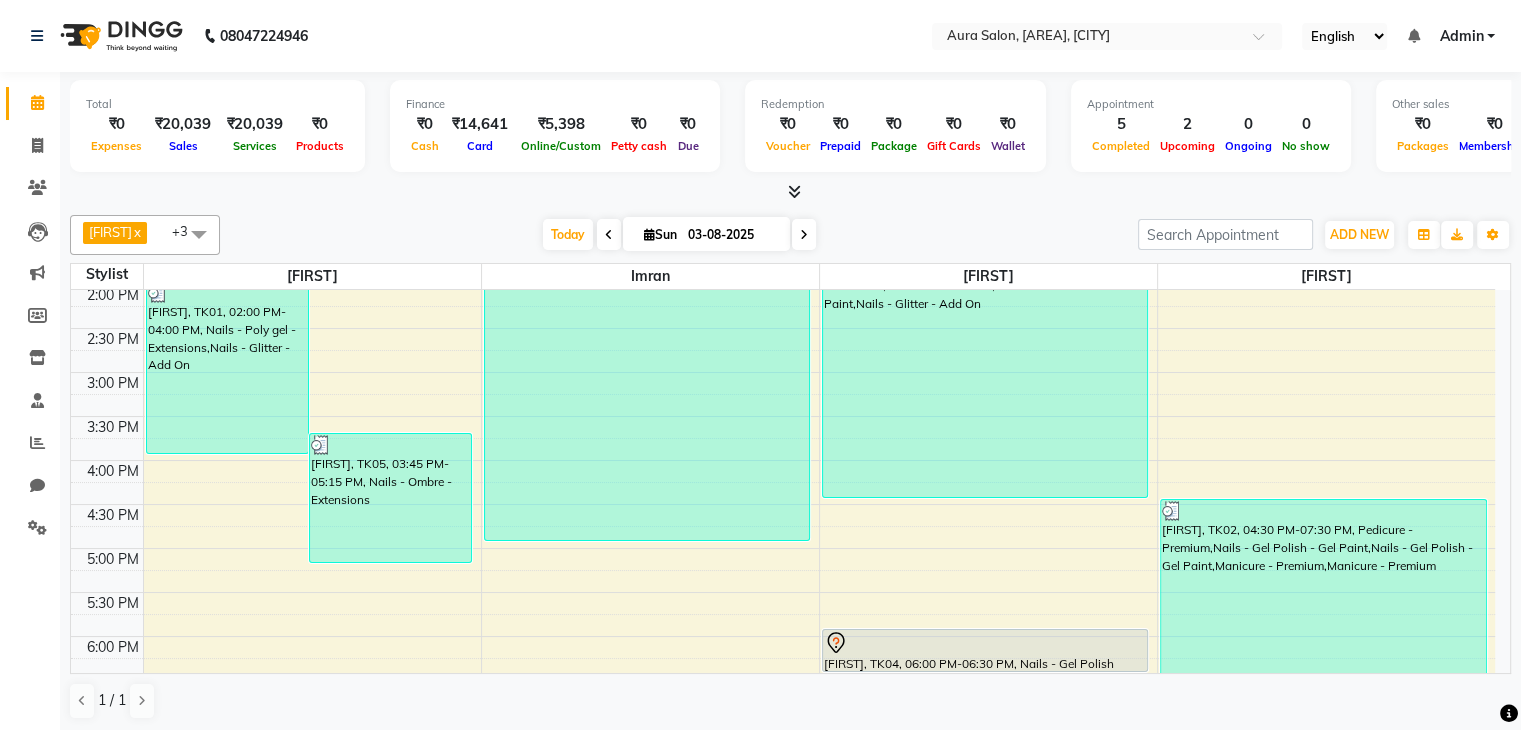 scroll, scrollTop: 488, scrollLeft: 0, axis: vertical 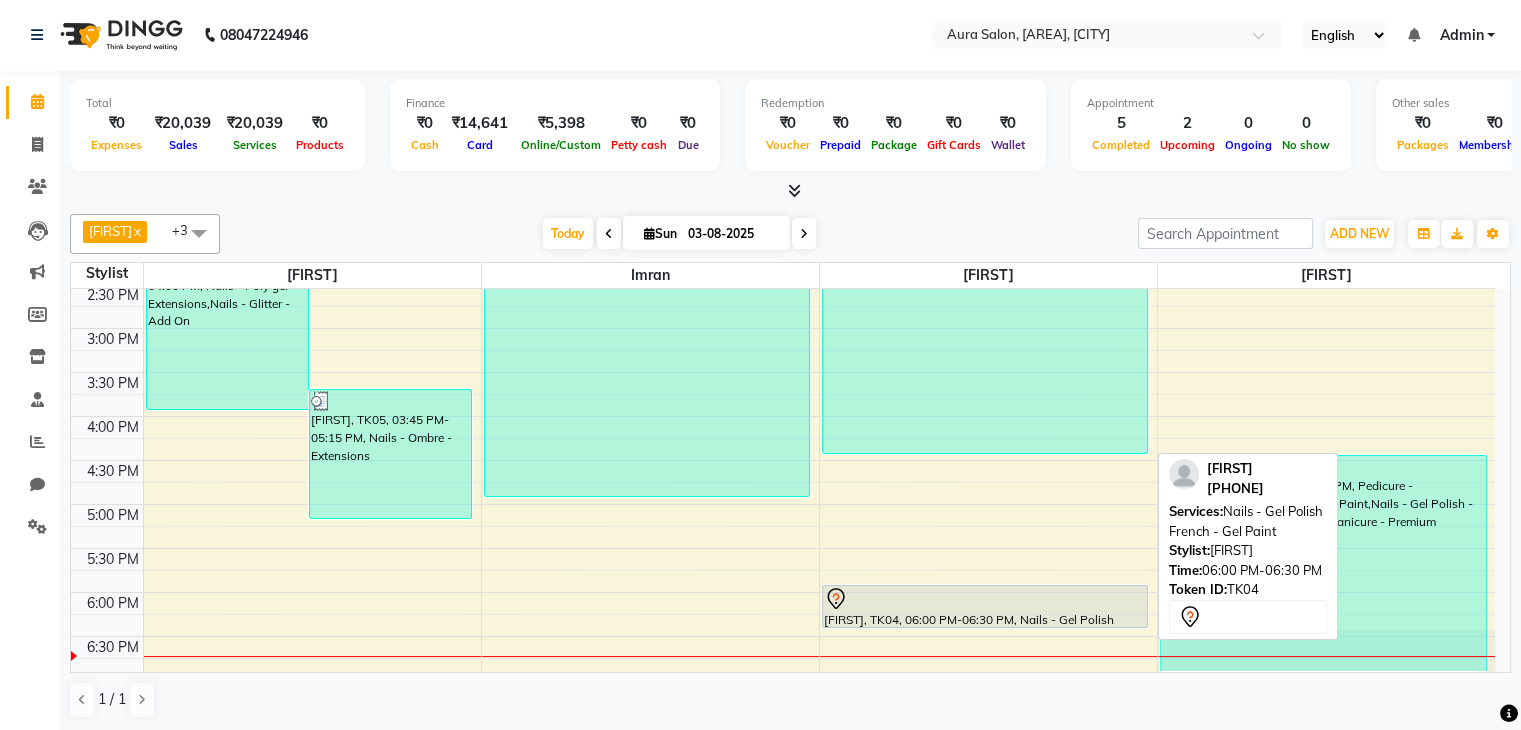 click on "[NAME], TK04, 06:00 PM-06:30 PM, Nails - Gel Polish French - Gel Paint" at bounding box center [985, 606] 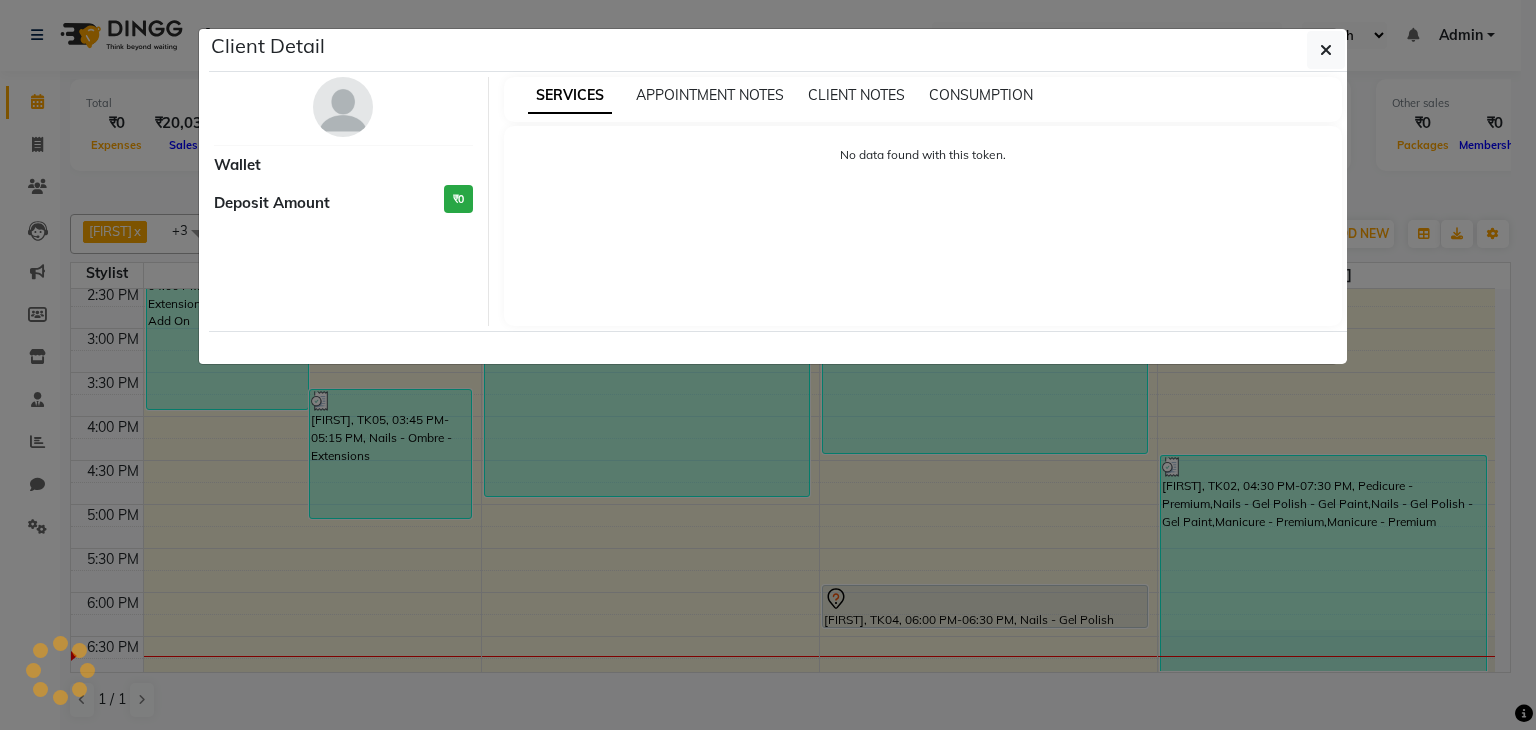 select on "7" 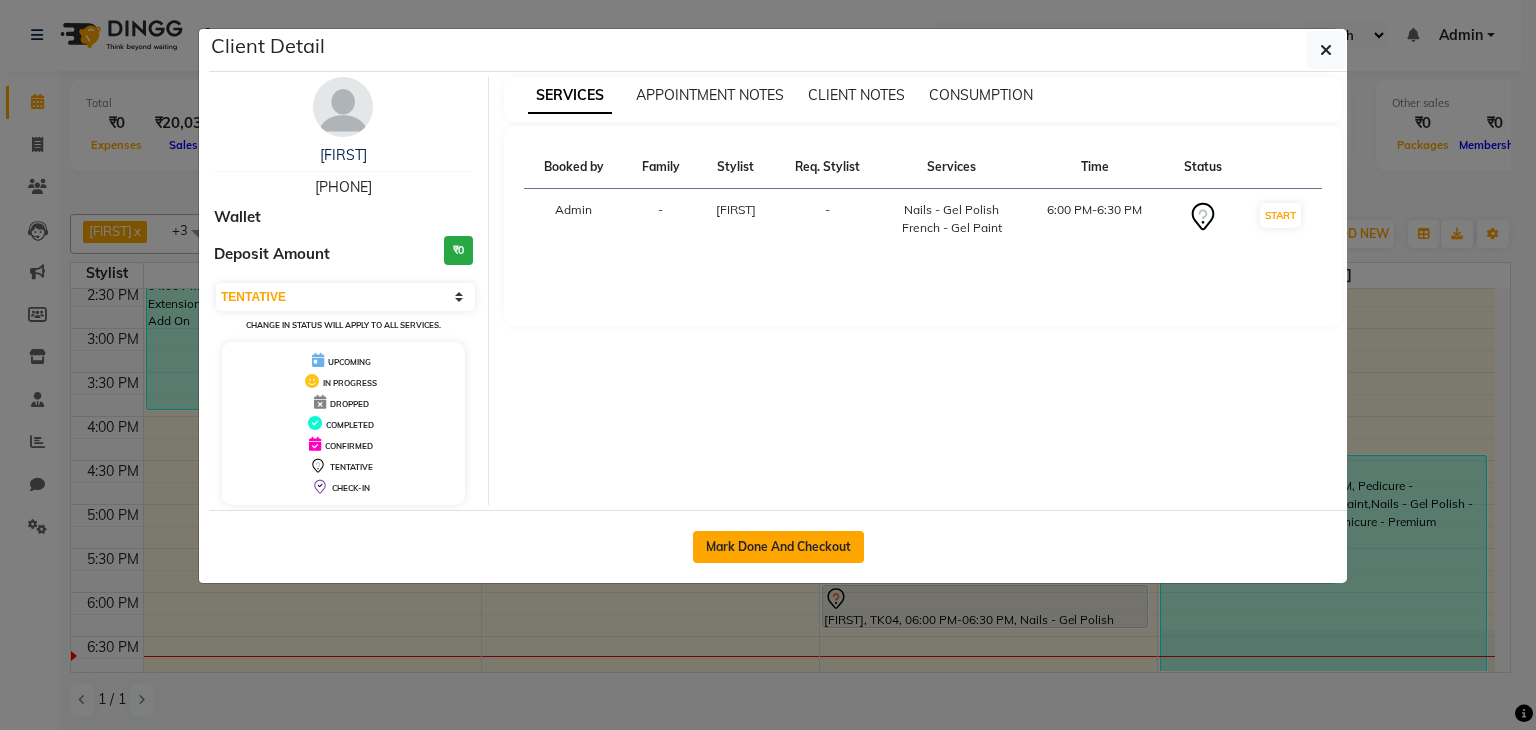 click on "Mark Done And Checkout" 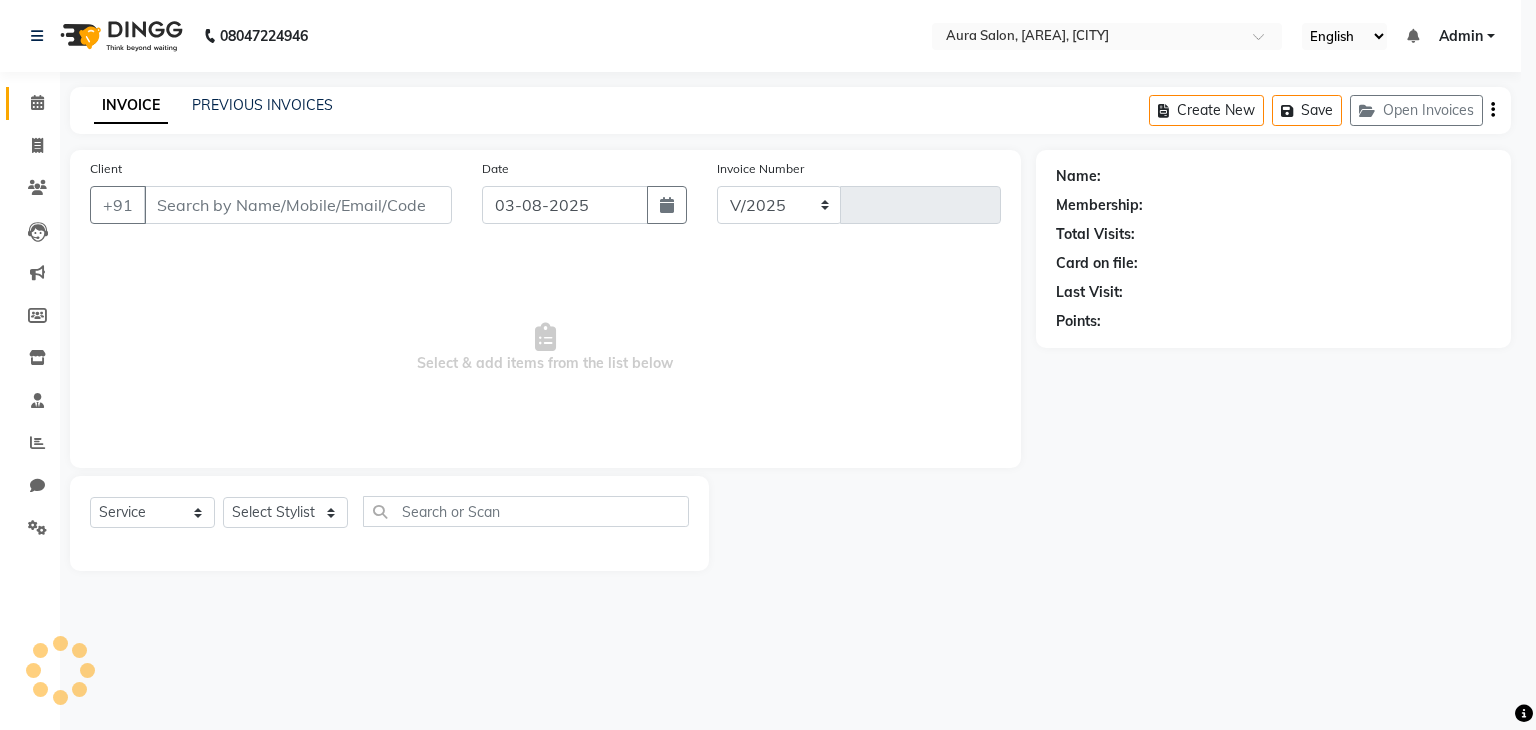 select on "7430" 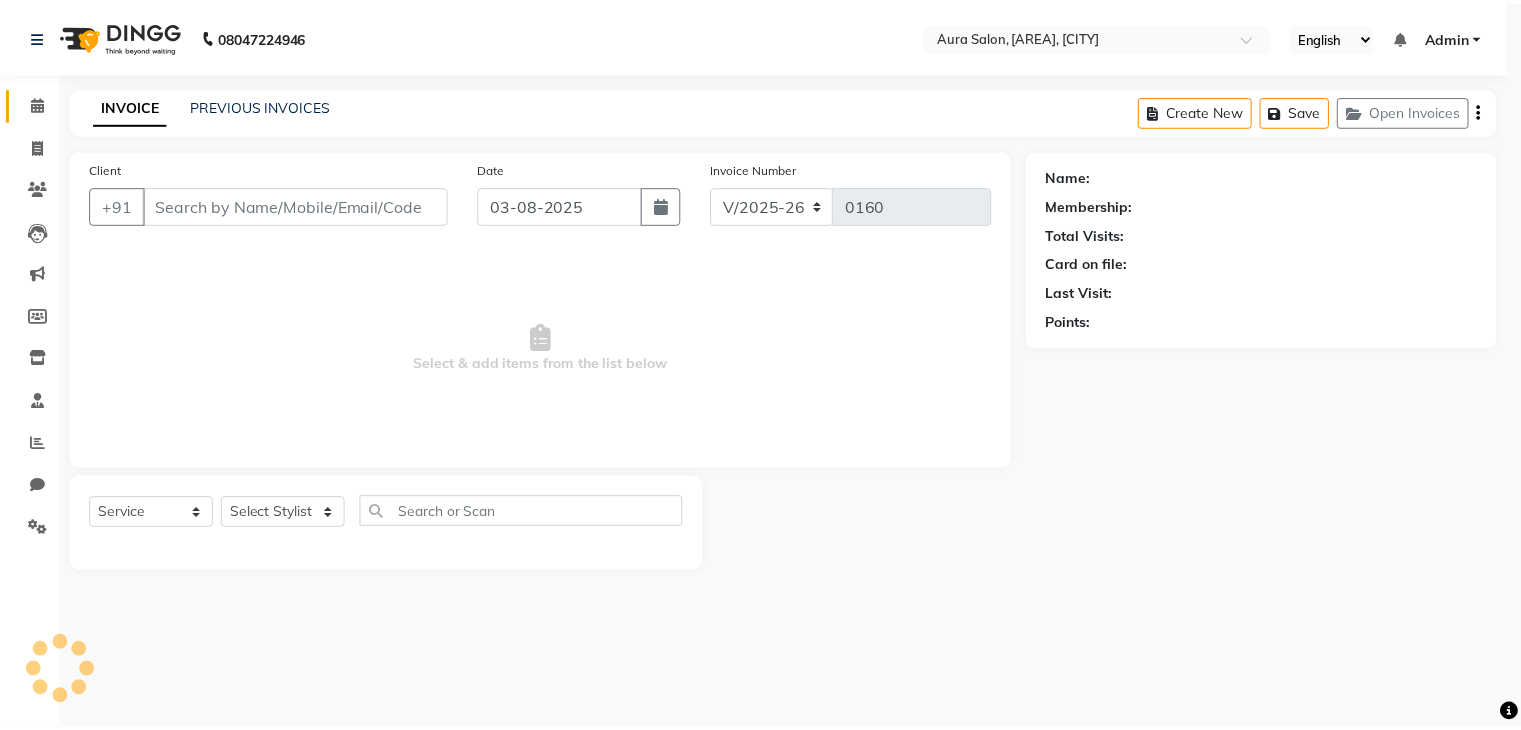 scroll, scrollTop: 0, scrollLeft: 0, axis: both 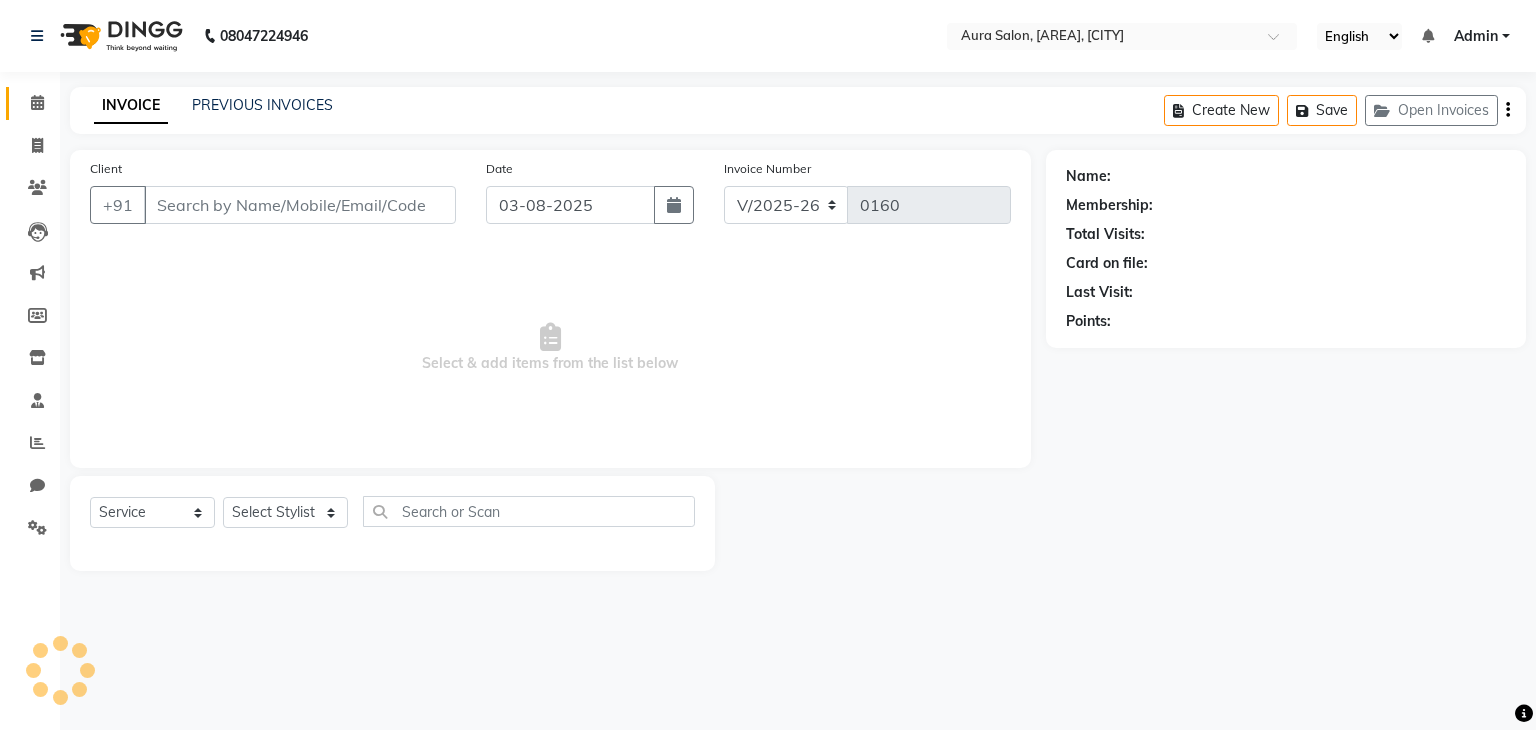 type on "7338936855" 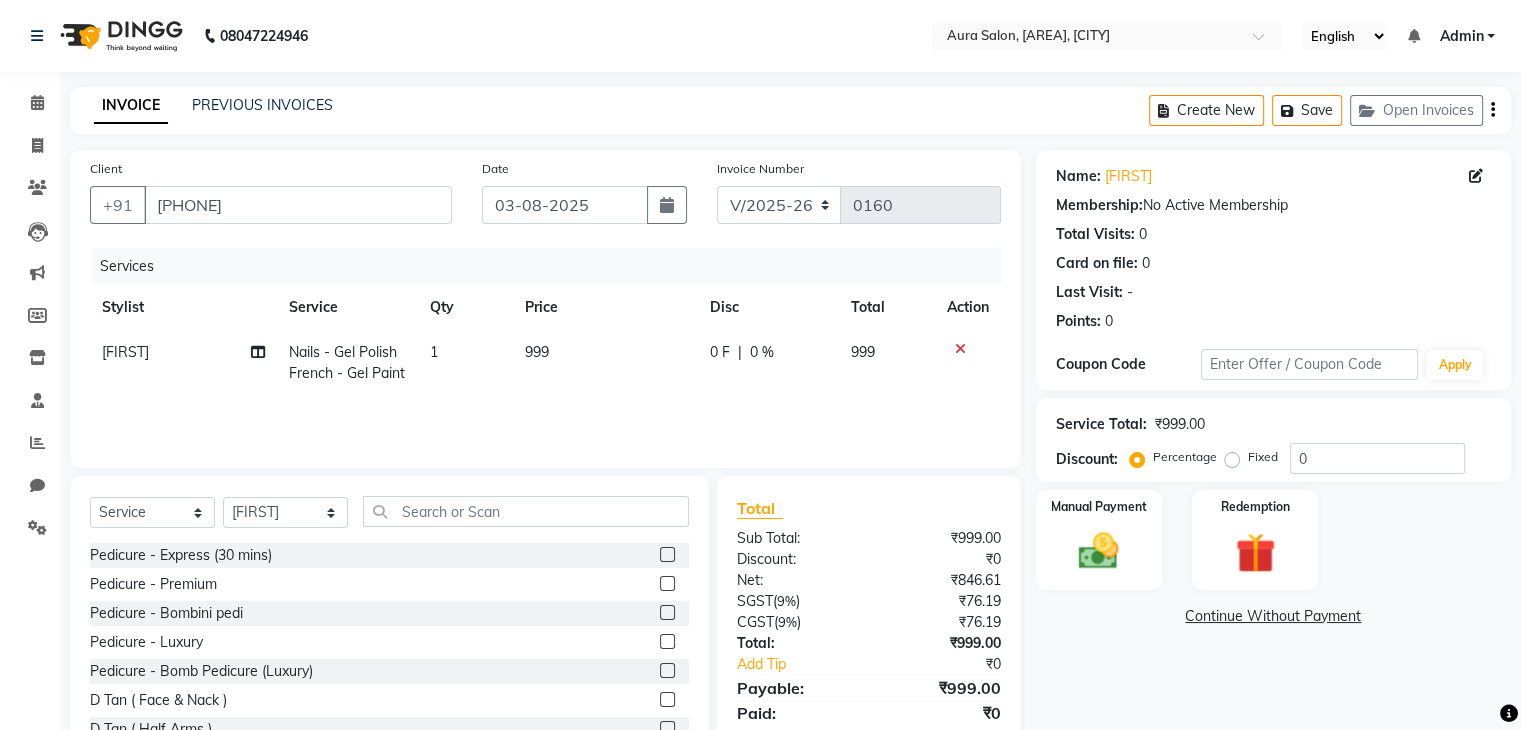 click on "Nails - Gel Polish French - Gel Paint" 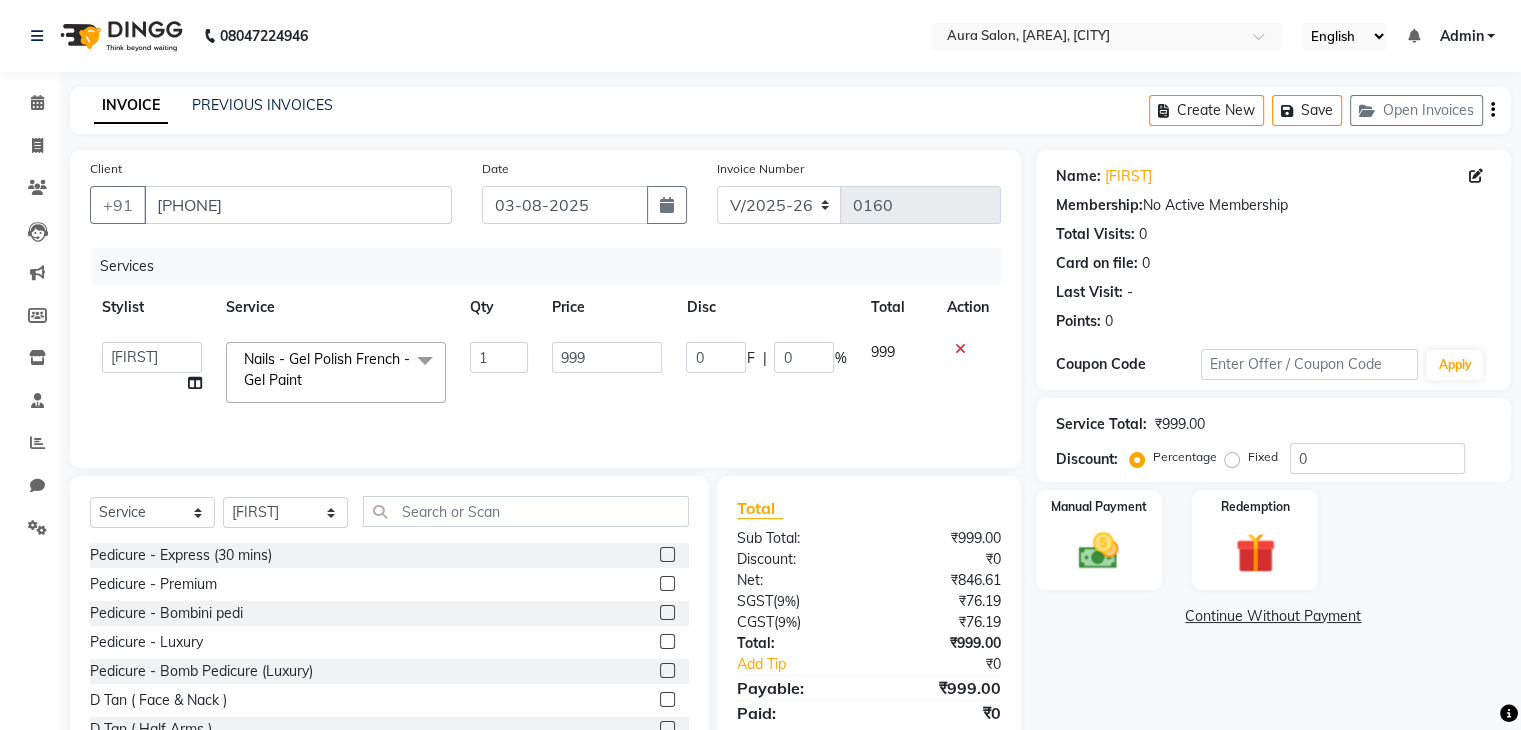 click 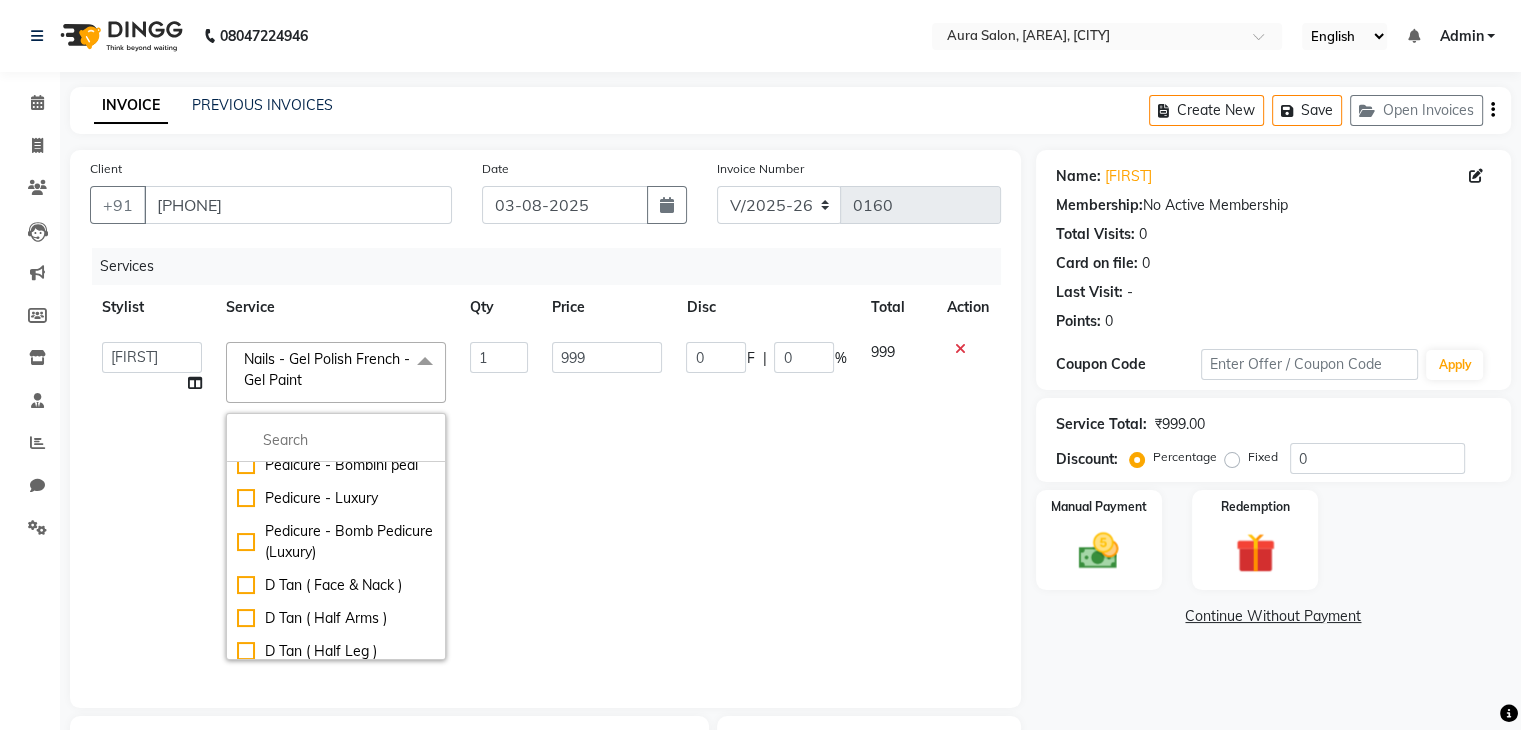 scroll, scrollTop: 200, scrollLeft: 0, axis: vertical 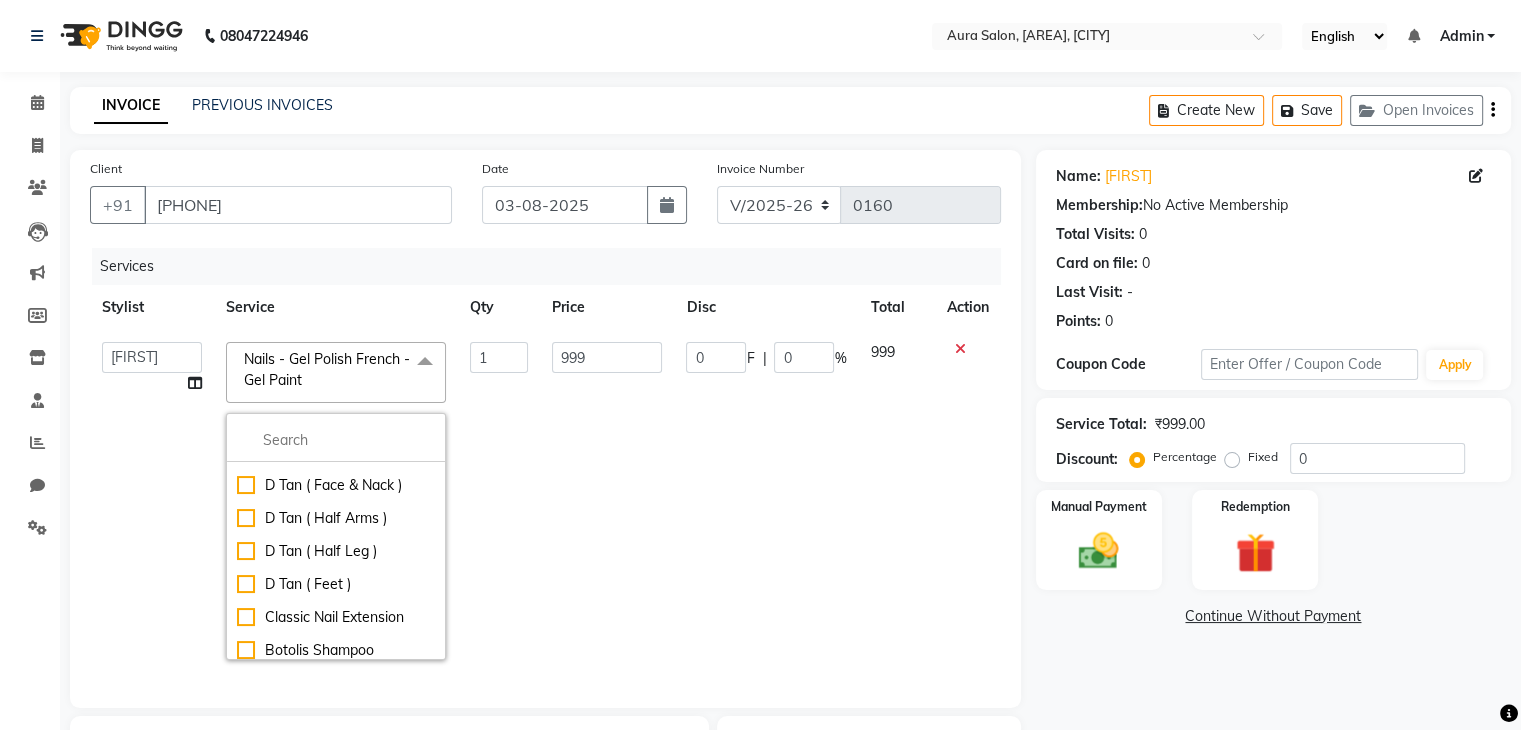 click on "999" 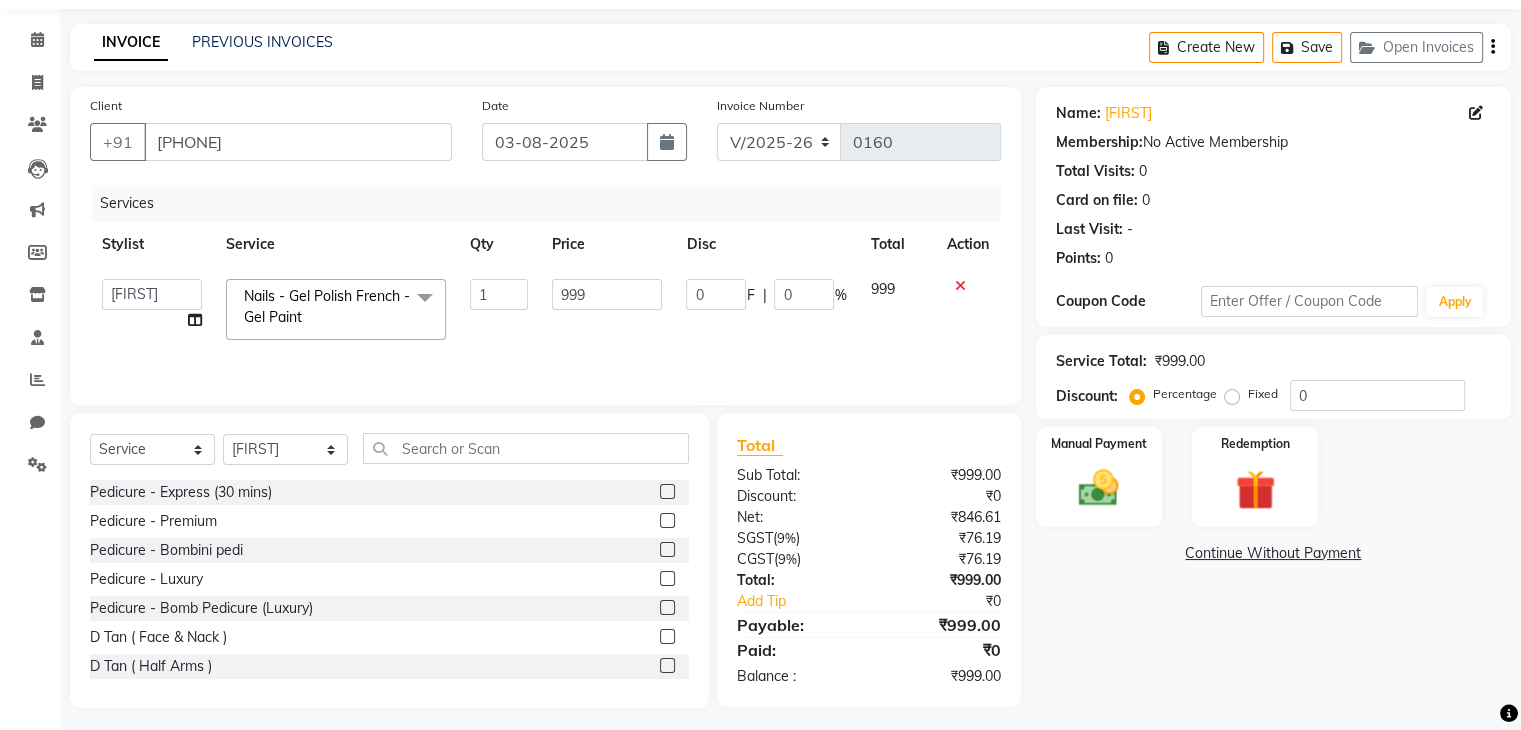 scroll, scrollTop: 72, scrollLeft: 0, axis: vertical 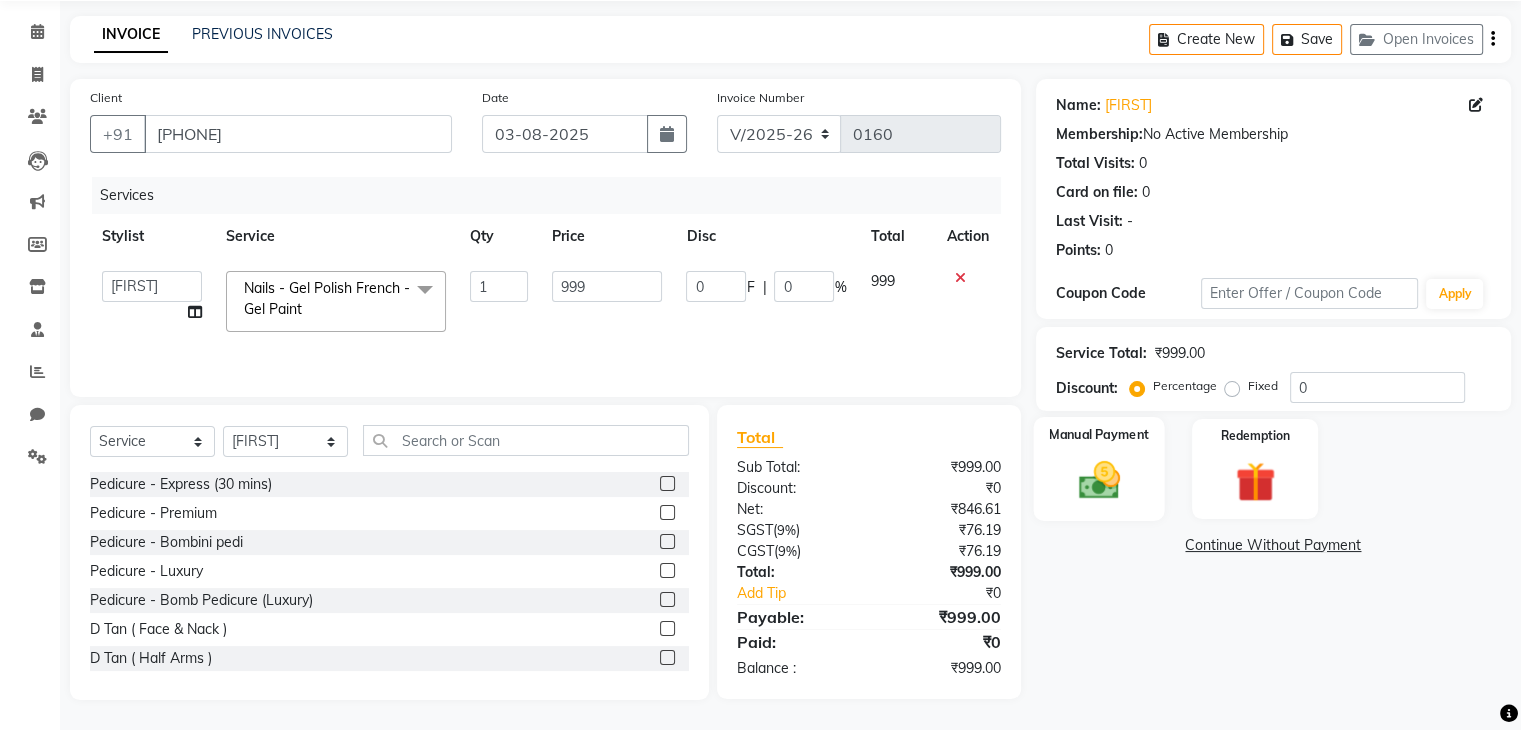 click 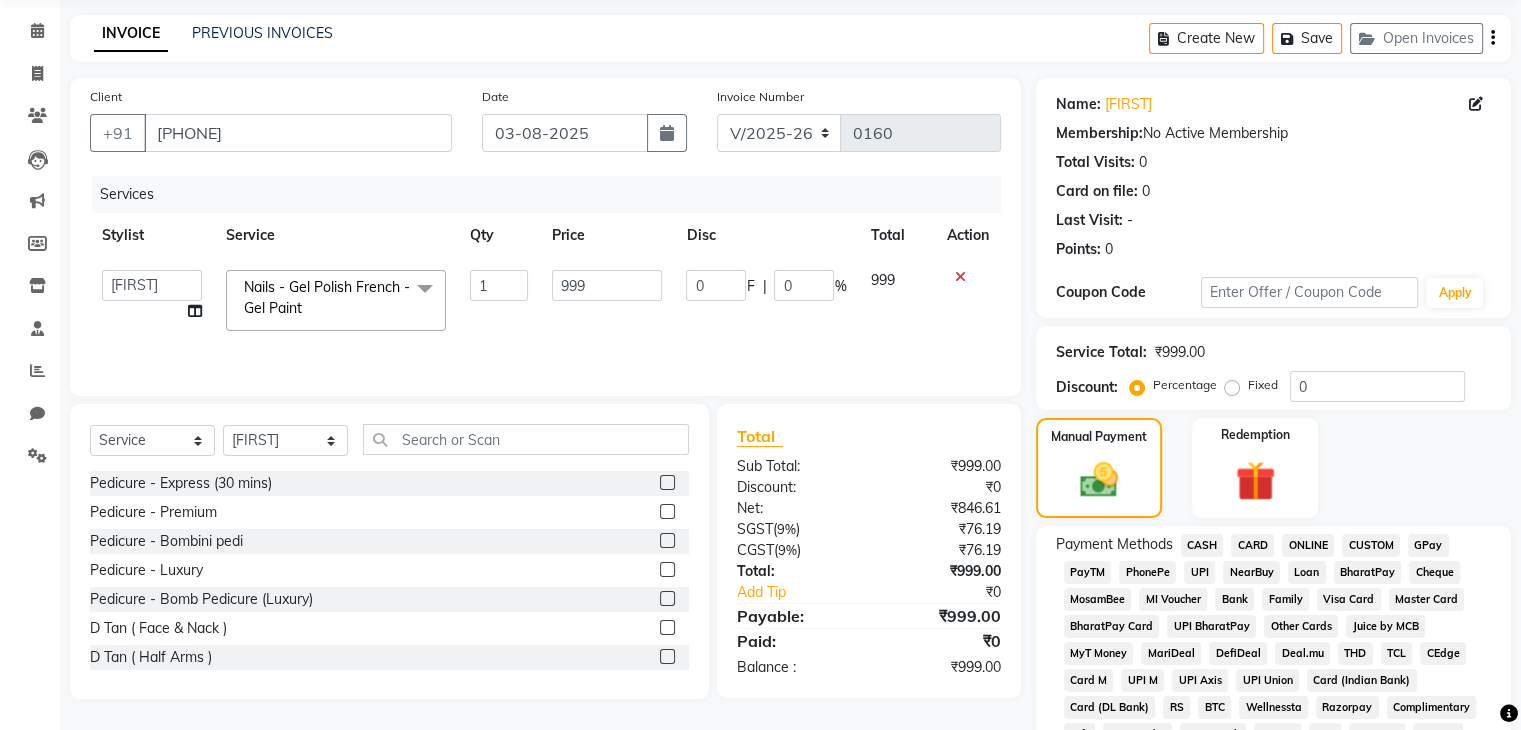 click on "GPay" 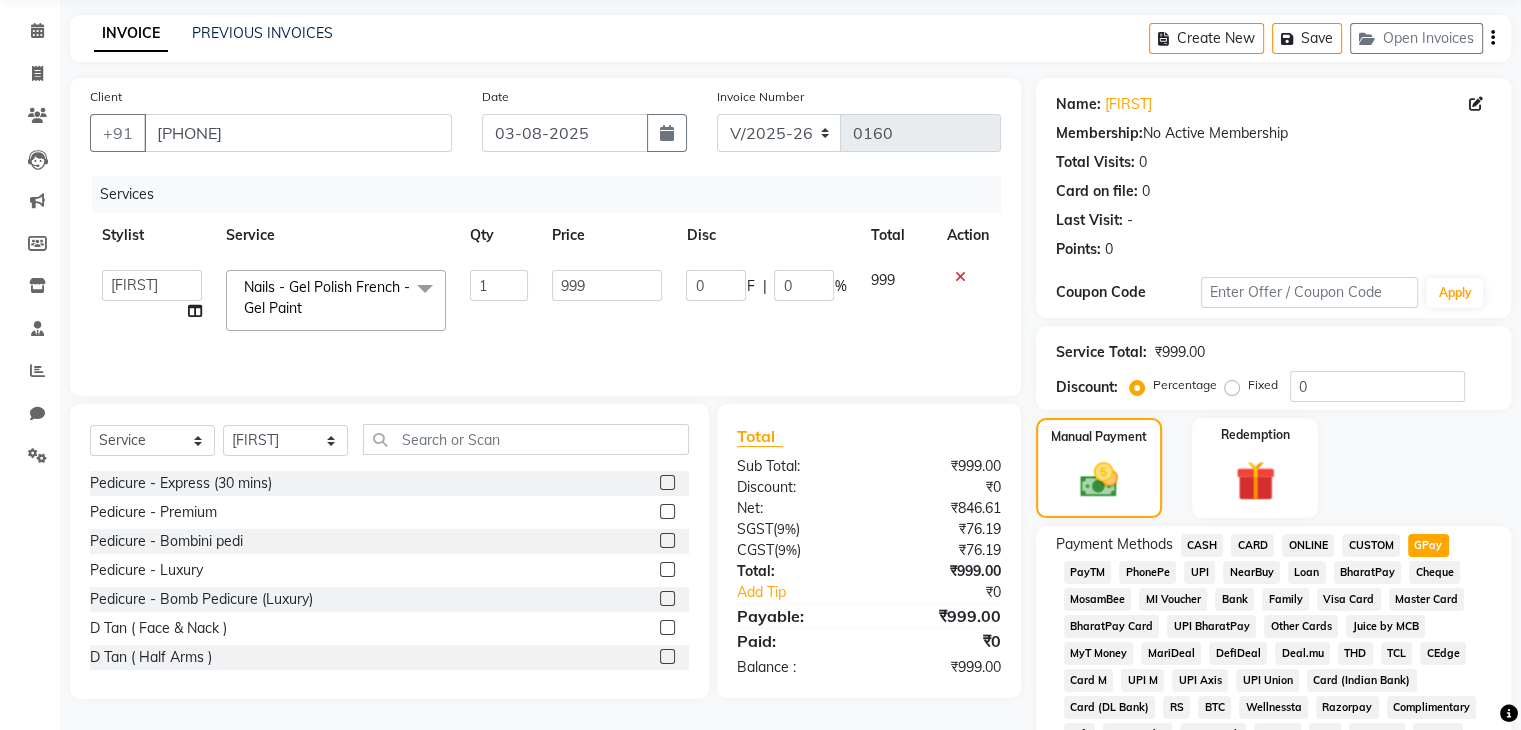 click on "CARD" 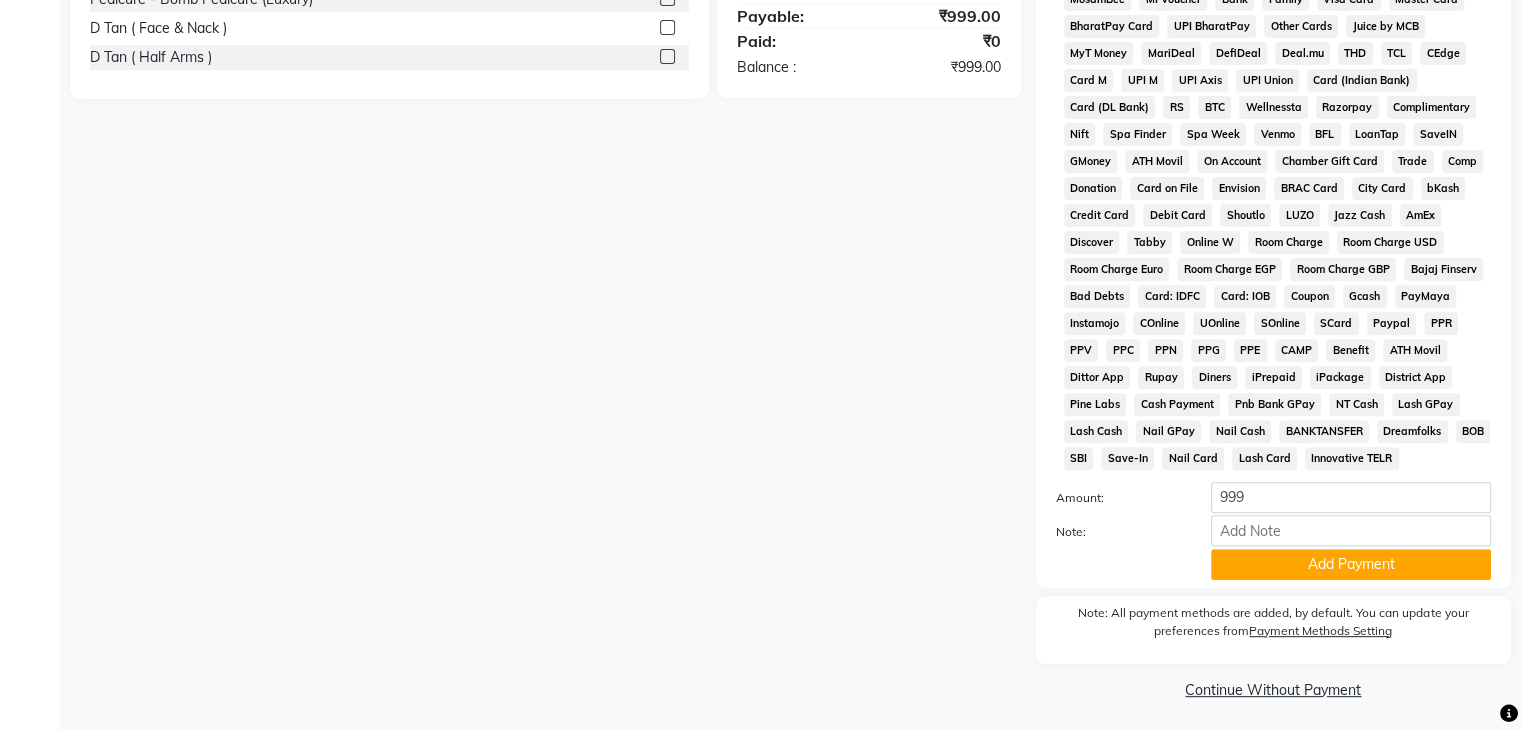 scroll, scrollTop: 693, scrollLeft: 0, axis: vertical 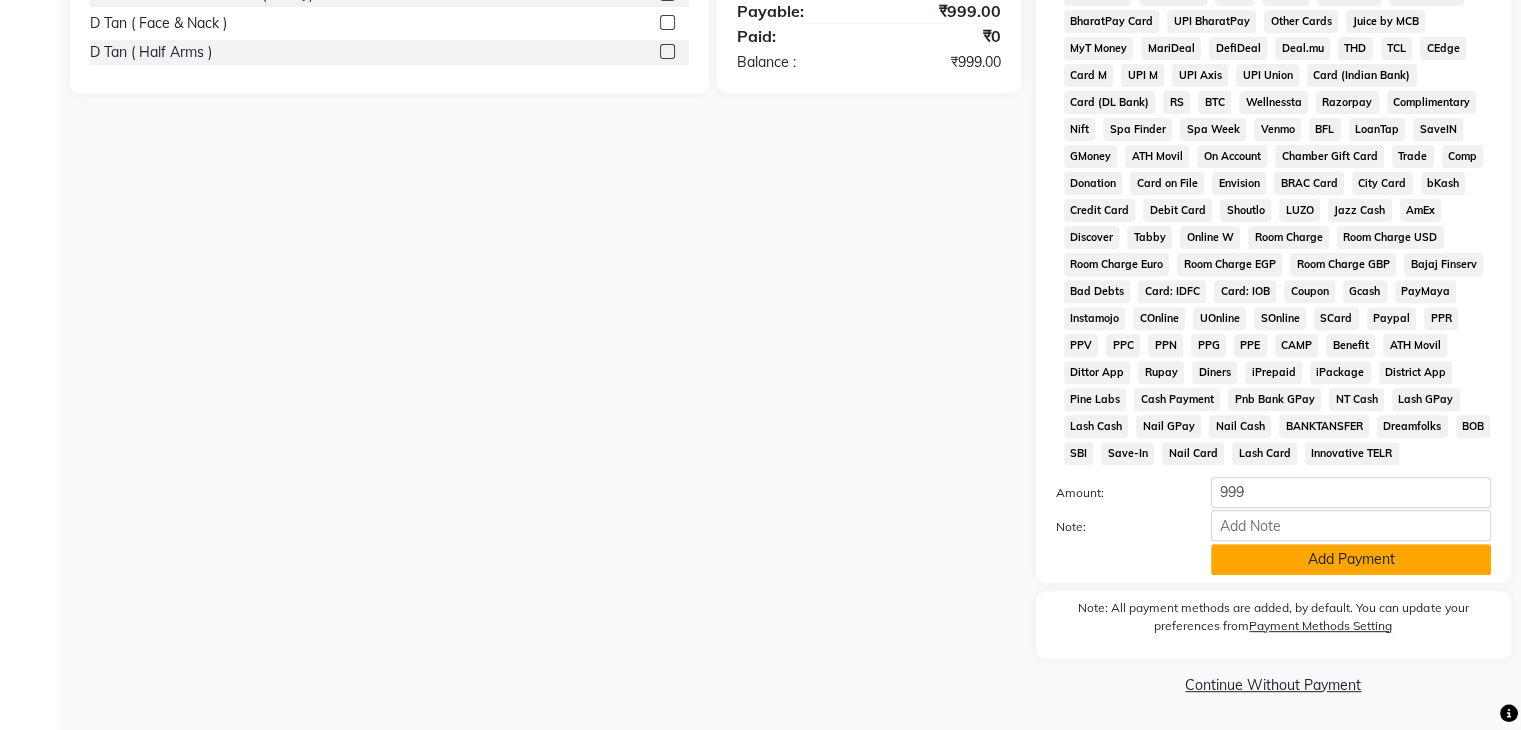 click on "Add Payment" 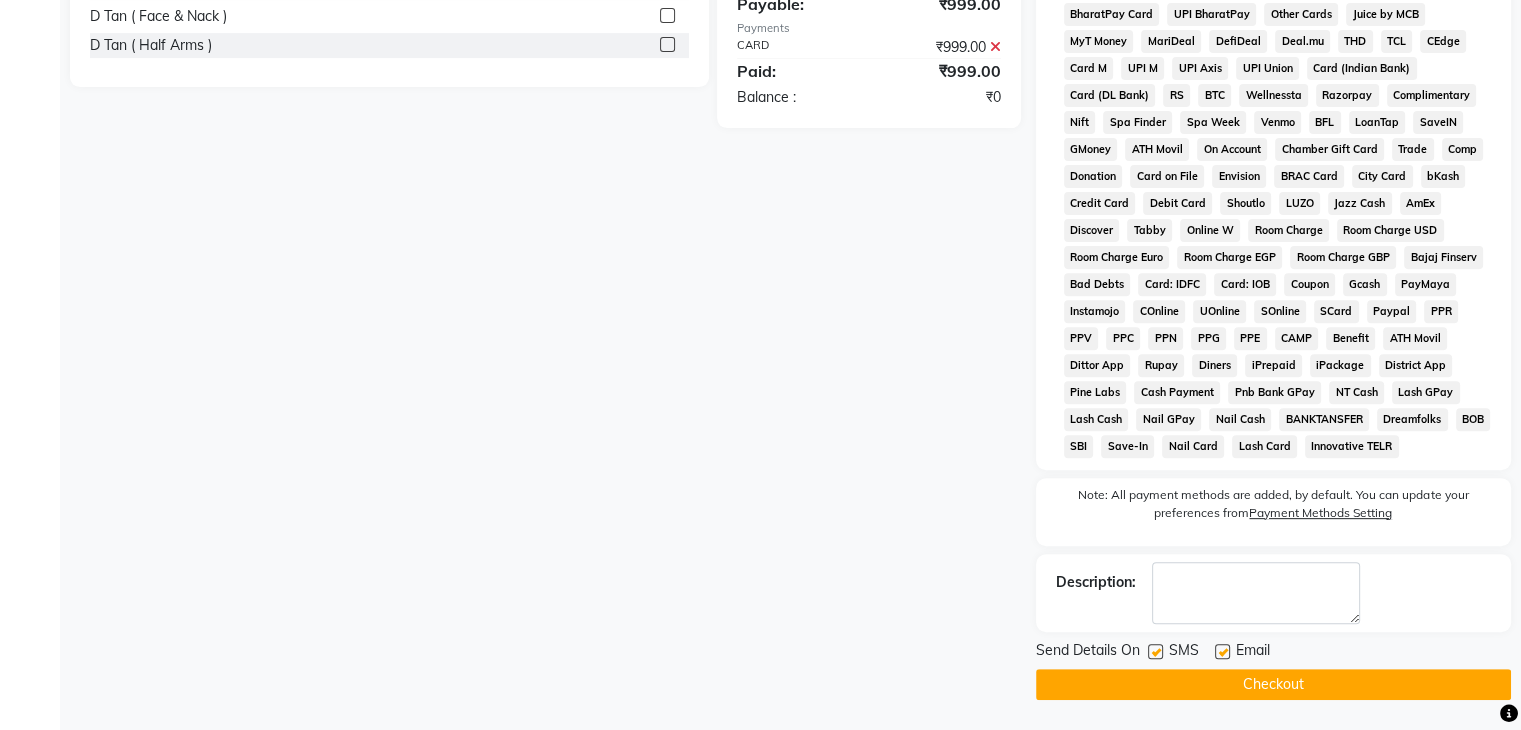 click on "Checkout" 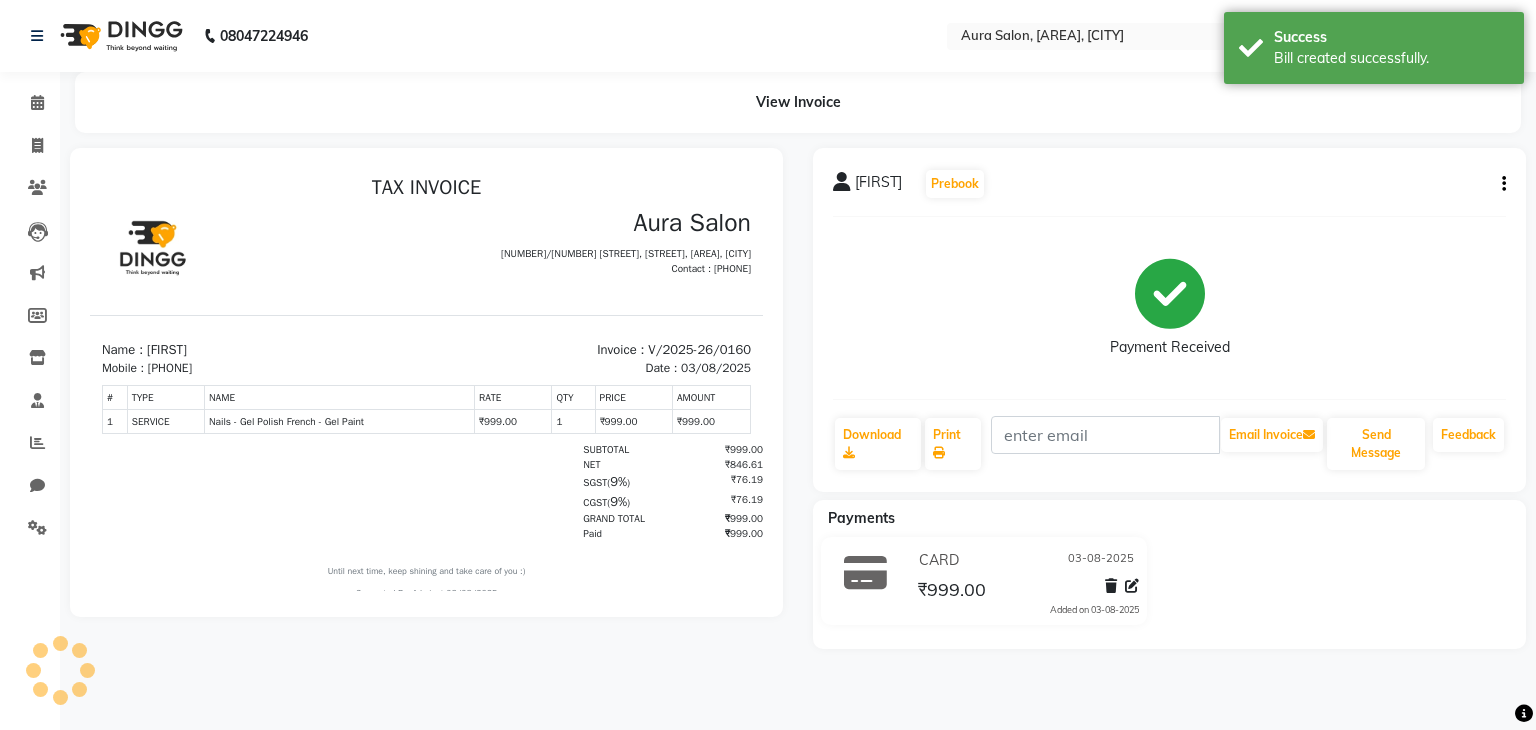 scroll, scrollTop: 0, scrollLeft: 0, axis: both 